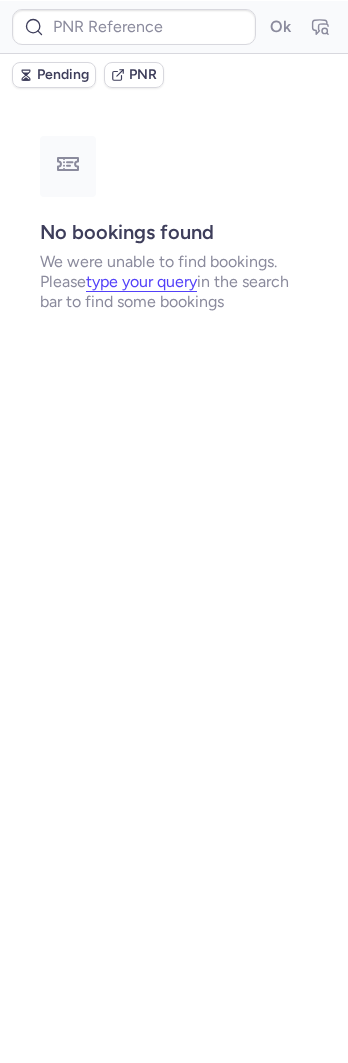 scroll, scrollTop: 0, scrollLeft: 0, axis: both 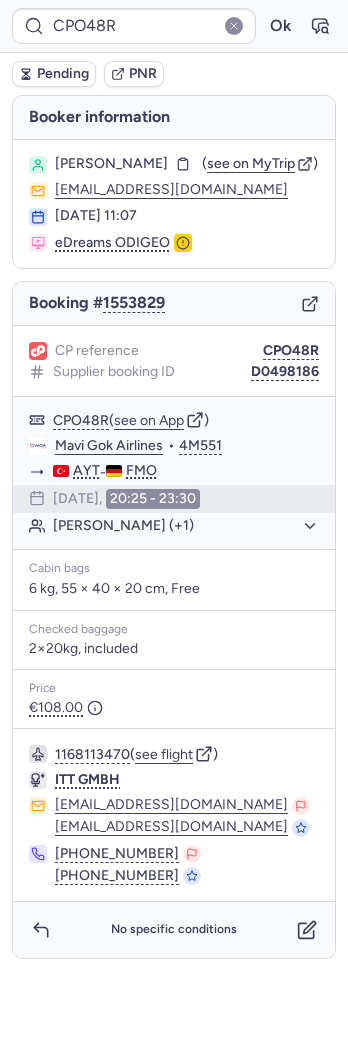type on "CPNNUE" 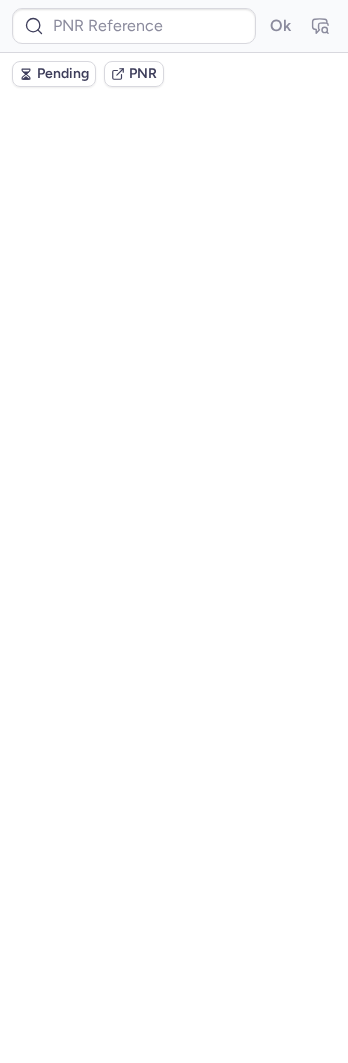 type on "CPNNUE" 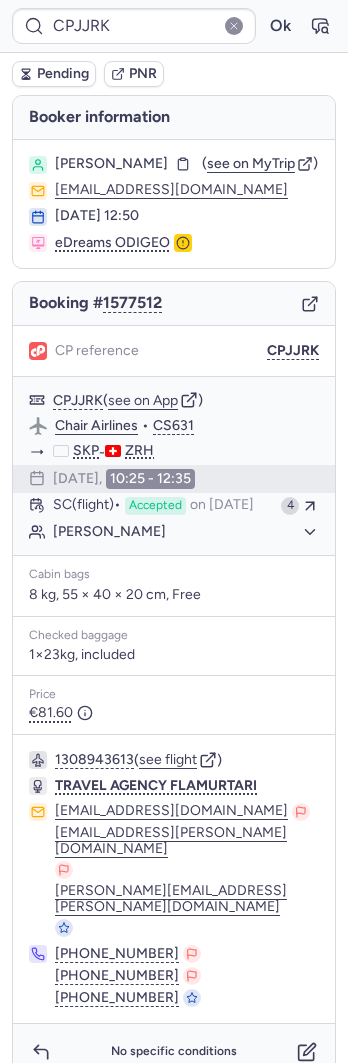 type on "CPAW56" 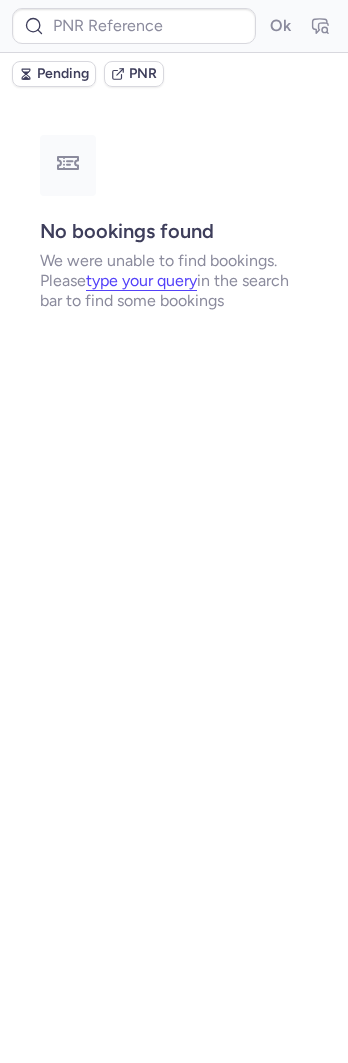 type on "CPLHXN" 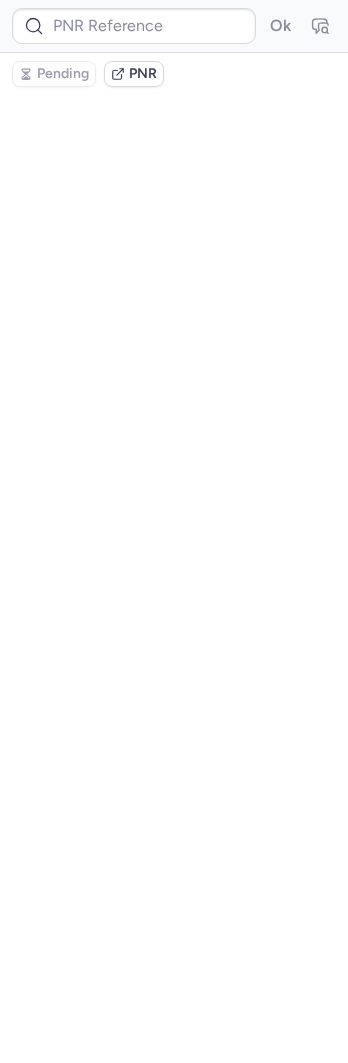 type on "CPLHXN" 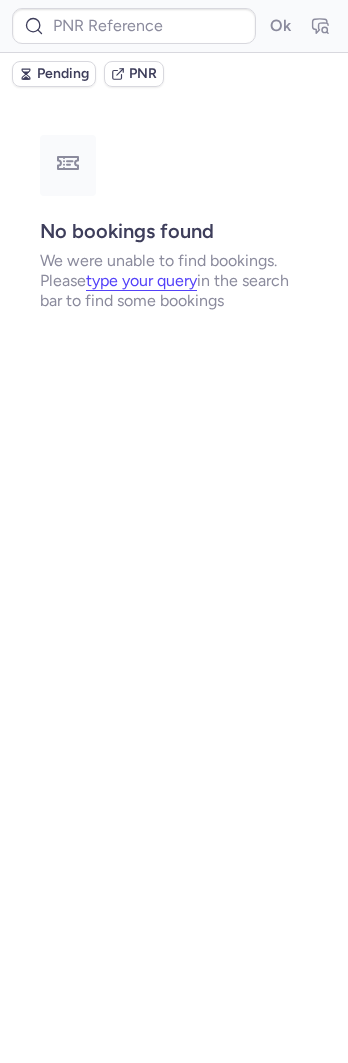 type on "CPAW56" 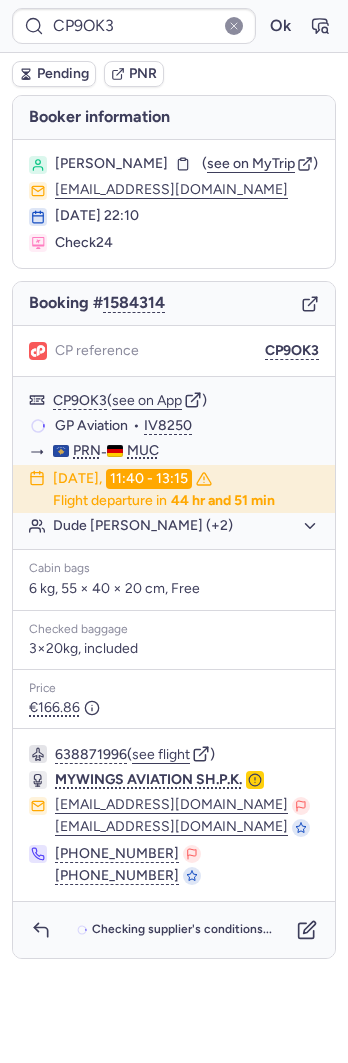 type on "CPAW56" 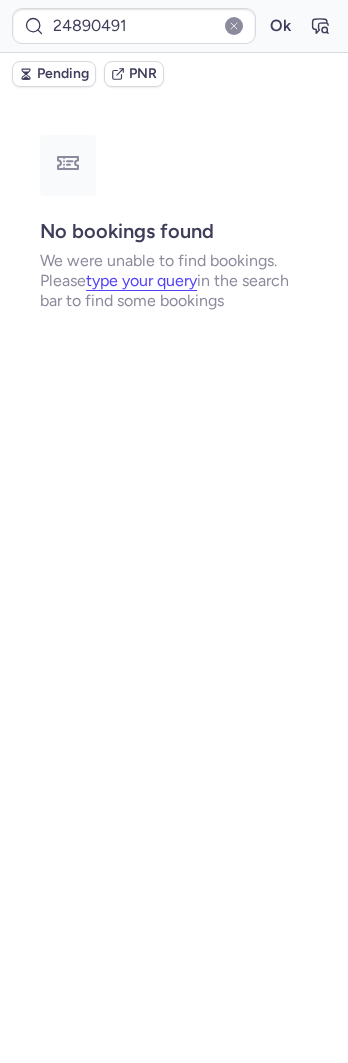 type on "CZ041593" 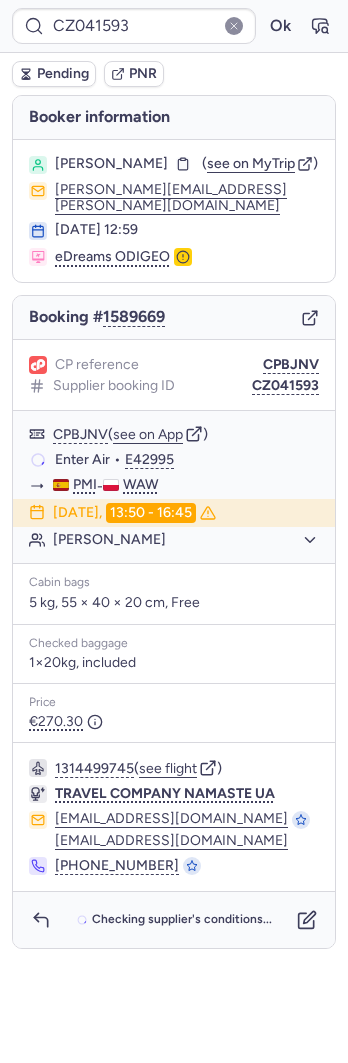 type on "CPHTEE" 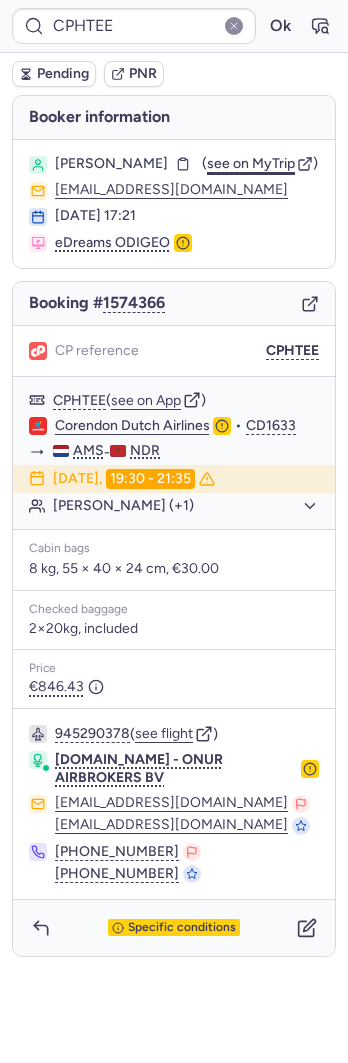 click on "see on MyTrip" at bounding box center (251, 163) 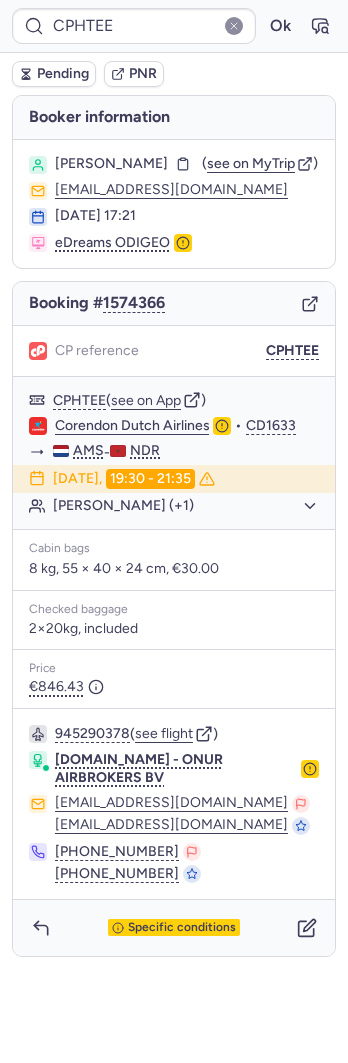click on "CPHTEE  Ok" at bounding box center [174, 26] 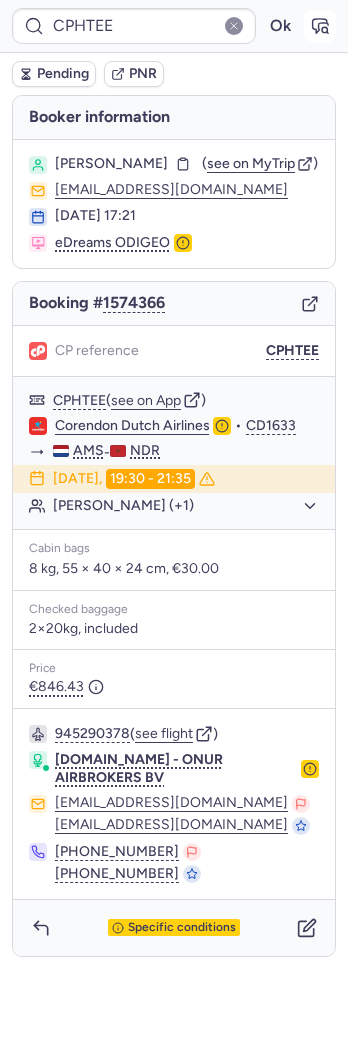click 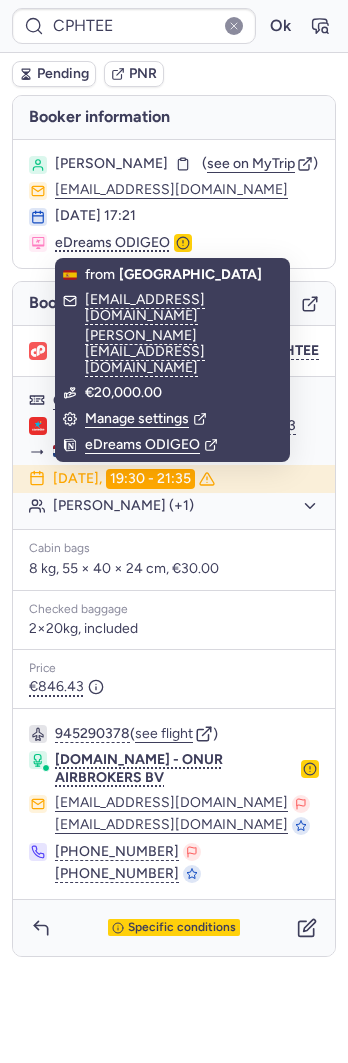 click on "Pending PNR" at bounding box center (174, 74) 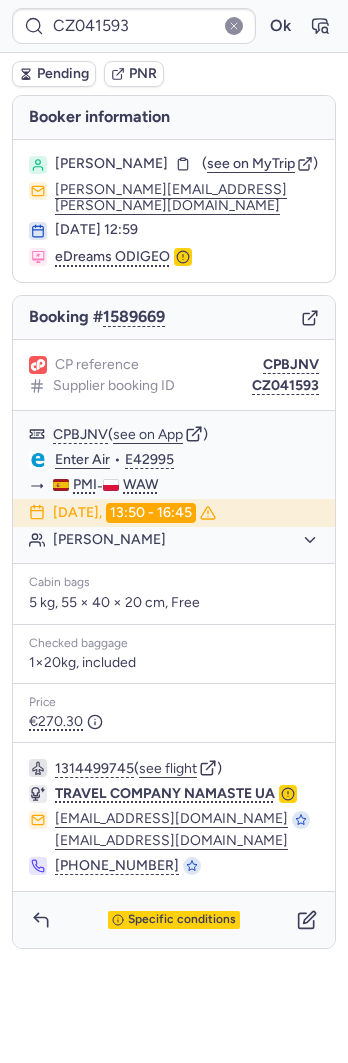 type on "CPAW56" 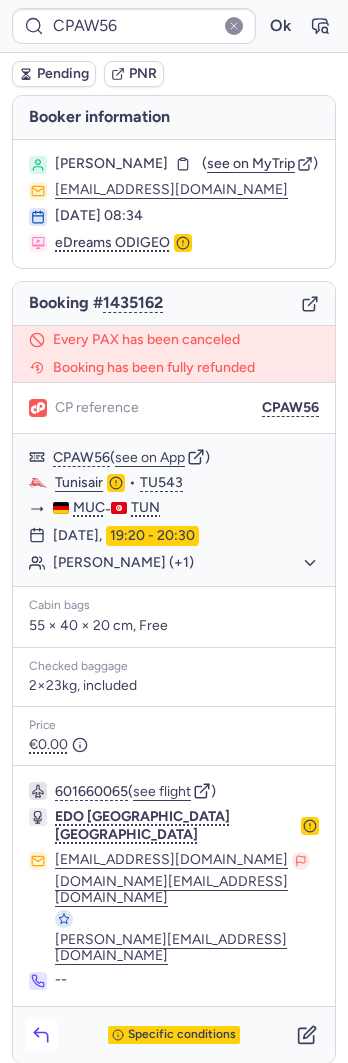 click on "Specific conditions" at bounding box center (174, 1035) 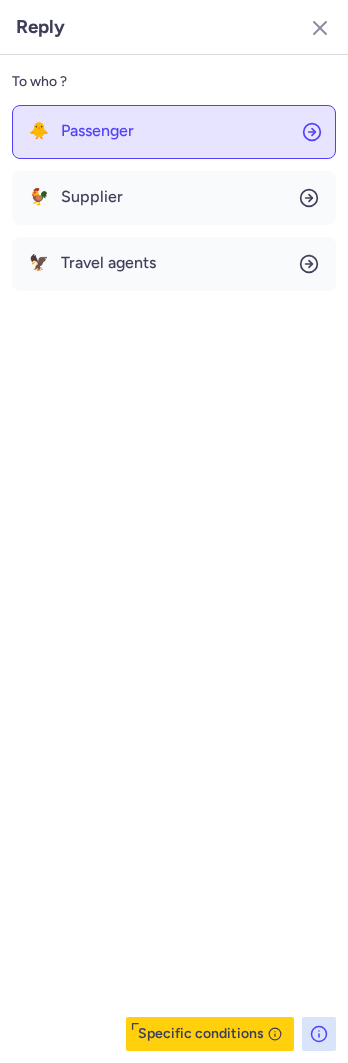 click on "Passenger" at bounding box center [97, 131] 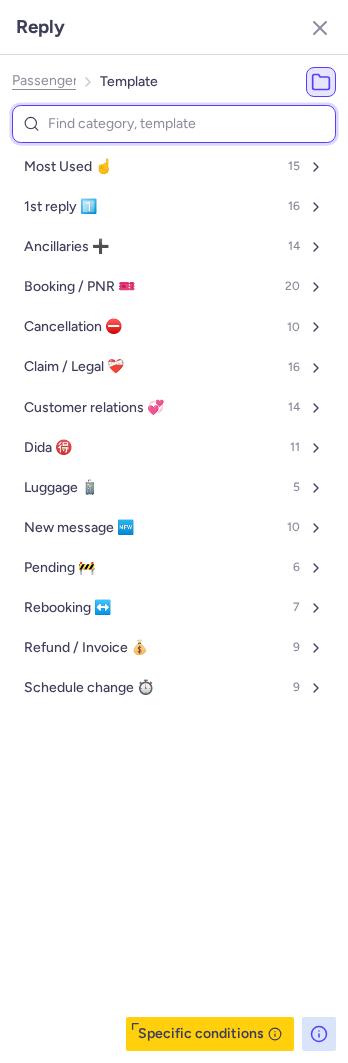 click at bounding box center (174, 124) 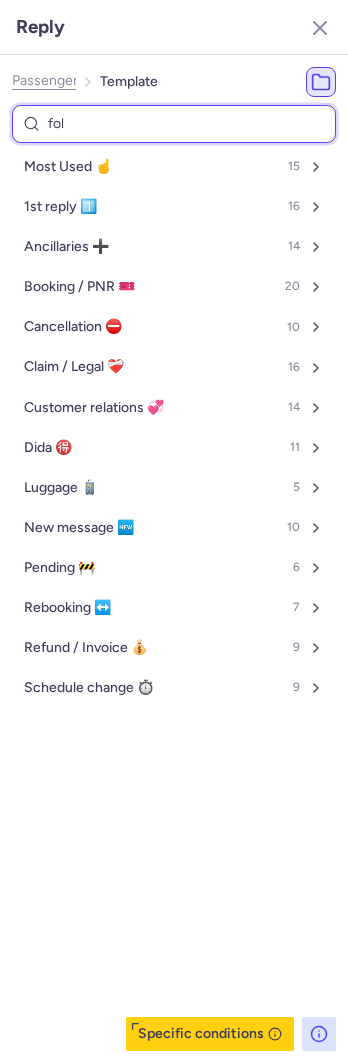 type on "foll" 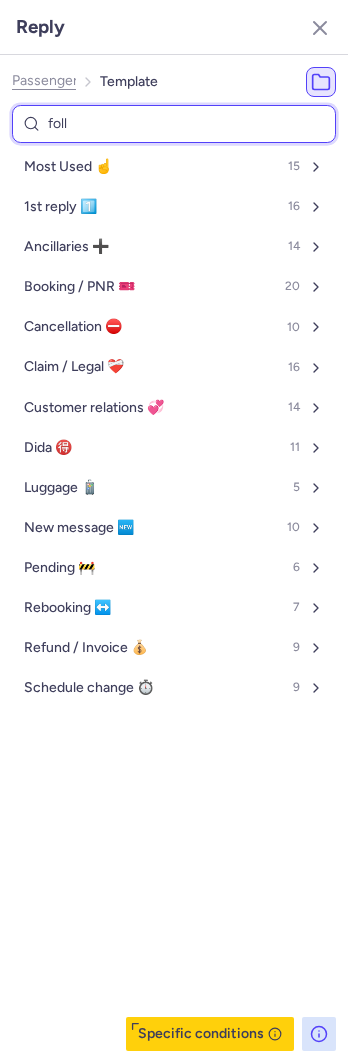 select on "en" 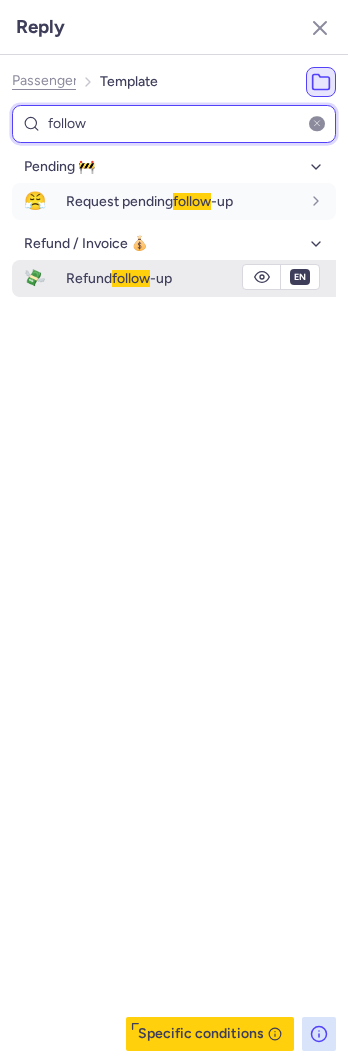 type on "follow" 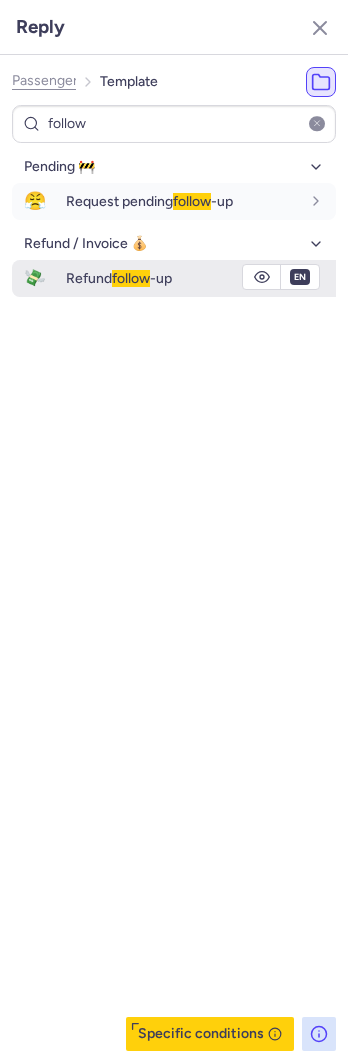 click on "follow" at bounding box center [131, 278] 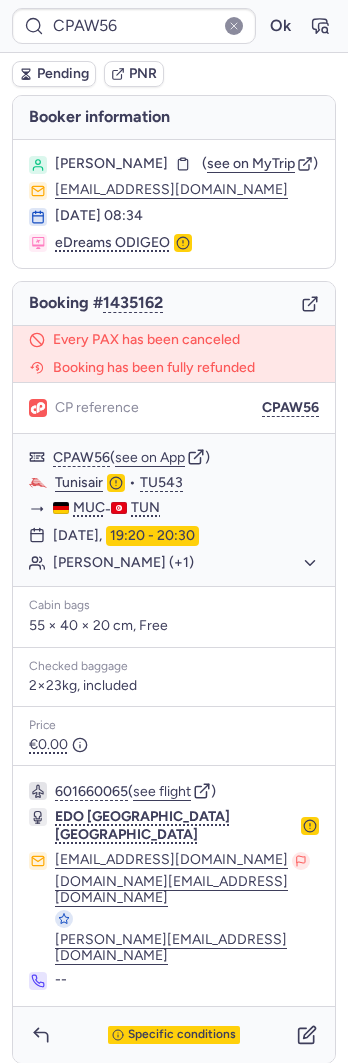 type on "CPHTEE" 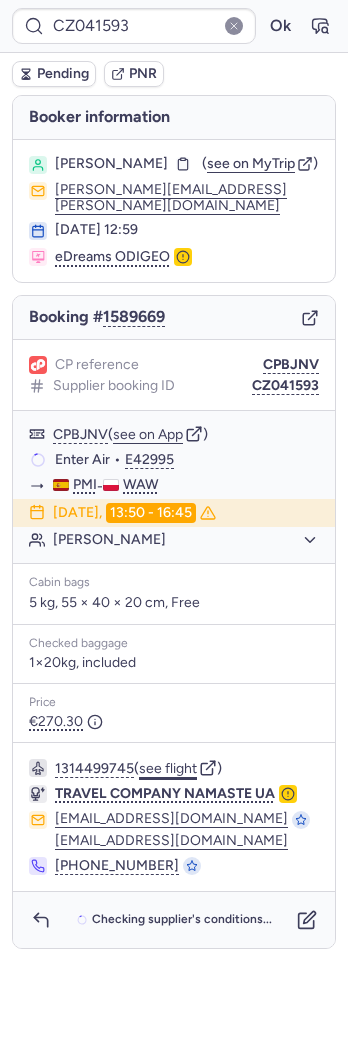 click on "see flight" 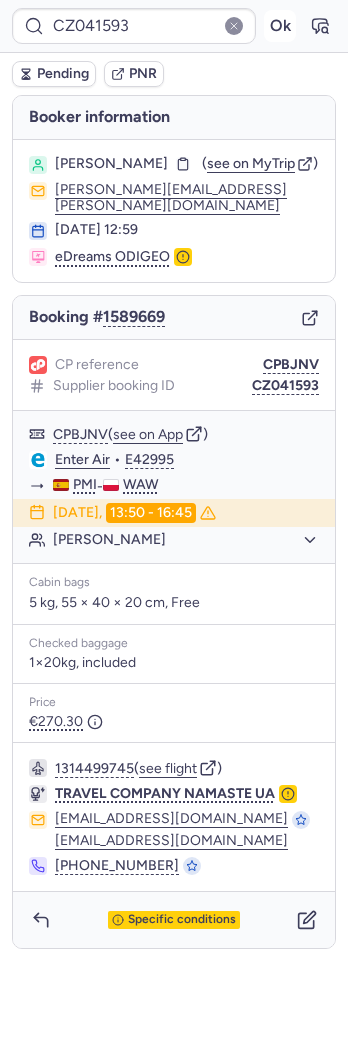 click on "Ok" at bounding box center [280, 26] 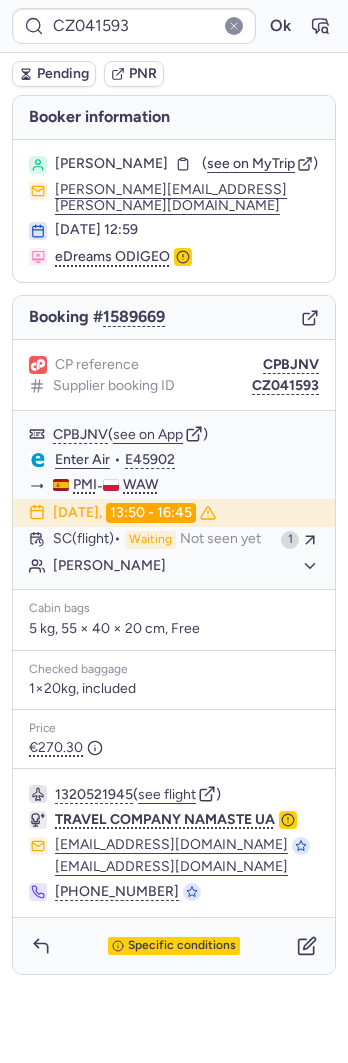 type on "CPHTEE" 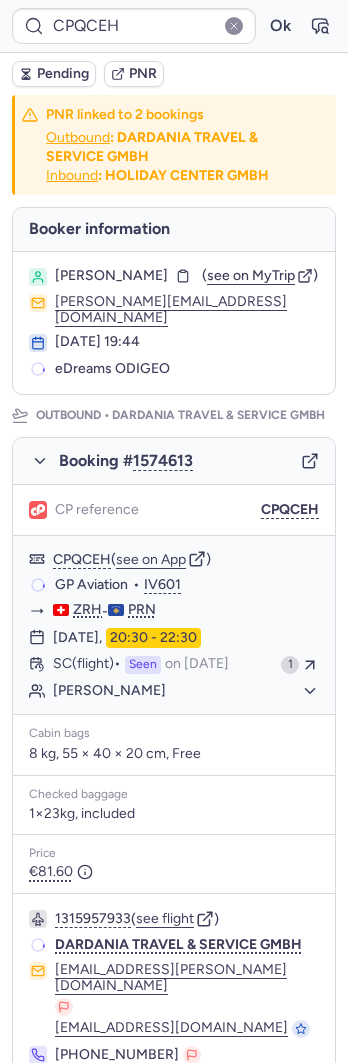 type on "CPHTEE" 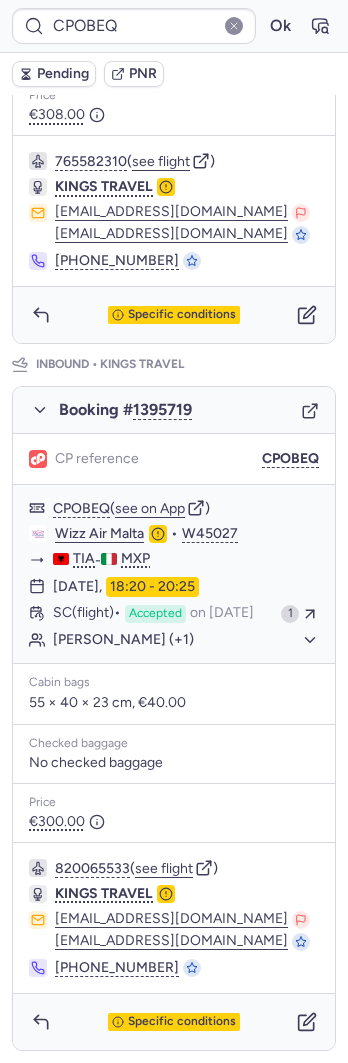 scroll, scrollTop: 0, scrollLeft: 0, axis: both 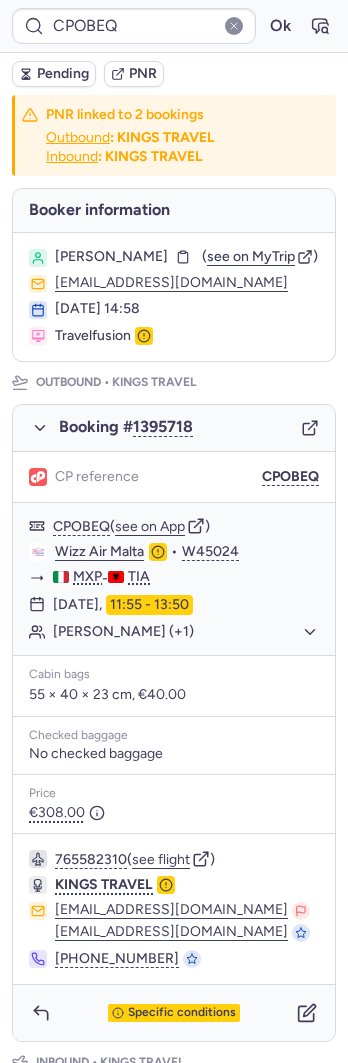 click on "Booking # 1395718" at bounding box center (174, 428) 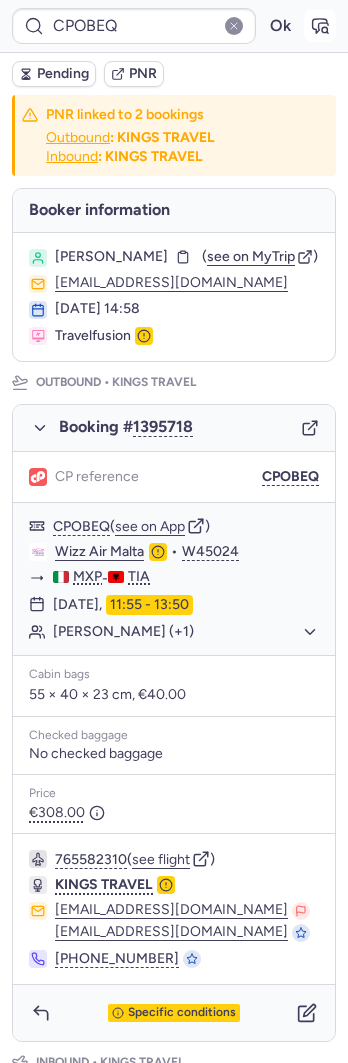 click at bounding box center (320, 26) 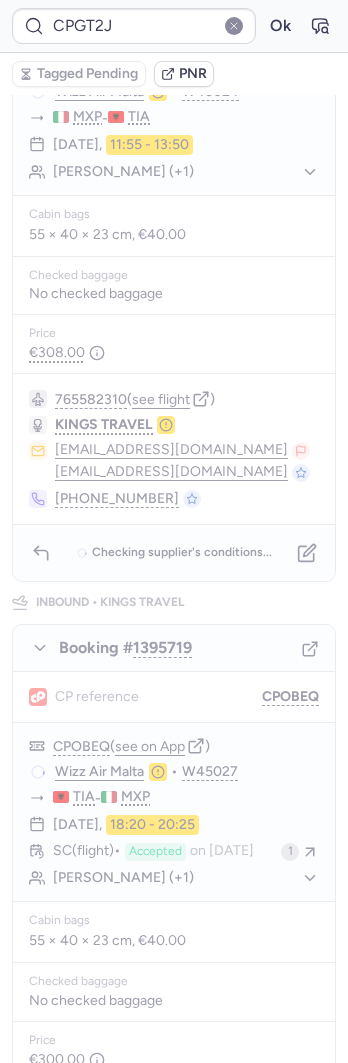 scroll, scrollTop: 0, scrollLeft: 0, axis: both 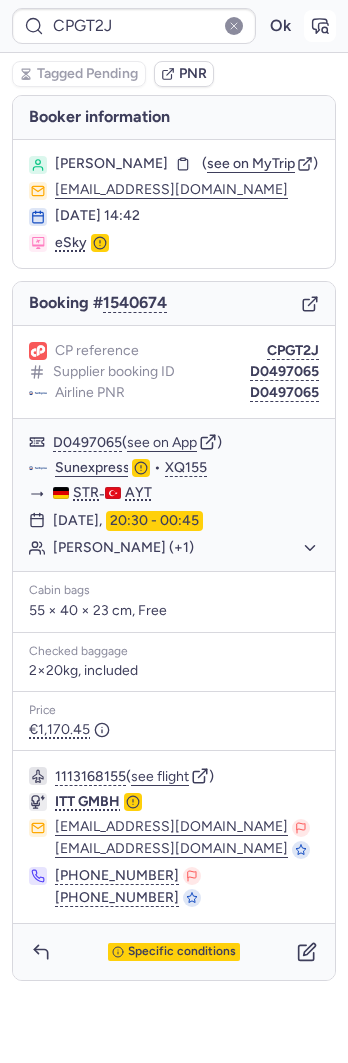 click at bounding box center [320, 26] 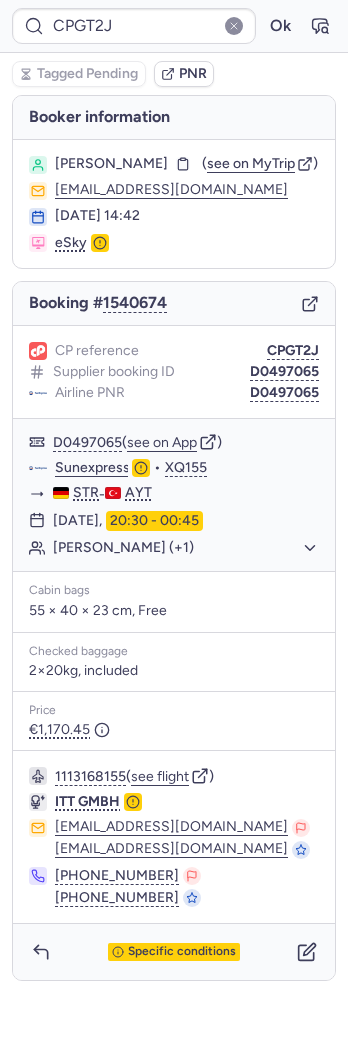 click on "Booker information" at bounding box center (174, 117) 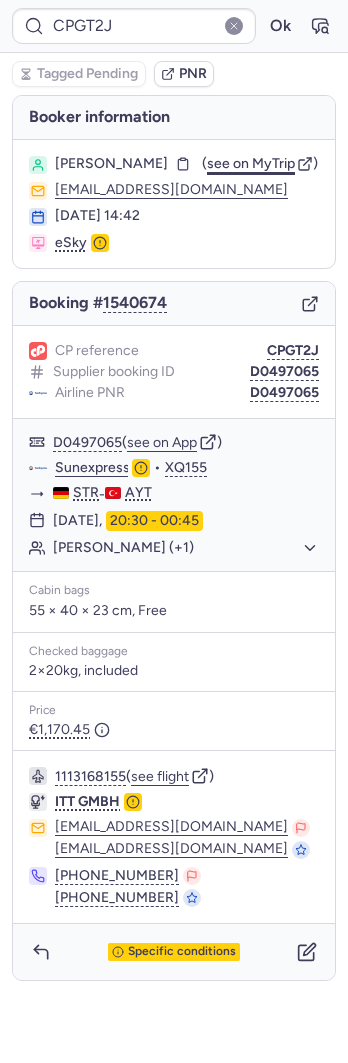 click on "see on MyTrip" at bounding box center [251, 163] 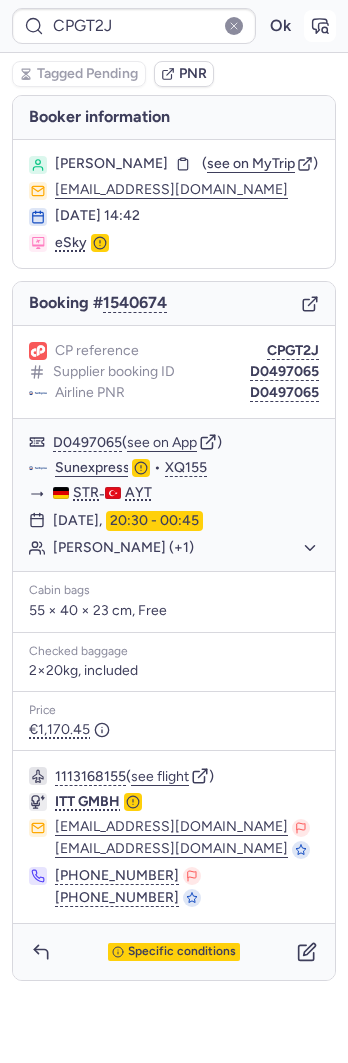click at bounding box center [320, 26] 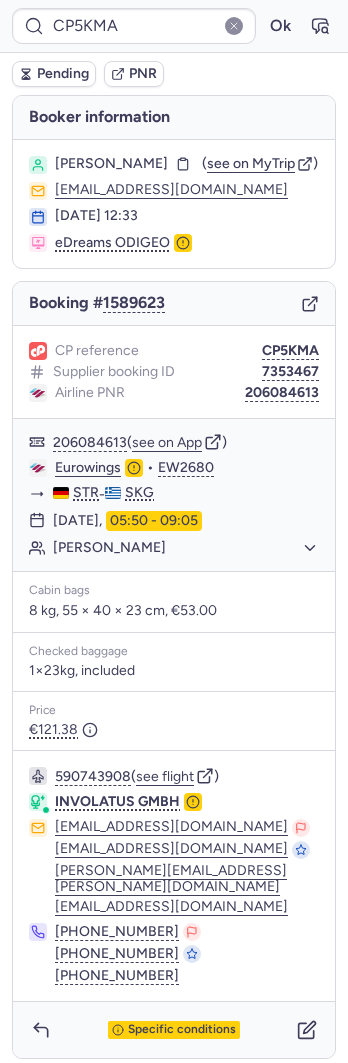 click on "Foteini TSIAMI" at bounding box center (111, 164) 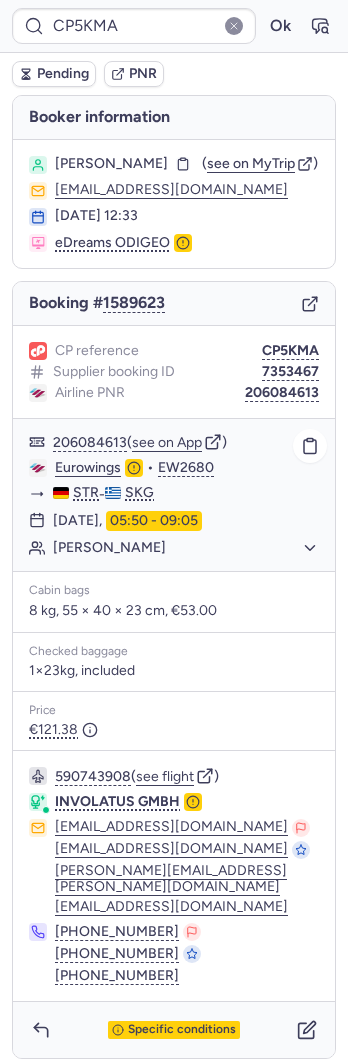click on "Foteini TSIAMI" 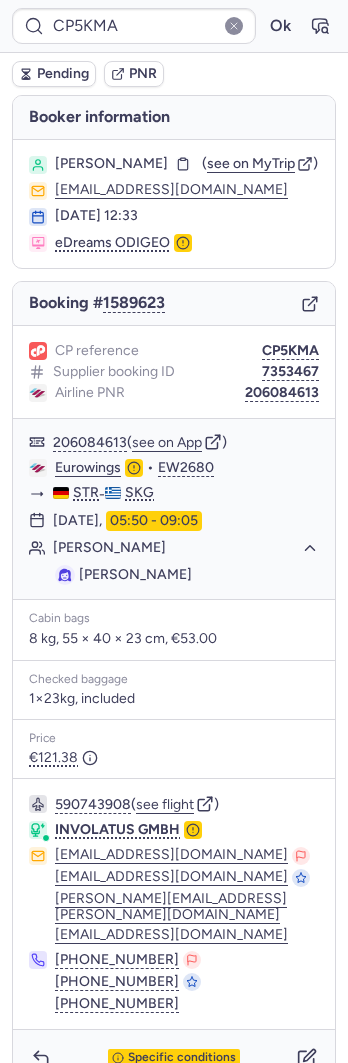click 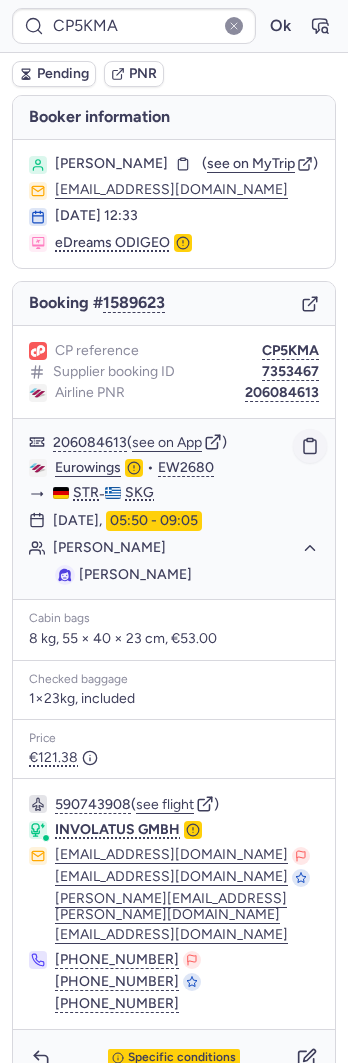 click 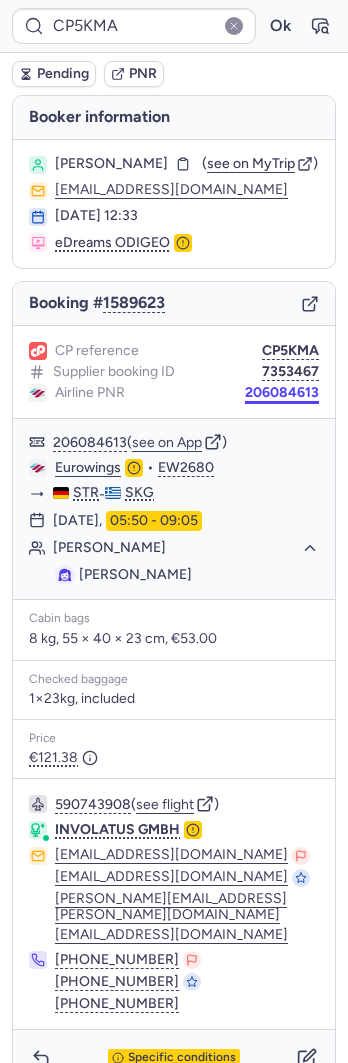 click on "206084613" at bounding box center (282, 393) 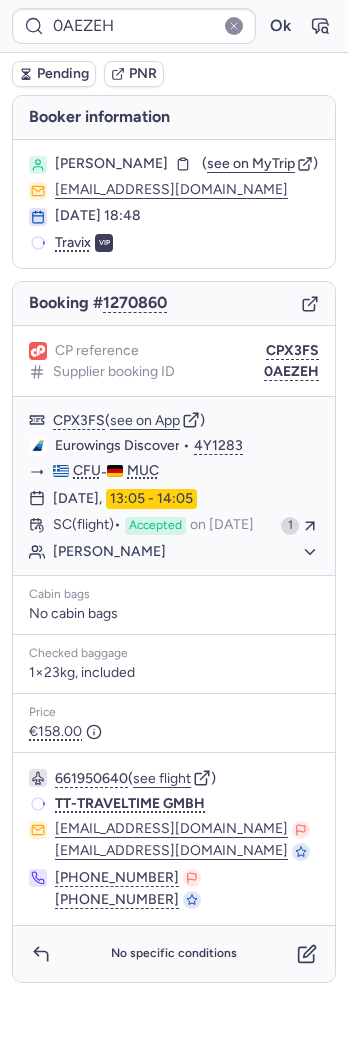 type on "CPHTEE" 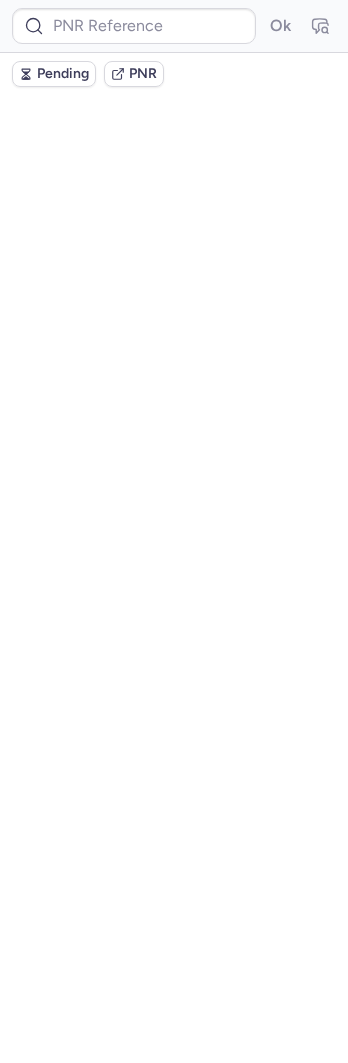 type on "0CHKYS" 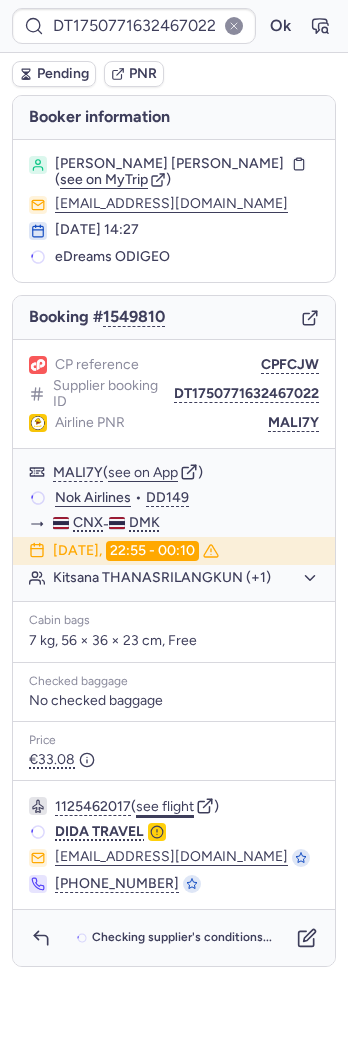 click on "see flight" 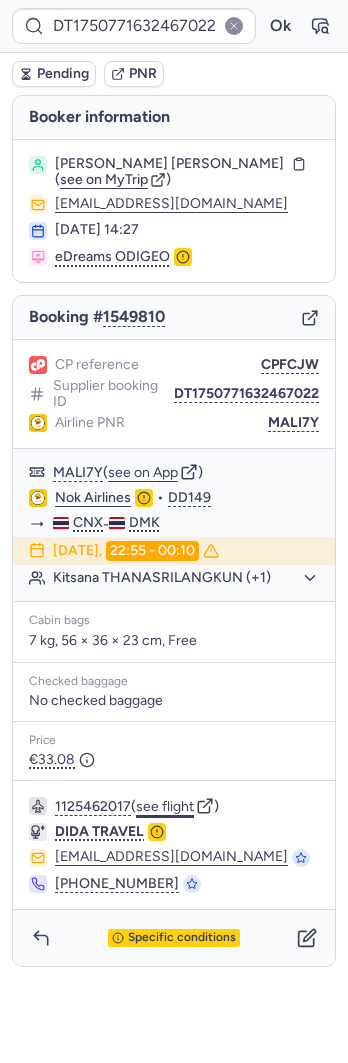 type on "CPGT2J" 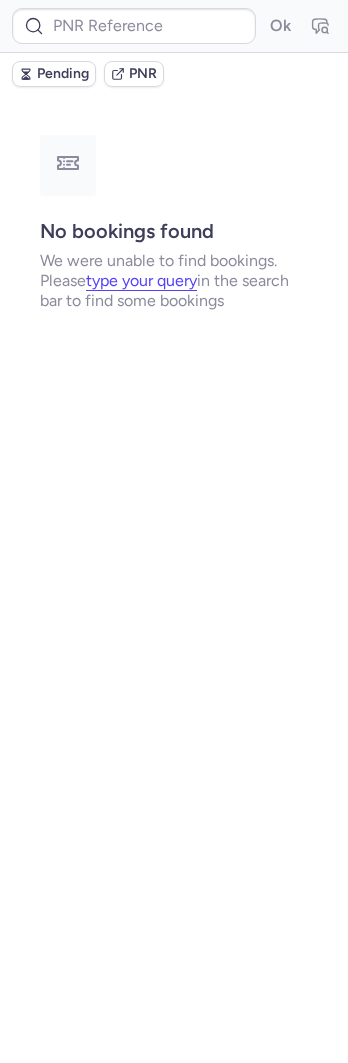 type on "CPGT2J" 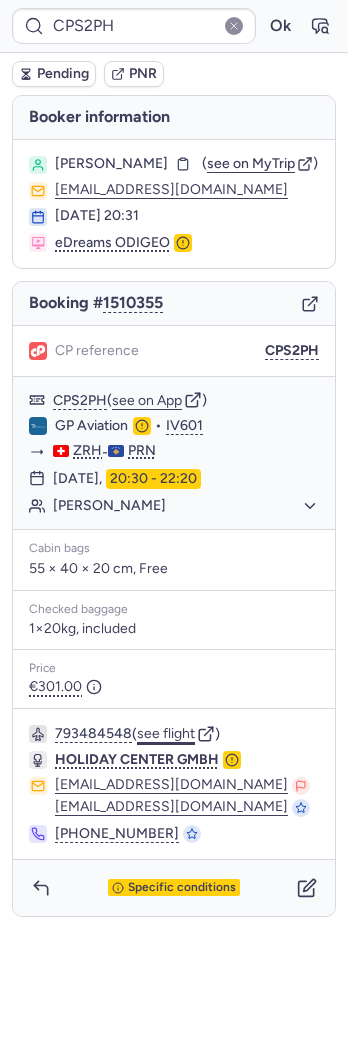 click on "see flight" 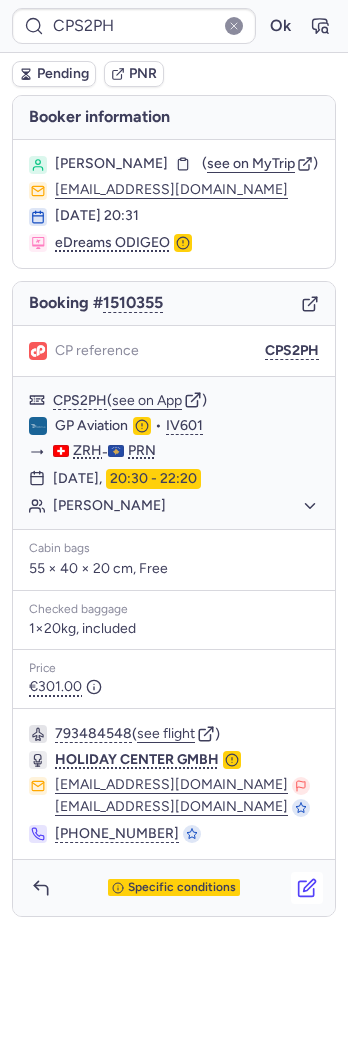 click at bounding box center (307, 888) 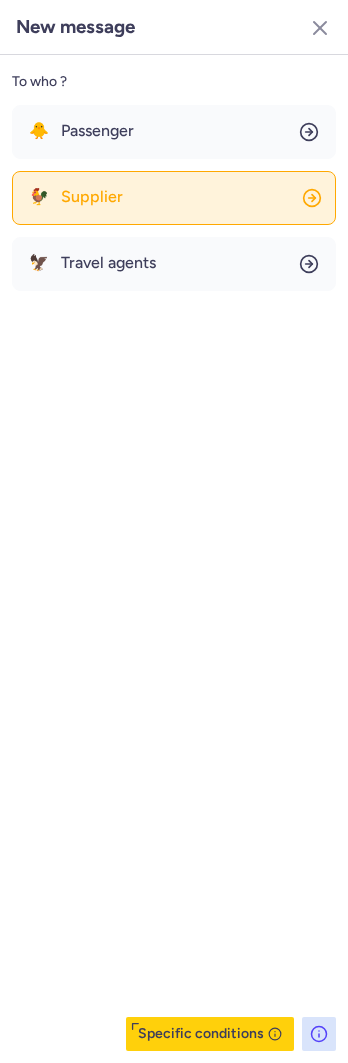 click on "🐓 Supplier" 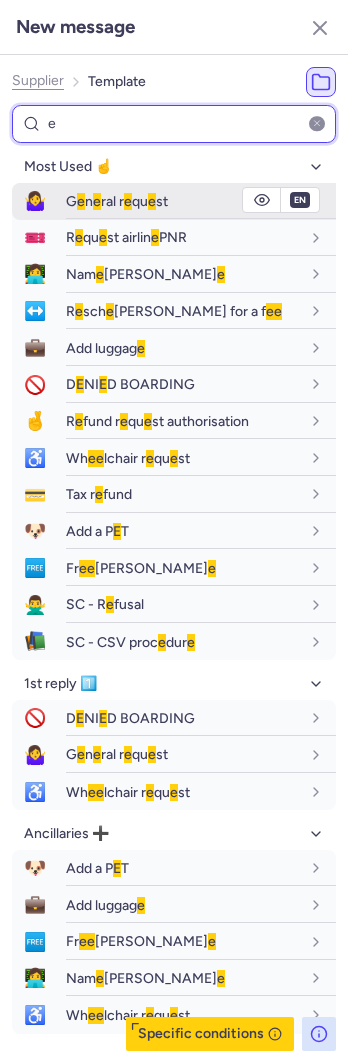 type on "e" 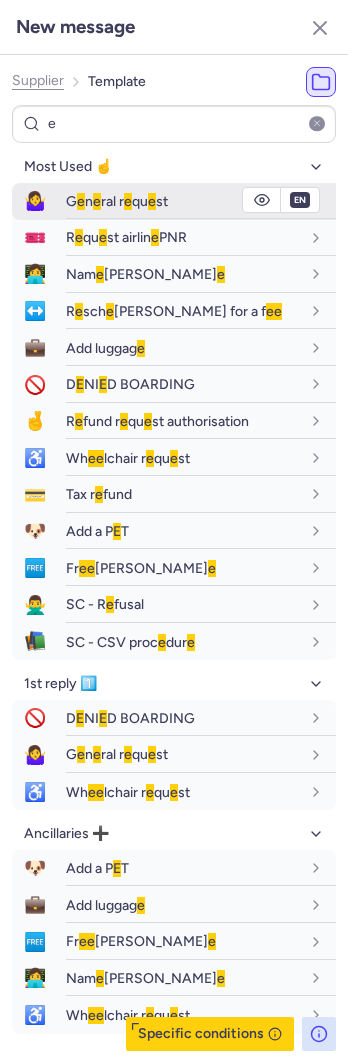 click on "G e n e ral r e qu e st" at bounding box center (117, 201) 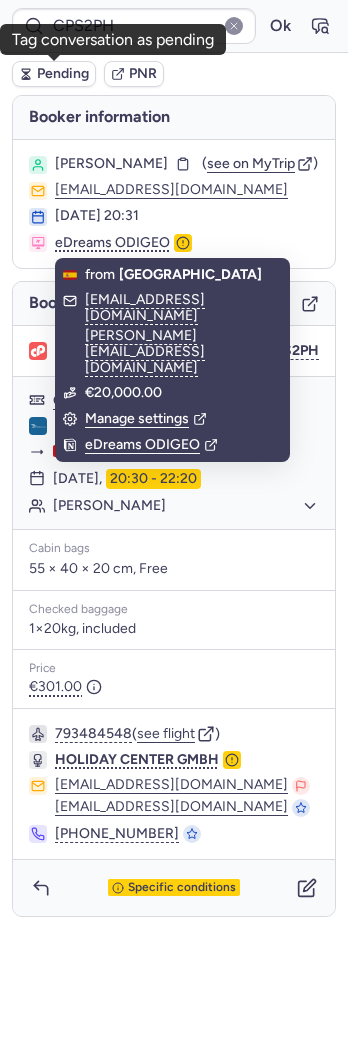 click on "Pending" at bounding box center (63, 74) 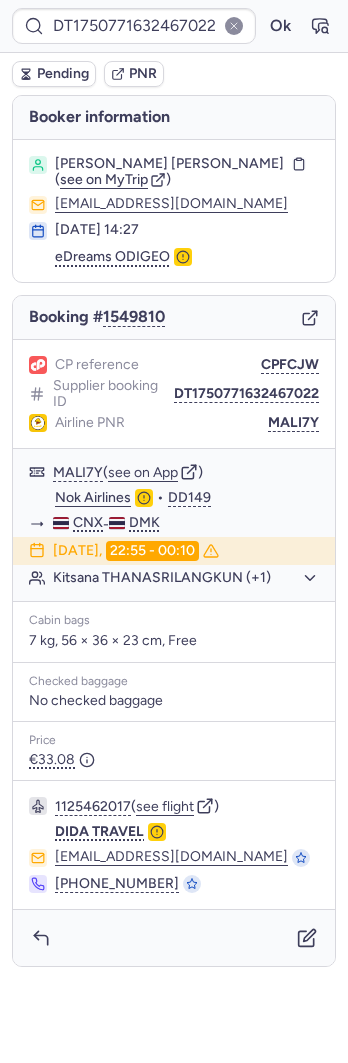 click on "1125462017  ( see flight )  DIDA TRAVEL flightcs@dida.com +86 755 2232 7682" at bounding box center [174, 845] 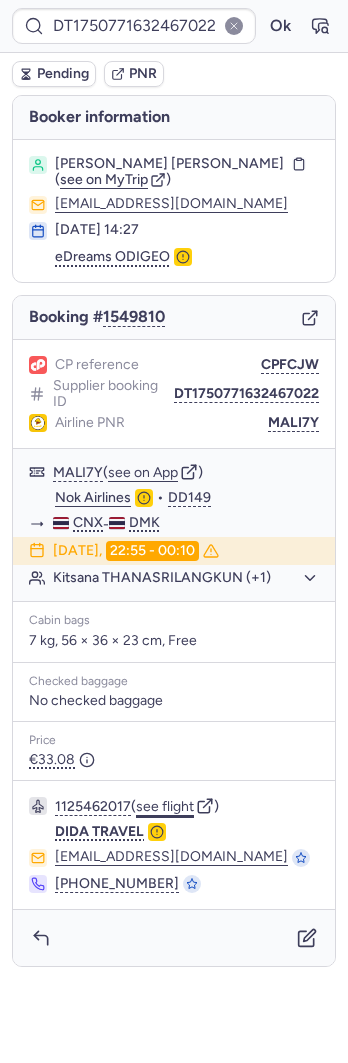 click on "see flight" 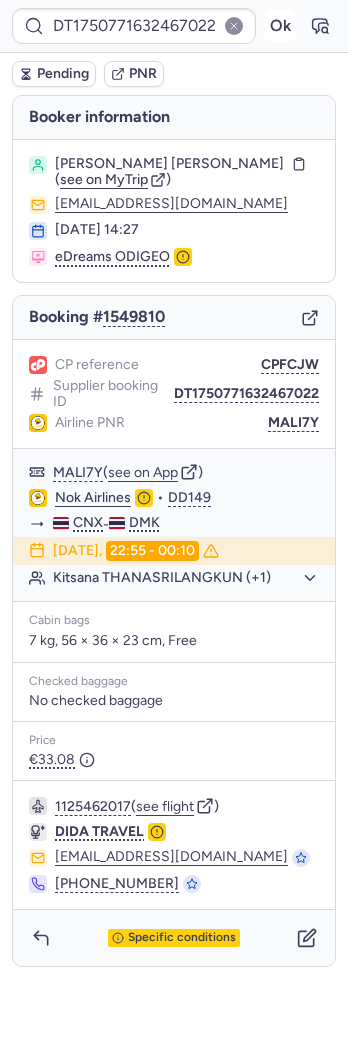click on "Ok" at bounding box center (280, 26) 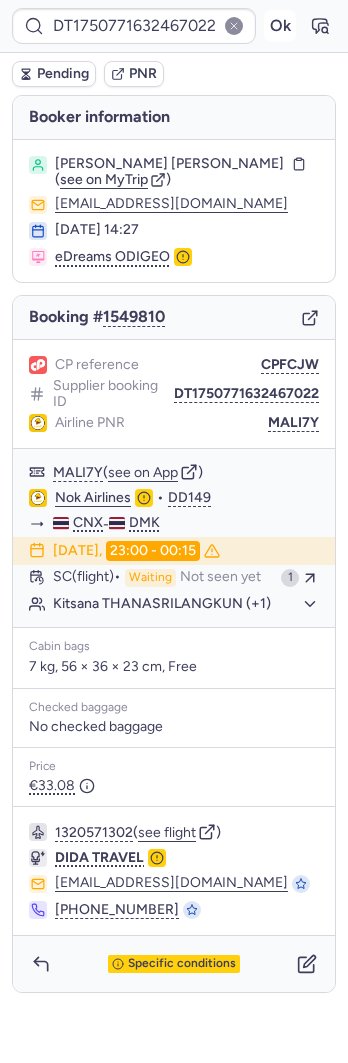 click on "Ok" at bounding box center (280, 26) 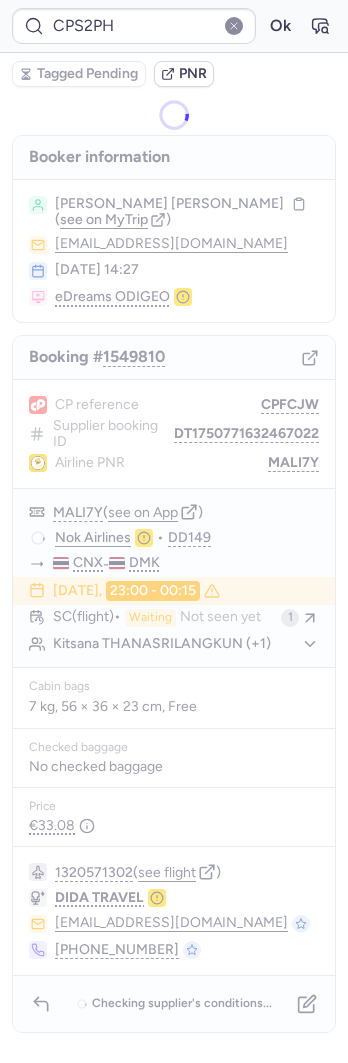 type on "CP9B9S" 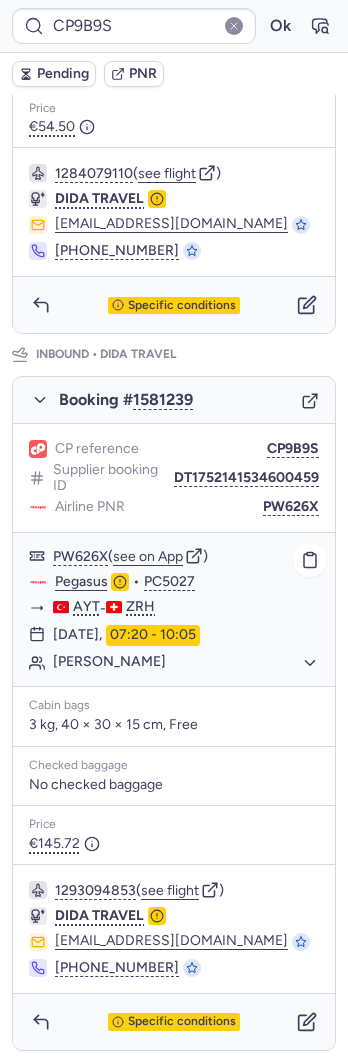 scroll, scrollTop: 250, scrollLeft: 0, axis: vertical 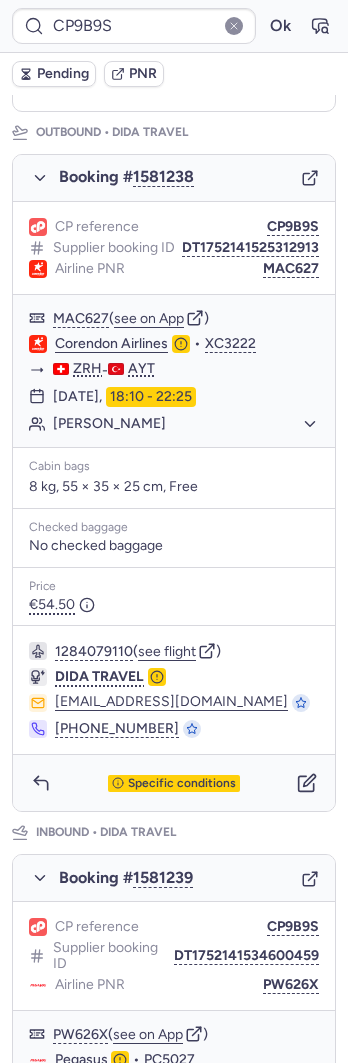click on "Specific conditions" at bounding box center [174, 783] 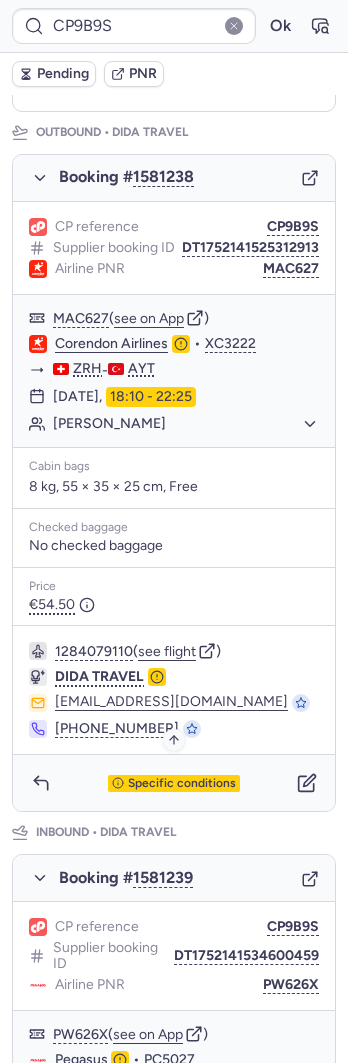 click on "Specific conditions" at bounding box center [182, 784] 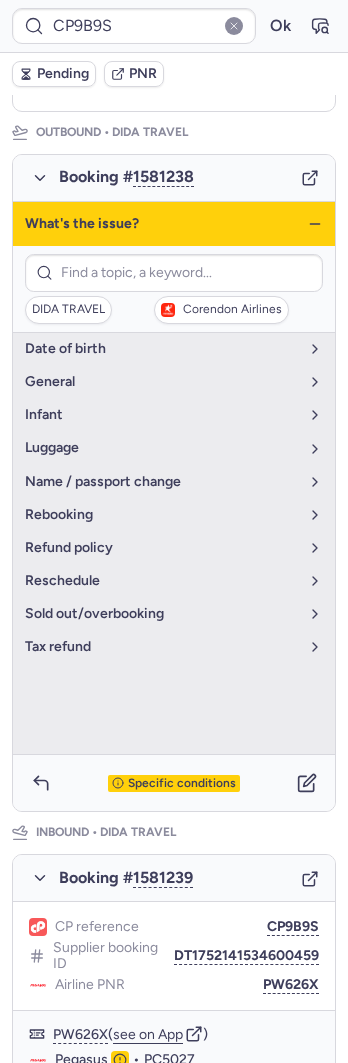 click on "DIDA TRAVEL  Corendon Airlines" at bounding box center [174, 289] 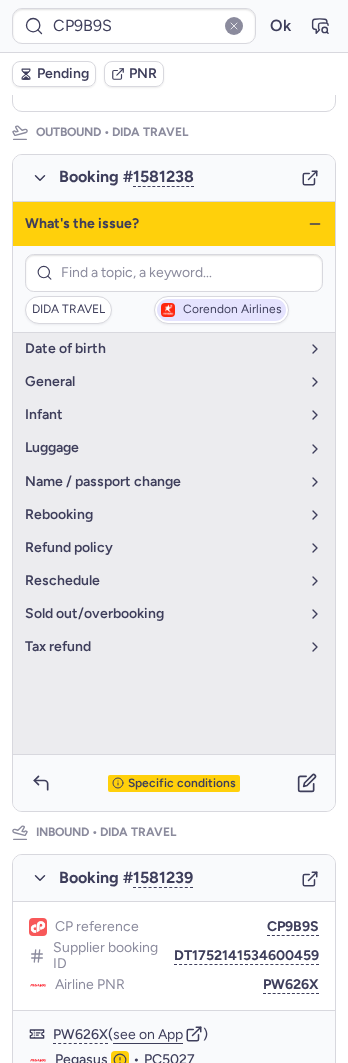 click on "Corendon Airlines" at bounding box center [232, 310] 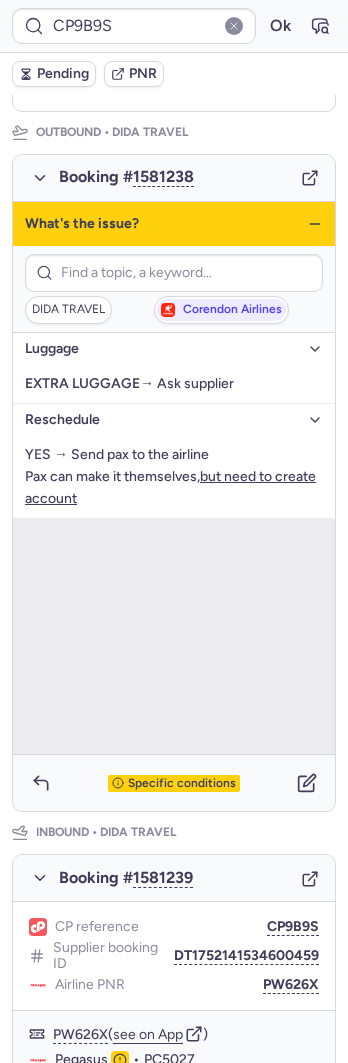 click 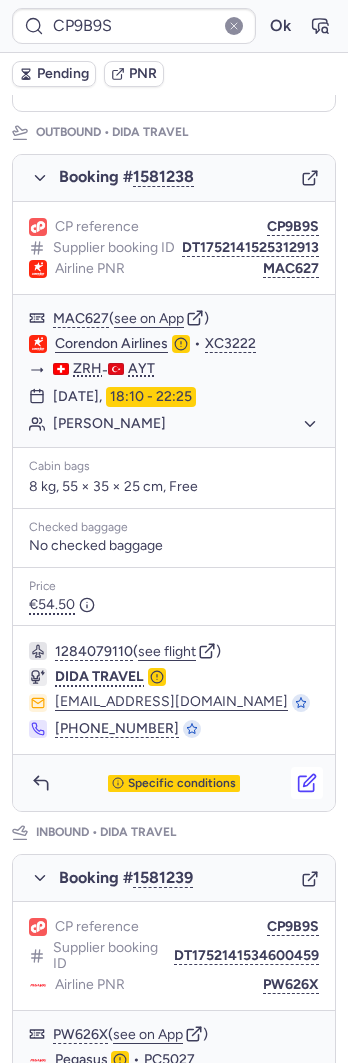 click at bounding box center (307, 783) 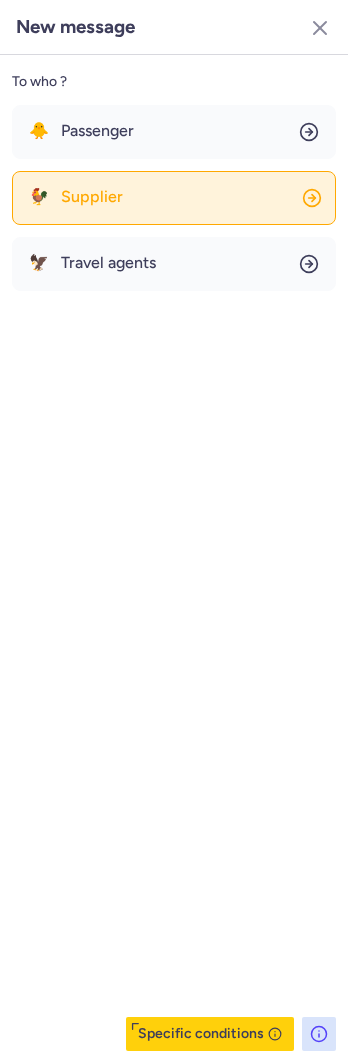 click on "Supplier" at bounding box center [92, 197] 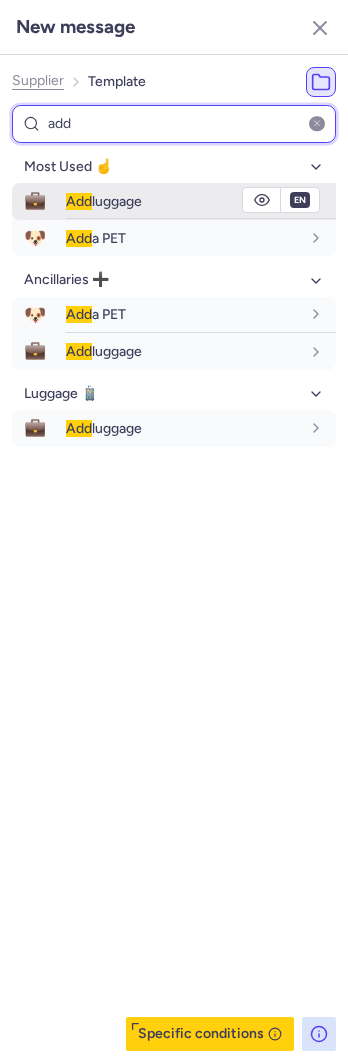 type on "add" 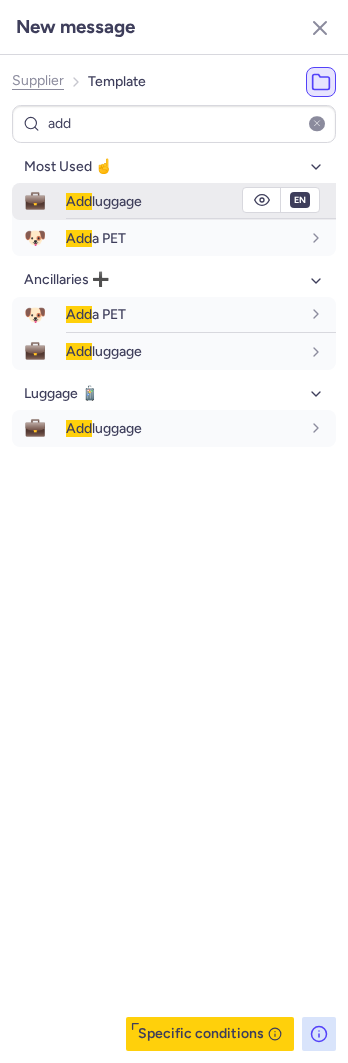 click on "Add" at bounding box center [79, 201] 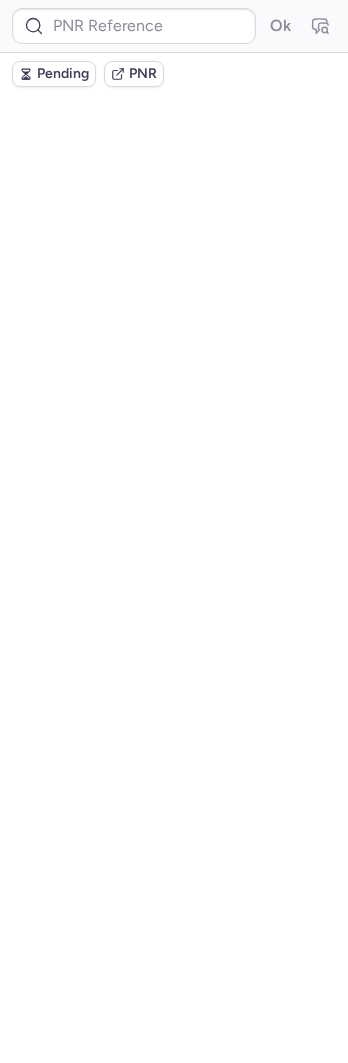 scroll, scrollTop: 0, scrollLeft: 0, axis: both 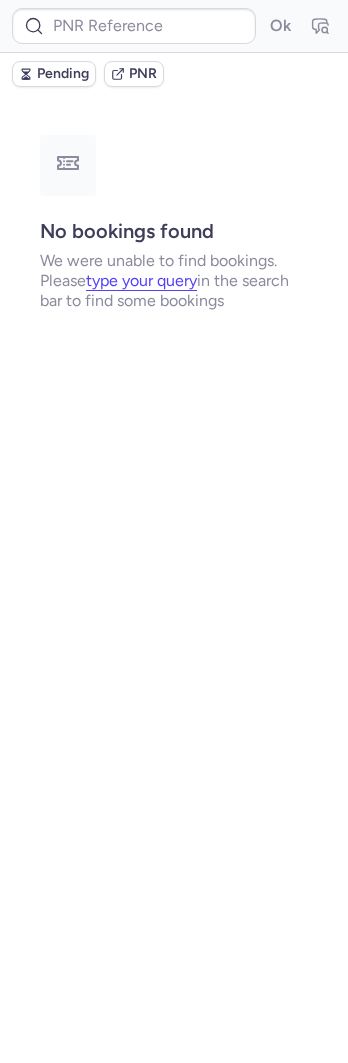 type on "CP9B9S" 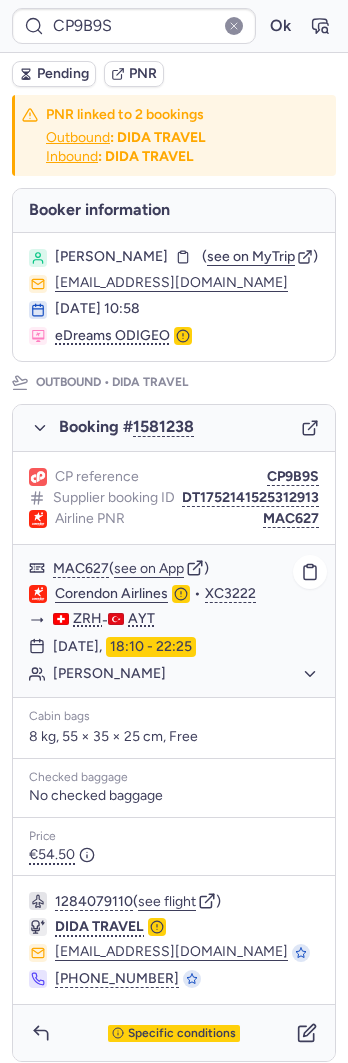scroll, scrollTop: 750, scrollLeft: 0, axis: vertical 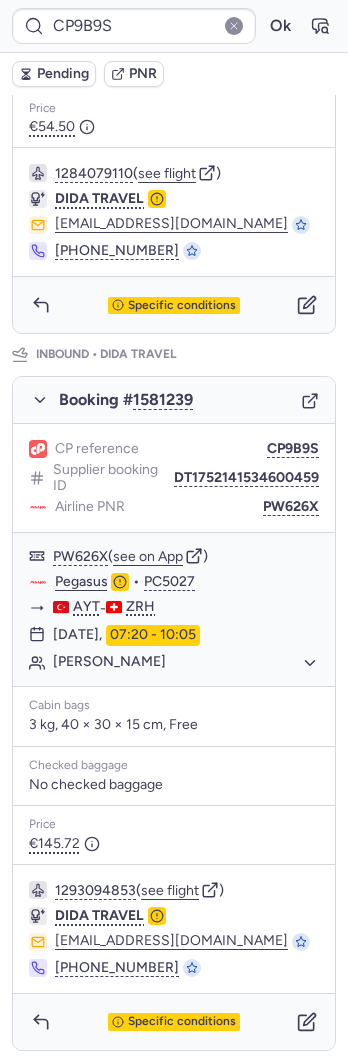 click on "CP reference CP9B9S Supplier booking ID DT1752141534600459 Airline PNR PW626X" at bounding box center [174, 478] 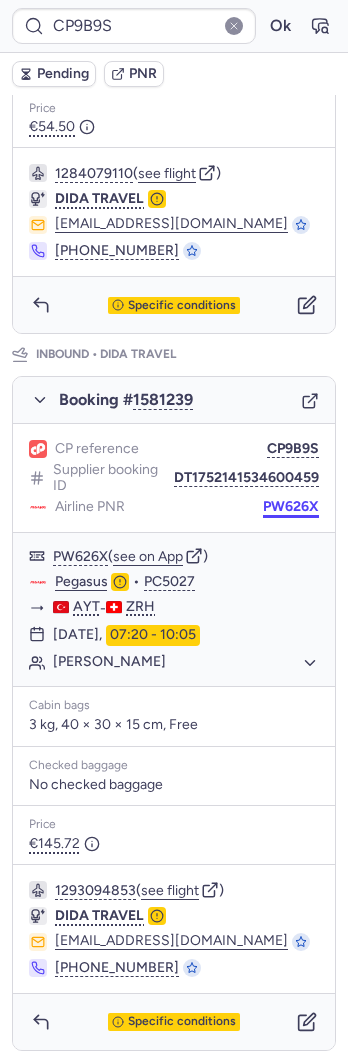 click on "PW626X" at bounding box center (291, 507) 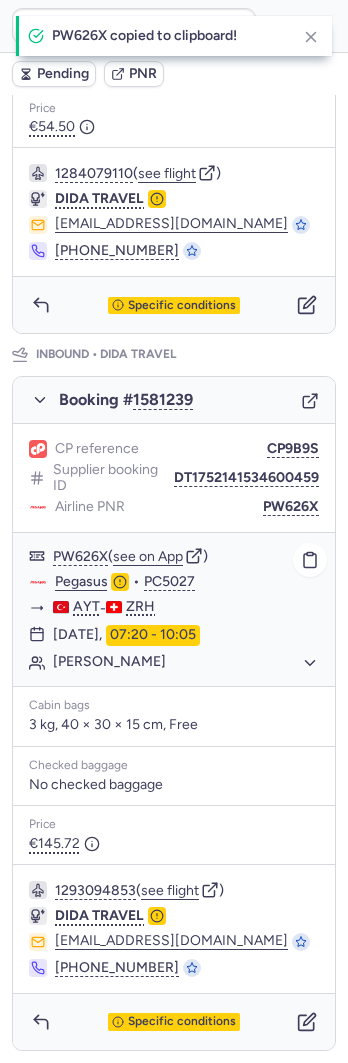 click on "Pegasus" 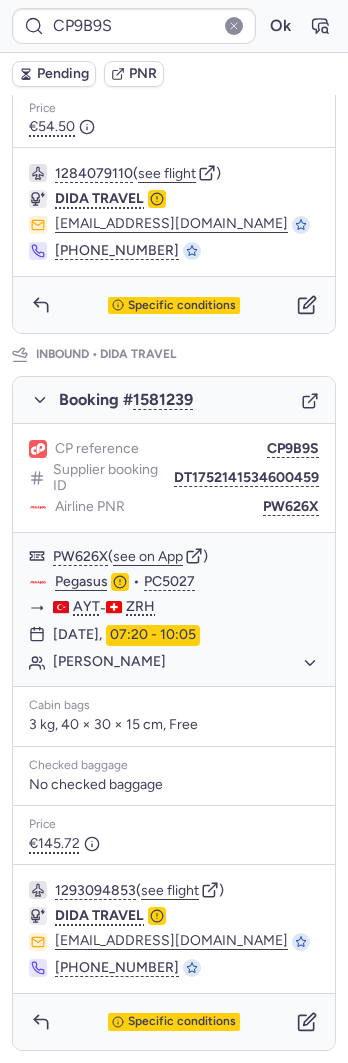 click on "Pending" at bounding box center (54, 74) 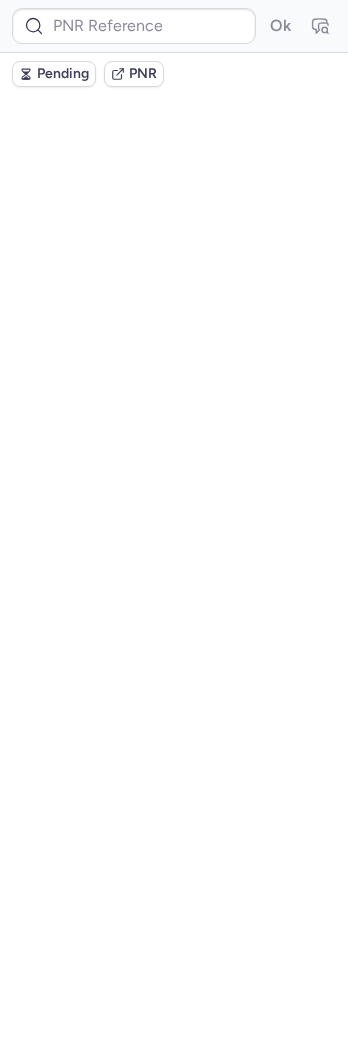 scroll, scrollTop: 0, scrollLeft: 0, axis: both 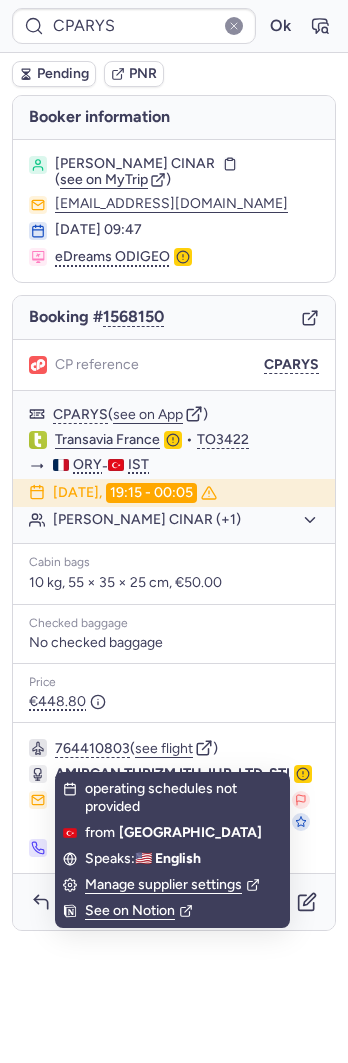 drag, startPoint x: 283, startPoint y: 1000, endPoint x: 274, endPoint y: 979, distance: 22.847319 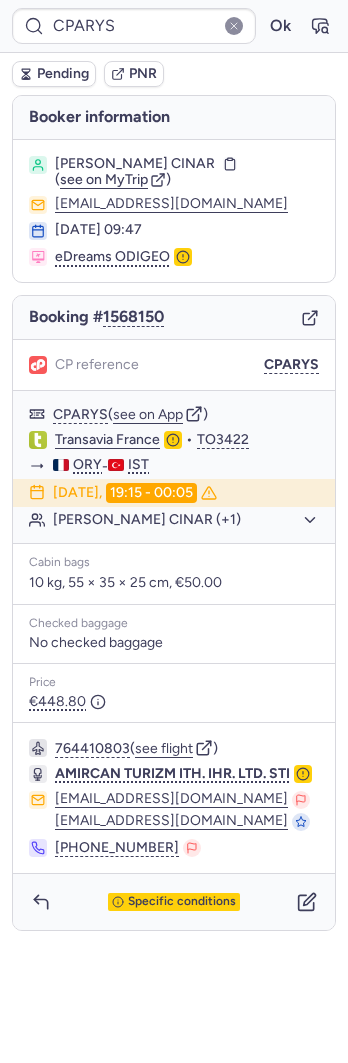 click on "Specific conditions" at bounding box center [174, 902] 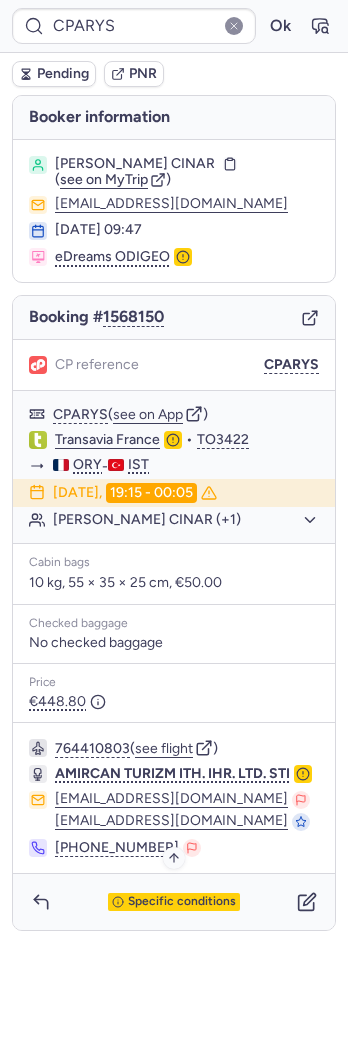 click on "Specific conditions" at bounding box center (182, 902) 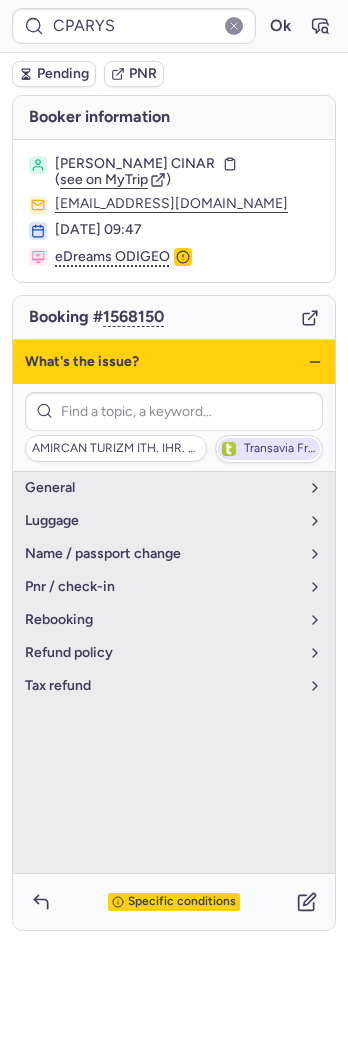 click on "Transavia France" at bounding box center (269, 449) 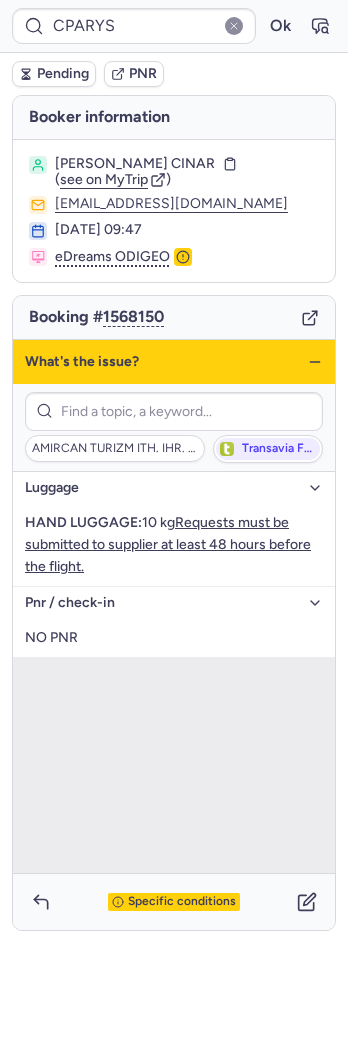 drag, startPoint x: 304, startPoint y: 354, endPoint x: 313, endPoint y: 332, distance: 23.769728 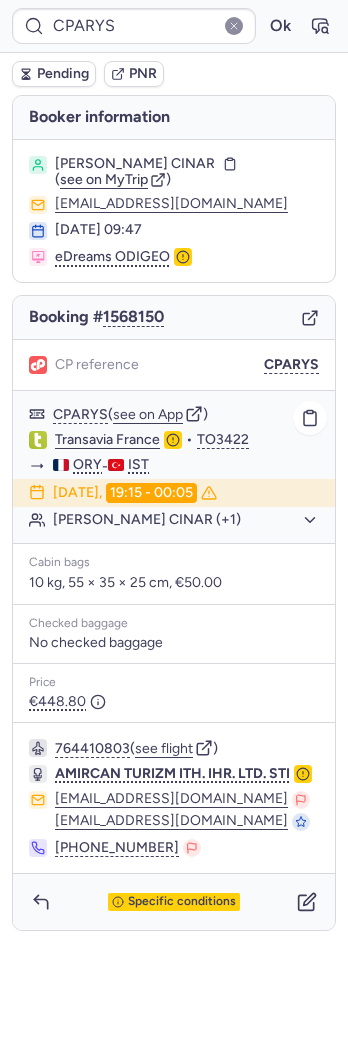 click on "Transavia France  •  TO3422" 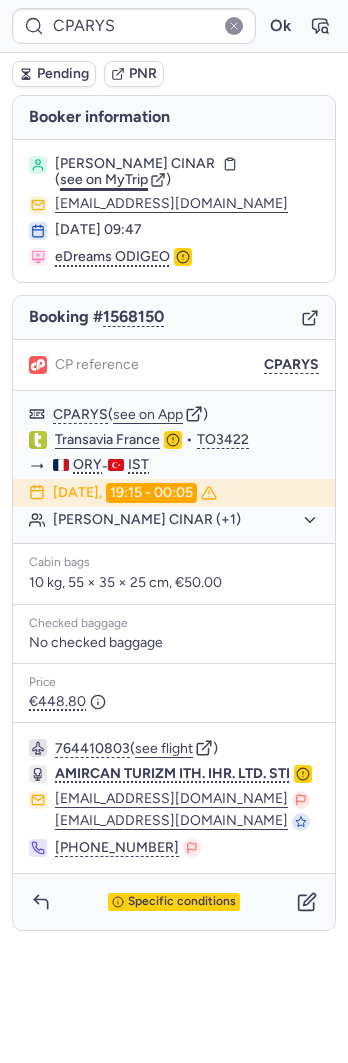 click on "see on MyTrip" at bounding box center (104, 179) 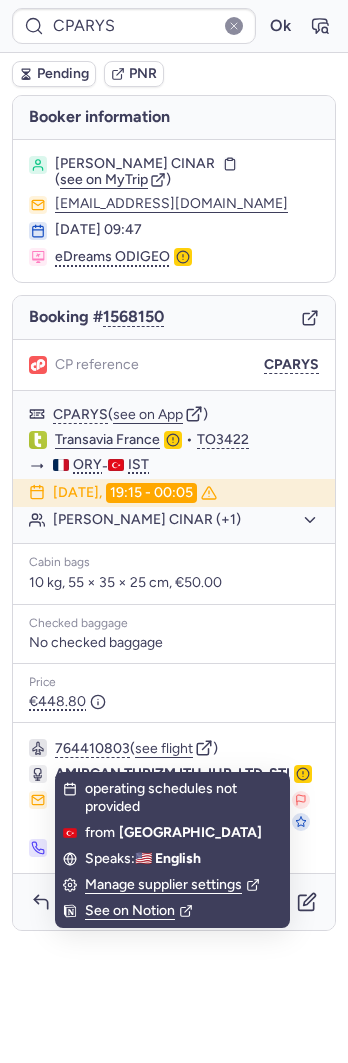 click on "CPARYS  Ok  Pending PNR Booker information Gulden CINAR  ( see on MyTrip  )  ebrucinar02@gmail.com 03 Jul 2025, 09:47 eDreams ODIGEO Booking # 1568150 CP reference CPARYS CPARYS  ( see on App )  Transavia France  •  TO3422 ORY  -  IST 19 Jul 2025,  19:15 - 00:05 Gulden CINAR (+1)  Cabin bags  10 kg, 55 × 35 × 25 cm, €50.00 Checked baggage No checked baggage Price €448.80  764410803  ( see flight )  AMIRCAN TURIZM ITH. IHR. LTD. STI info@biletdoktoru.com info@biletdoktoru.com +90 541 541 52 92 Specific conditions" 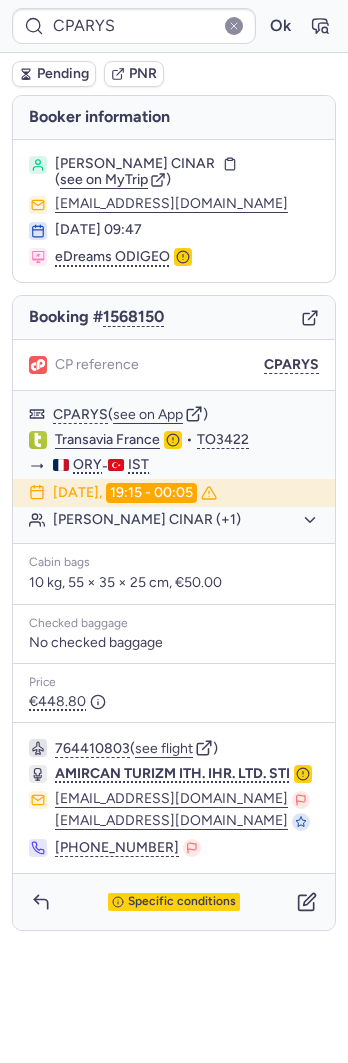 click on "Specific conditions" at bounding box center [174, 902] 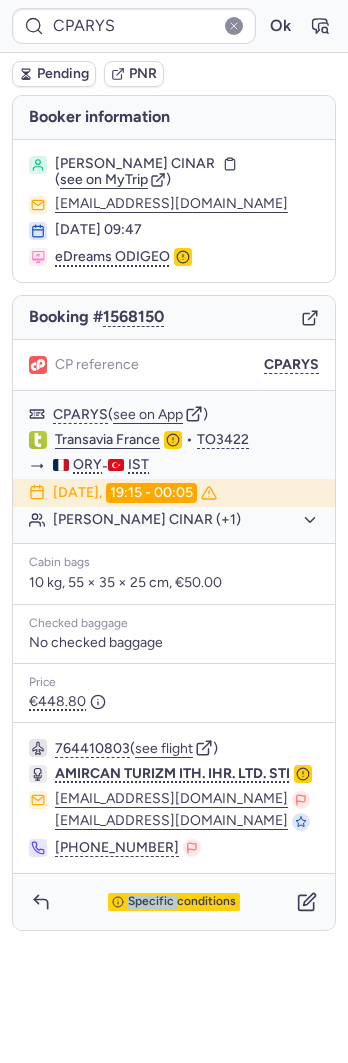 click on "Specific conditions" at bounding box center (174, 902) 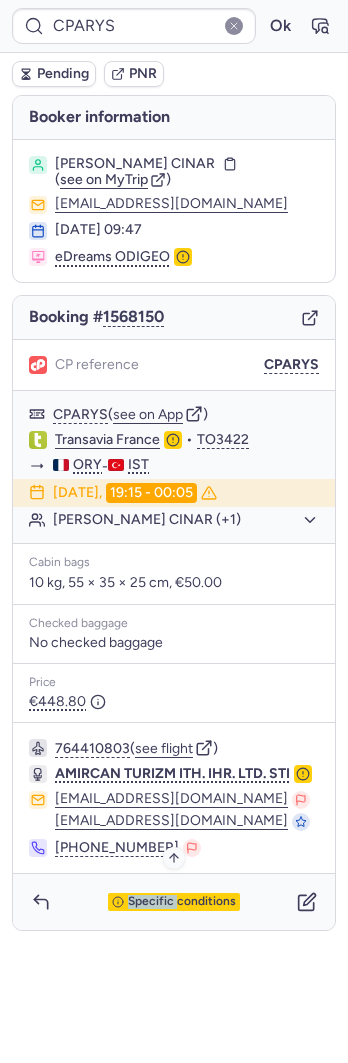 click on "Specific conditions" at bounding box center [182, 902] 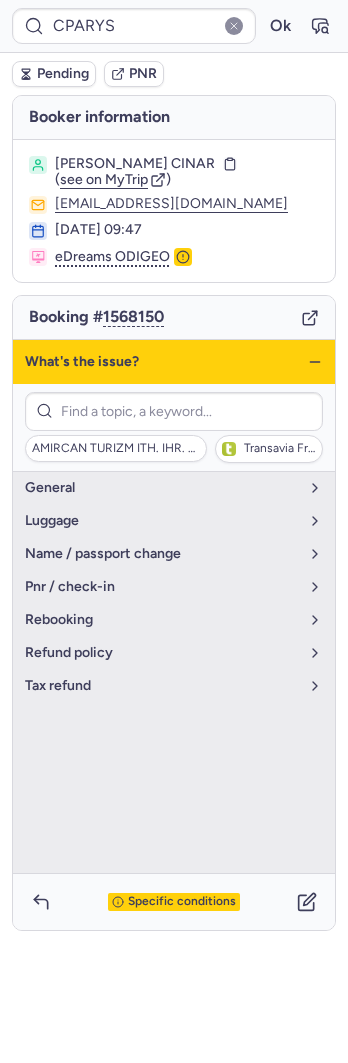 click on "AMIRCAN TURIZM ITH. IHR. LTD. STI  Transavia France" at bounding box center [174, 427] 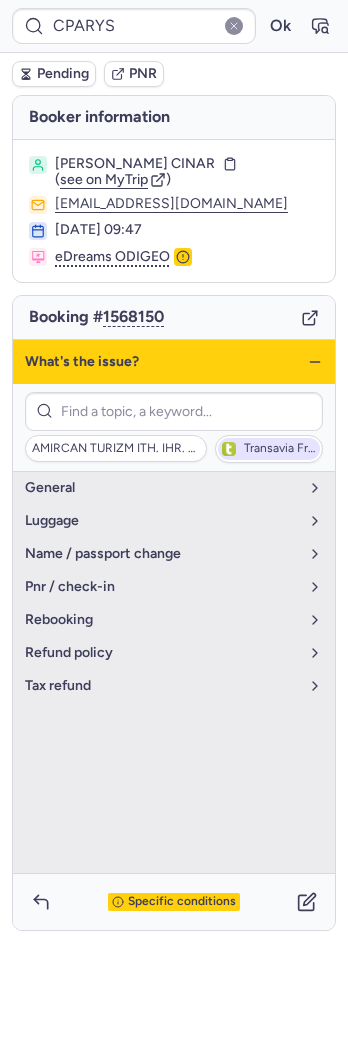 click on "Transavia France" at bounding box center [269, 449] 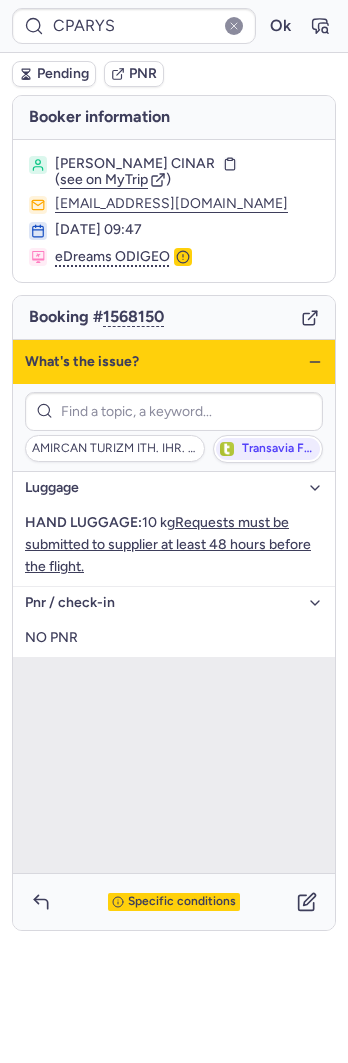 click on "What's the issue?" at bounding box center (174, 362) 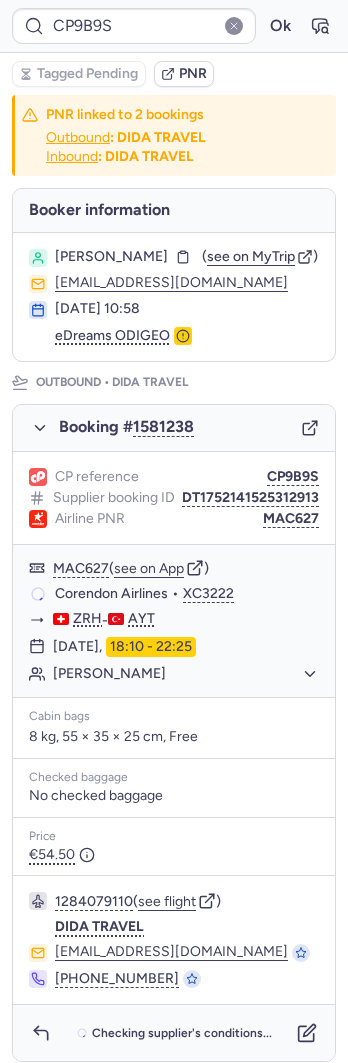 type on "CPGT2J" 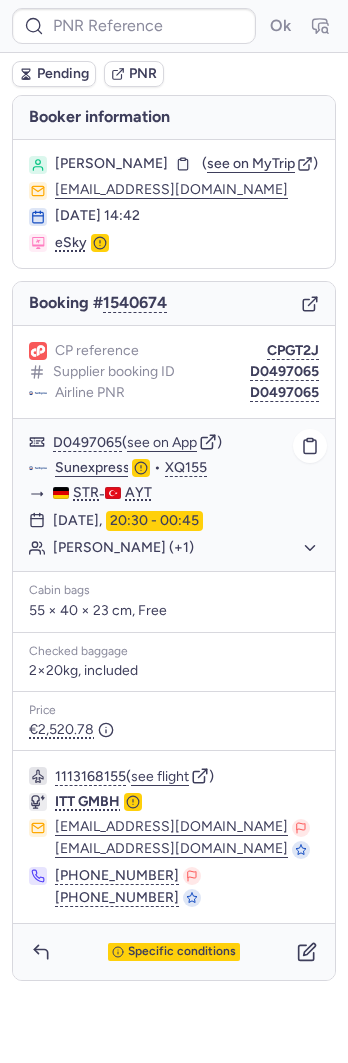 type on "CP8GJW" 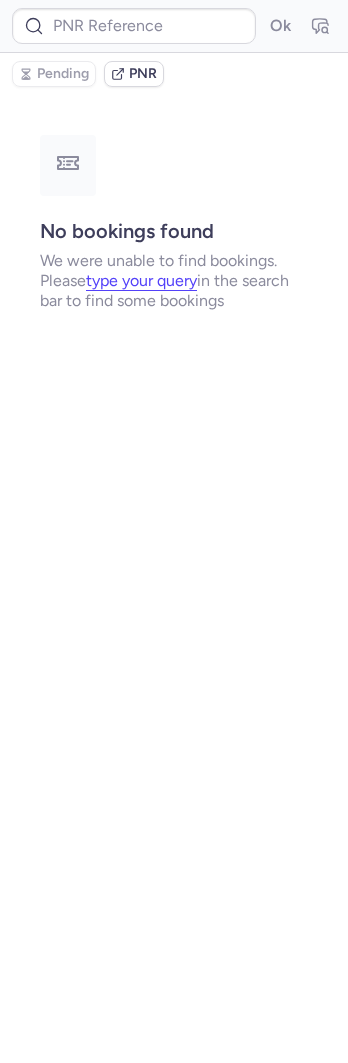 type on "CPUUNS" 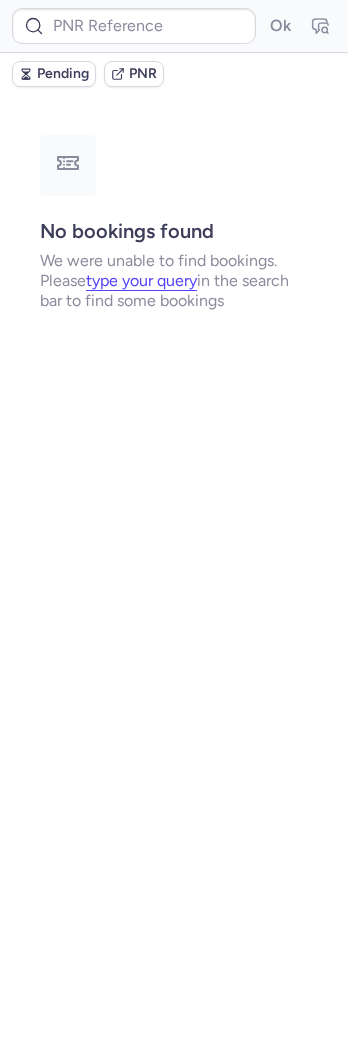 type on "CPUUNS" 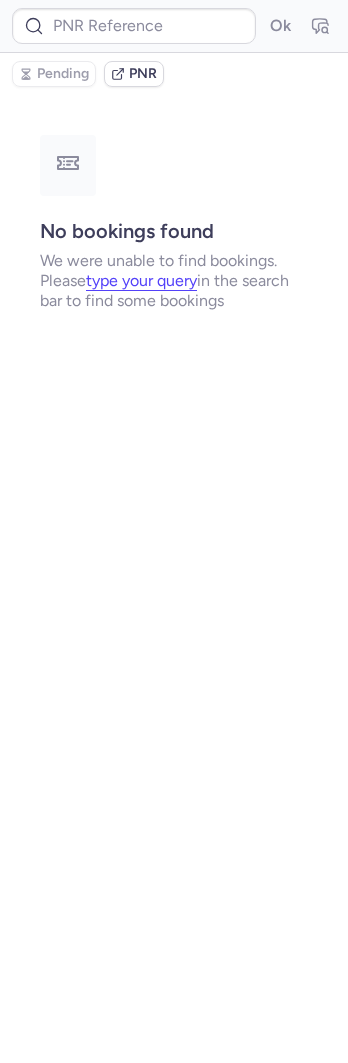 type on "CP9B9S" 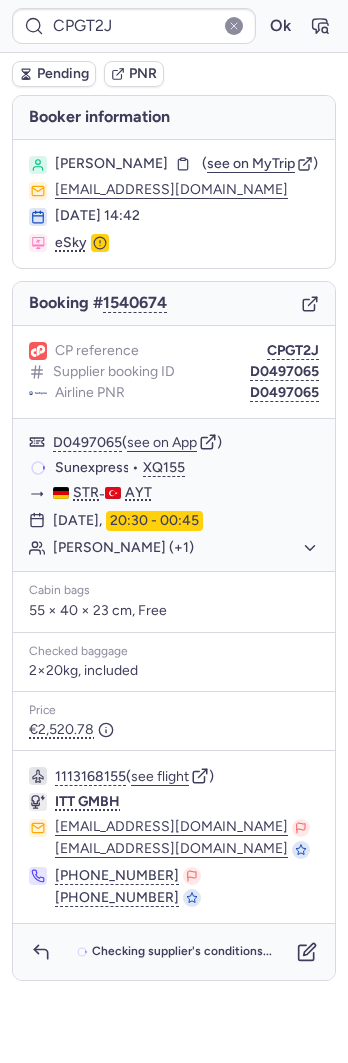 type on "CP47GD" 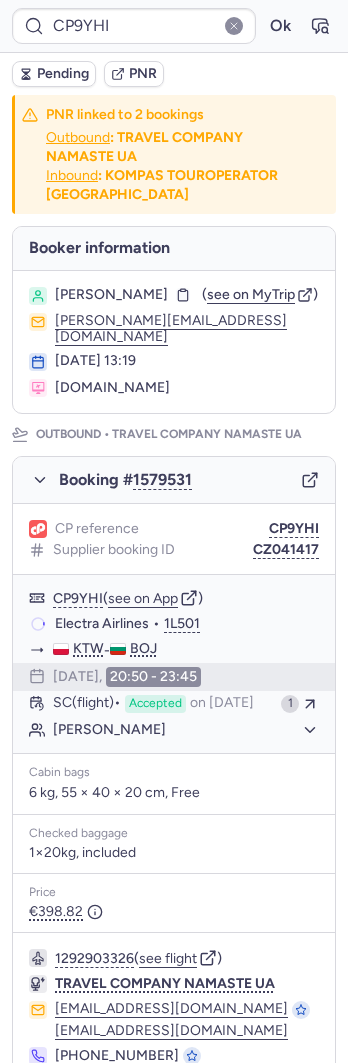 type on "CP47GD" 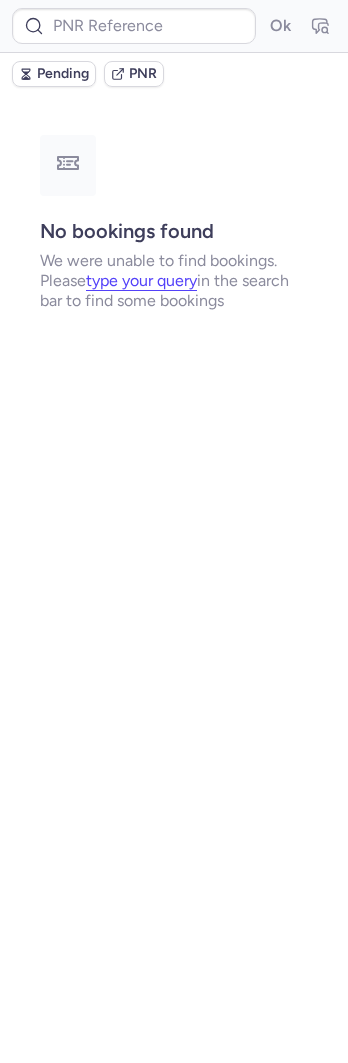 type on "CPO8VM" 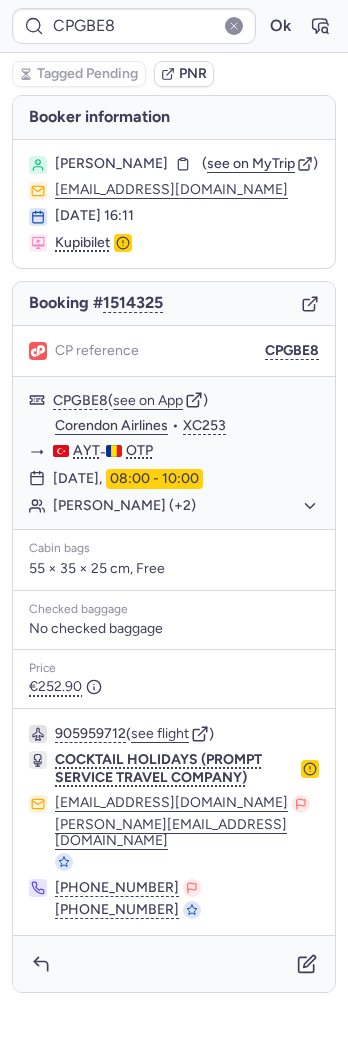type on "CPUUNS" 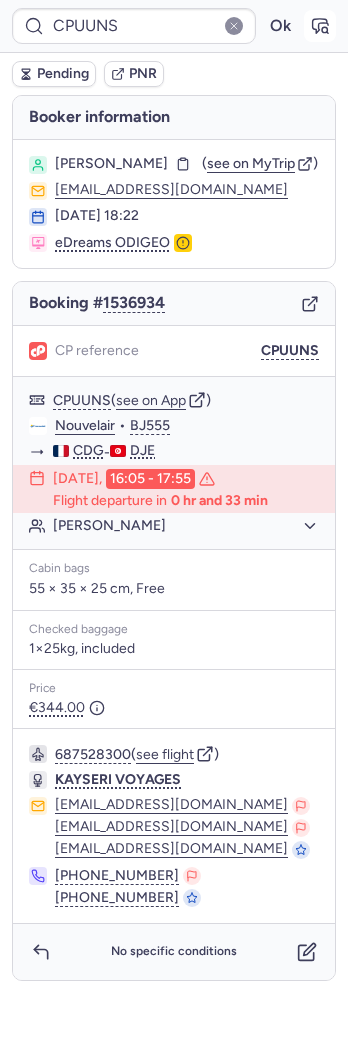 click 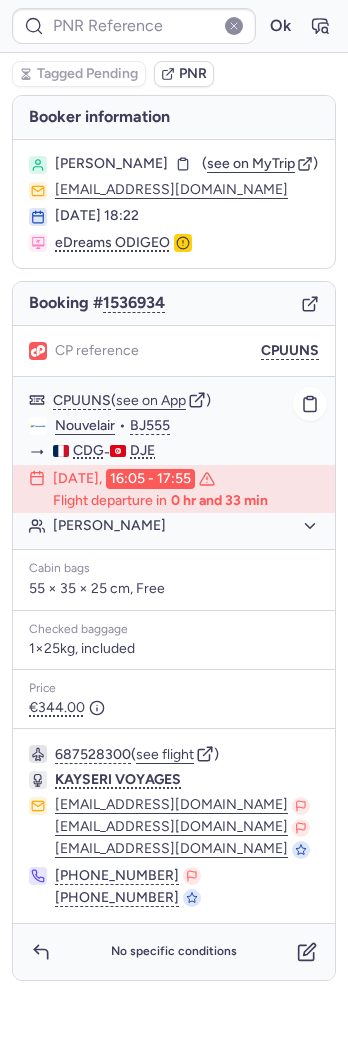 type on "CPUUNS" 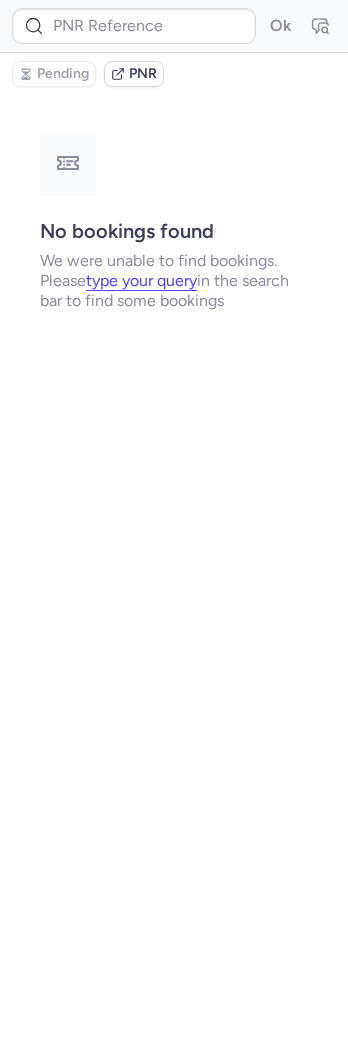 type on "CPUUNS" 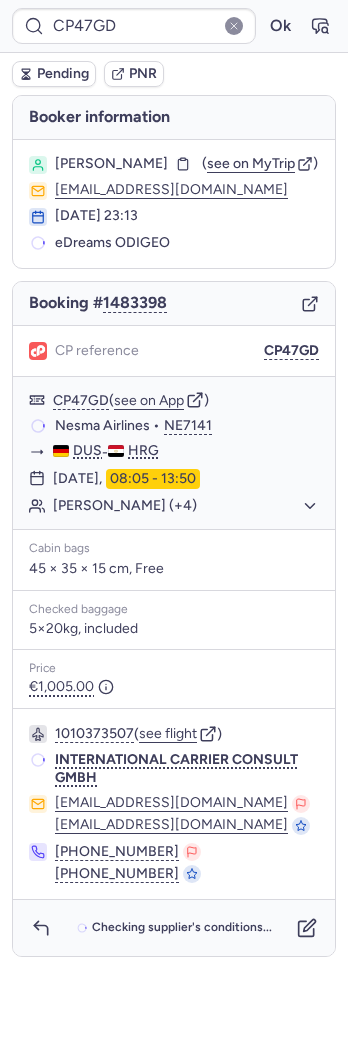type on "CPO8VM" 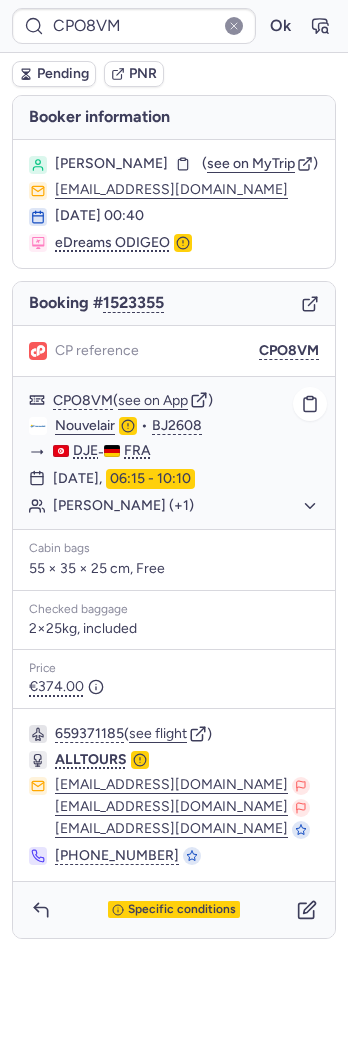 click on "[PERSON_NAME] (+1)" 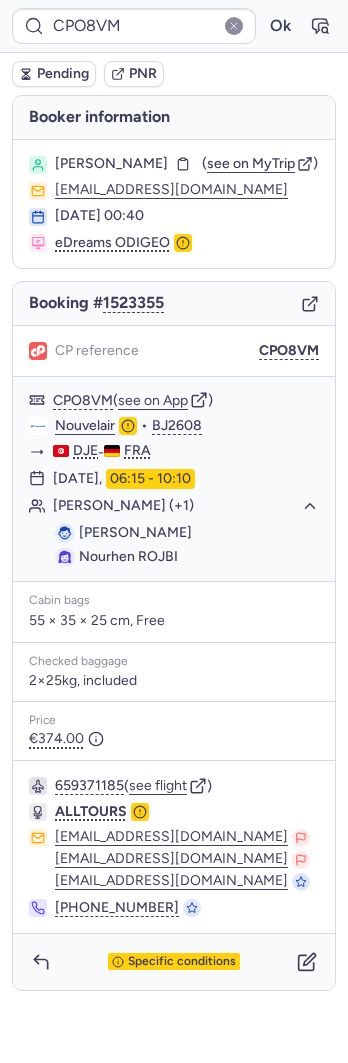 click on "Specific conditions" at bounding box center (174, 962) 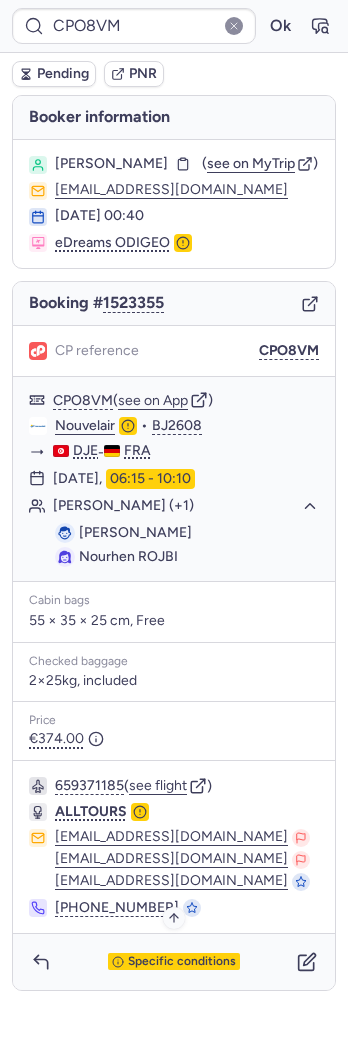 click on "Specific conditions" at bounding box center (182, 962) 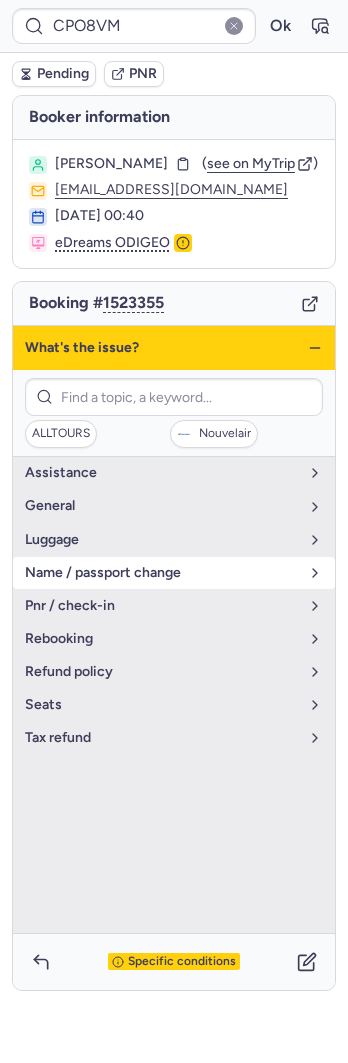 click on "name / passport change" at bounding box center [174, 573] 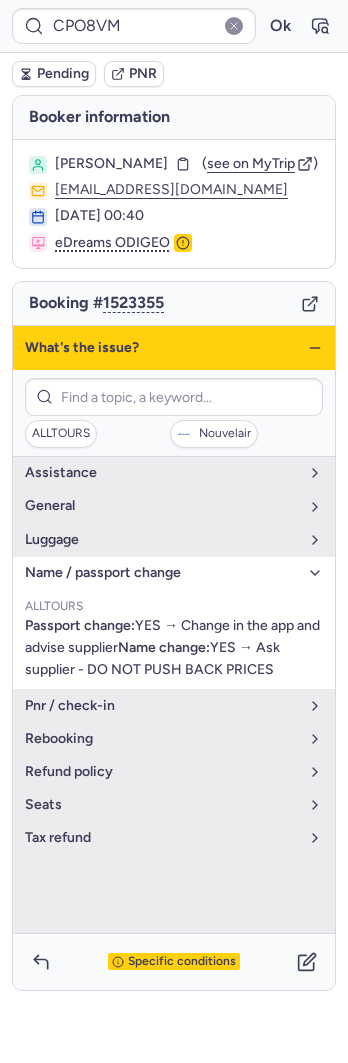 click on "What's the issue?" at bounding box center [174, 348] 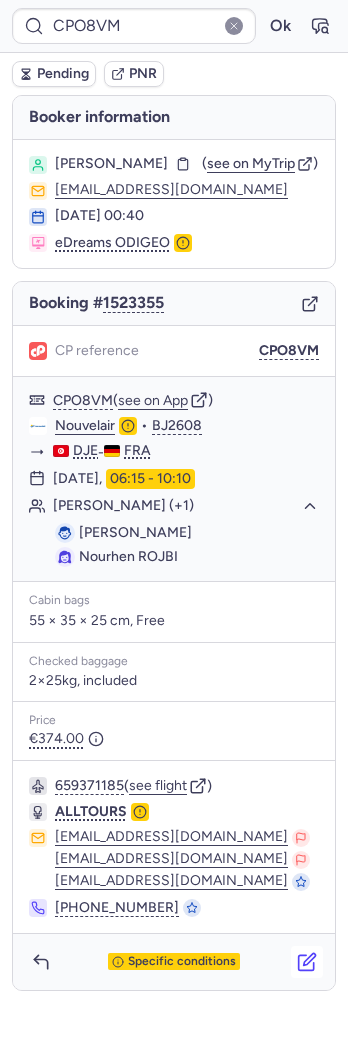 click 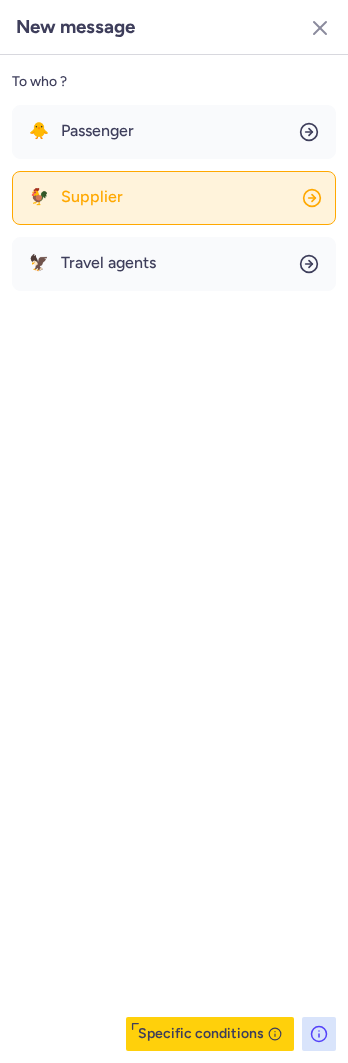 click on "Supplier" at bounding box center (92, 197) 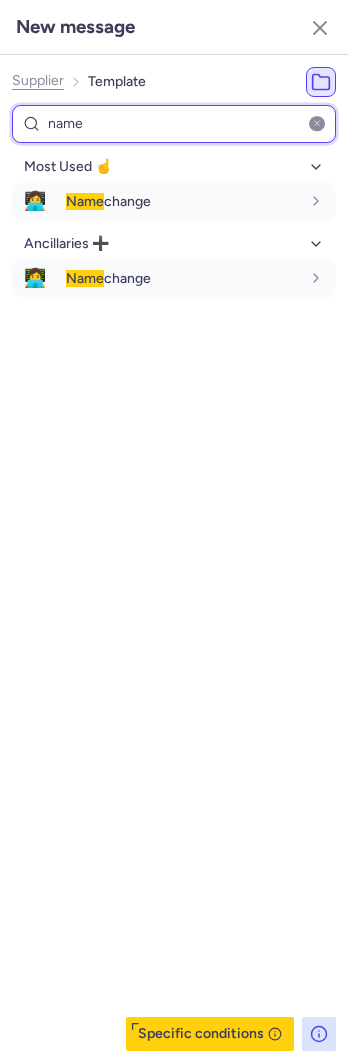 type on "name" 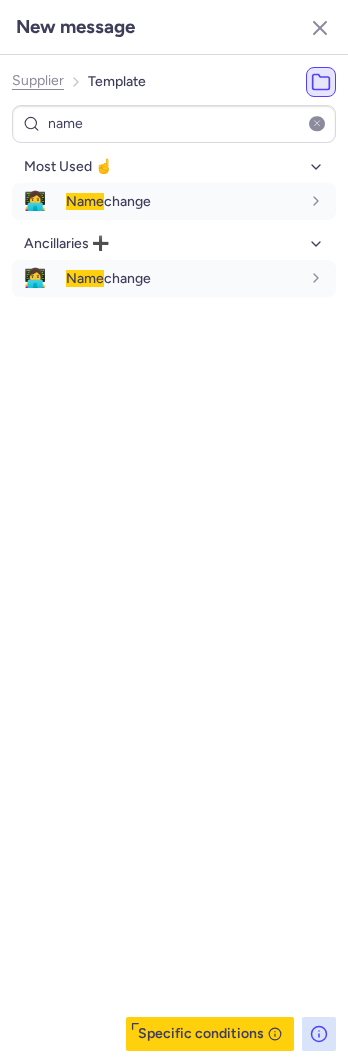 click on "Supplier Template" at bounding box center (174, 82) 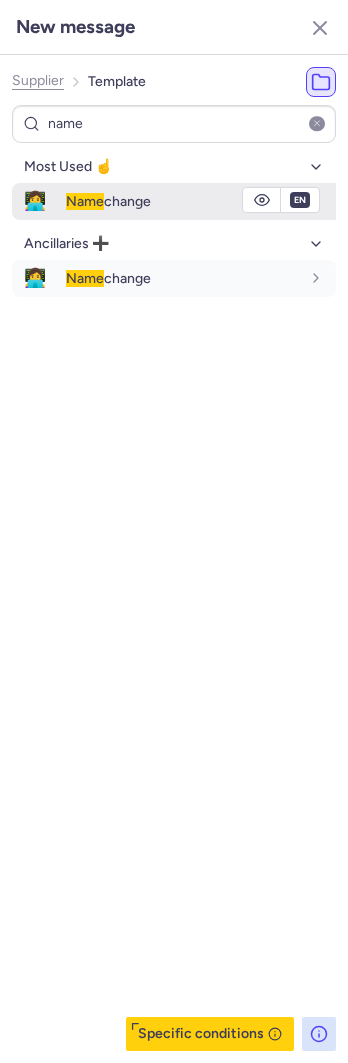 click on "Name  change" at bounding box center [183, 201] 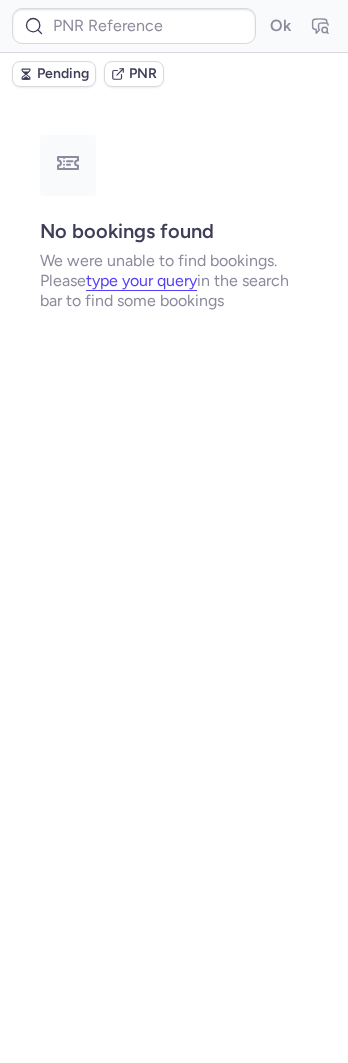 type on "CPO8VM" 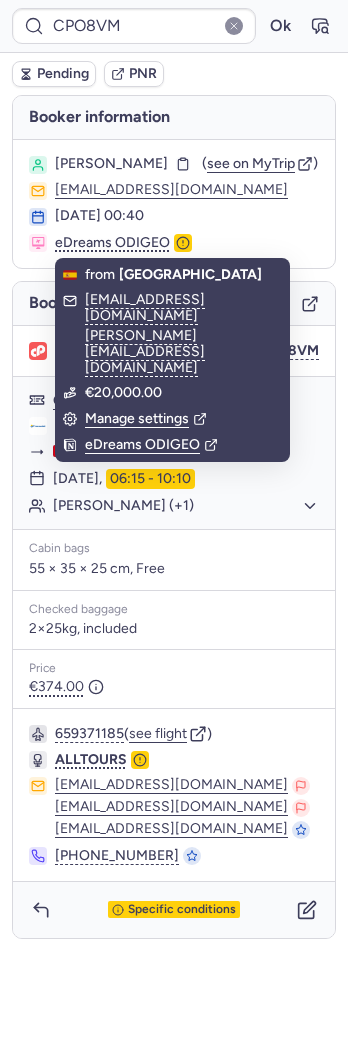 click on "Pending" at bounding box center [63, 74] 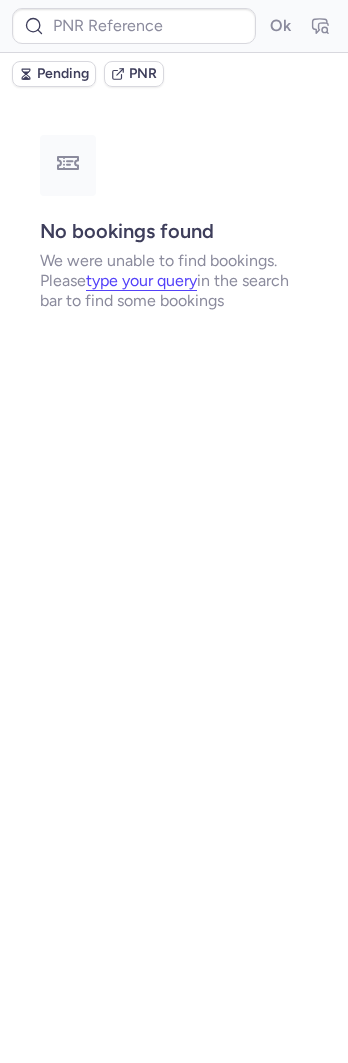 click on "Ok" at bounding box center [174, 26] 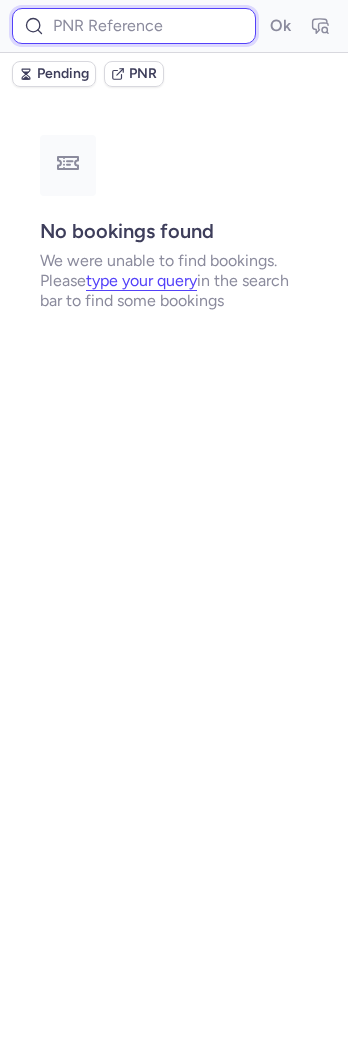 click at bounding box center (134, 26) 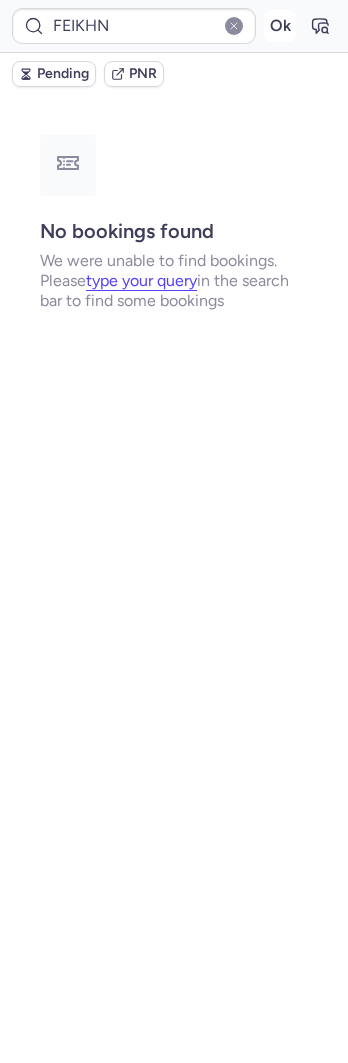 click on "Ok" at bounding box center (280, 26) 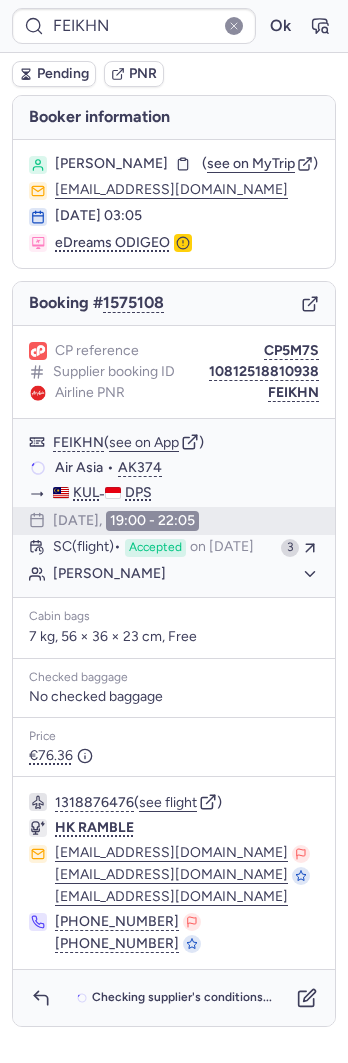 click on "CP reference CP5M7S" 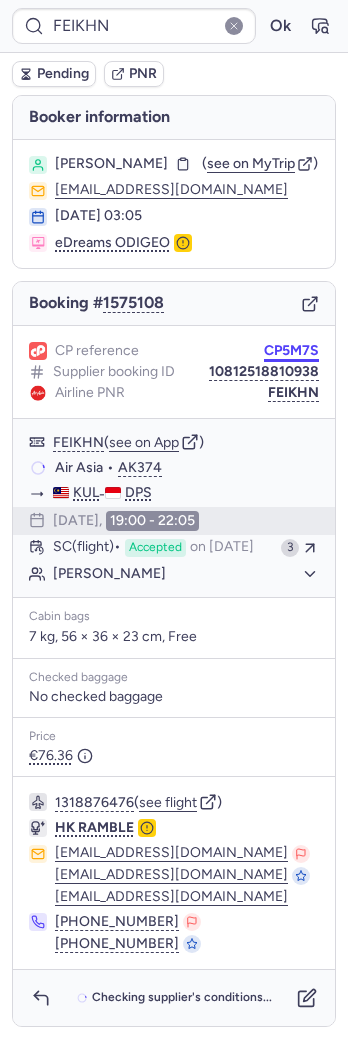 click on "CP5M7S" at bounding box center (291, 351) 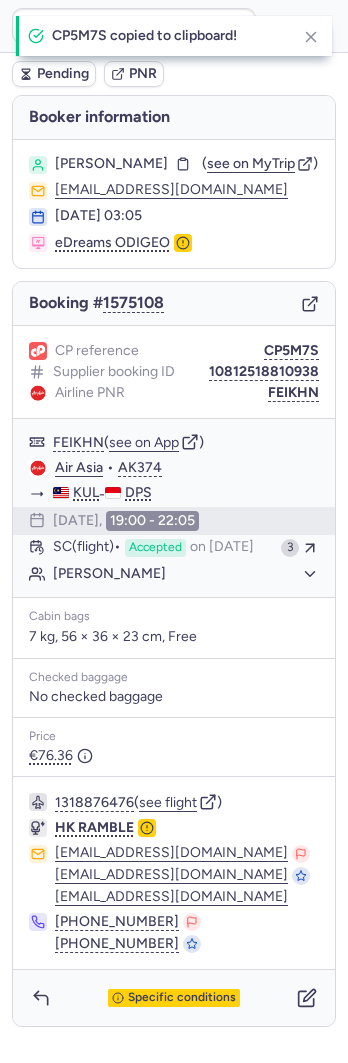 type on "CP5M7S" 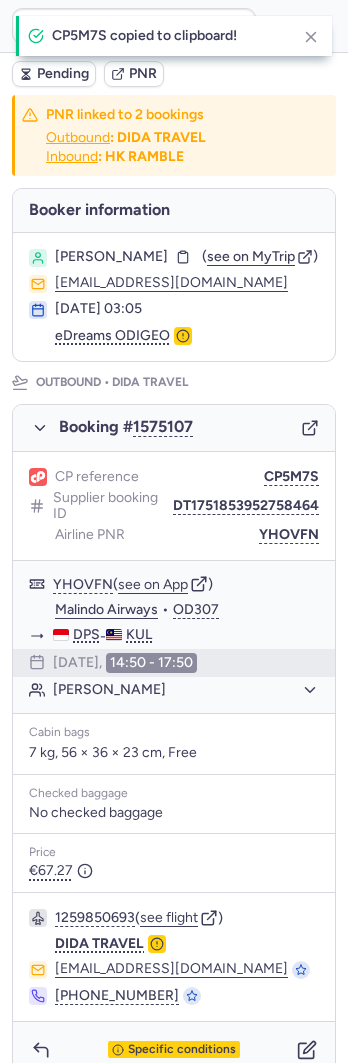 scroll, scrollTop: 844, scrollLeft: 0, axis: vertical 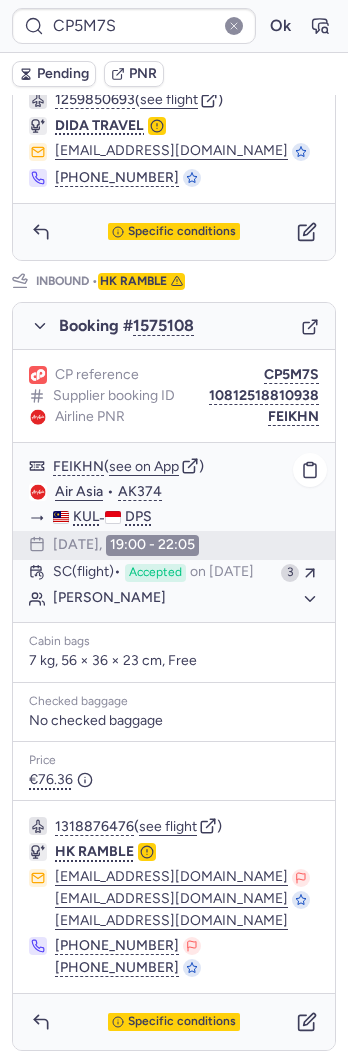 click on "19:00 - 22:05" at bounding box center [152, 545] 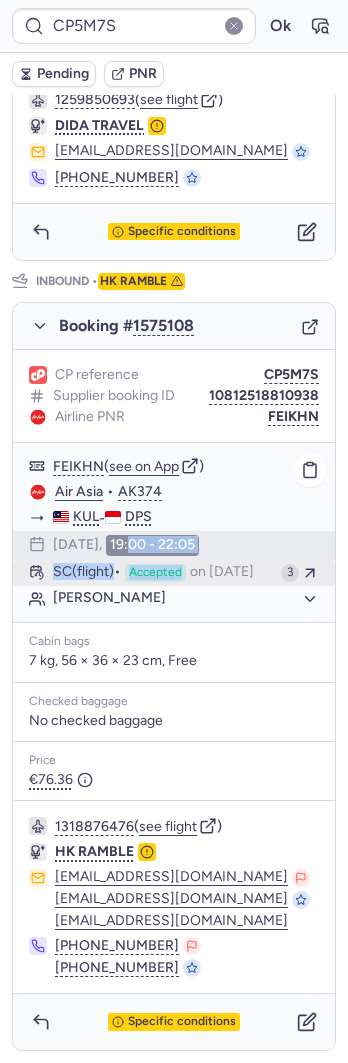 click on "FEIKHN  ( see on App )  Air Asia  •  AK374 KUL  -  DPS 15 Jul 2025,  19:00 - 22:05 SC   (flight)  Accepted  on Jul 15, 2025 3 Vaughan EASTES" at bounding box center [174, 532] 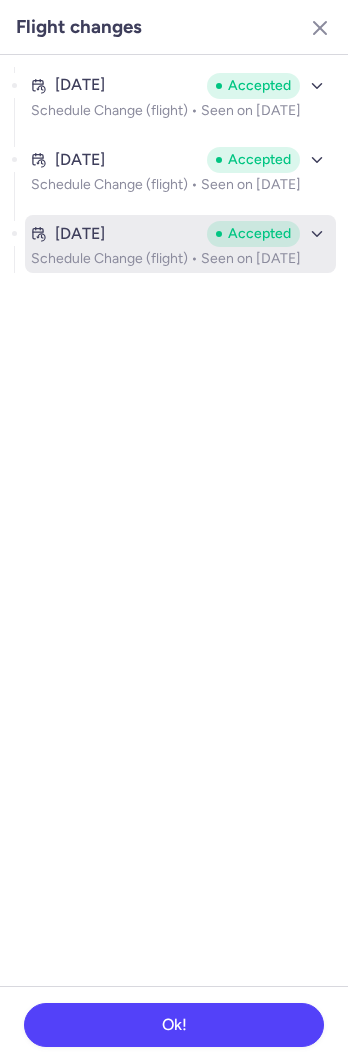 click on "Schedule Change (flight) •  Seen on Jul 15, 2025" at bounding box center (180, 259) 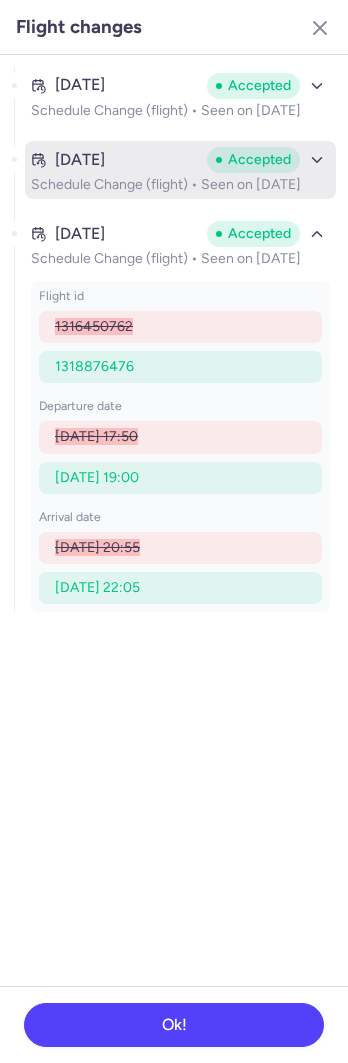 click on "Jul 14, 2025 Accepted Schedule Change (flight) •  Seen on Jul 15, 2025" at bounding box center (180, 170) 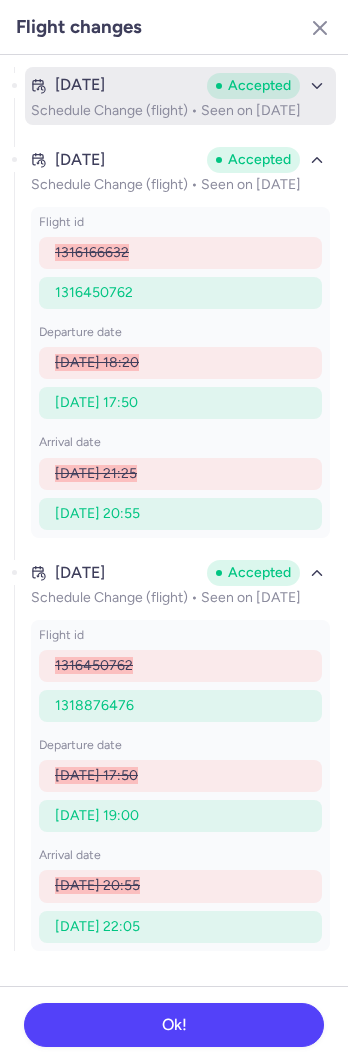 click on "Schedule Change (flight) •  Seen on Jul 14, 2025" at bounding box center [180, 111] 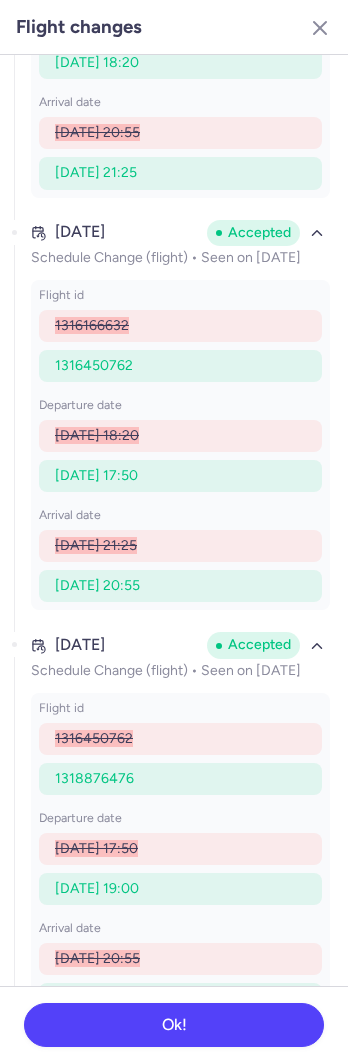 scroll, scrollTop: 350, scrollLeft: 0, axis: vertical 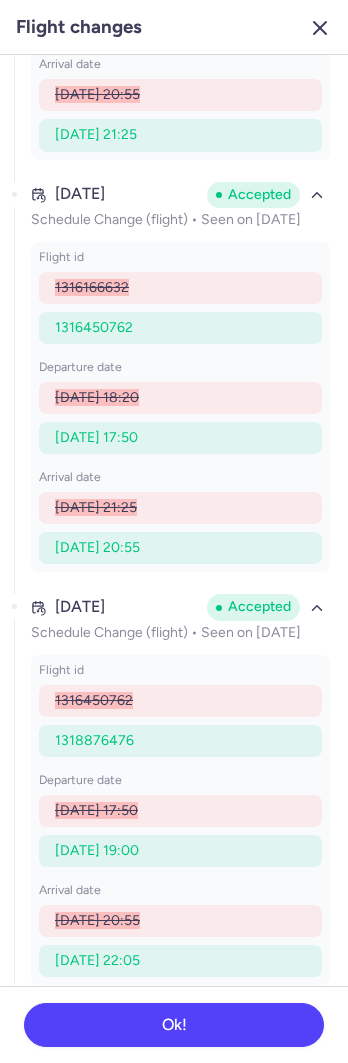 click 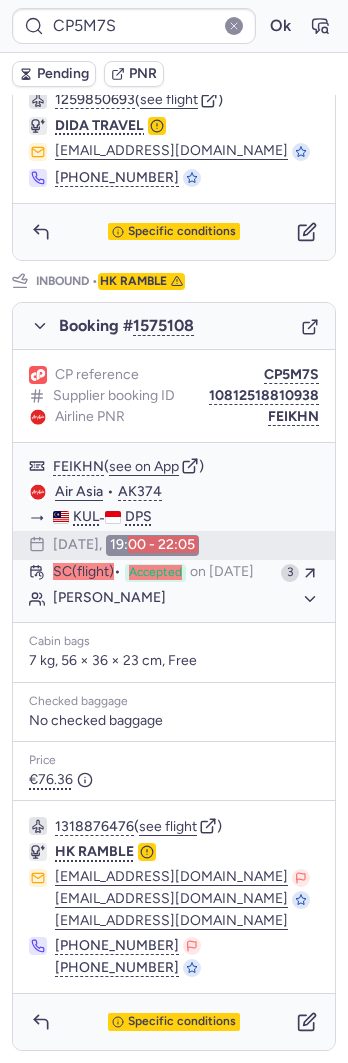 scroll, scrollTop: 844, scrollLeft: 0, axis: vertical 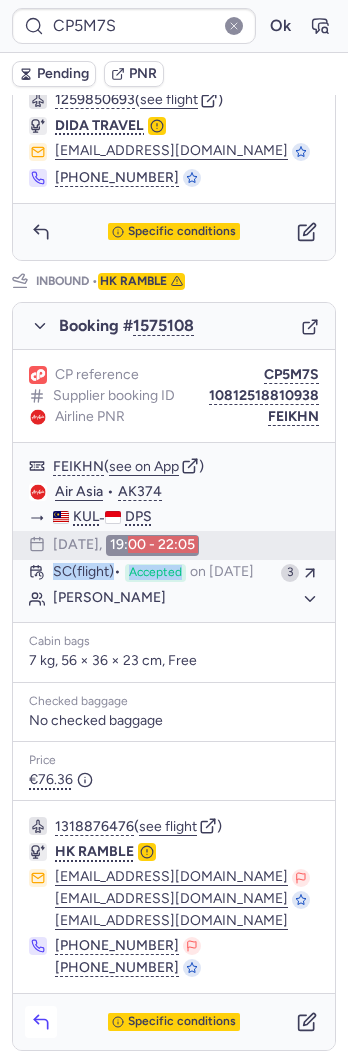 click 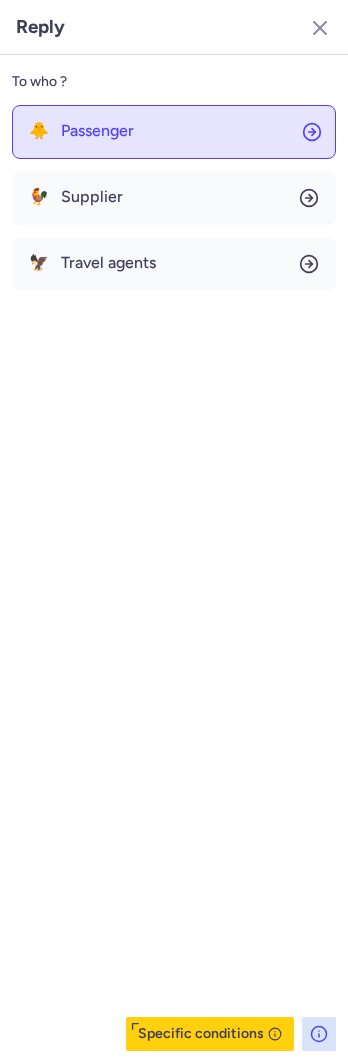 click on "🐥 Passenger" 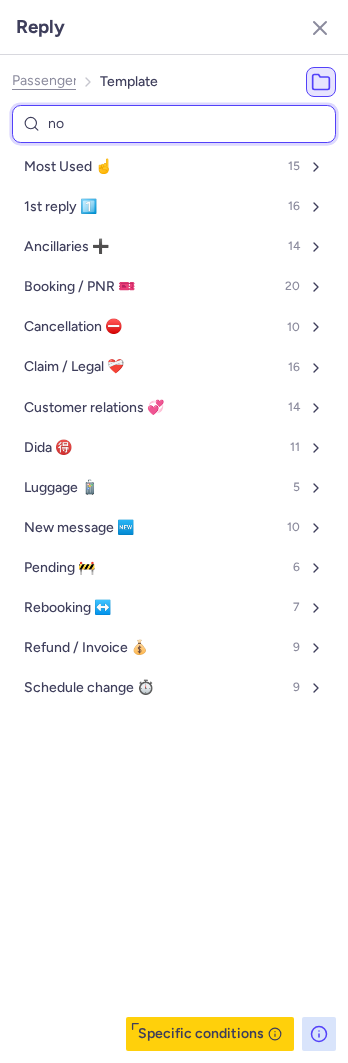 type on "non" 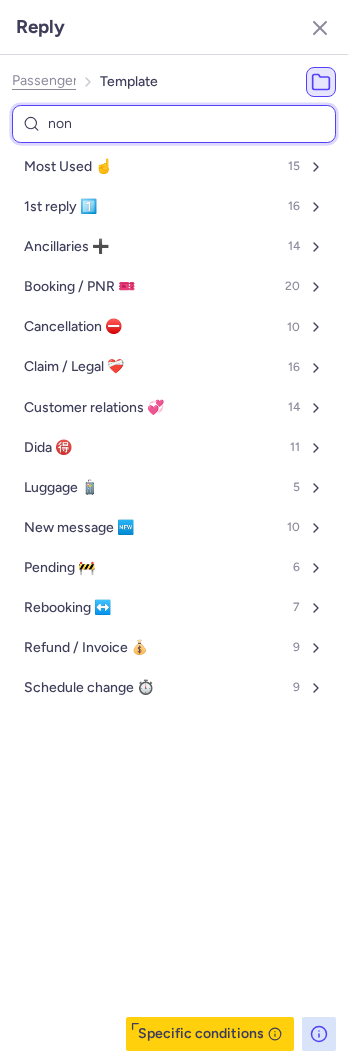 select on "en" 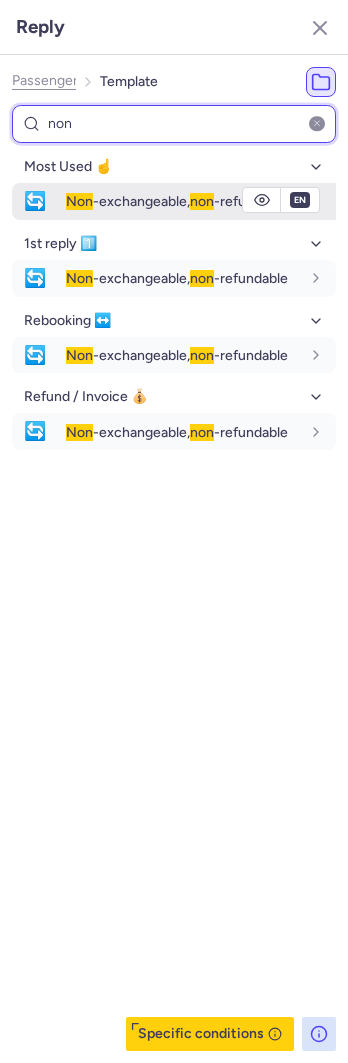 type on "non" 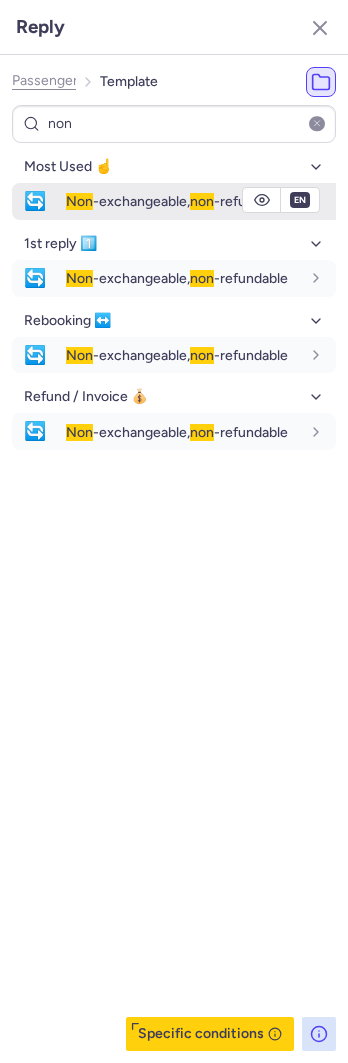 click on "Non -exchangeable,  non -refundable" at bounding box center [177, 201] 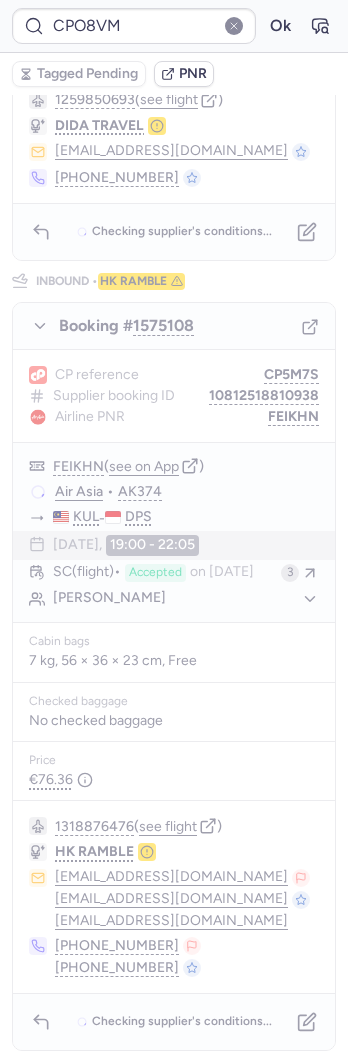 scroll, scrollTop: 0, scrollLeft: 0, axis: both 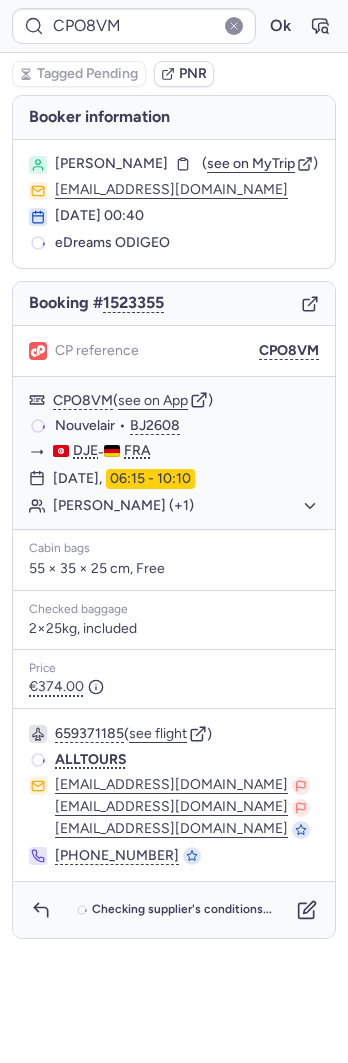 type on "3E2080" 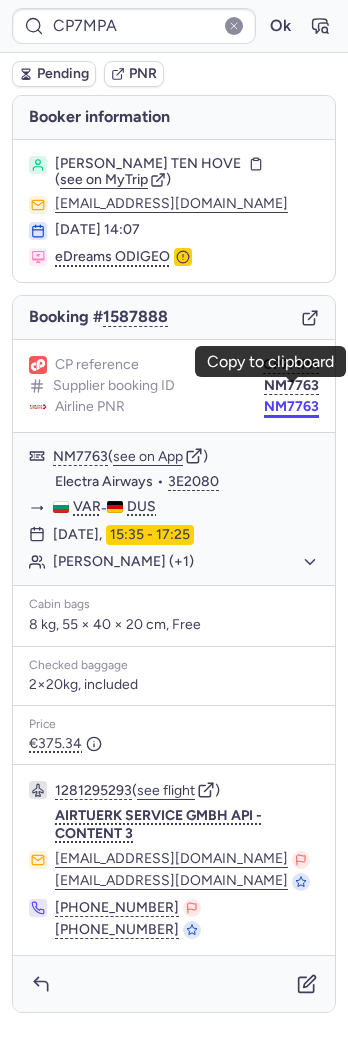 click on "NM7763" at bounding box center (291, 407) 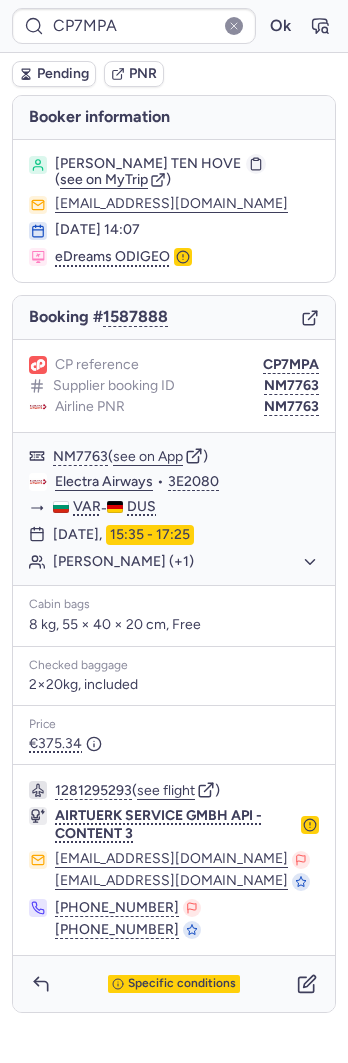 click 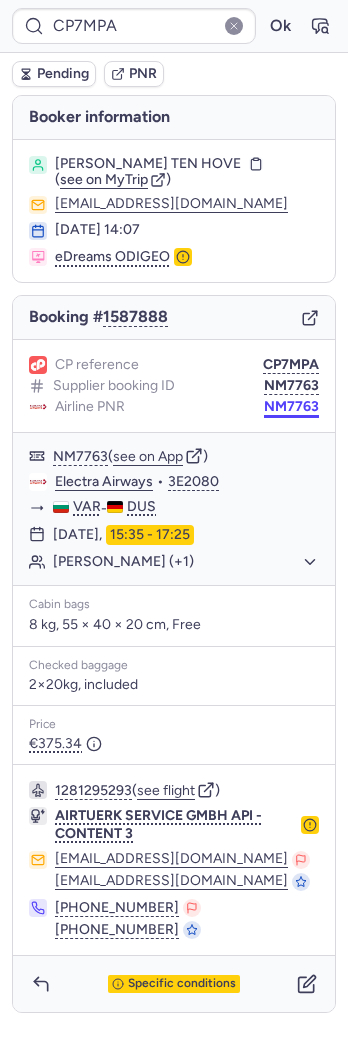click on "NM7763" at bounding box center [291, 407] 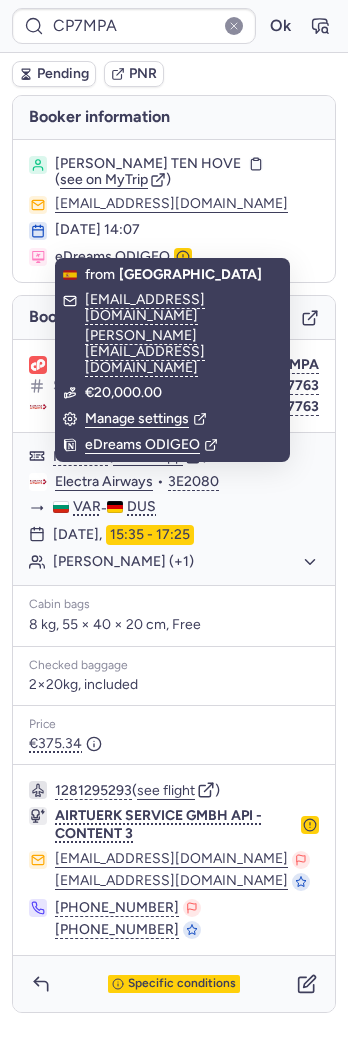 click on "Harry TEN HOVE" at bounding box center [148, 164] 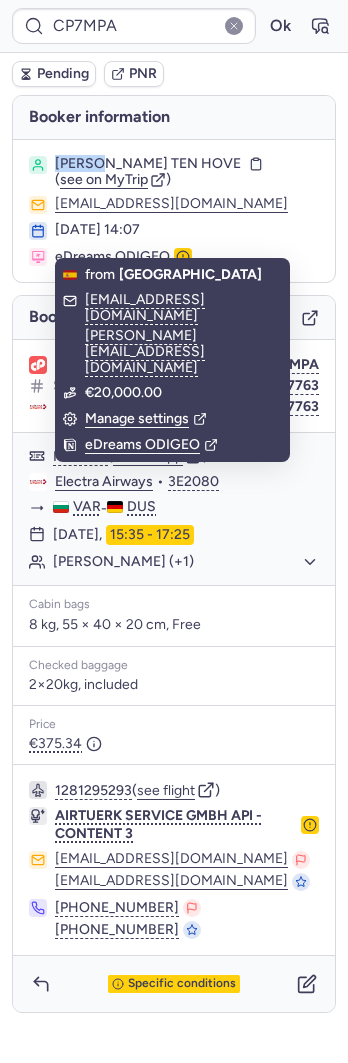 click on "Harry TEN HOVE" at bounding box center (148, 164) 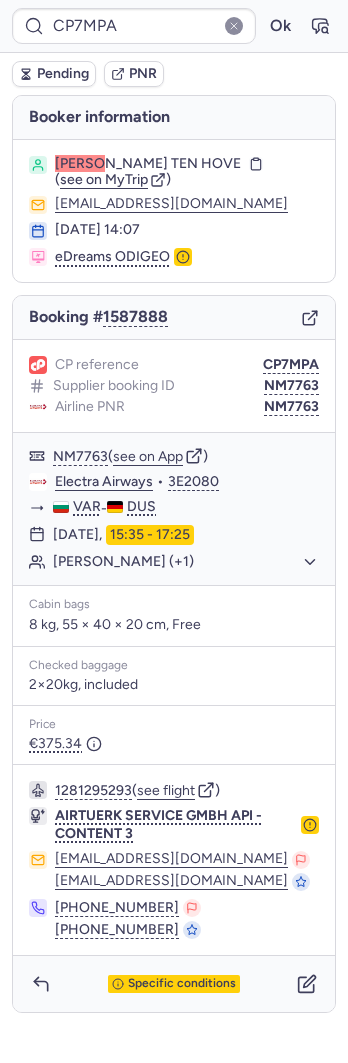 type on "CPO8VM" 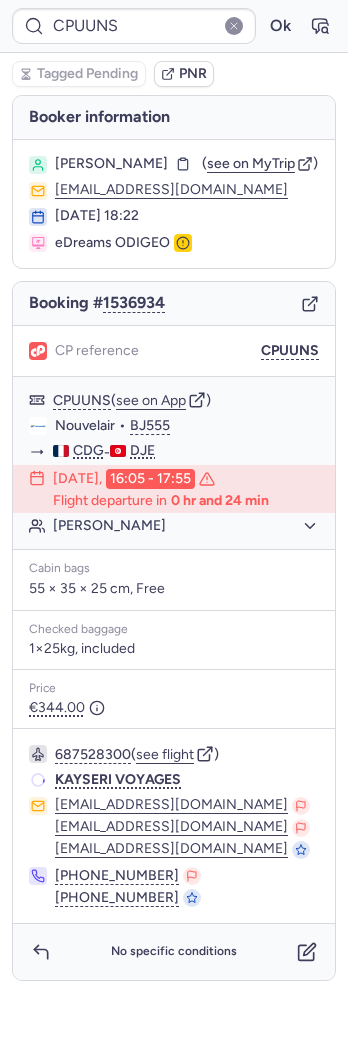 type on "CPO8VM" 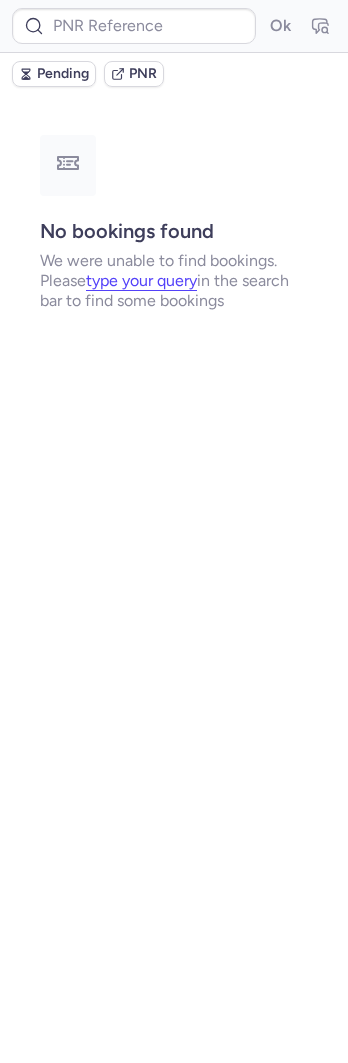type on "CPO8VM" 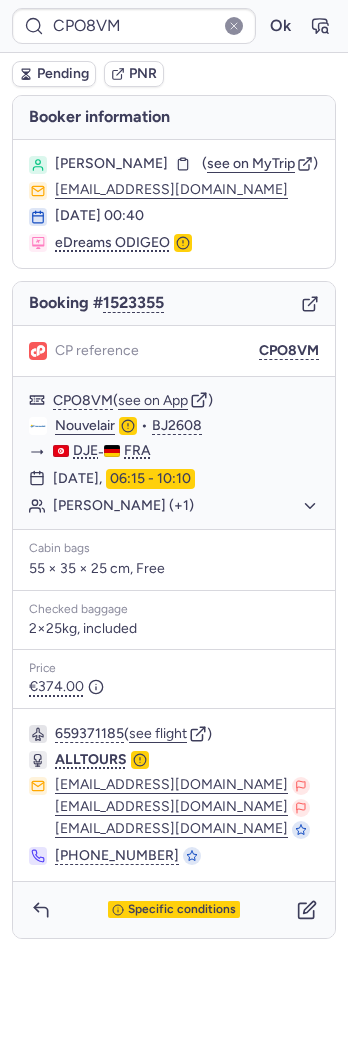 type on "CP8LEX" 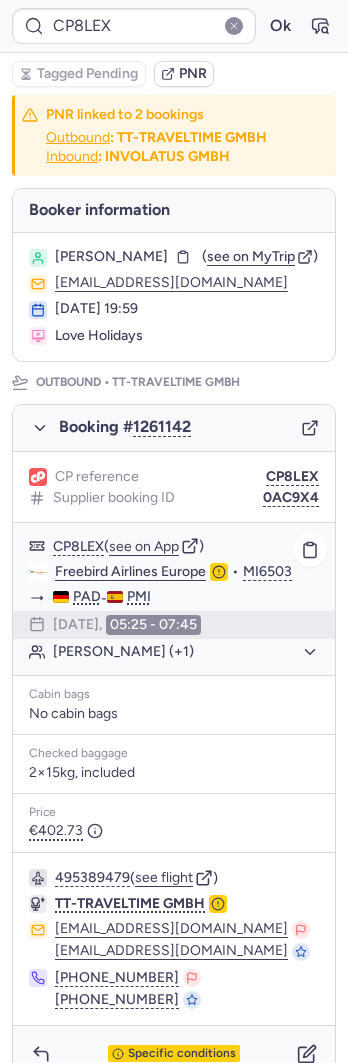 click on "20 Jun 2025,  05:25 - 07:45" 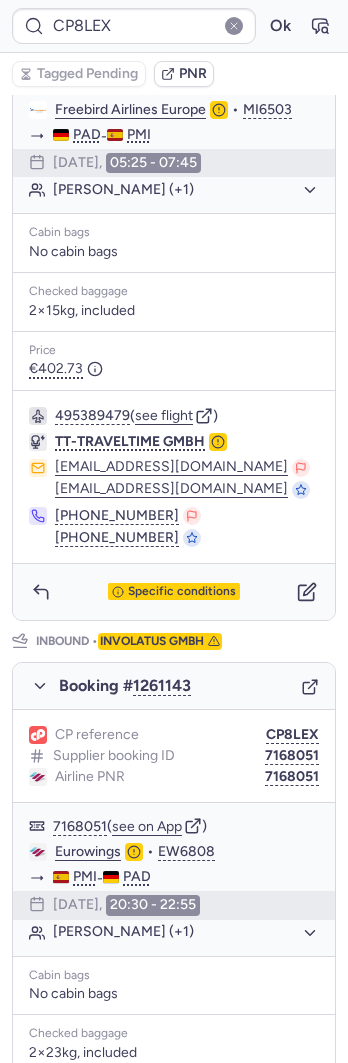 scroll, scrollTop: 625, scrollLeft: 0, axis: vertical 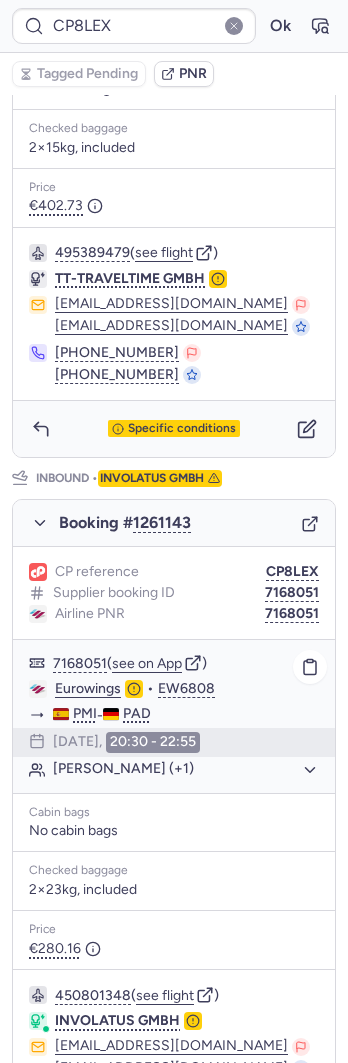 click on "Samantha ACHTZIGER (+1)" 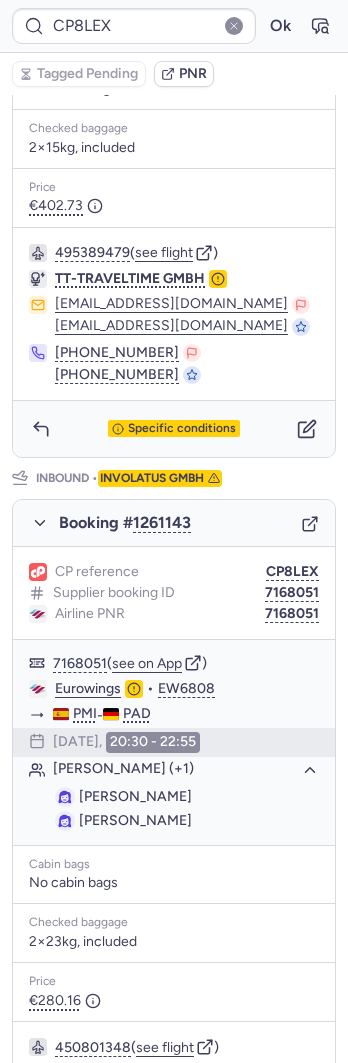 click on "CP8LEX  Ok" at bounding box center [174, 26] 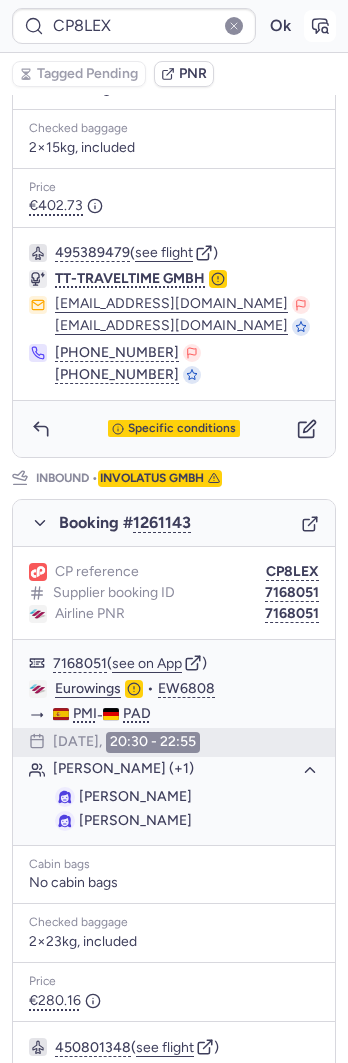 click 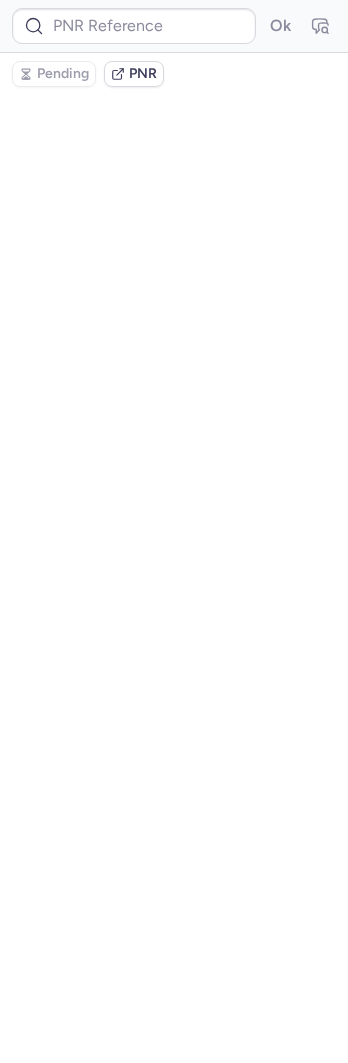 type on "CP8LEX" 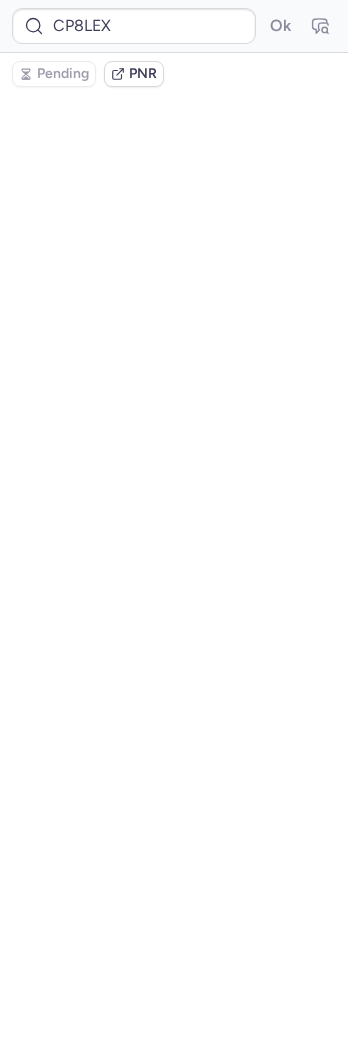 scroll, scrollTop: 0, scrollLeft: 0, axis: both 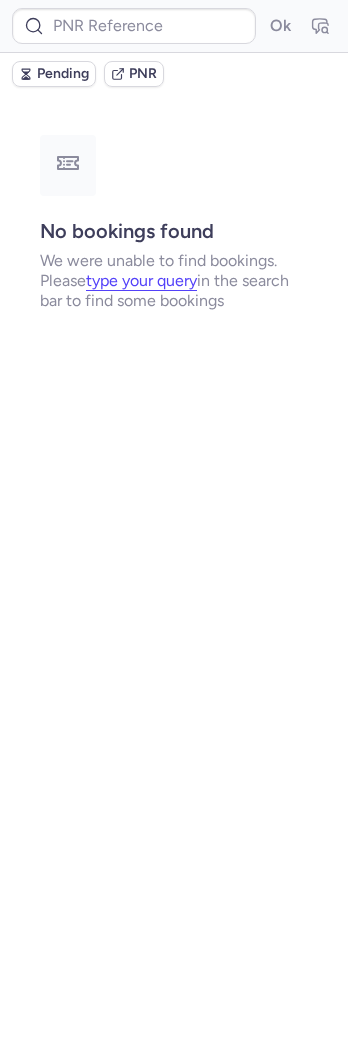 type on "CP8LEX" 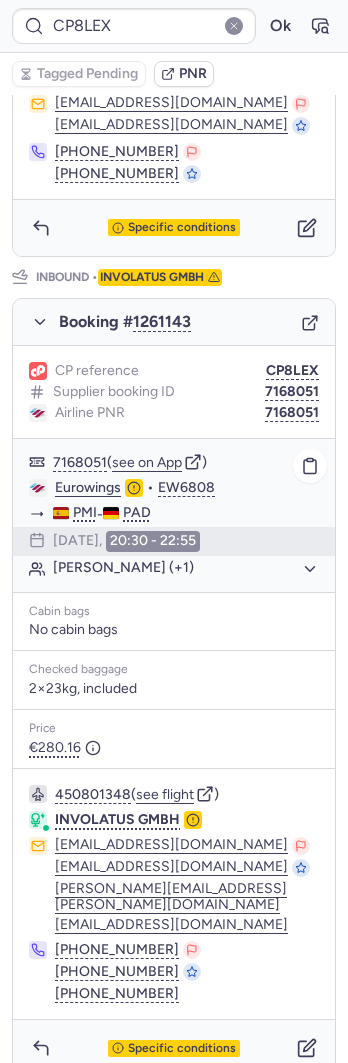 scroll, scrollTop: 828, scrollLeft: 0, axis: vertical 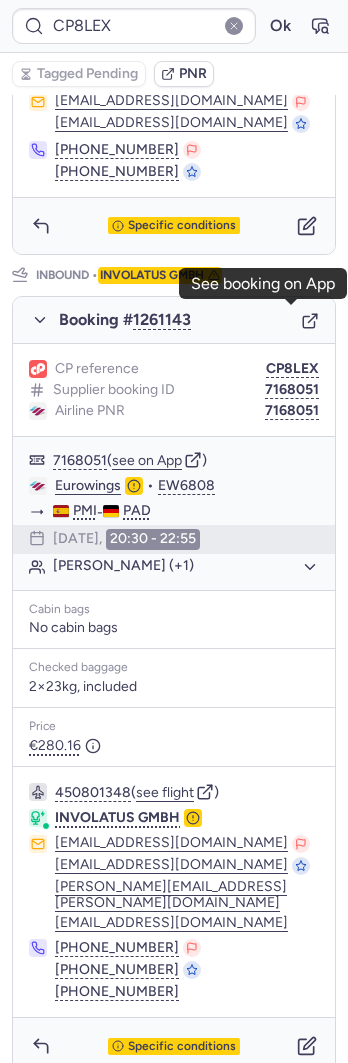 click 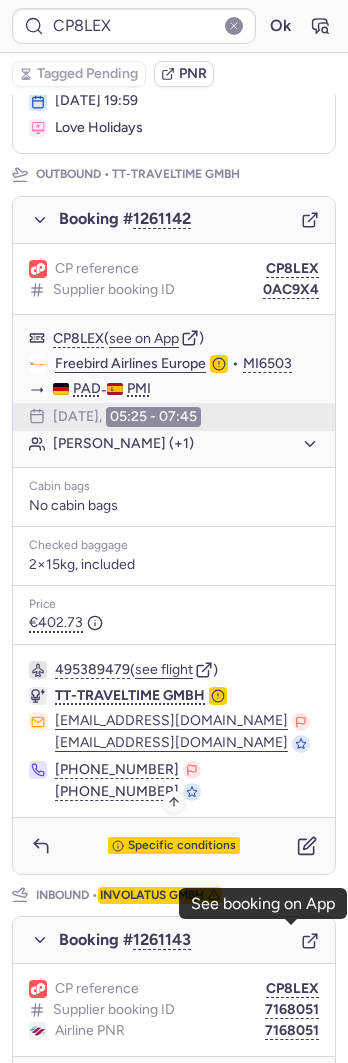 scroll, scrollTop: 0, scrollLeft: 0, axis: both 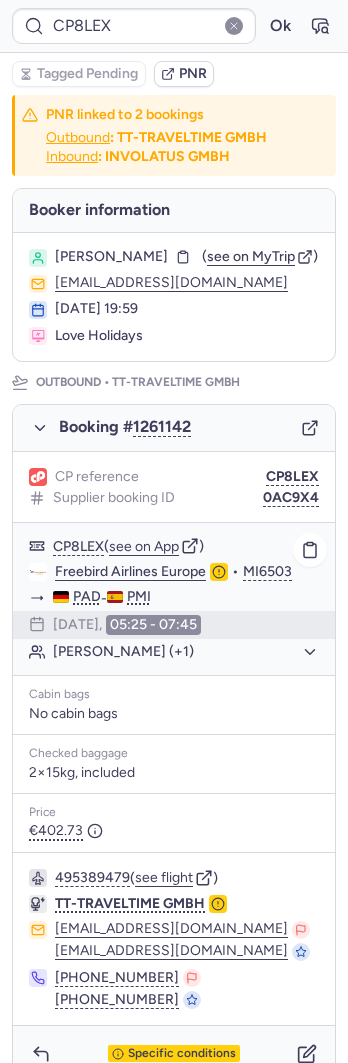 click on "Samantha ACHTZIGER (+1)" 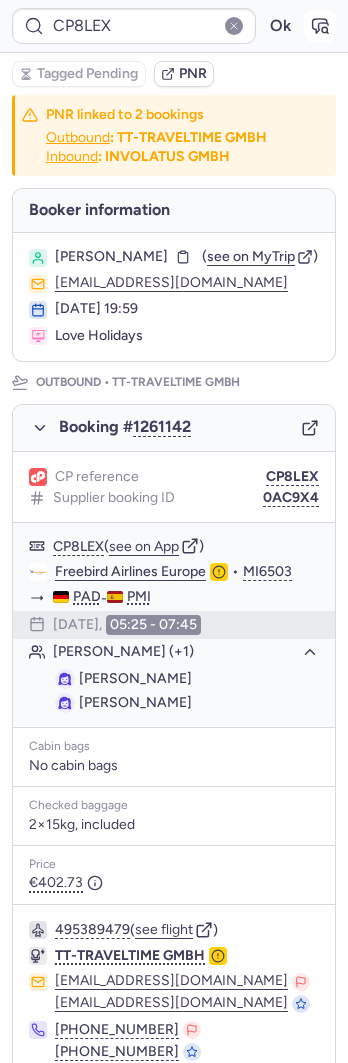 click 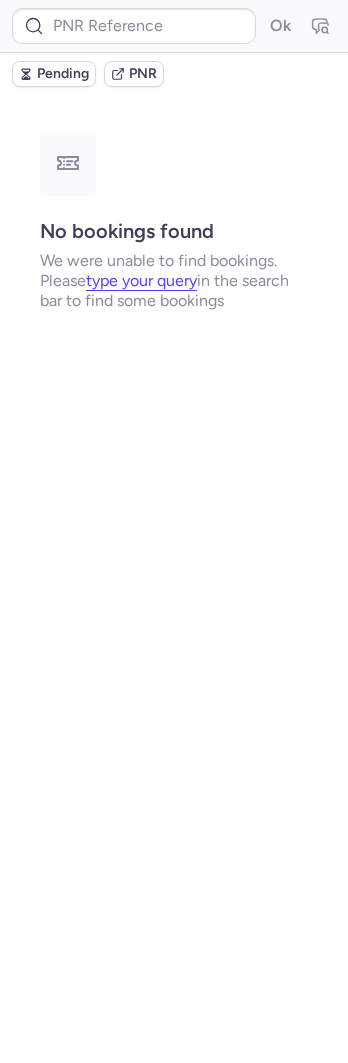 type on "CP8LEX" 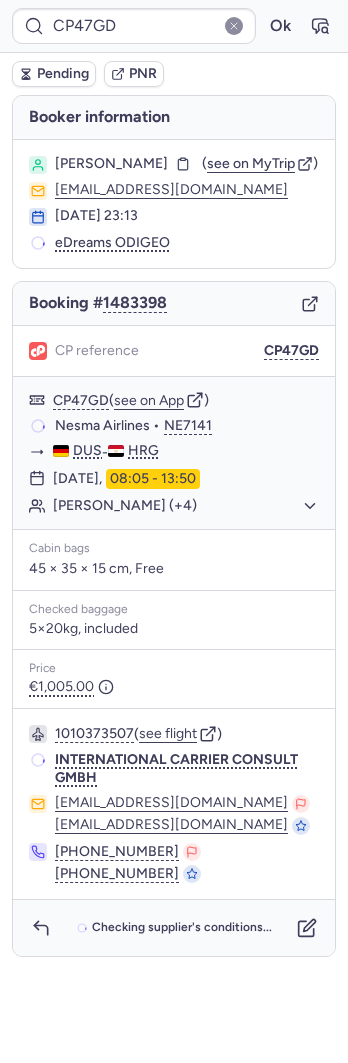 type on "CPO8VM" 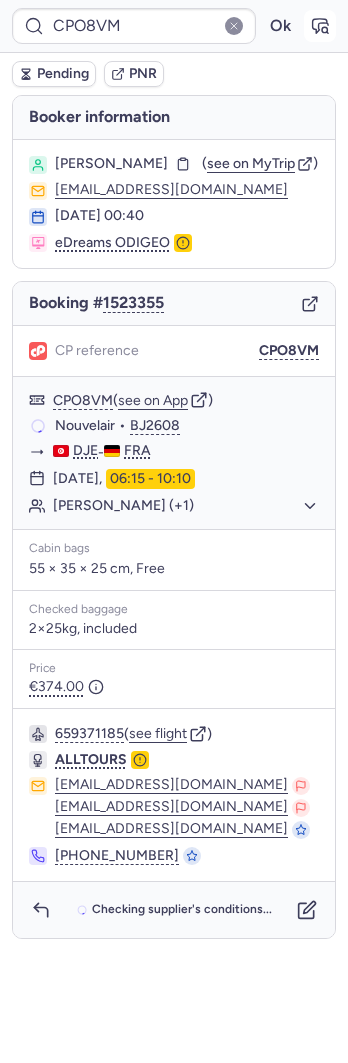 click 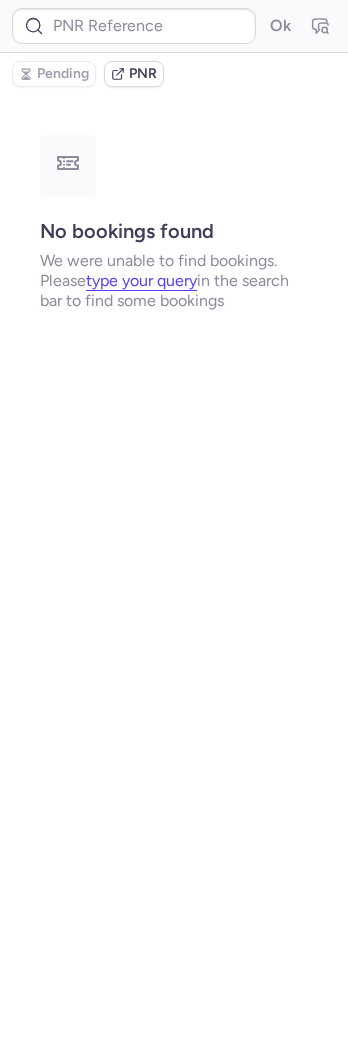 click on "Please   type your query   in the search bar to find some bookings" 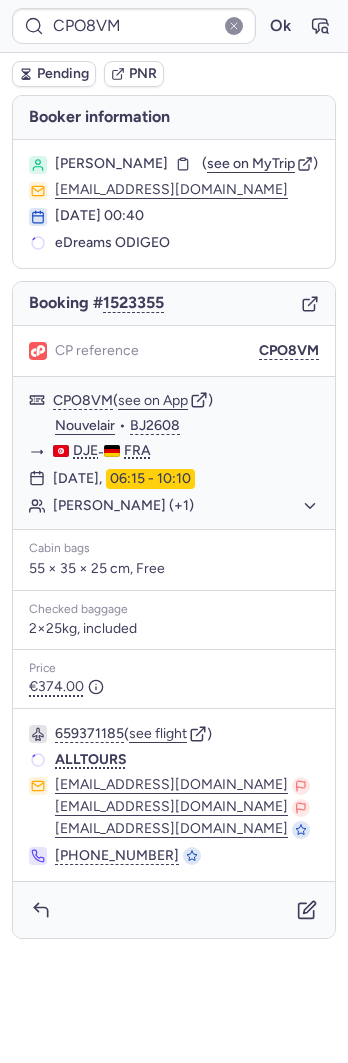 click 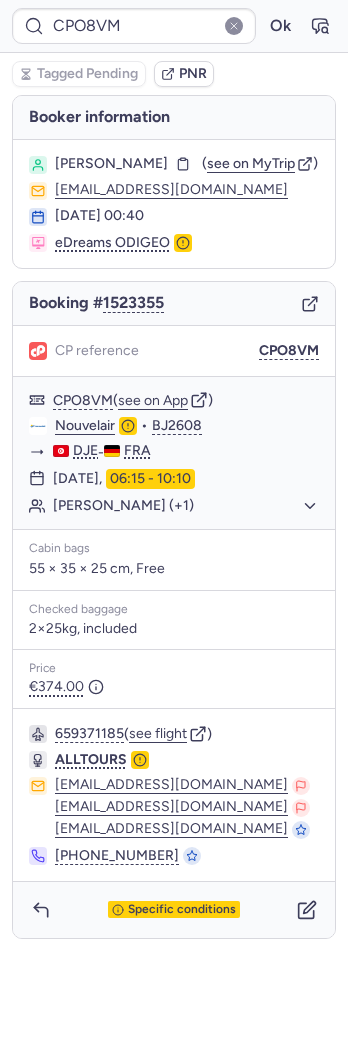 type on "CP47GD" 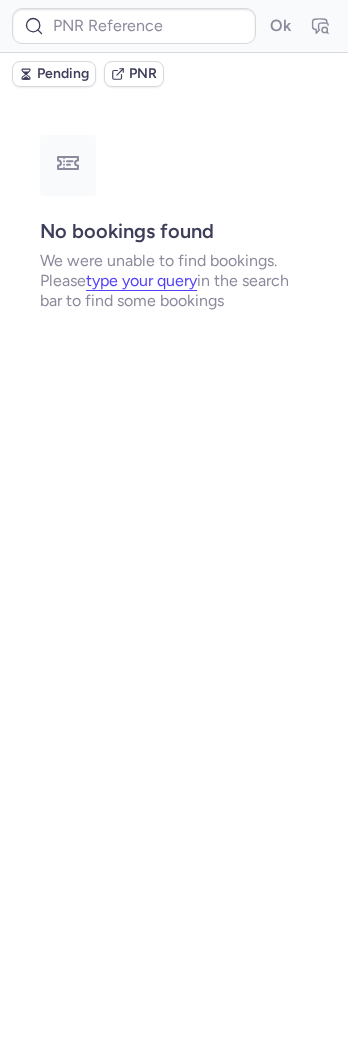 type on "CPAPUW" 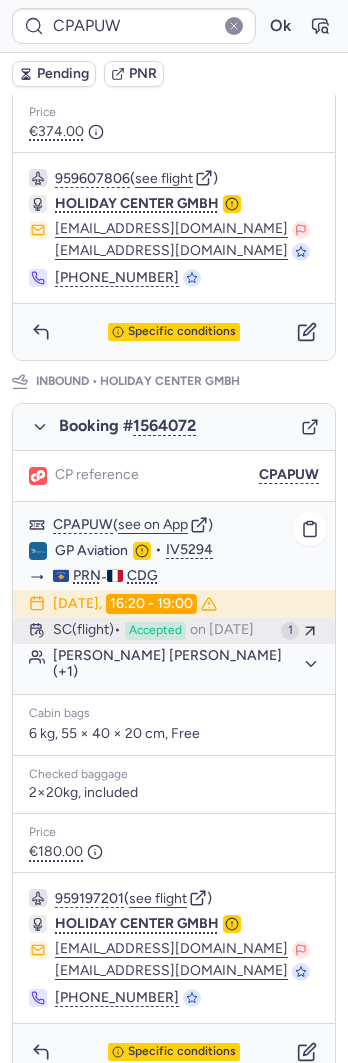 scroll, scrollTop: 742, scrollLeft: 0, axis: vertical 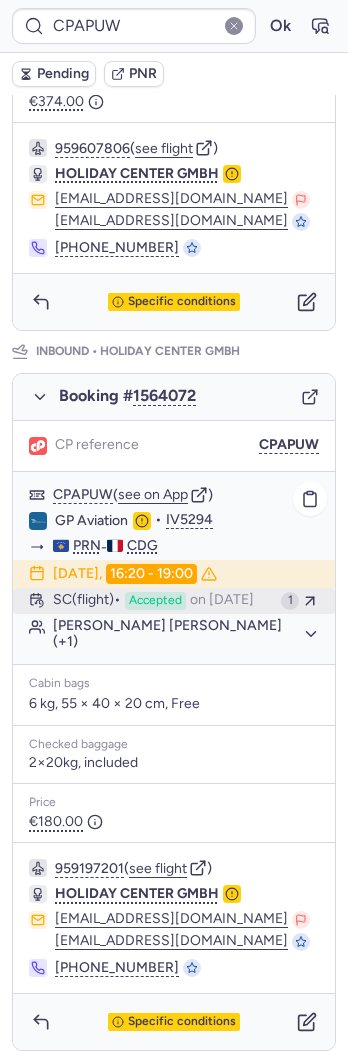 click on "SC   (flight)  Accepted  on Jul 5, 2025" at bounding box center (163, 601) 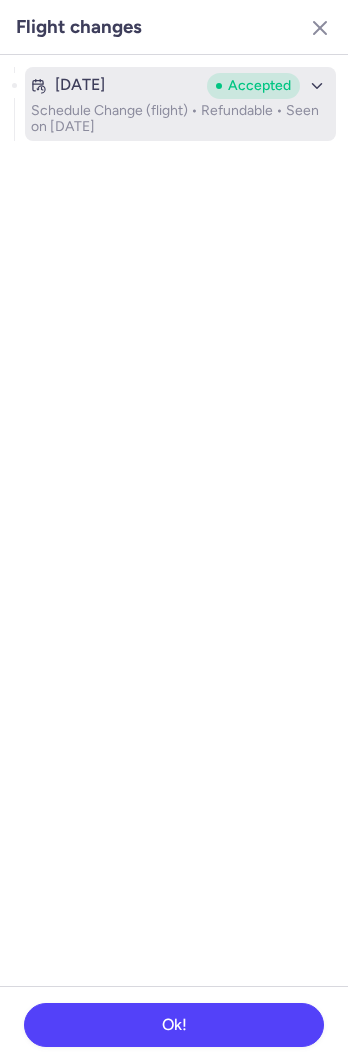 click on "Jul 3, 2025" at bounding box center (115, 85) 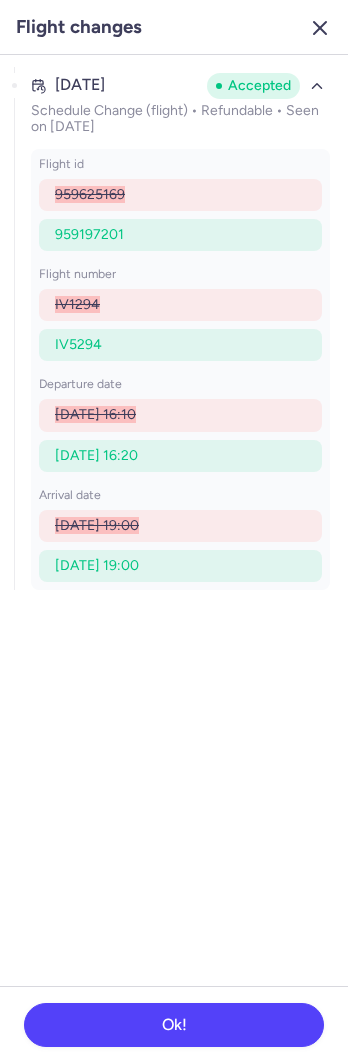 click 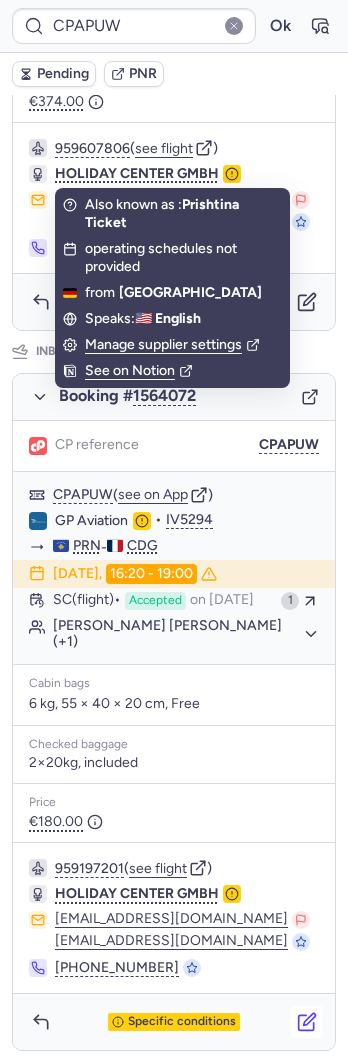 click at bounding box center (307, 1022) 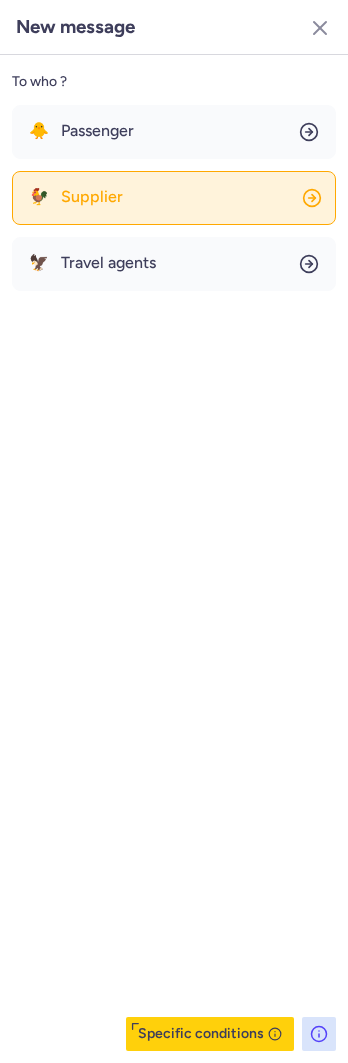 click on "🐓 Supplier" at bounding box center [76, 197] 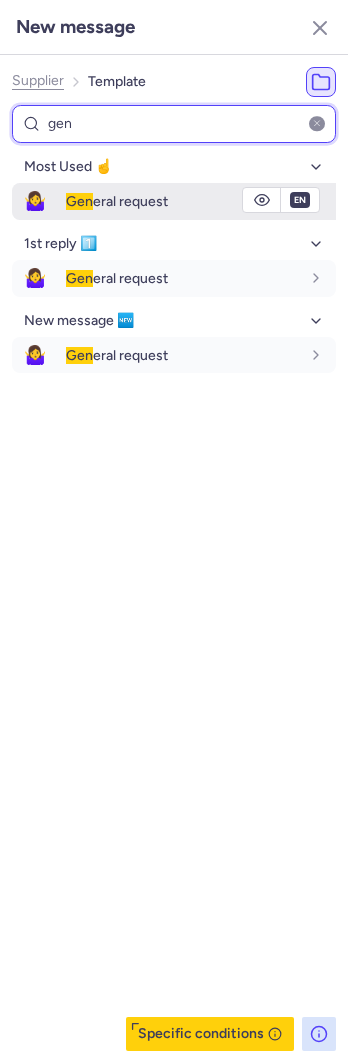 type on "gen" 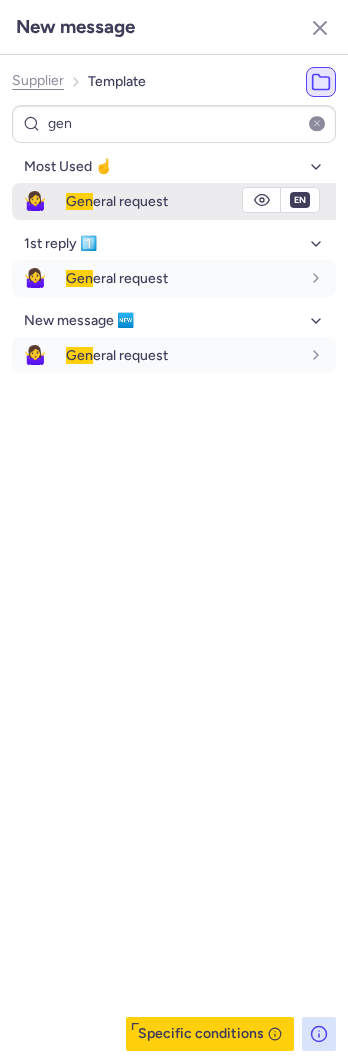 click on "Gen" at bounding box center [79, 201] 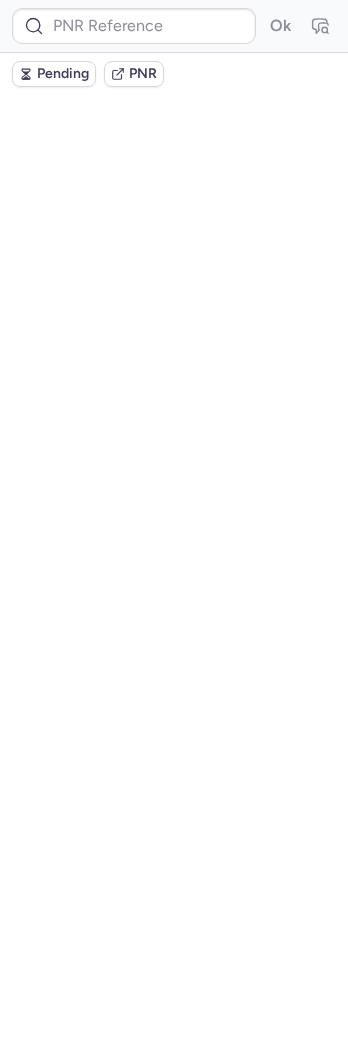 scroll, scrollTop: 0, scrollLeft: 0, axis: both 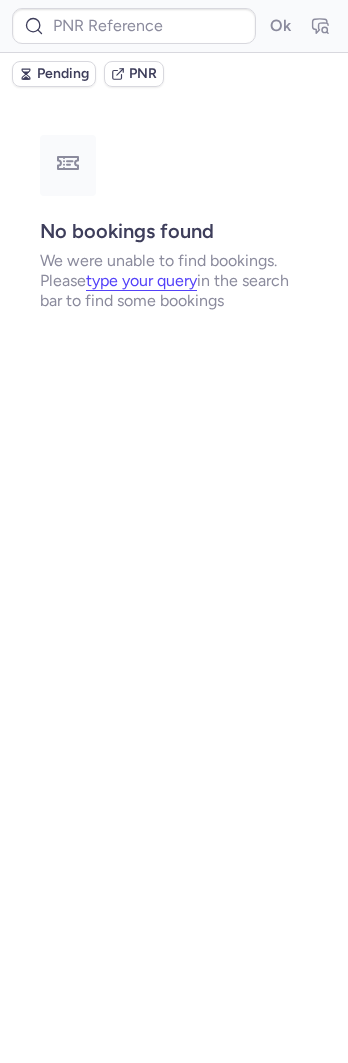 type on "CPAPUW" 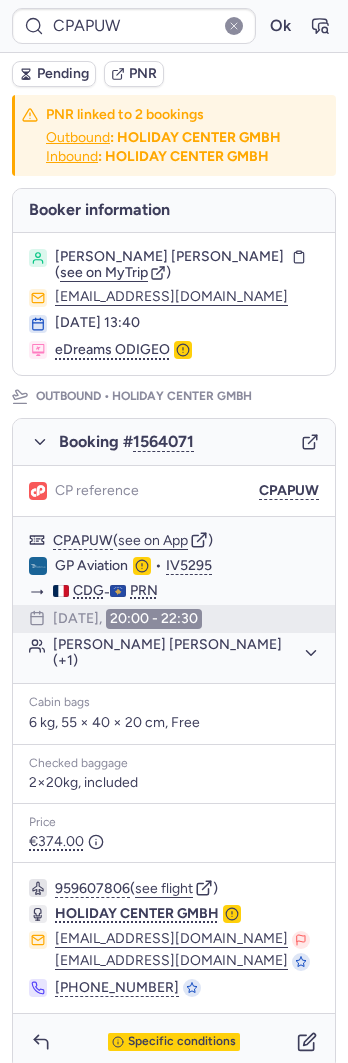 click on "Pending" at bounding box center [63, 74] 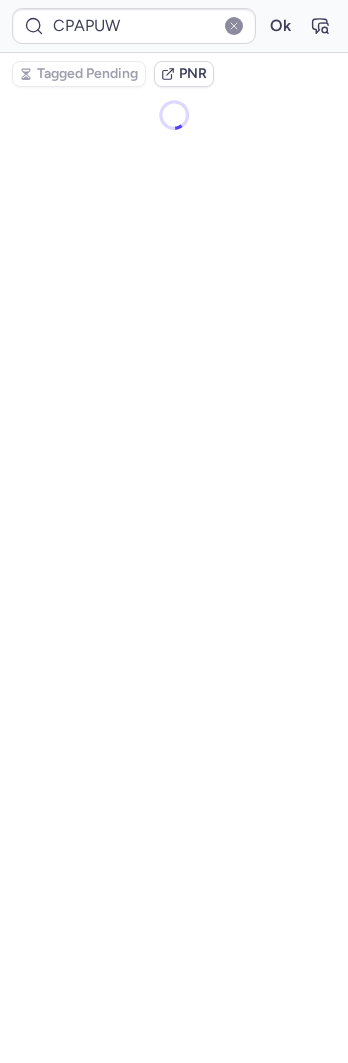 type on "CPNKPR" 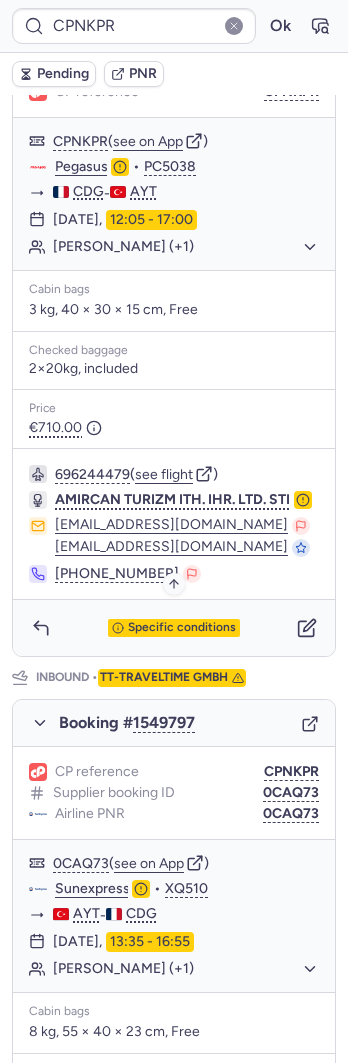 scroll, scrollTop: 625, scrollLeft: 0, axis: vertical 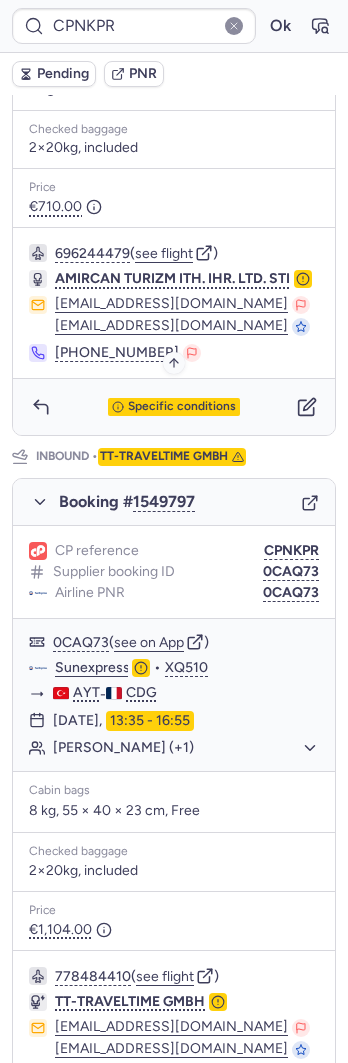 click on "Specific conditions" at bounding box center [182, 407] 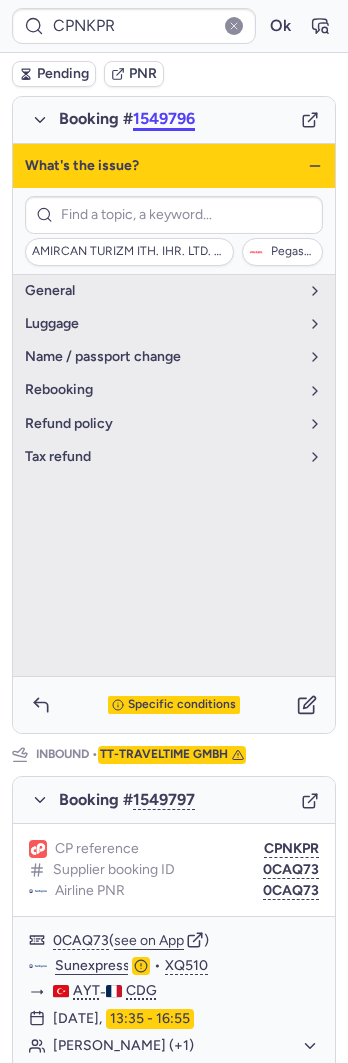 scroll, scrollTop: 225, scrollLeft: 0, axis: vertical 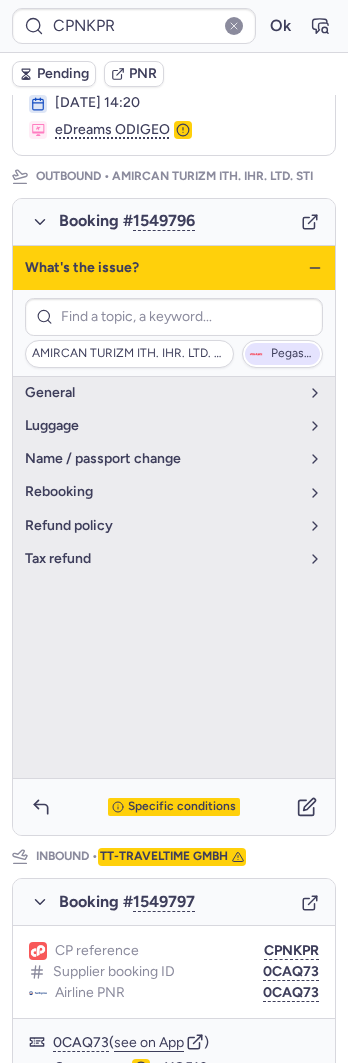 click on "Pegasus" at bounding box center (282, 354) 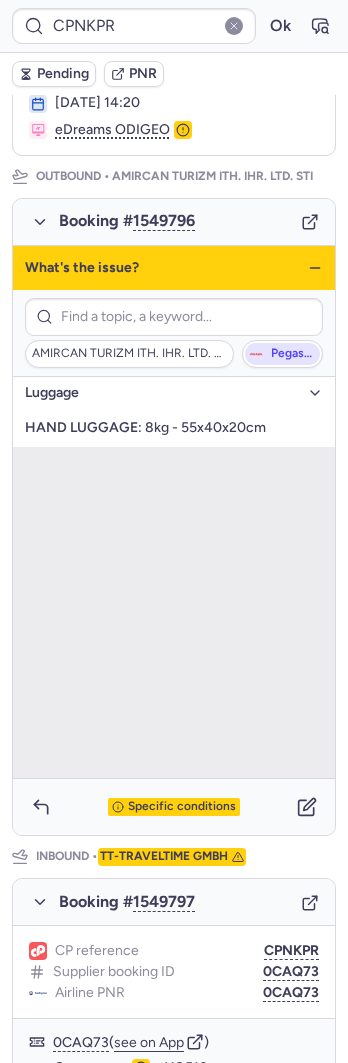 click on "Pegasus" at bounding box center (293, 354) 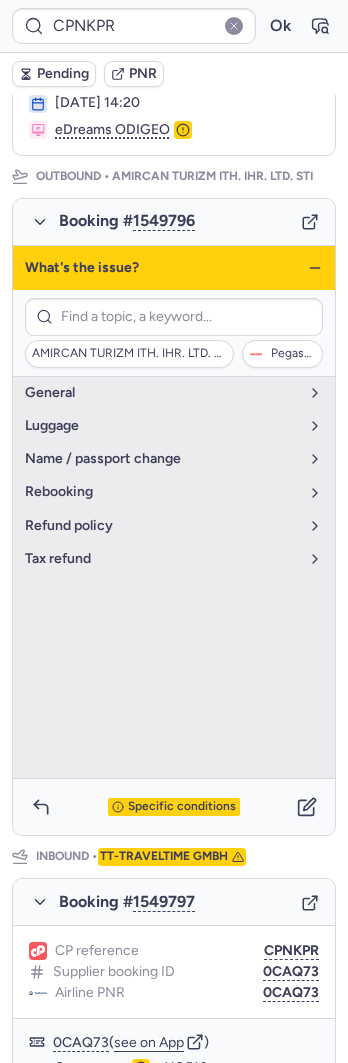 click on "PNR linked to 2 bookings Outbound : AMIRCAN TURIZM ITH. IHR. LTD. STI Inbound : TT-TRAVELTIME GMBH Booker information Dalila ZERGUIT  ( see on MyTrip  )  dalilazerguit@sfr.fr 24 Jun 2025, 14:20 eDreams ODIGEO Outbound •  AMIRCAN TURIZM ITH. IHR. LTD. STI  Booking # 1549796 CP reference CPNKPR CPNKPR  ( see on App )  Pegasus  •  PC5038 CDG  -  AYT 27 Jul 2025,  12:05 - 17:00 Dalila ZERGUIT (+1)  Cabin bags  3 kg, 40 × 30 × 15 cm, Free Checked baggage 2×20kg, included Price €710.00  696244479  ( see flight )  AMIRCAN TURIZM ITH. IHR. LTD. STI info@biletdoktoru.com info@biletdoktoru.com +90 541 541 52 92 What's the issue? AMIRCAN TURIZM ITH. IHR. LTD. STI  Pegasus general luggage name / passport change rebooking refund policy tax refund Specific conditions Inbound •  TT-TRAVELTIME GMBH  Booking # 1549797 CP reference CPNKPR Supplier booking ID 0CAQ73 Airline PNR 0CAQ73 0CAQ73  ( see on App )  Sunexpress  •  XQ510 AYT  -  CDG 25 Aug 2025,  13:35 - 16:55 Dalila ZERGUIT (+1)  Cabin bags  Price  ( )" at bounding box center (174, 725) 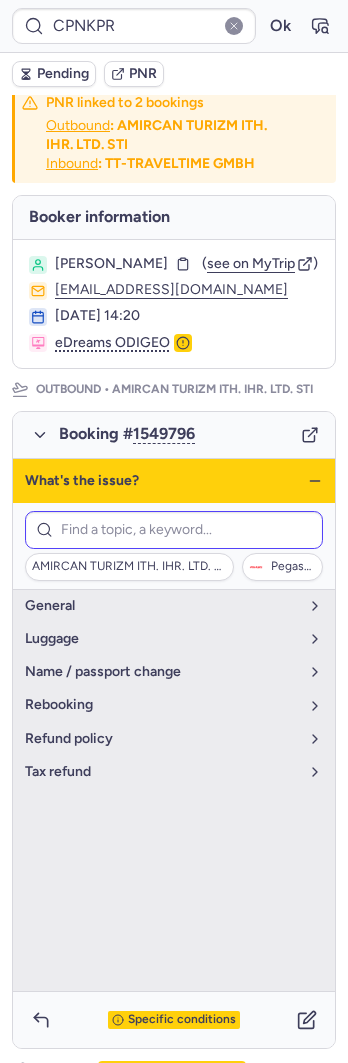 scroll, scrollTop: 0, scrollLeft: 0, axis: both 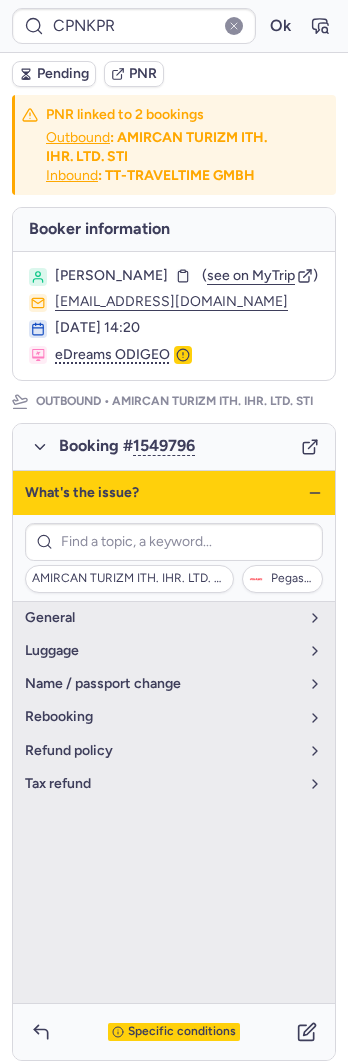 click on "What's the issue?" at bounding box center [174, 493] 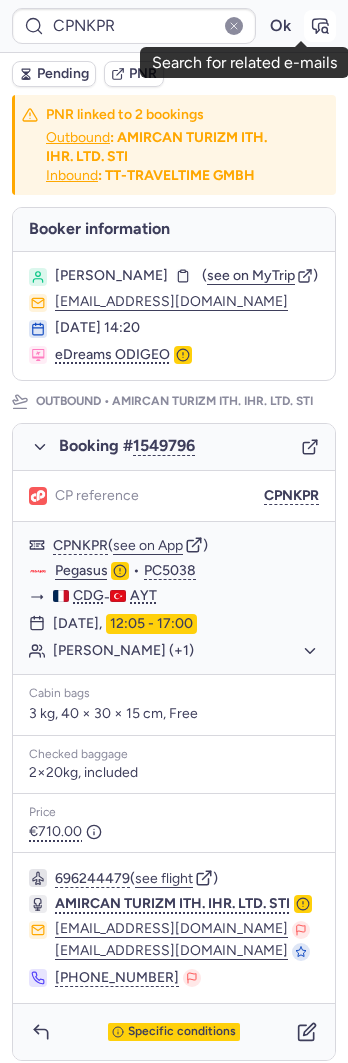 click 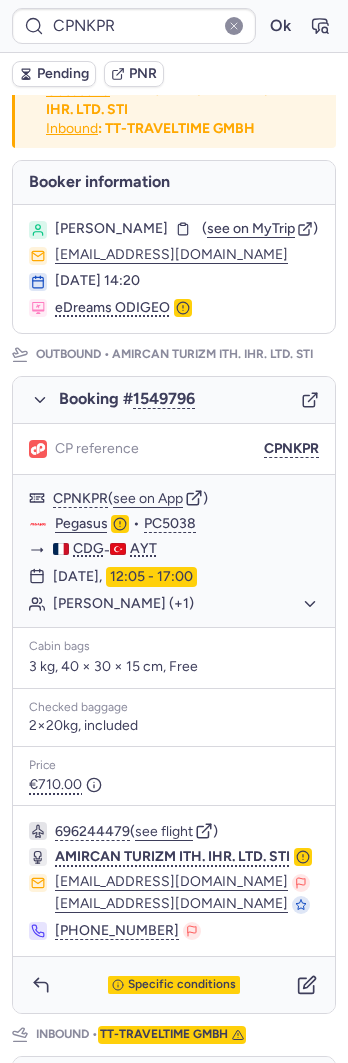 scroll, scrollTop: 500, scrollLeft: 0, axis: vertical 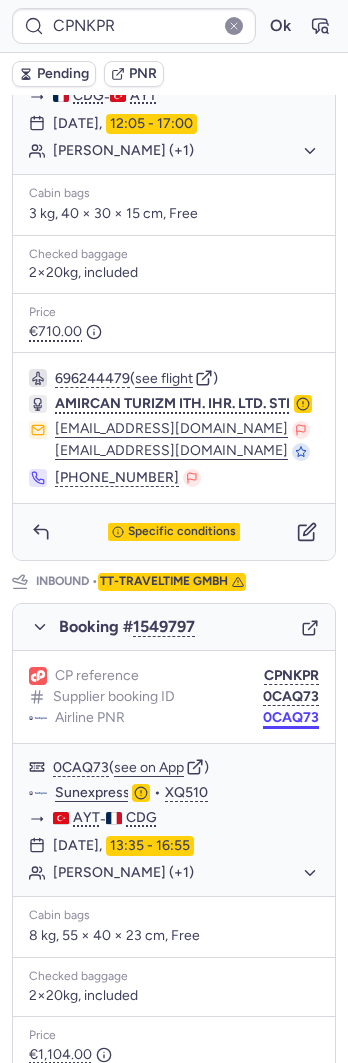 click on "0CAQ73" at bounding box center (291, 718) 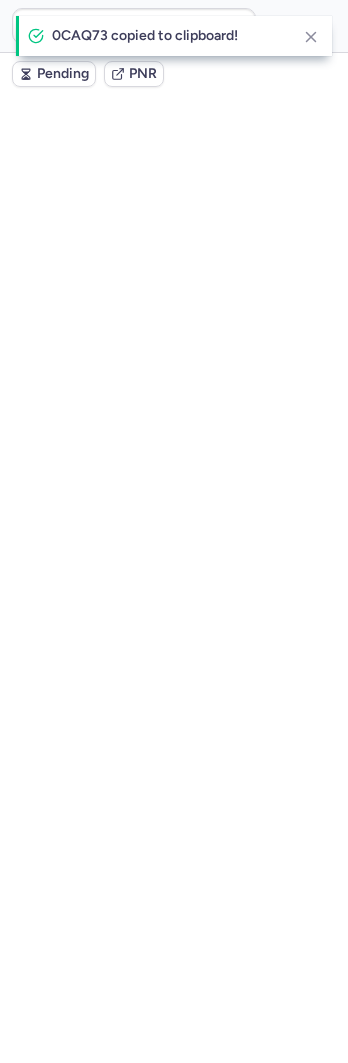 scroll, scrollTop: 0, scrollLeft: 0, axis: both 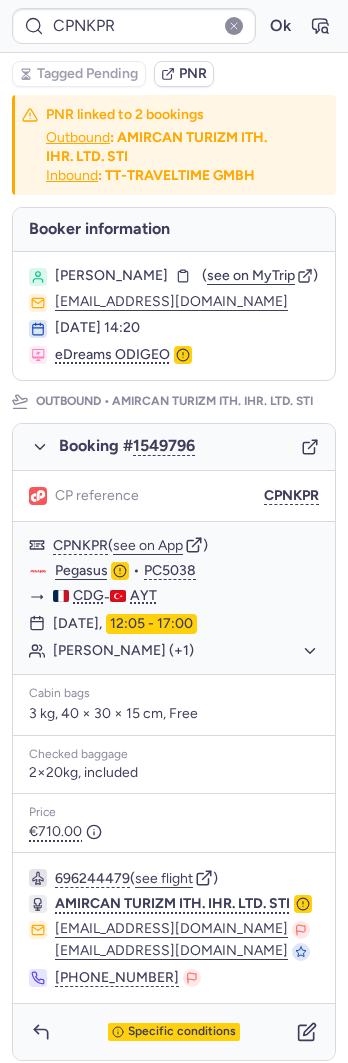 type on "CPAPUW" 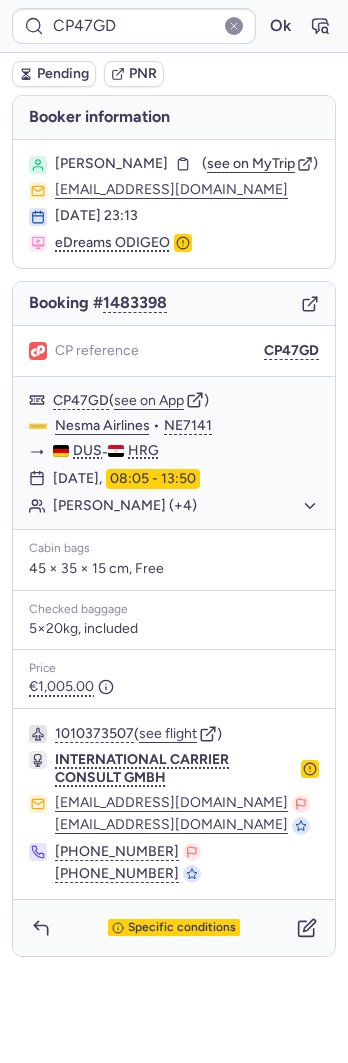 type on "CPAPUW" 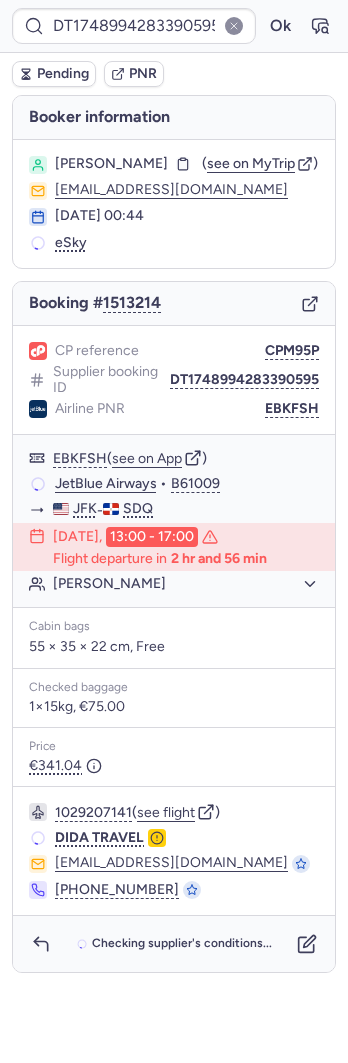 click on "see flight" 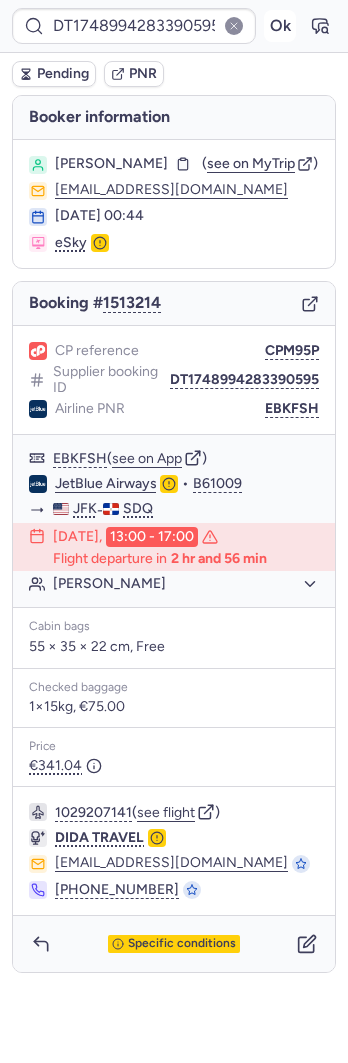 click on "Ok" at bounding box center (280, 26) 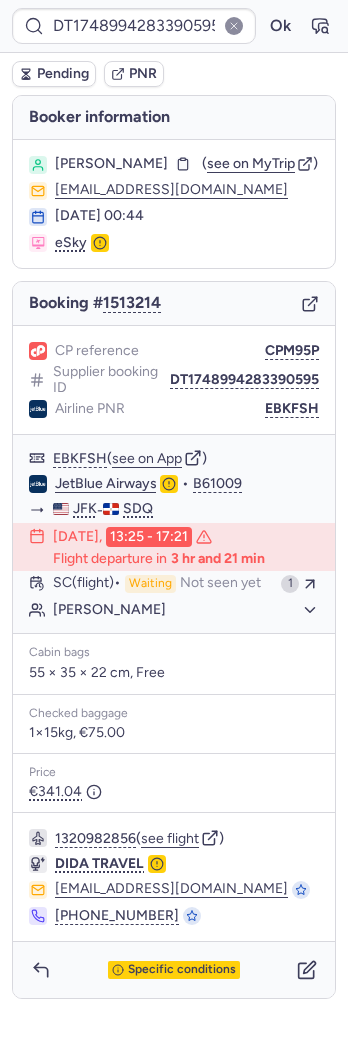 type on "CPO8VM" 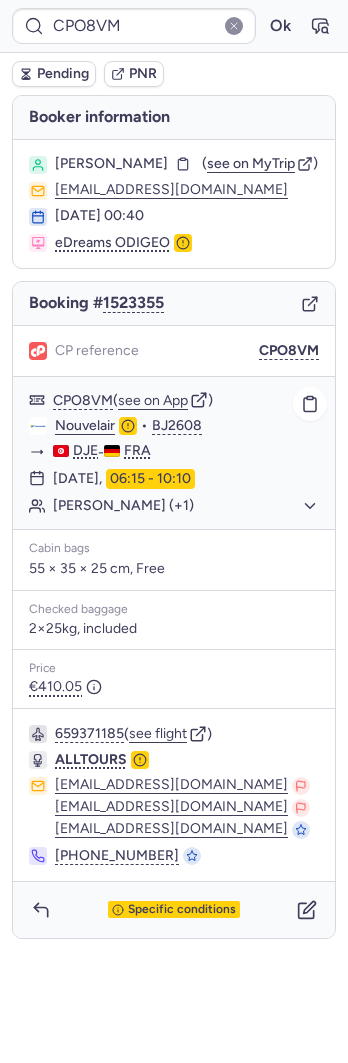 click on "[PERSON_NAME] (+1)" 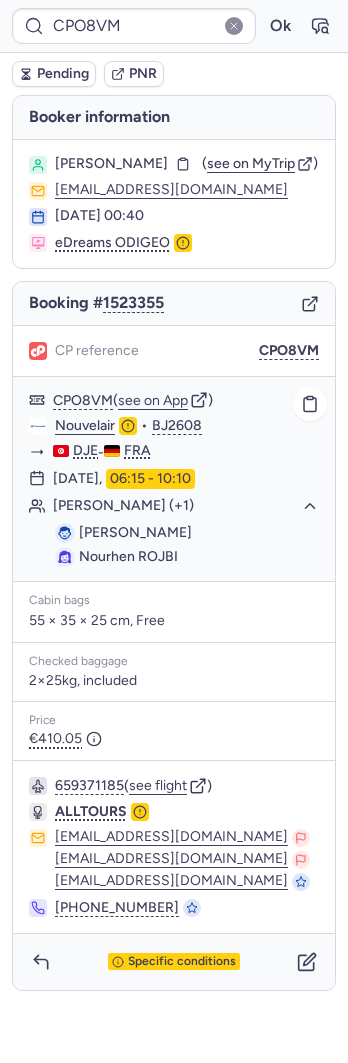 click on "[PERSON_NAME]" 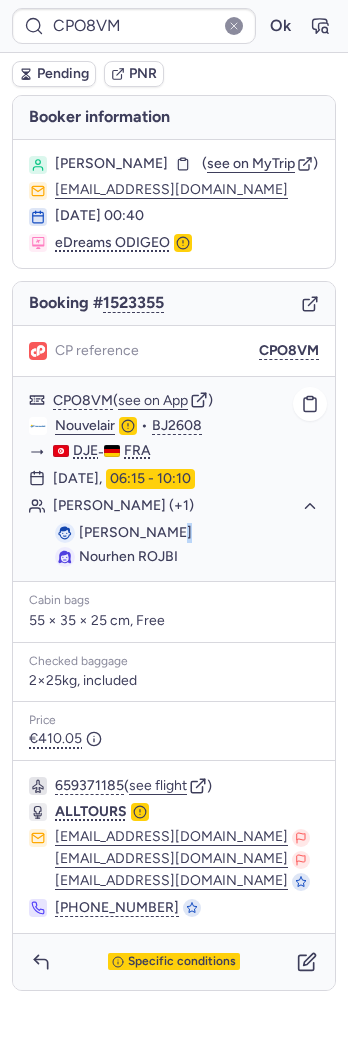 click on "[PERSON_NAME]" 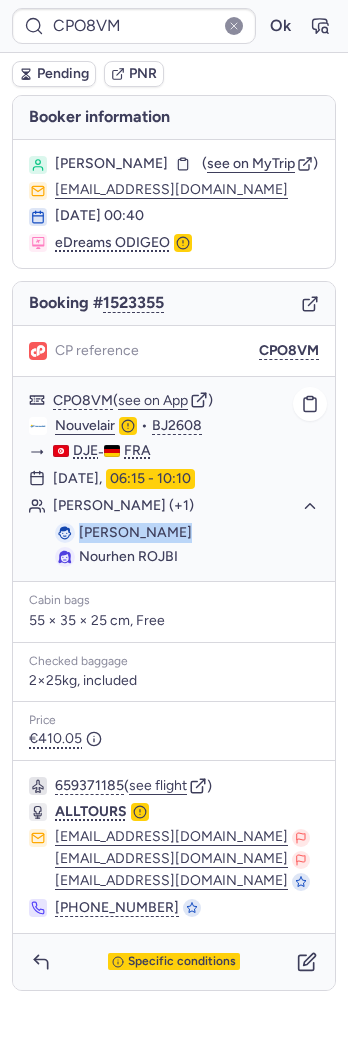 copy on "[PERSON_NAME]" 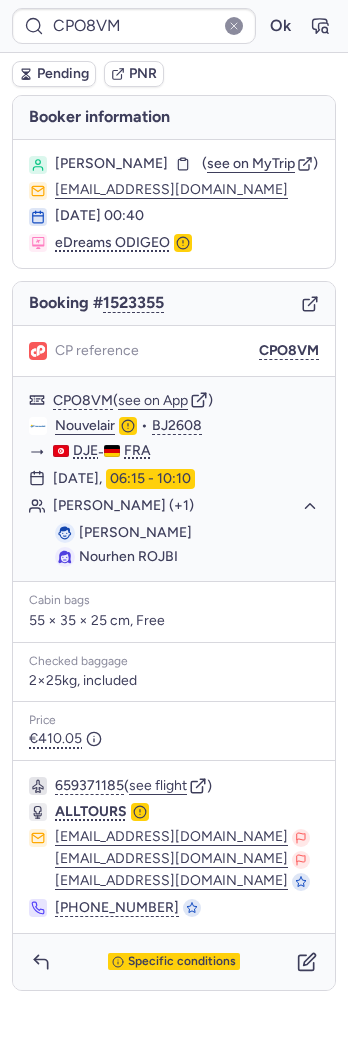click on "Fares CHEIKH  ( see on MyTrip  )  fares.cheikhbrahim@gmail.com 10 Jun 2025, 00:40 eDreams ODIGEO" at bounding box center (174, 204) 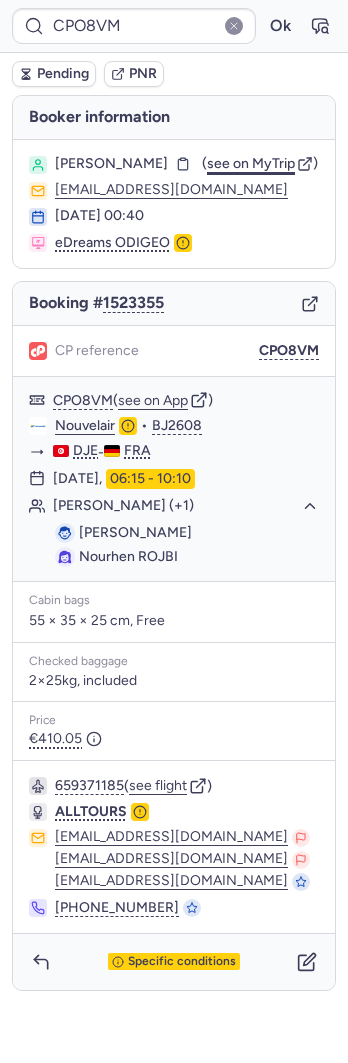 click on "see on MyTrip" at bounding box center (251, 163) 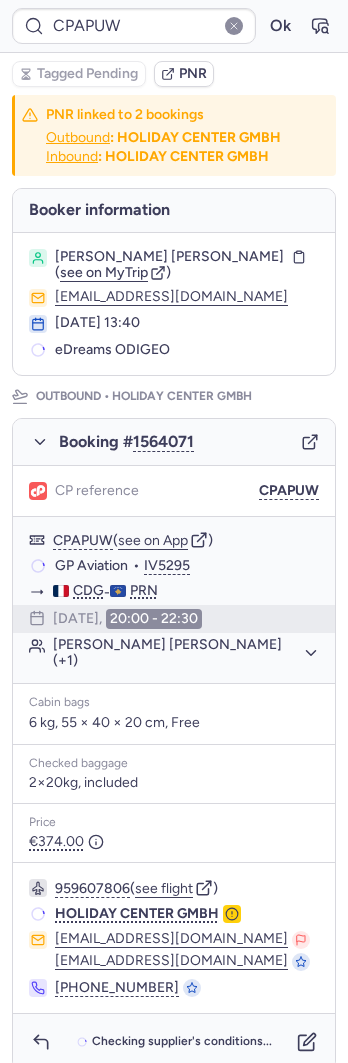 type on "CPZDSE" 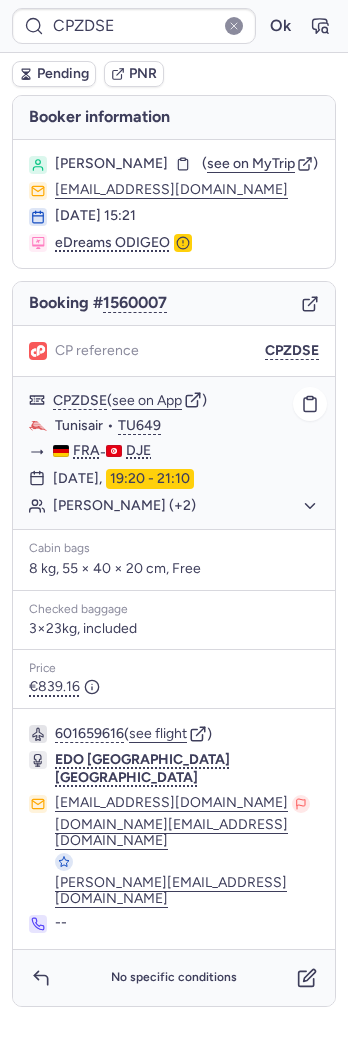 click on "Amara SELAOUTI (+2)" 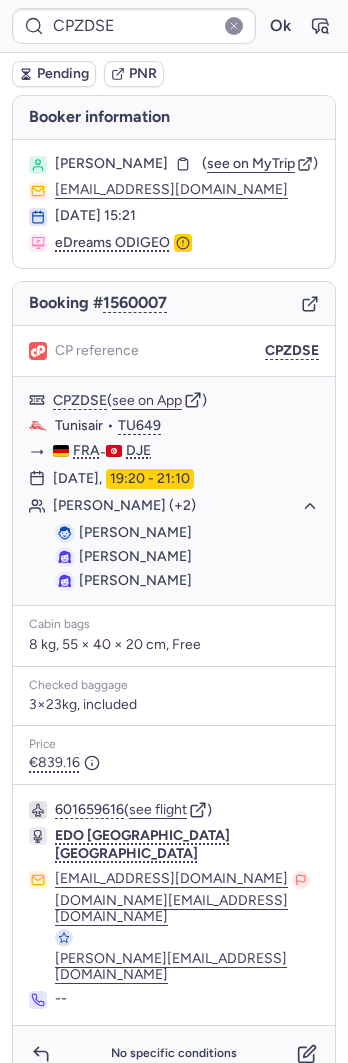 click on "No specific conditions" at bounding box center [174, 1054] 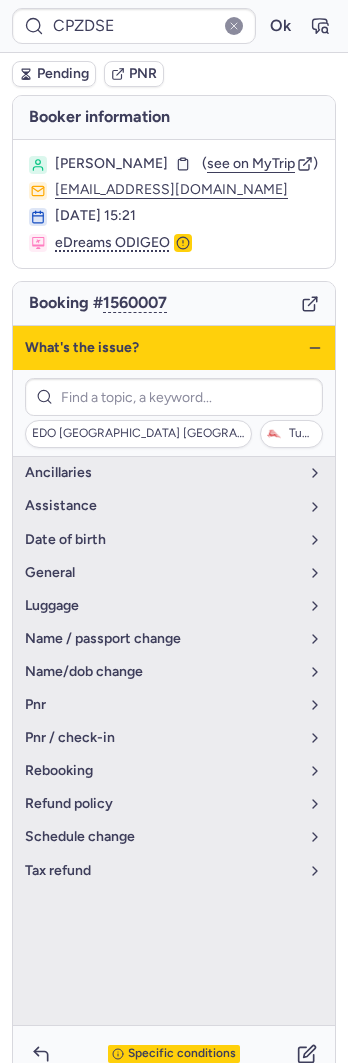 click 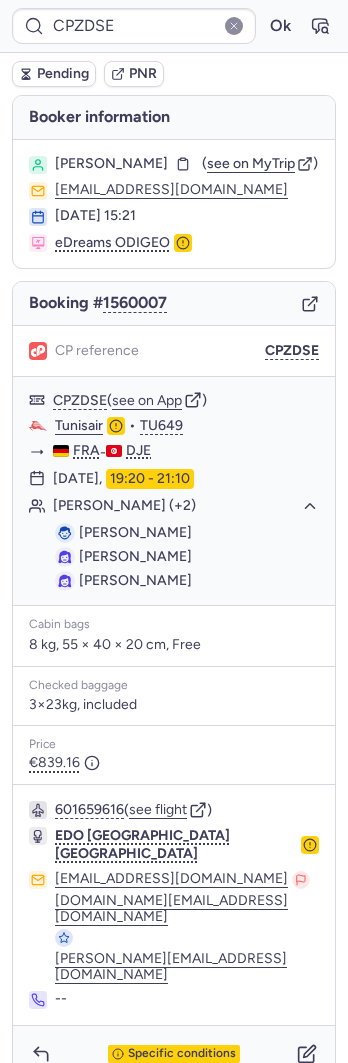 click 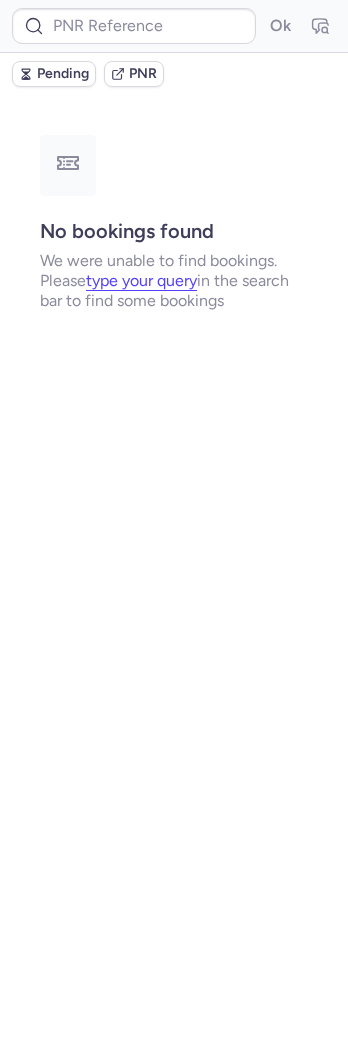 type on "CP8LEX" 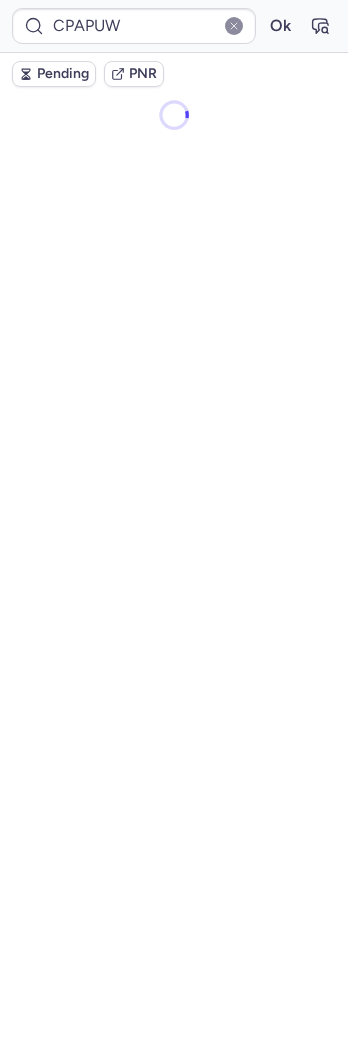 type on "CPMKKK" 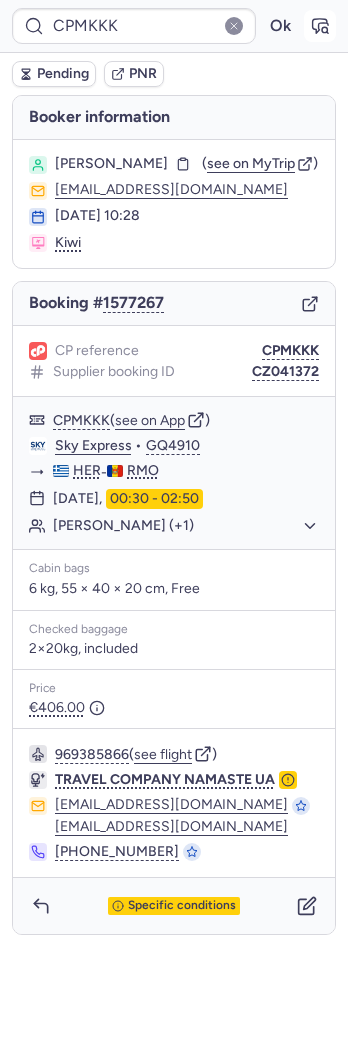 click 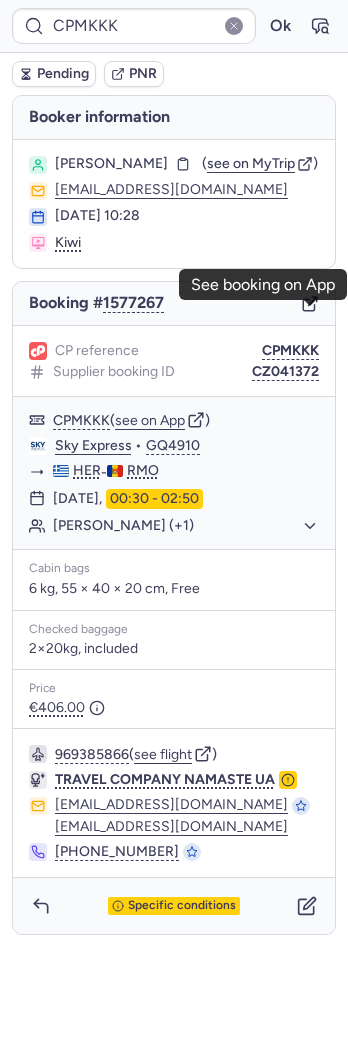 click 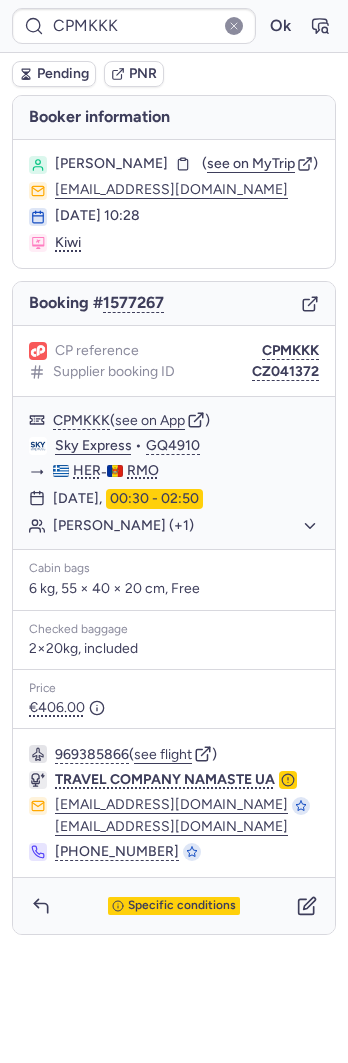 type 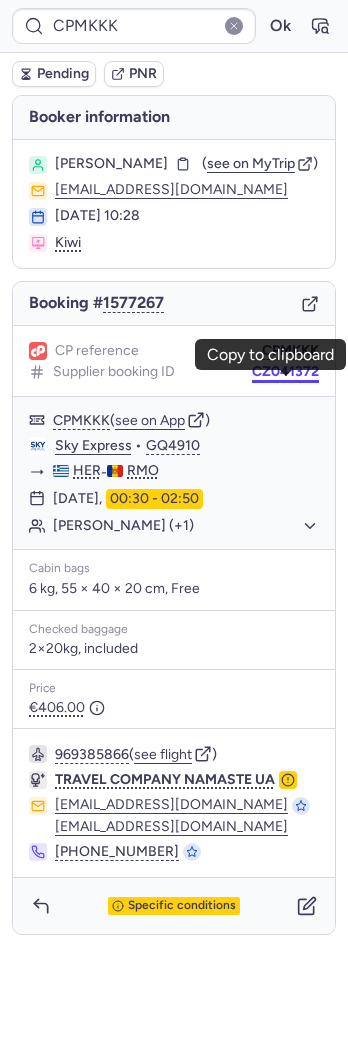 click on "CZ041372" at bounding box center [285, 372] 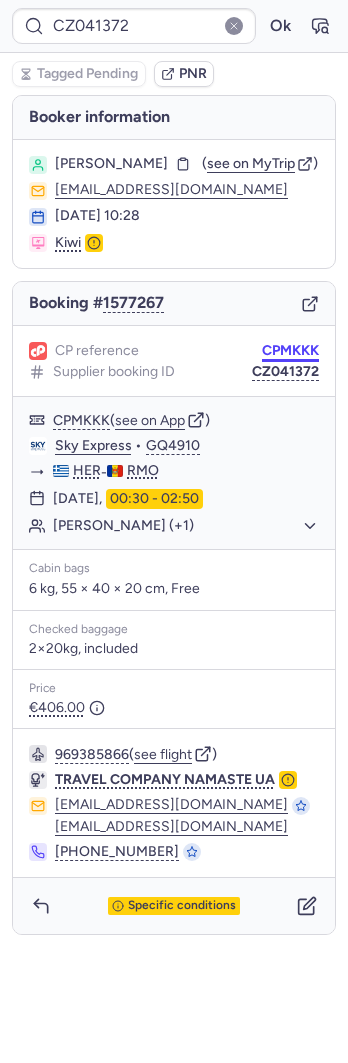 click on "CPMKKK" at bounding box center (290, 351) 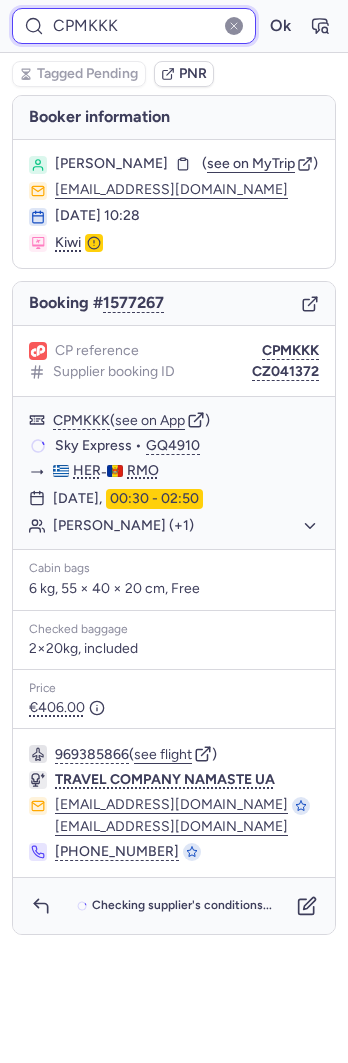 click on "CPMKKK" at bounding box center [134, 26] 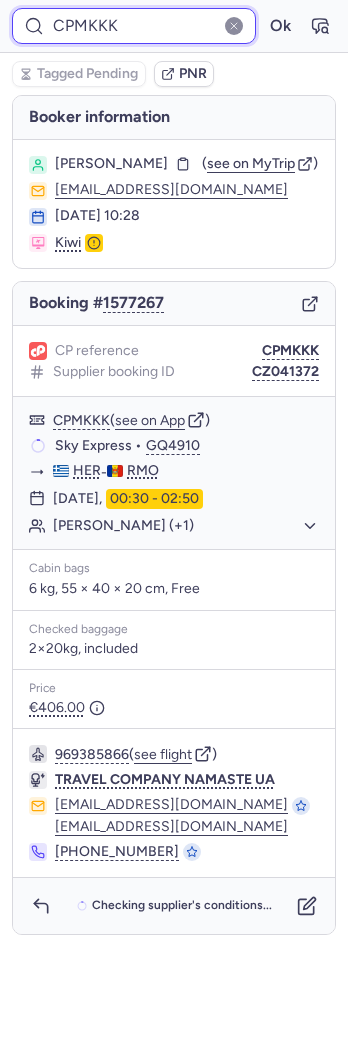 click on "CPMKKK" at bounding box center (134, 26) 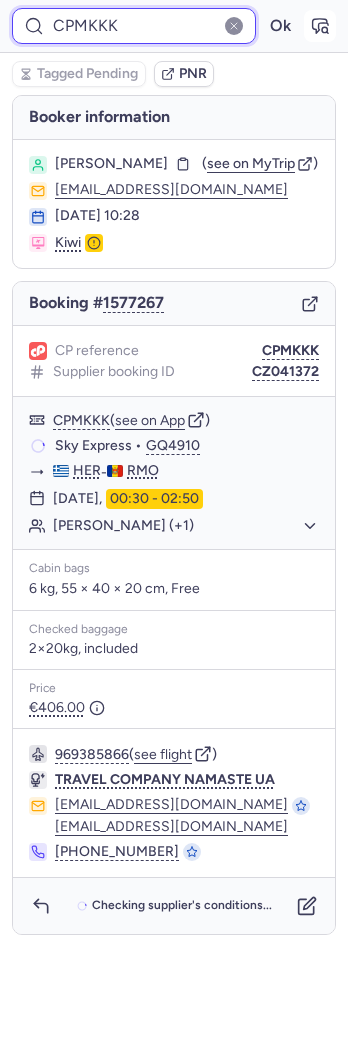 paste on "Z041371" 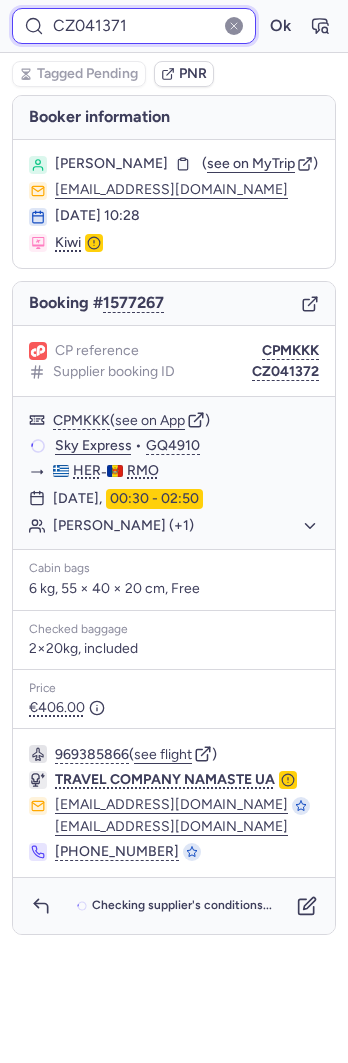 click on "CZ041371" at bounding box center (134, 26) 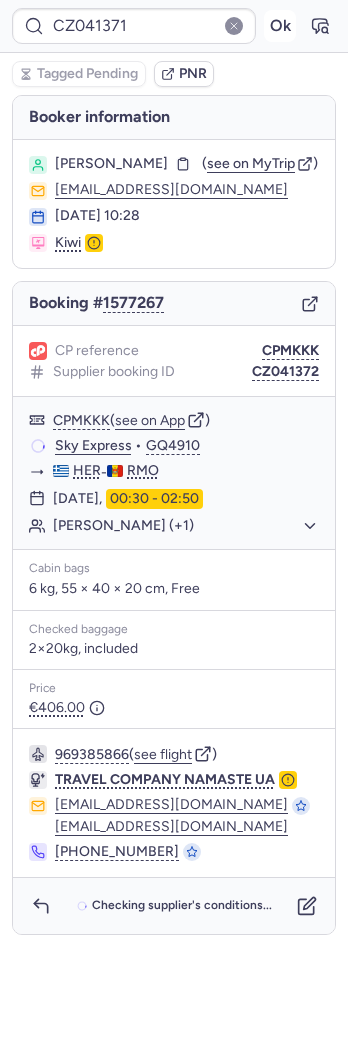 click on "Ok" at bounding box center (280, 26) 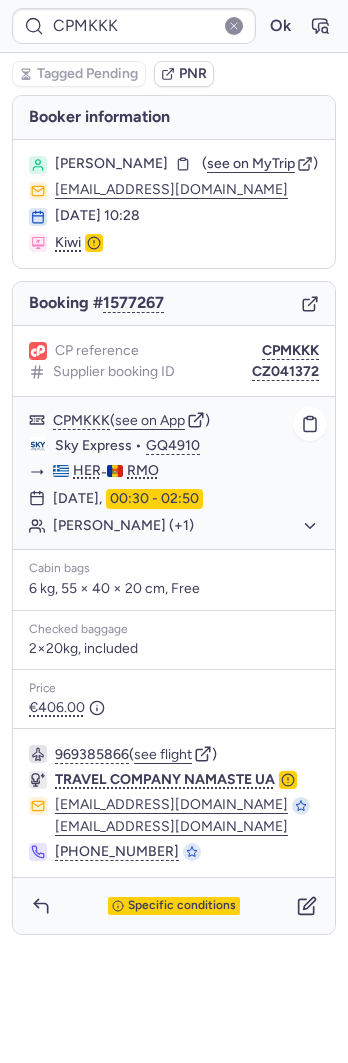 click on "Halyna SEMENETS (+1)" 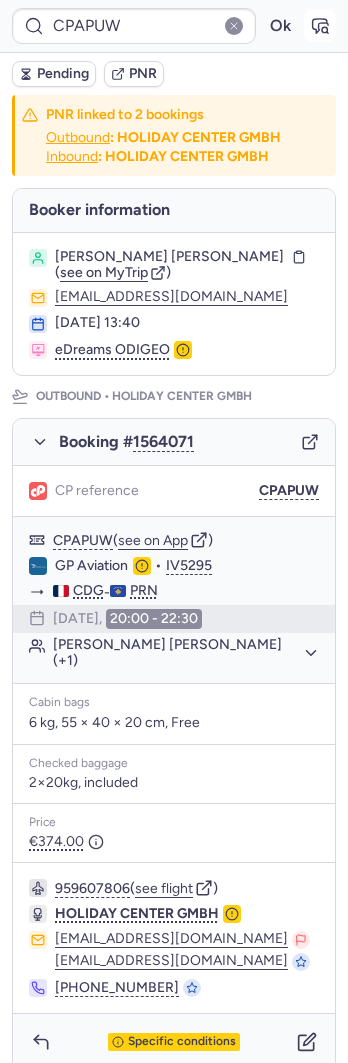 click at bounding box center (320, 26) 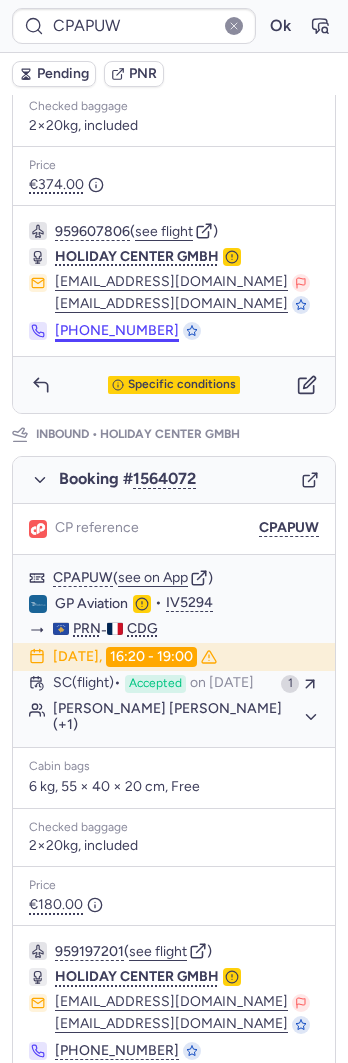 scroll, scrollTop: 742, scrollLeft: 0, axis: vertical 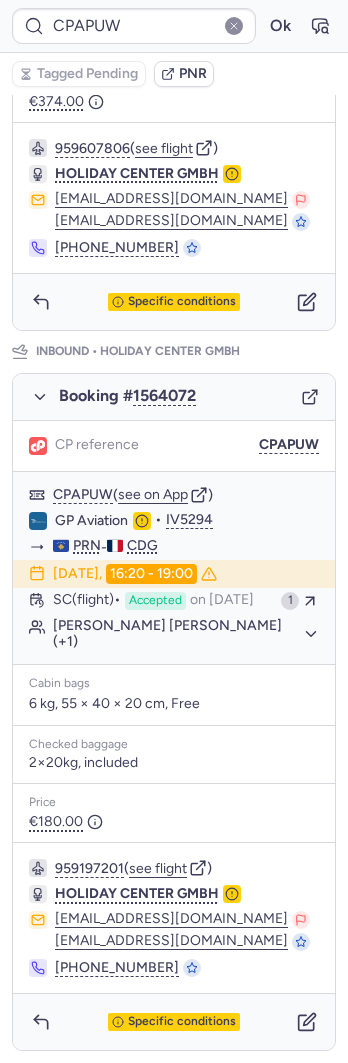click 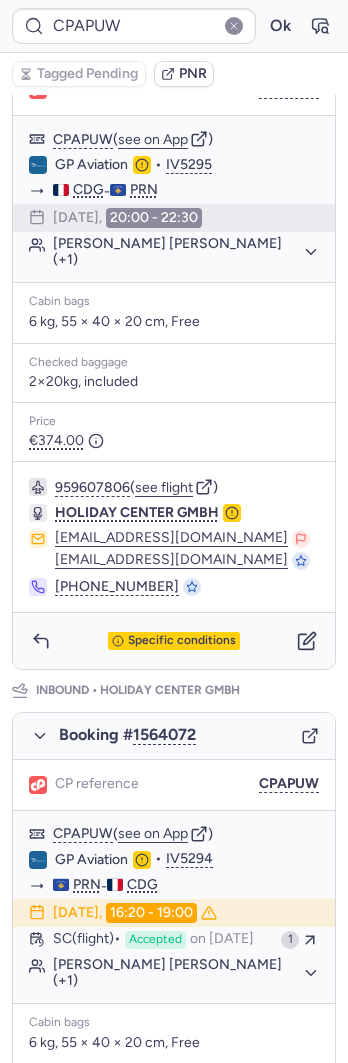 scroll, scrollTop: 367, scrollLeft: 0, axis: vertical 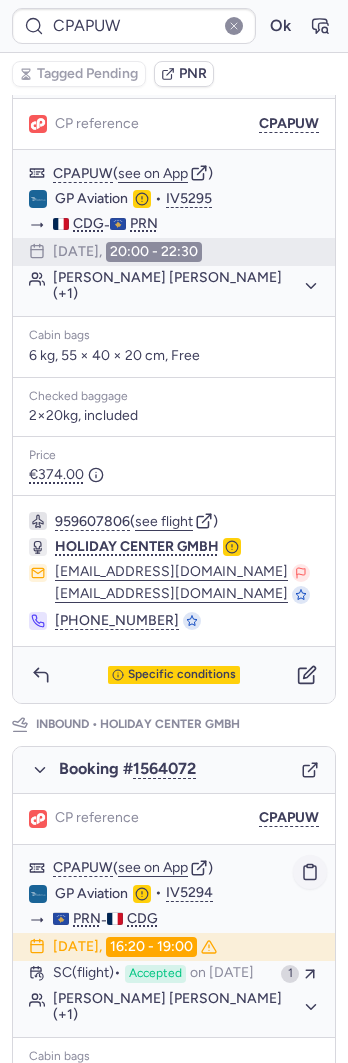 click 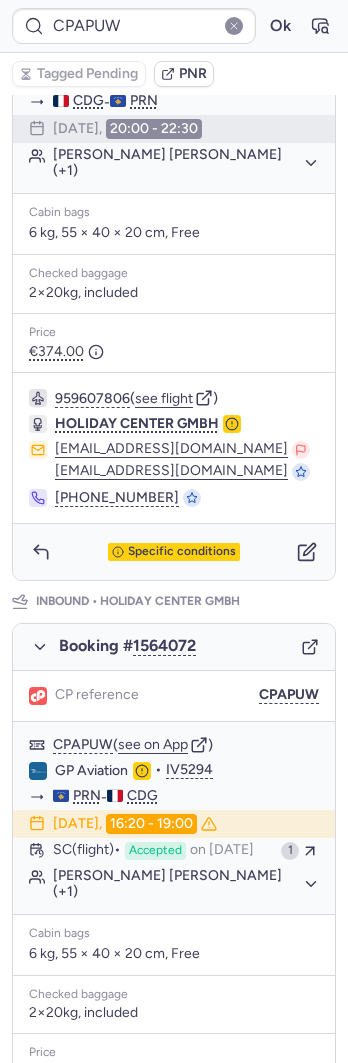scroll, scrollTop: 492, scrollLeft: 0, axis: vertical 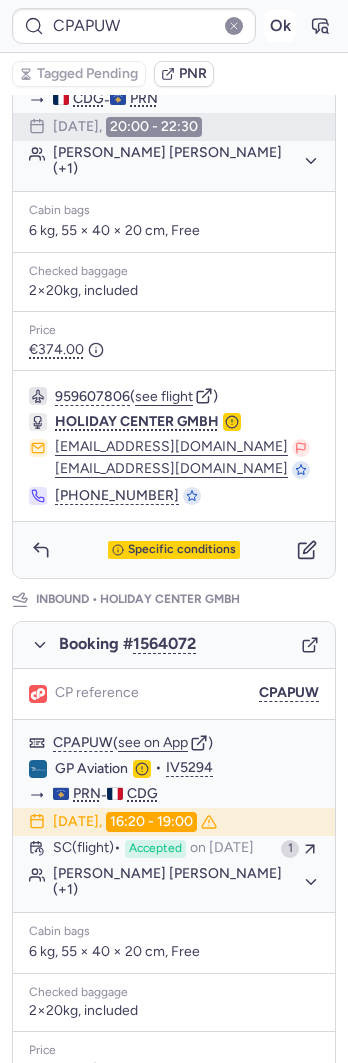 click on "Ok" at bounding box center [280, 26] 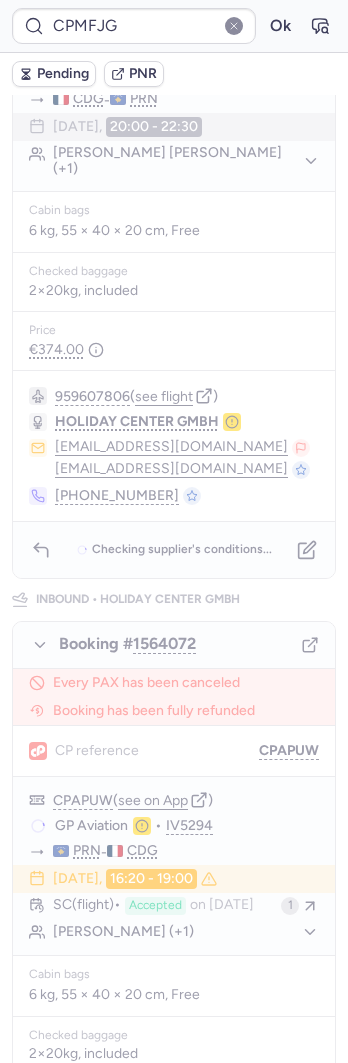 scroll, scrollTop: 0, scrollLeft: 0, axis: both 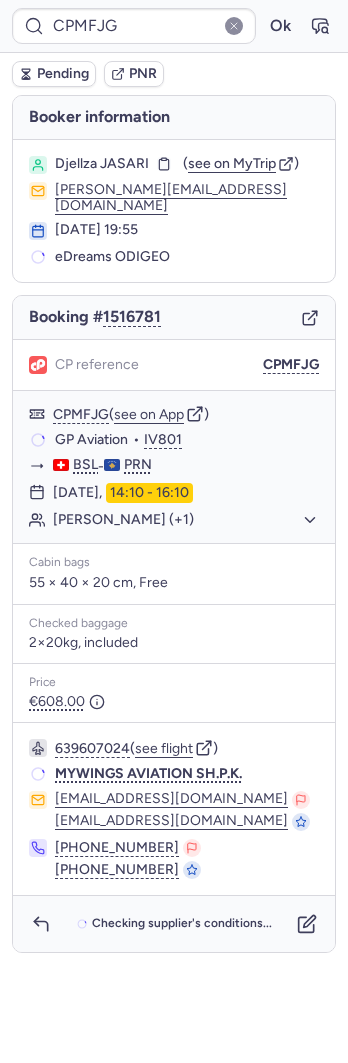 type on "CPEHBN" 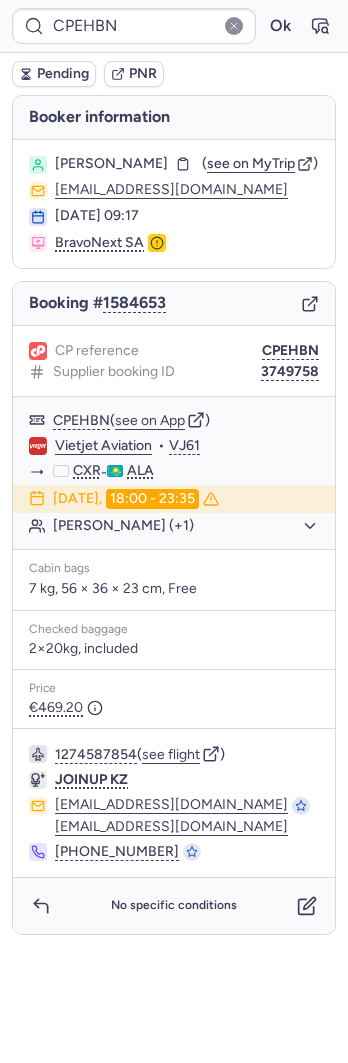 click on "juressupport@joinup.travel" 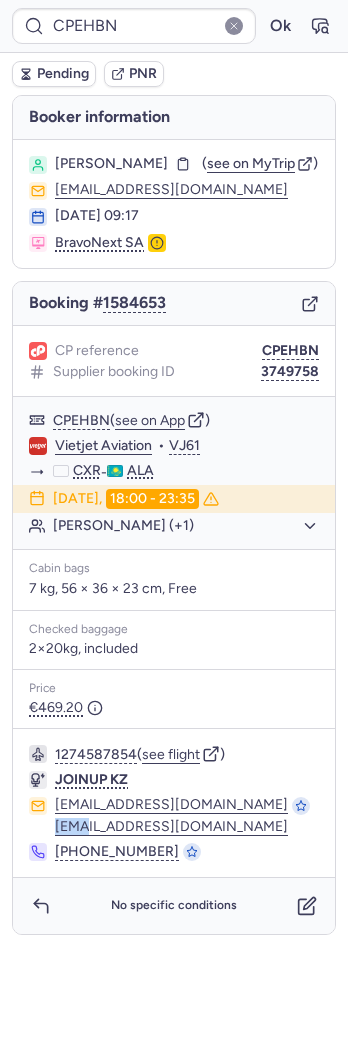 click on "juressupport@joinup.travel" 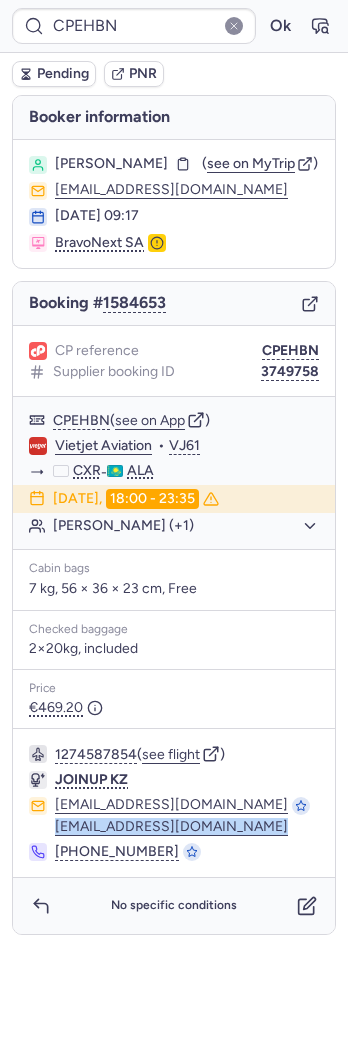 click on "juressupport@joinup.travel" 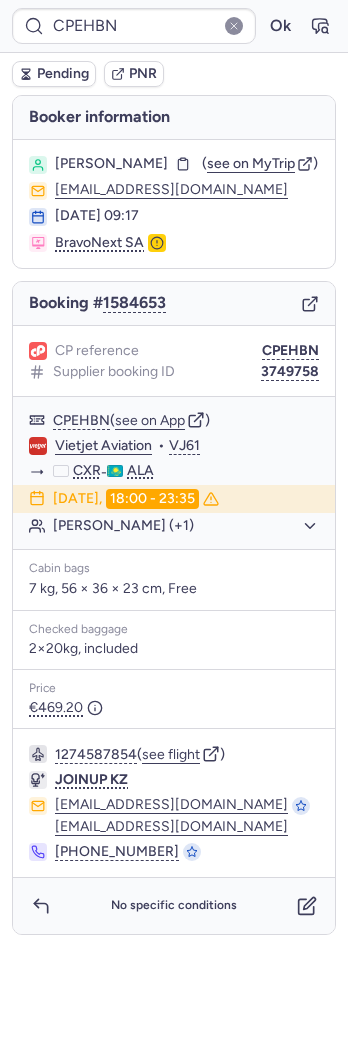 click on "1274587854  ( see flight )  JOINUP KZ juressupport@joinup.travel info@joinup.kz +7 705 199 7370" at bounding box center (174, 803) 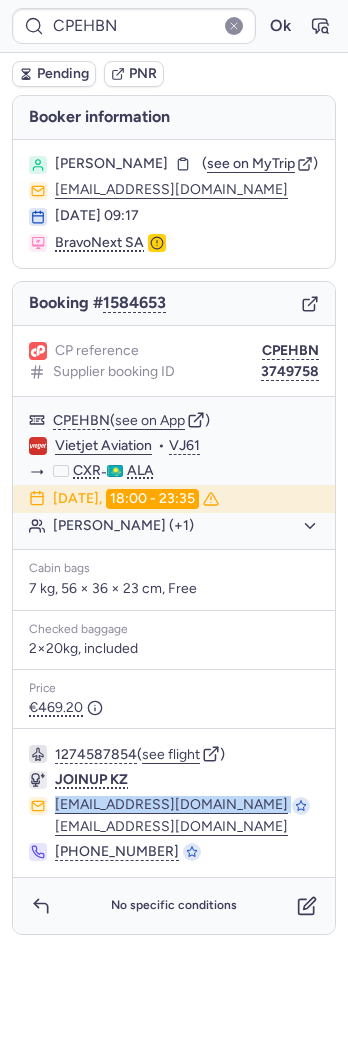 drag, startPoint x: 279, startPoint y: 801, endPoint x: 261, endPoint y: 814, distance: 22.203604 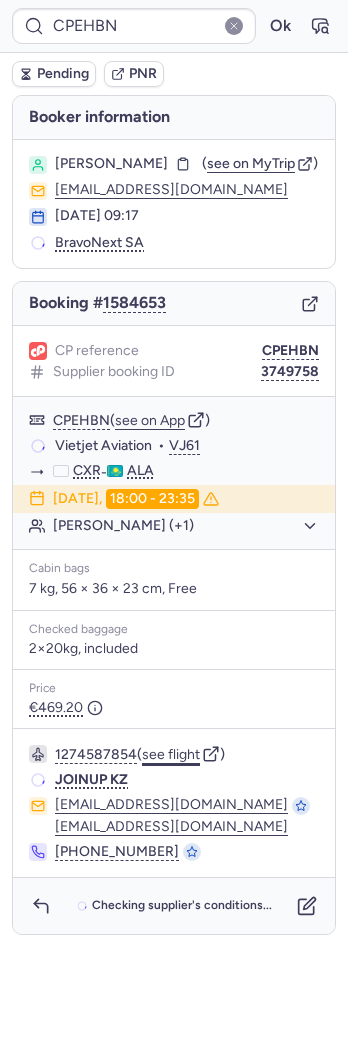 click on "see flight" 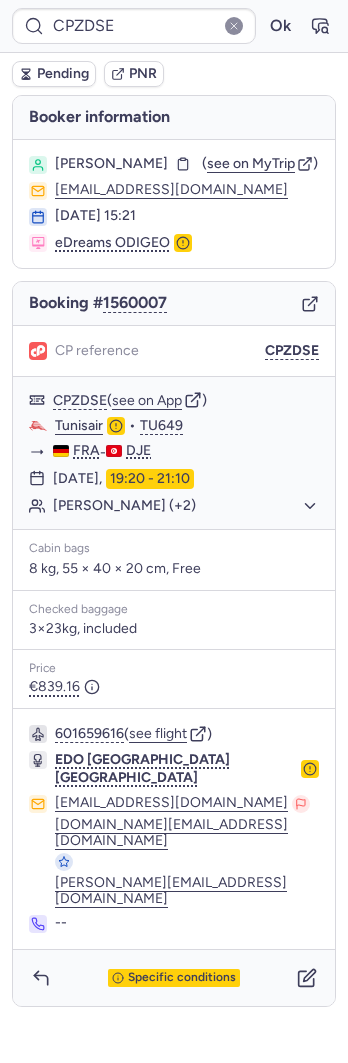 type on "CPNUJB" 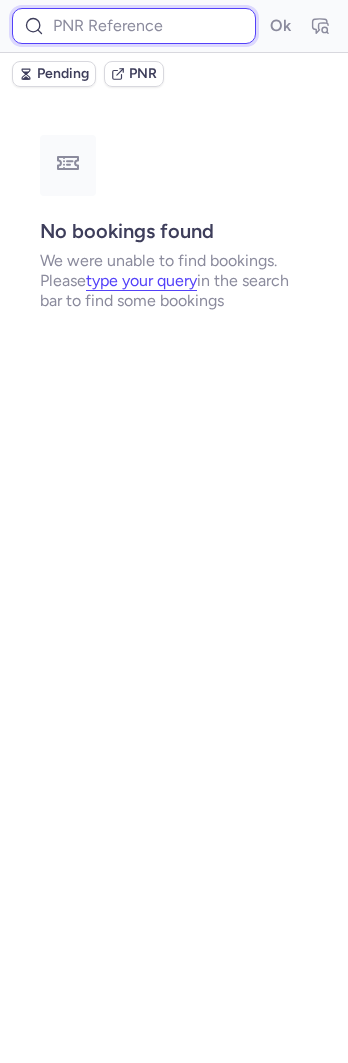 click at bounding box center (134, 26) 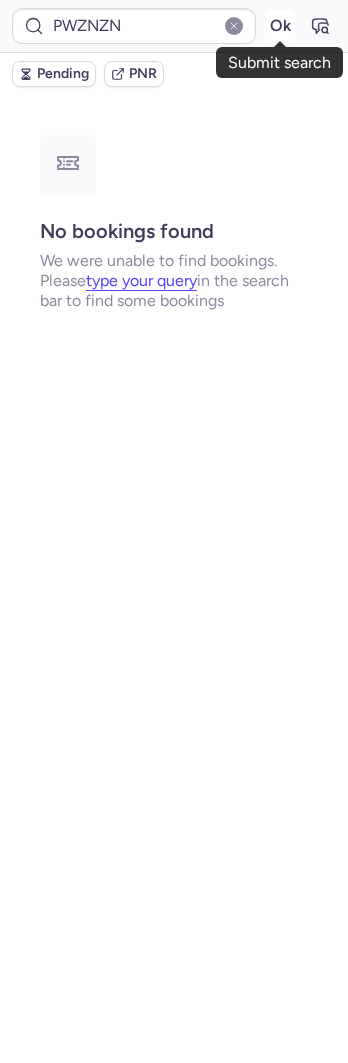 click on "Ok" at bounding box center (280, 26) 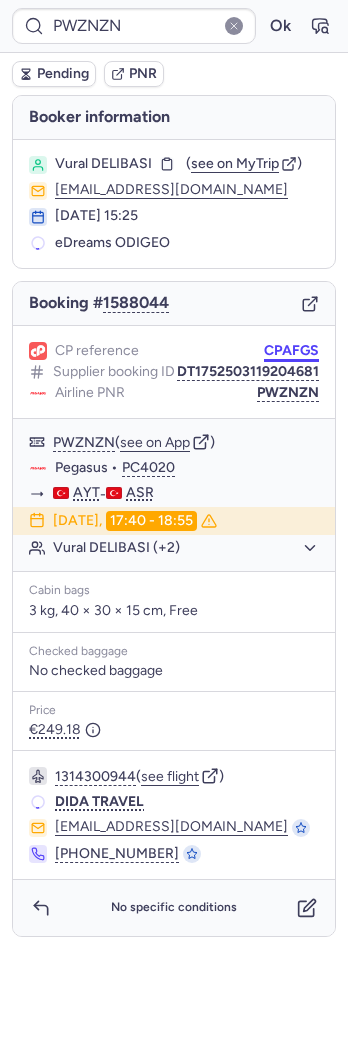 click on "CPAFGS" at bounding box center (291, 351) 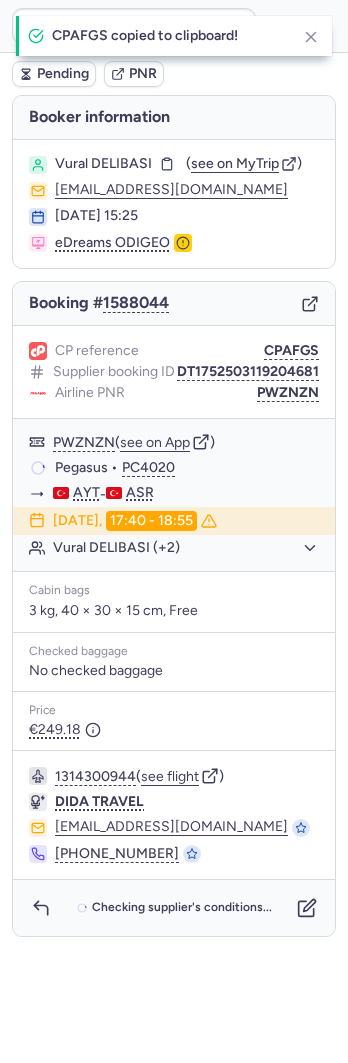 type on "CPAFGS" 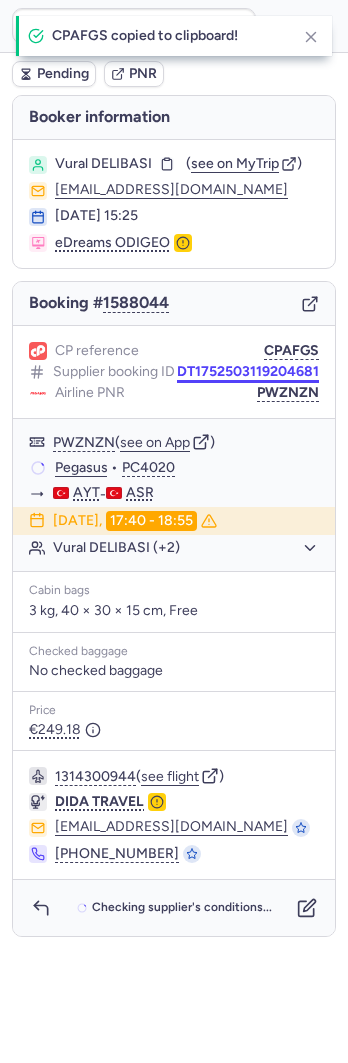 click on "DT1752503119204681" at bounding box center (248, 372) 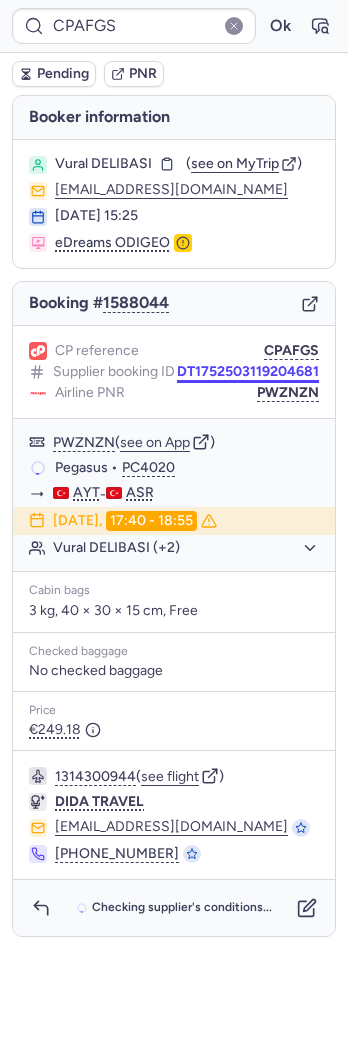 click on "DT1752503119204681" at bounding box center [248, 372] 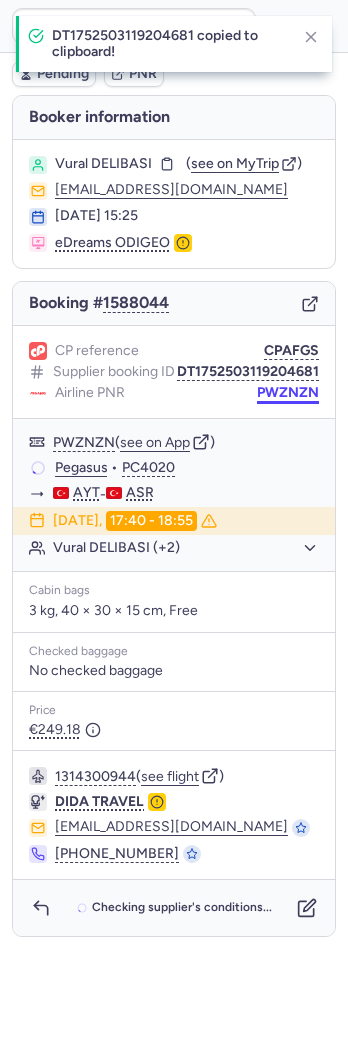 click on "PWZNZN" at bounding box center [288, 393] 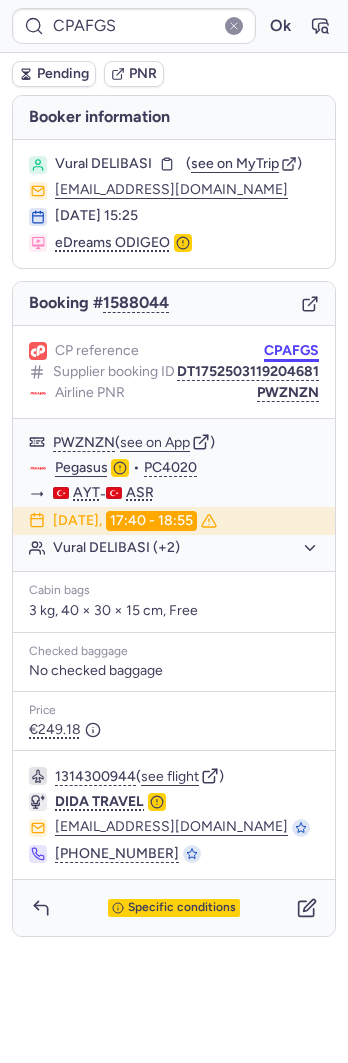 click on "CPAFGS" at bounding box center (291, 351) 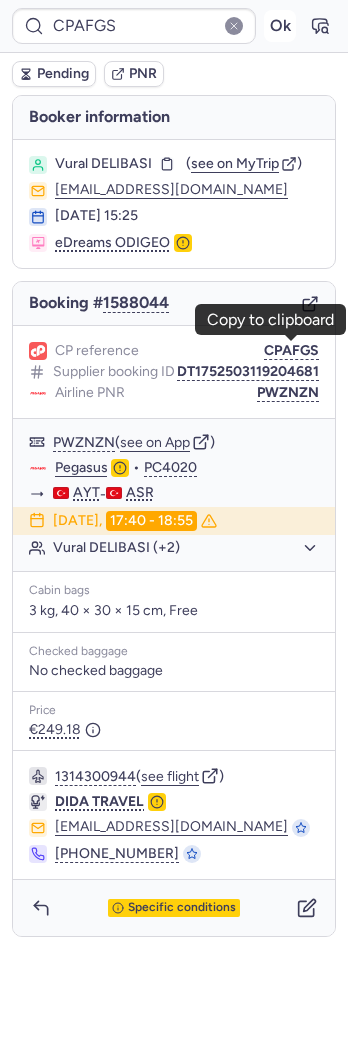 click on "Ok" at bounding box center [280, 26] 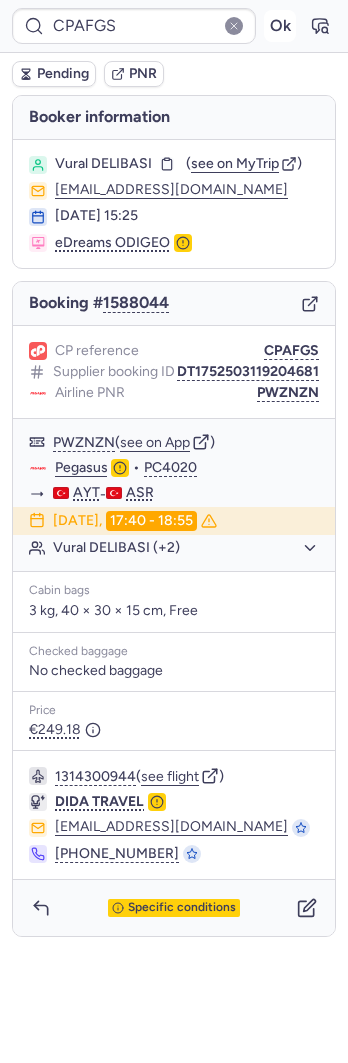 click on "Ok" at bounding box center (280, 26) 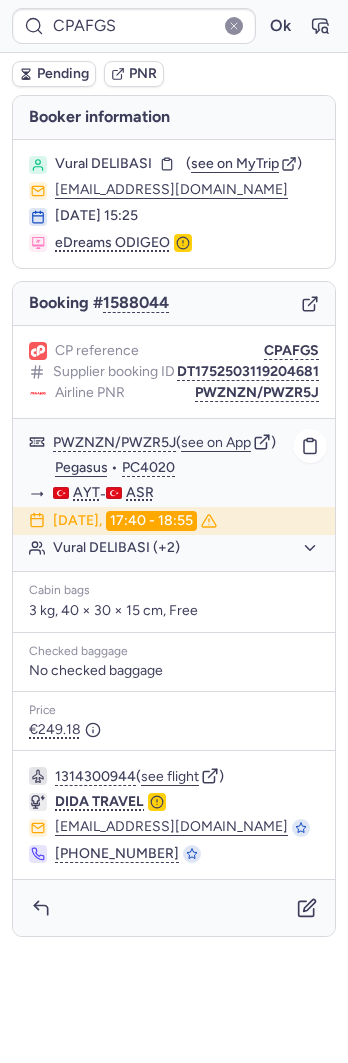 click on "18 Jul 2025,  17:40 - 18:55" 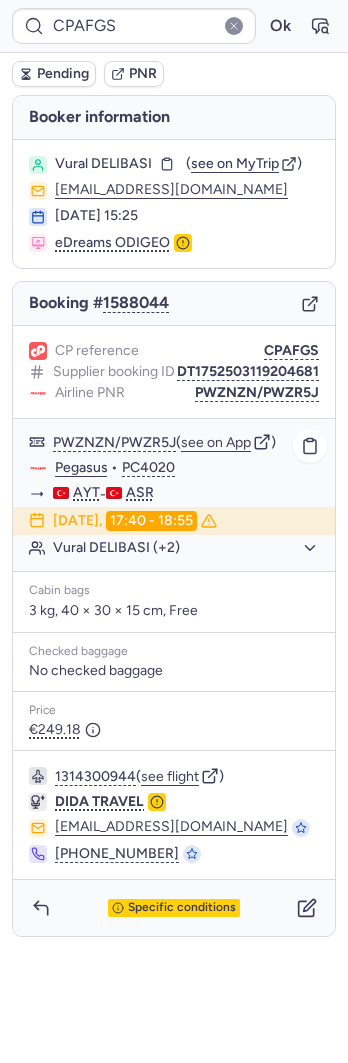 click on "Vural DELIBASI (+2)" 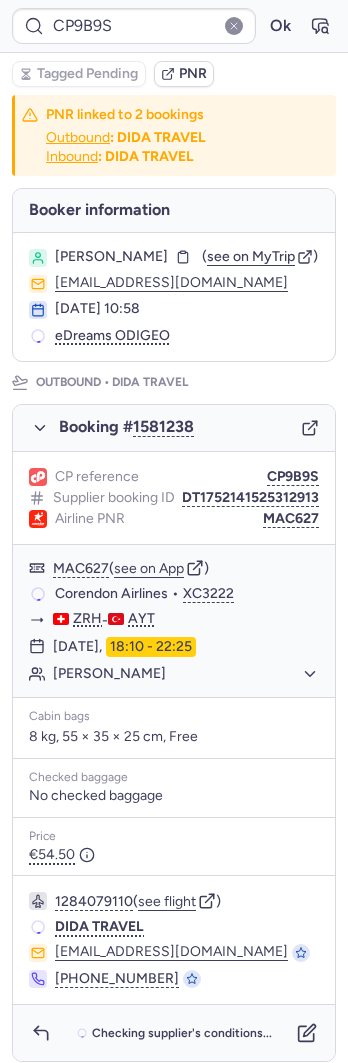 type on "CPGSRQ" 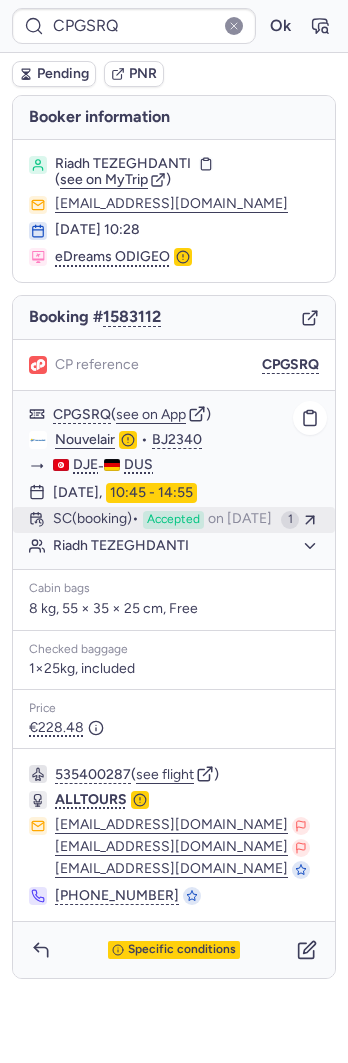 click on "Accepted" at bounding box center (173, 520) 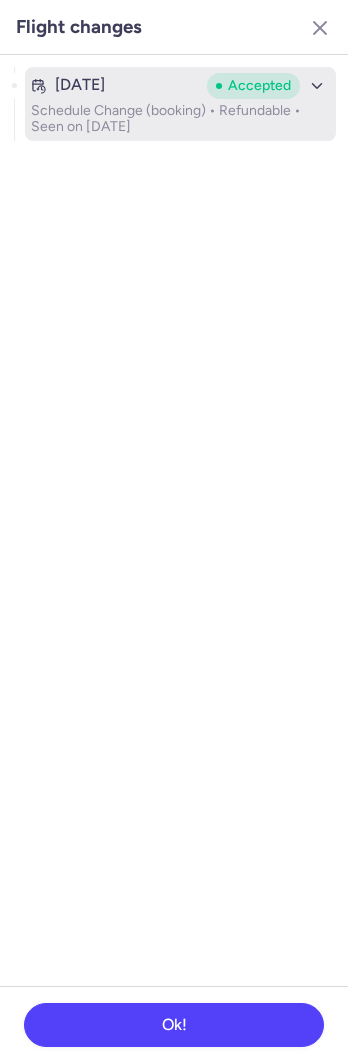 click on "Jul 11, 2025" at bounding box center [80, 85] 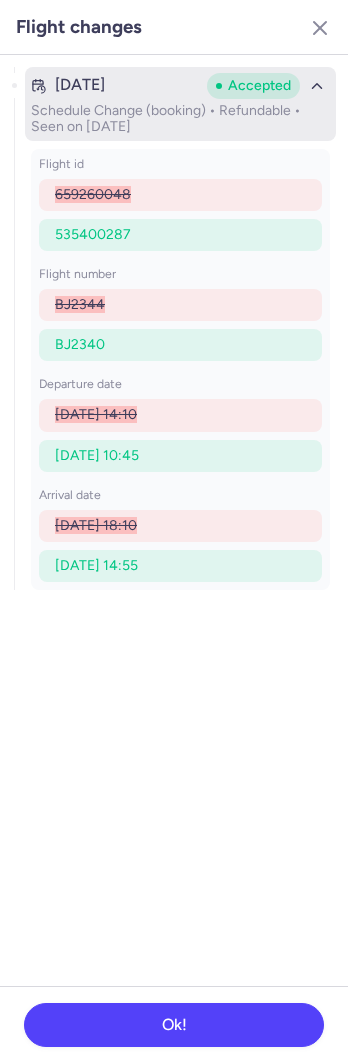 click on "Jul 11, 2025" at bounding box center [115, 85] 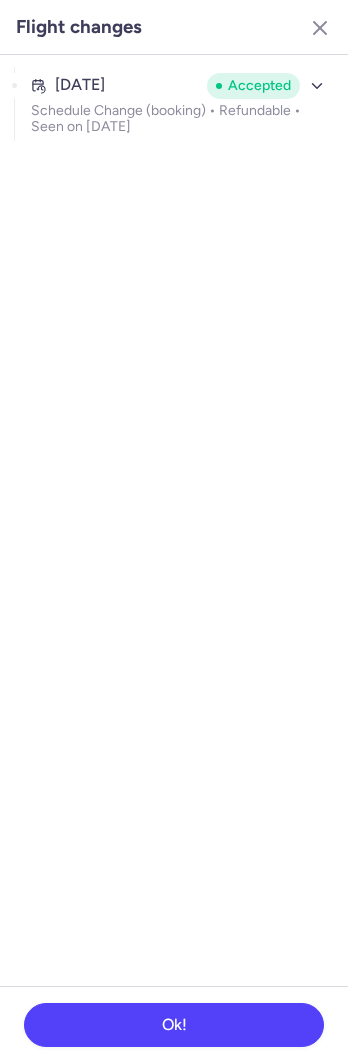 click on "Flight changes" at bounding box center [174, 27] 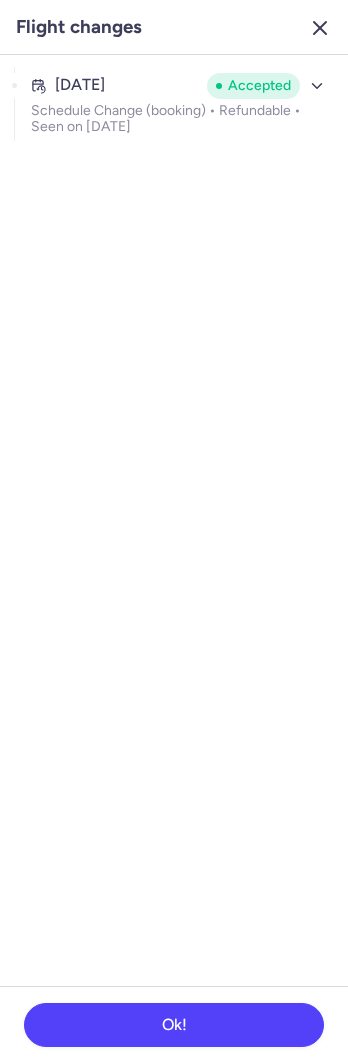click 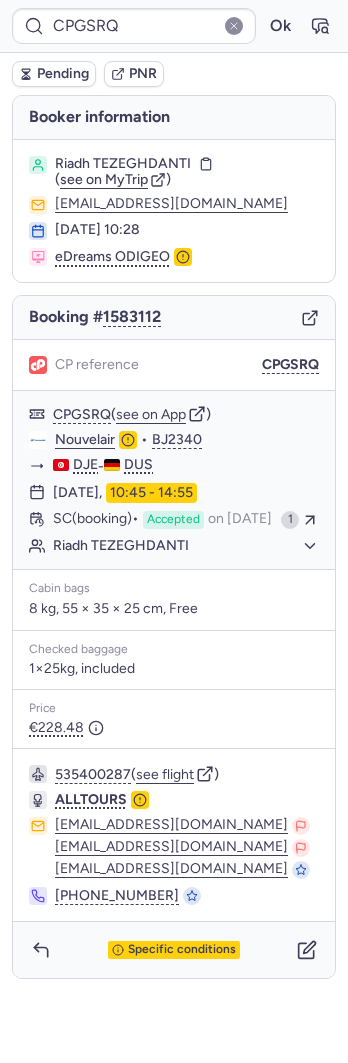 type 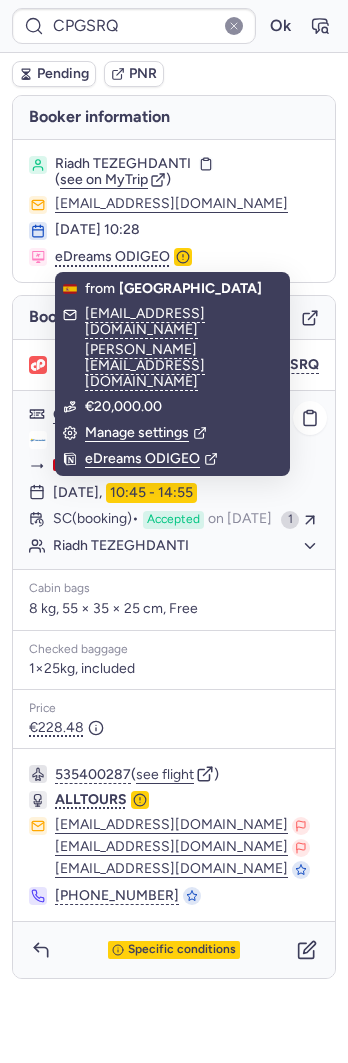 click on "Riadh TEZEGHDANTI" 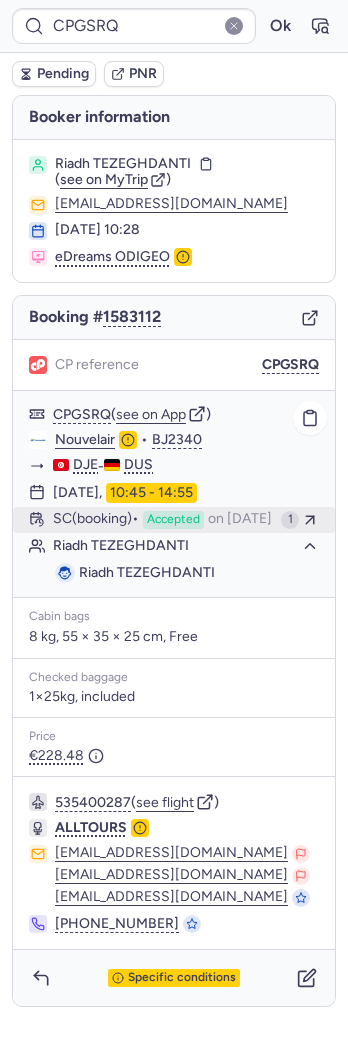 click on "SC   (booking)  Accepted  on Jul 13, 2025" at bounding box center (163, 520) 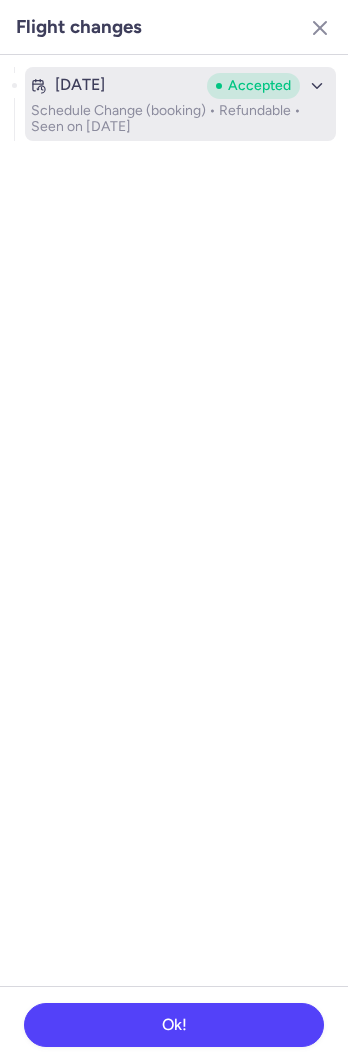 click on "Jul 11, 2025" at bounding box center [80, 85] 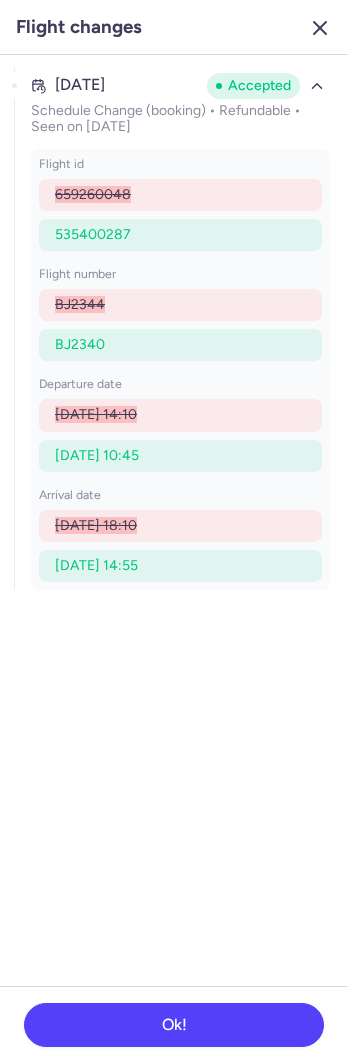 click 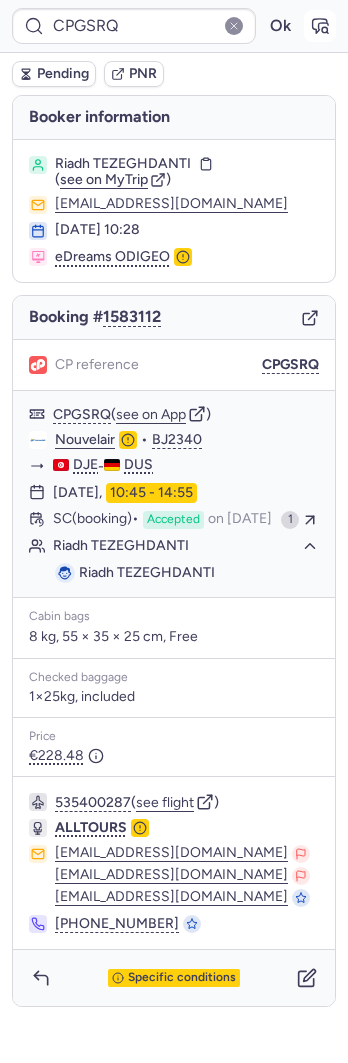 click at bounding box center [320, 26] 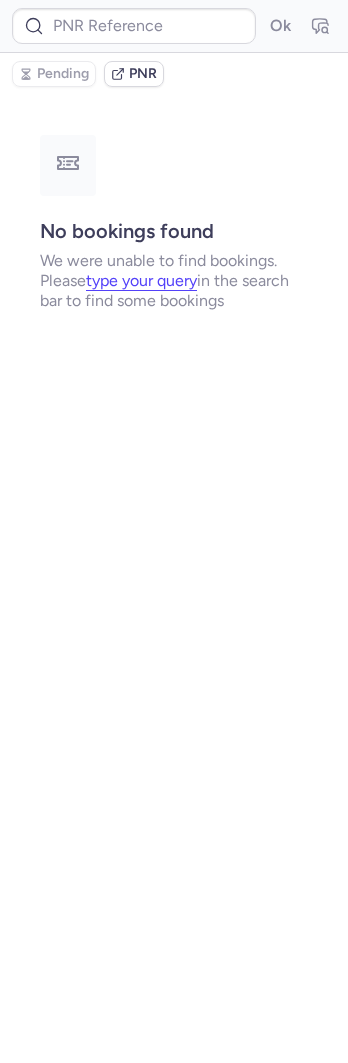 type on "CPGSRQ" 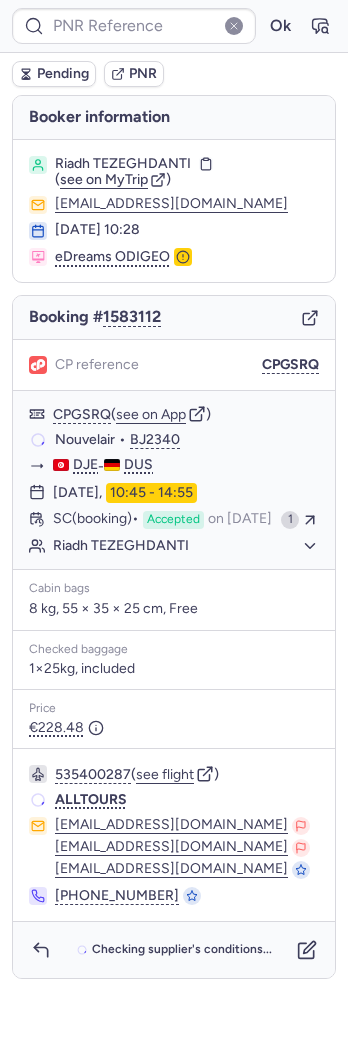 type on "CPGSRQ" 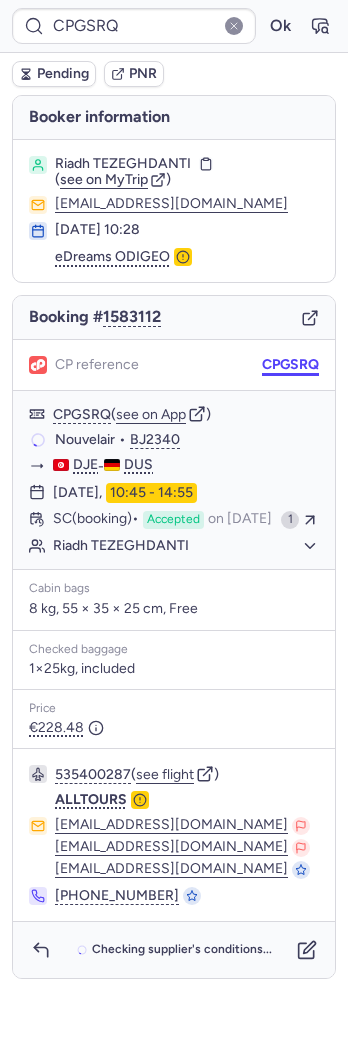 click on "CPGSRQ" at bounding box center (290, 365) 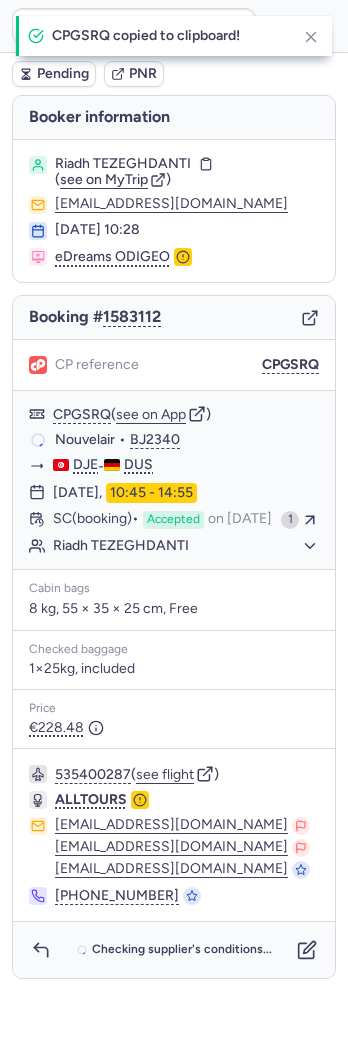 type 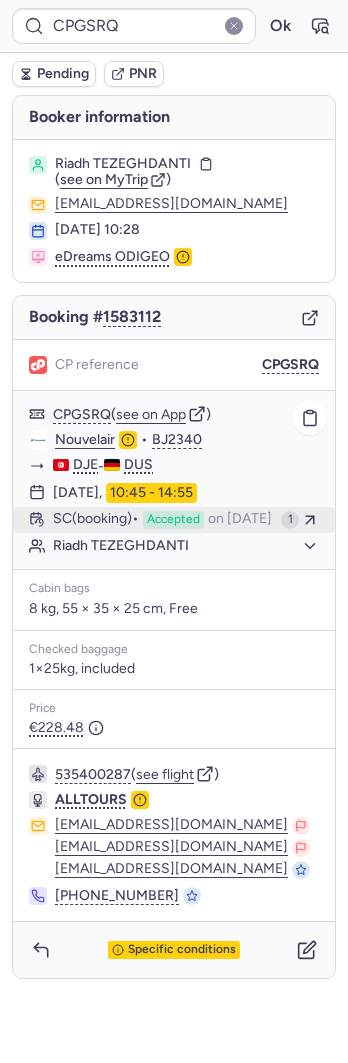click on "on Jul 13, 2025" at bounding box center [240, 520] 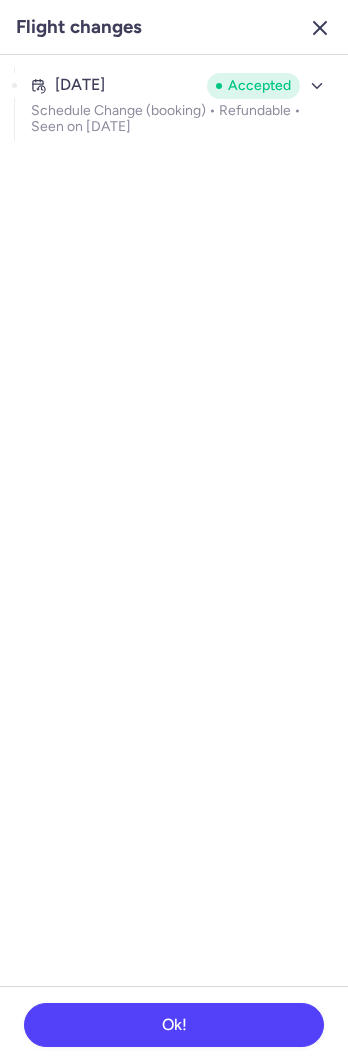 click 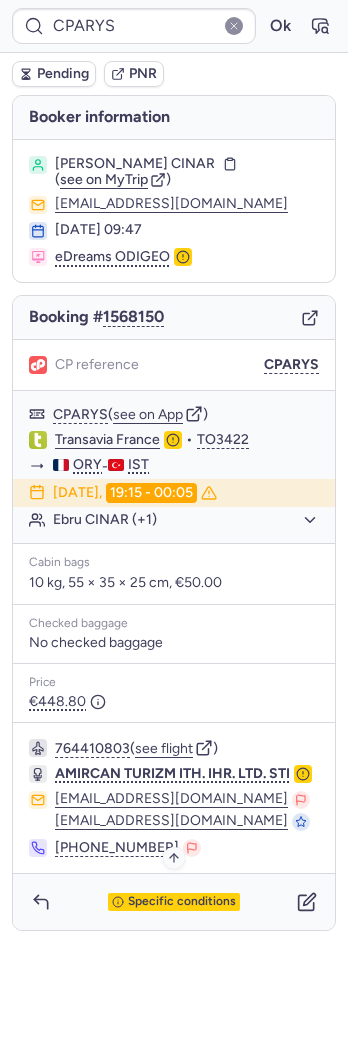 click on "Specific conditions" at bounding box center (182, 902) 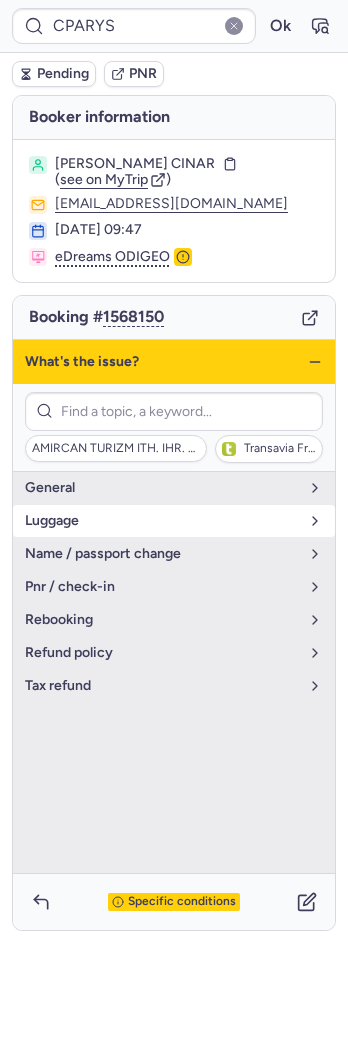 click on "luggage" at bounding box center (162, 521) 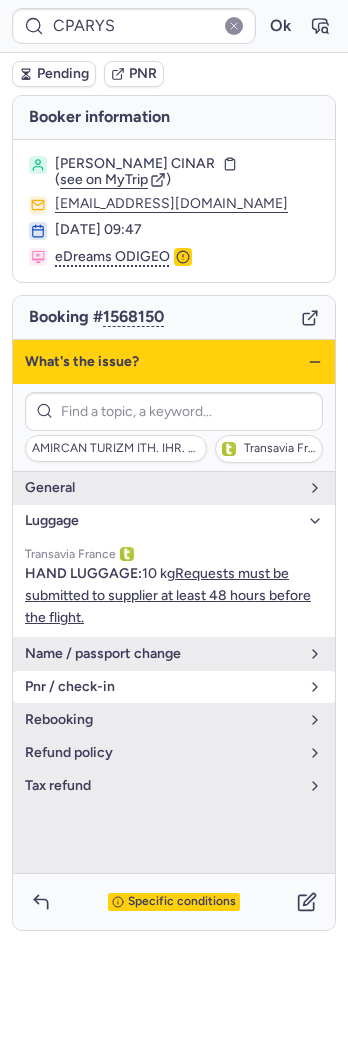 click on "pnr / check-in" at bounding box center [162, 687] 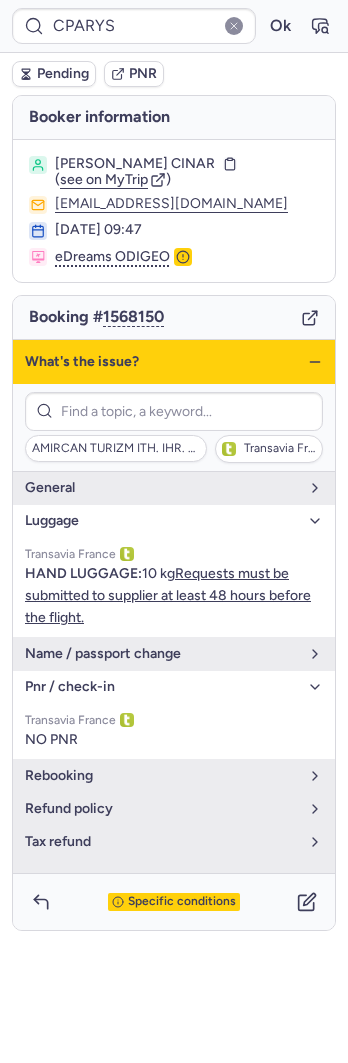 click 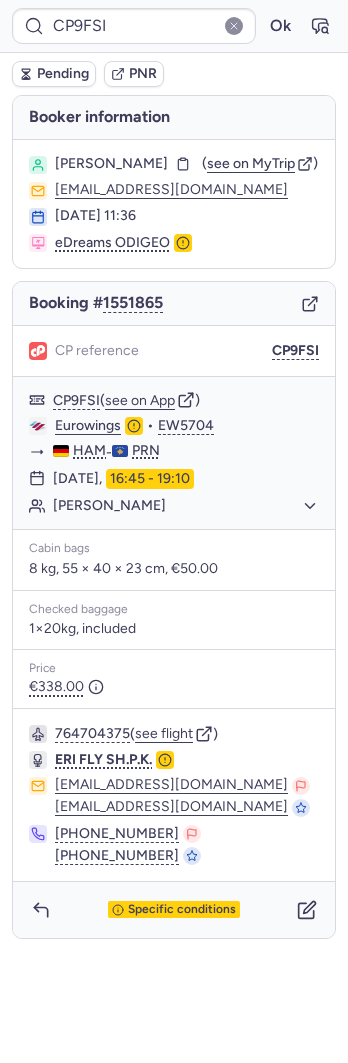 click on "Specific conditions" at bounding box center (174, 910) 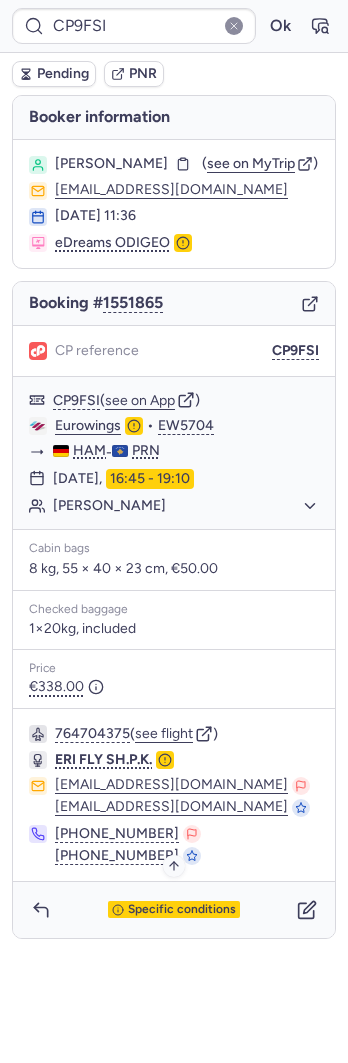 click on "Specific conditions" at bounding box center (182, 910) 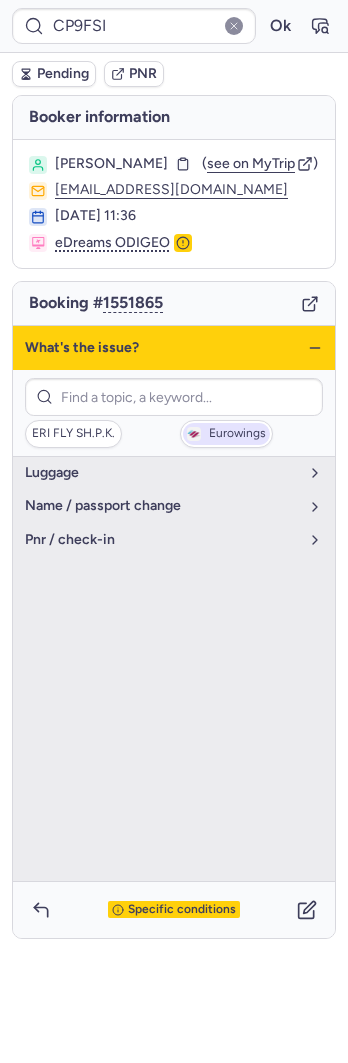 click on "Eurowings" at bounding box center (226, 434) 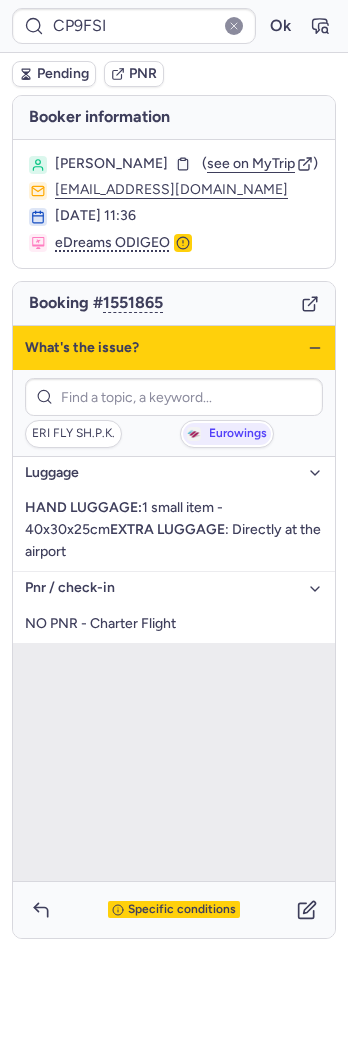 click 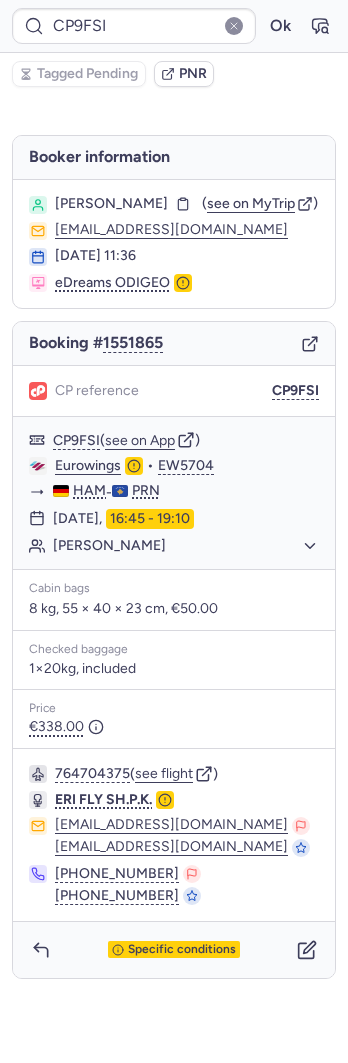 type on "CP9B9S" 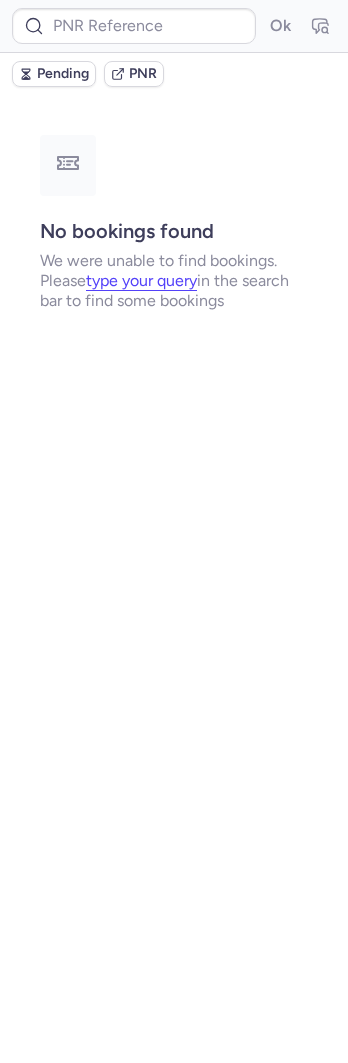 type on "CPGSRQ" 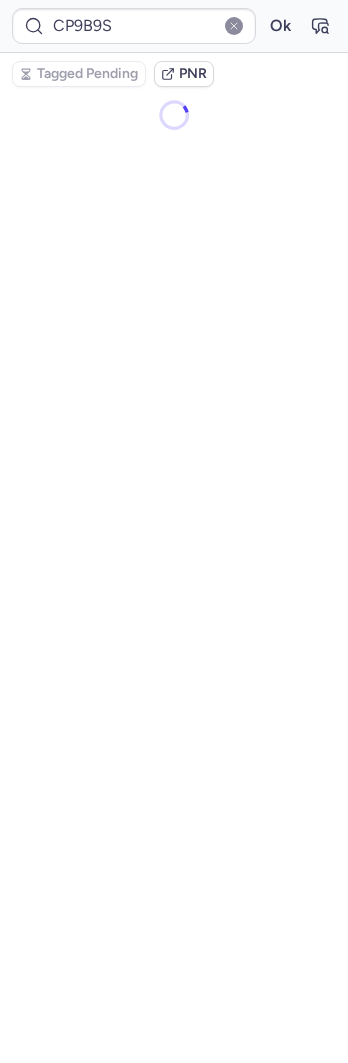 type on "CPMFJG" 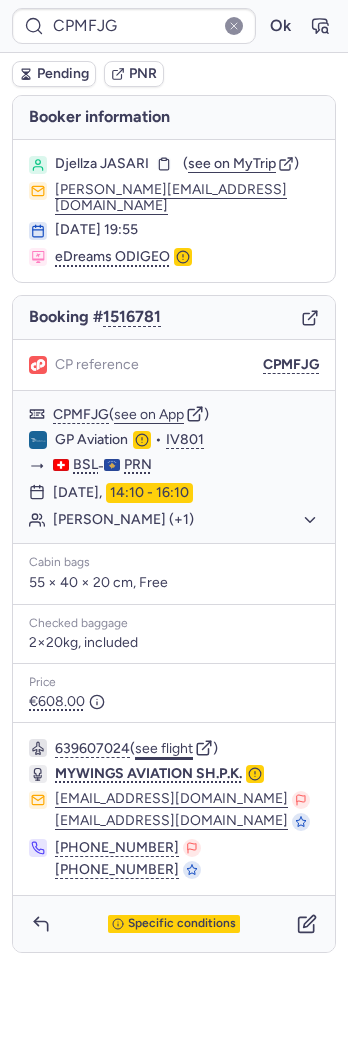 click on "see flight" 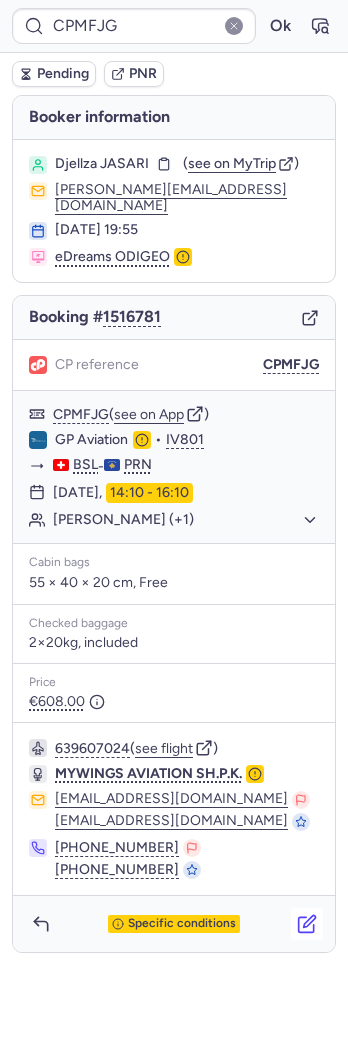 click 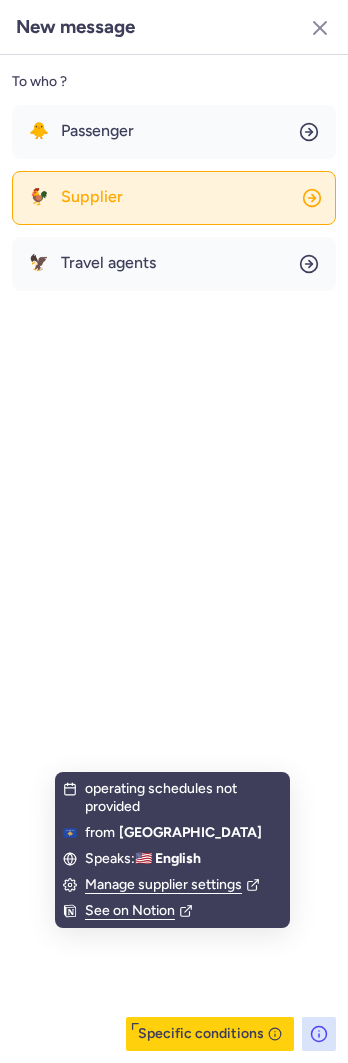 click on "🐓 Supplier" 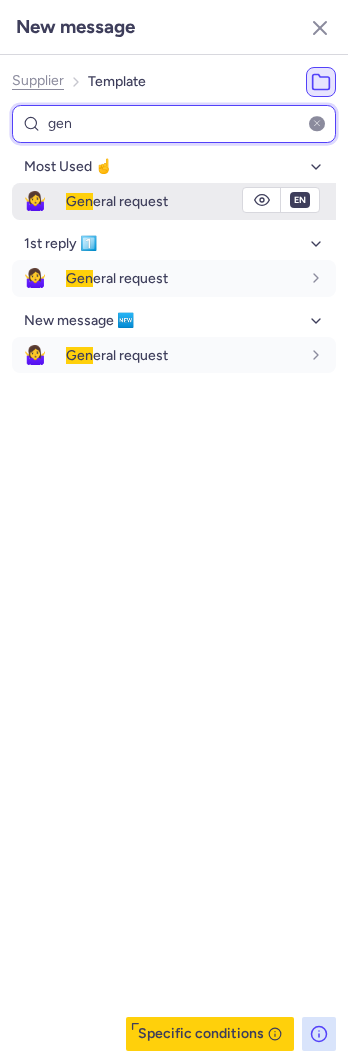 type on "gen" 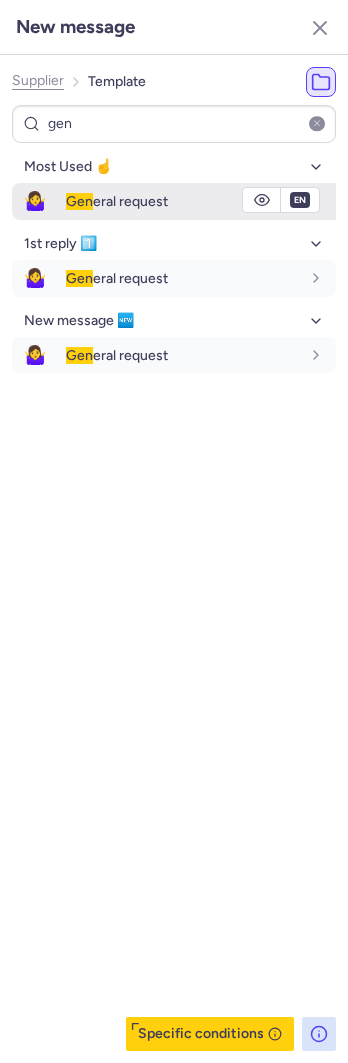 click on "🤷‍♀️ Gen eral request" at bounding box center [174, 201] 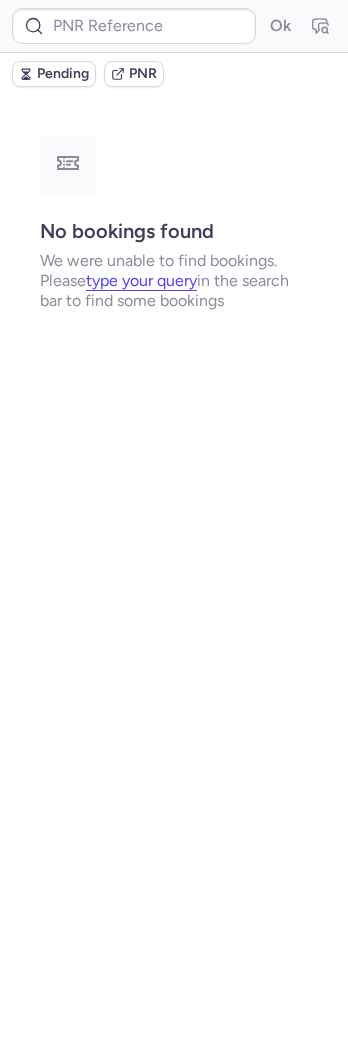 type on "CPMFJG" 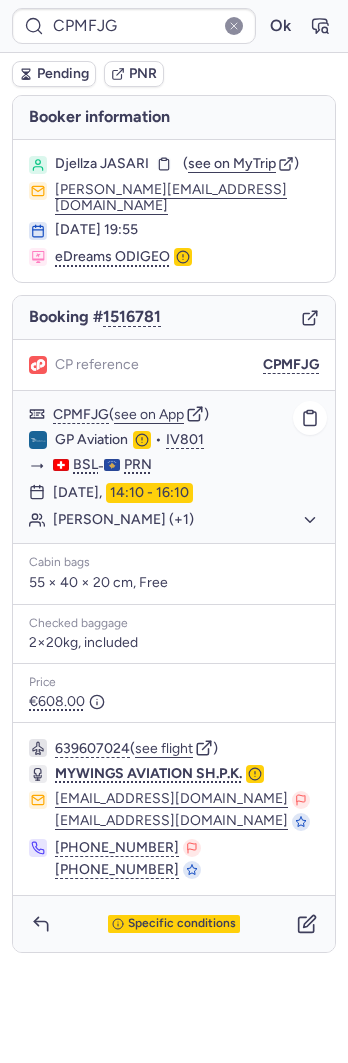 click on "Djellza JASARI (+1)" 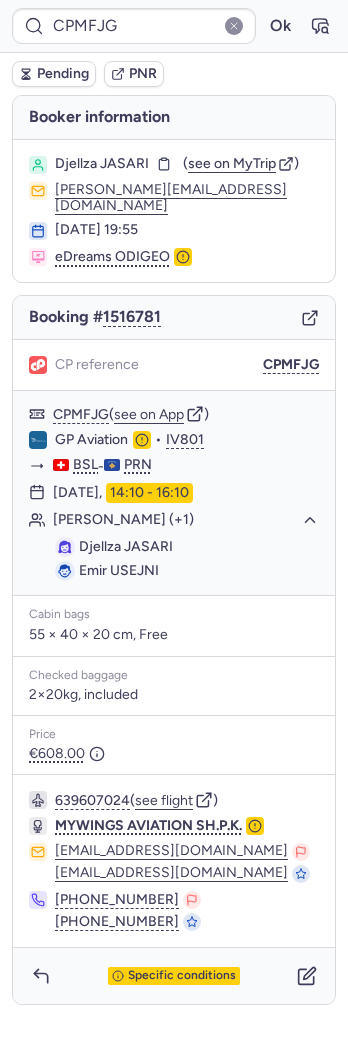 click on "CPMFJG  Ok" at bounding box center [174, 26] 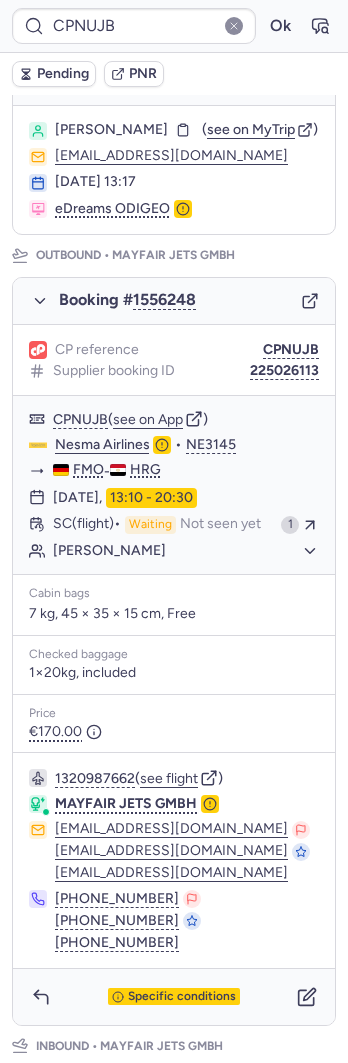 scroll, scrollTop: 125, scrollLeft: 0, axis: vertical 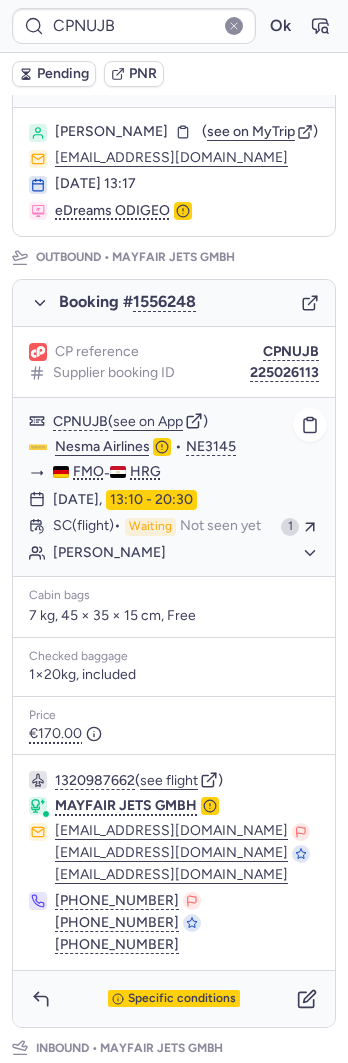 type on "CPMFJG" 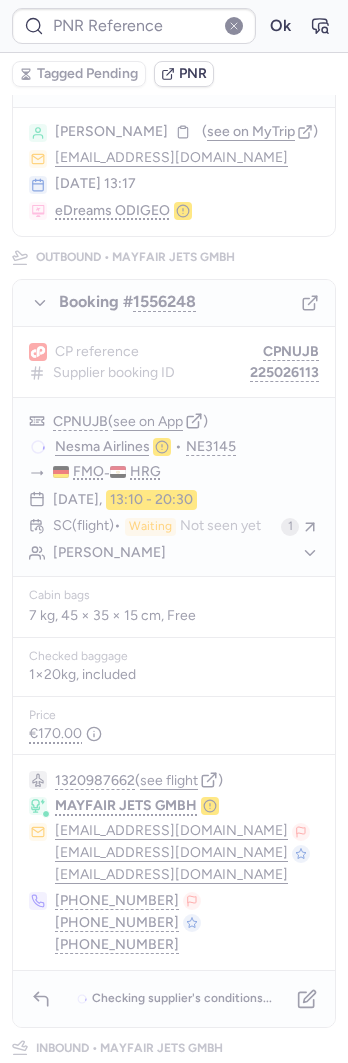 scroll, scrollTop: 0, scrollLeft: 0, axis: both 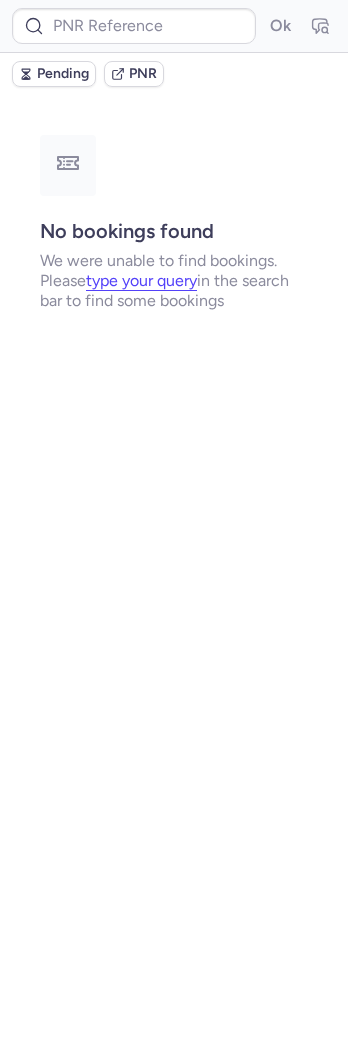type on "DT1750748486981977" 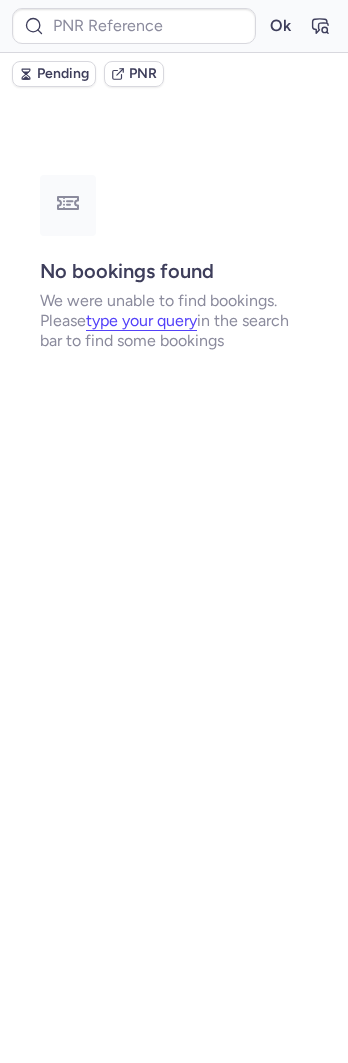 type on "CPTWHG" 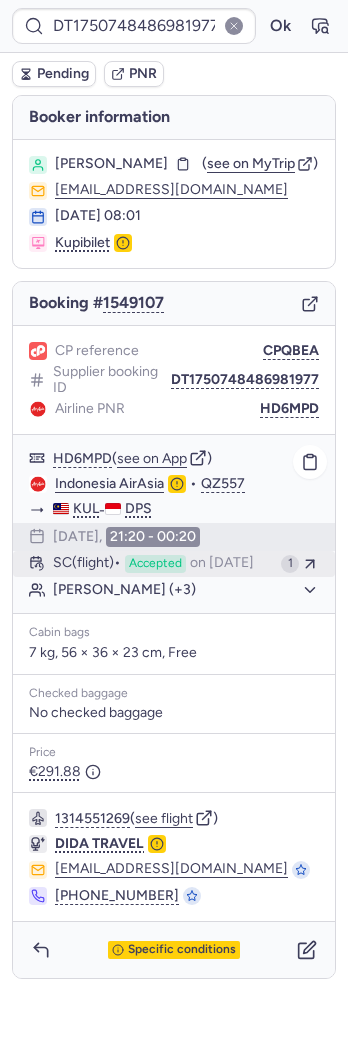 click on "SC   (flight)  Accepted  on Jul 15, 2025 1" 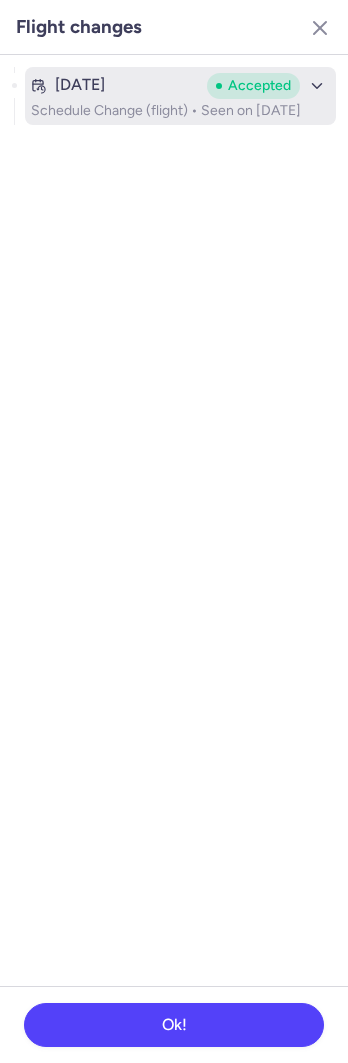 click on "Schedule Change (flight) •  Seen on Jul 15, 2025" at bounding box center (180, 111) 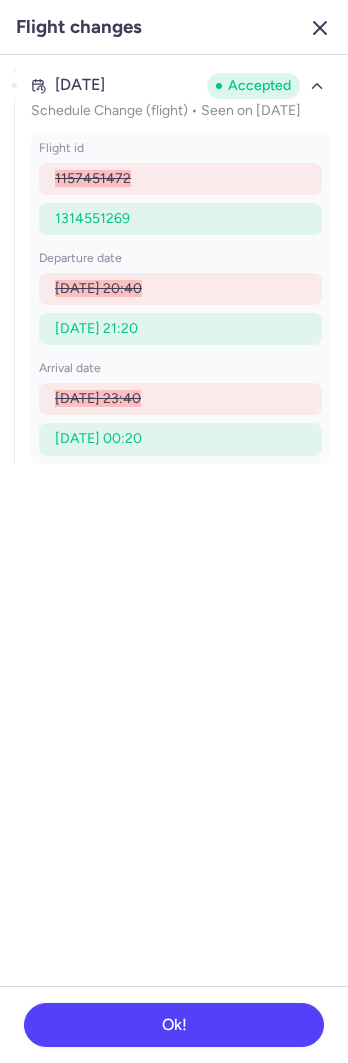 click 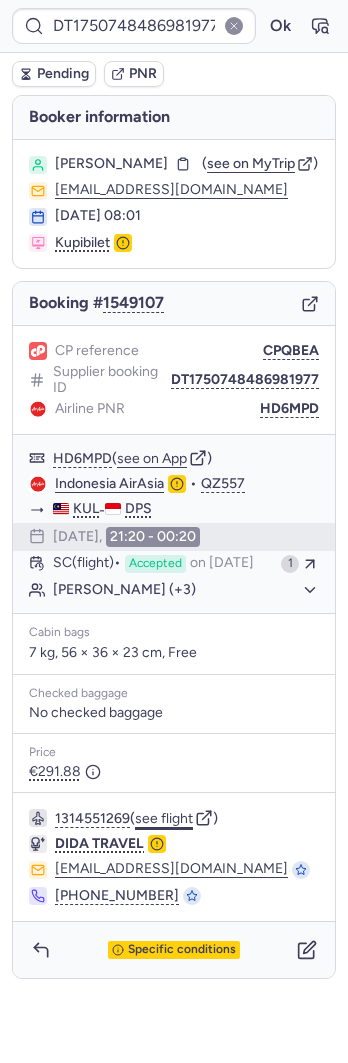 click on "see flight" 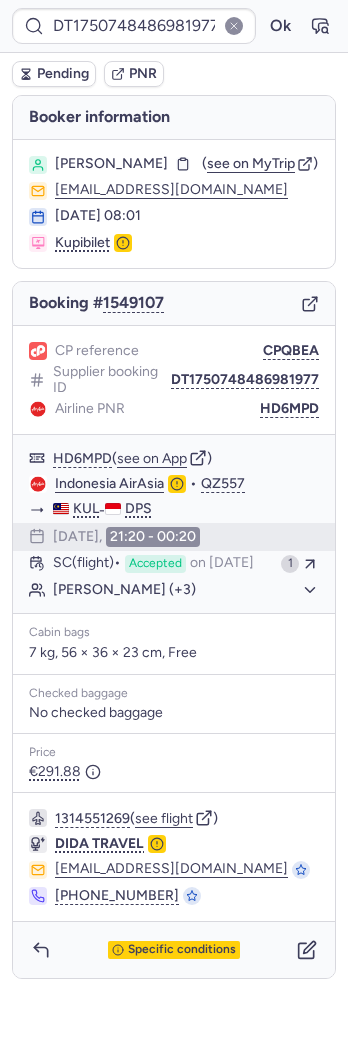type on "CPMFJG" 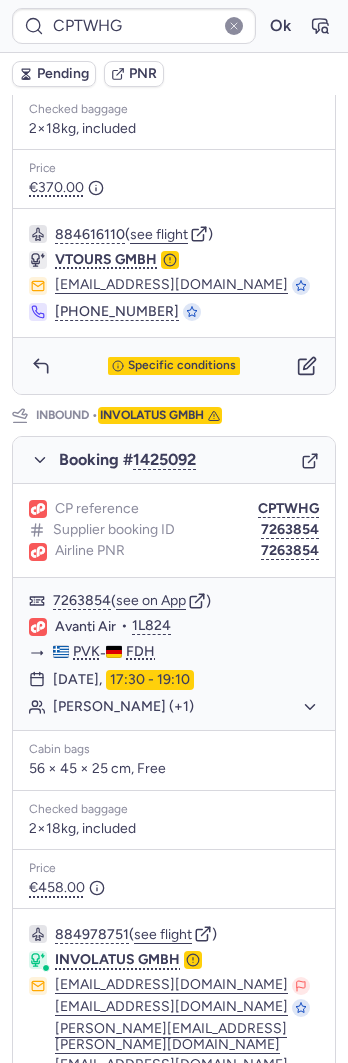 scroll, scrollTop: 302, scrollLeft: 0, axis: vertical 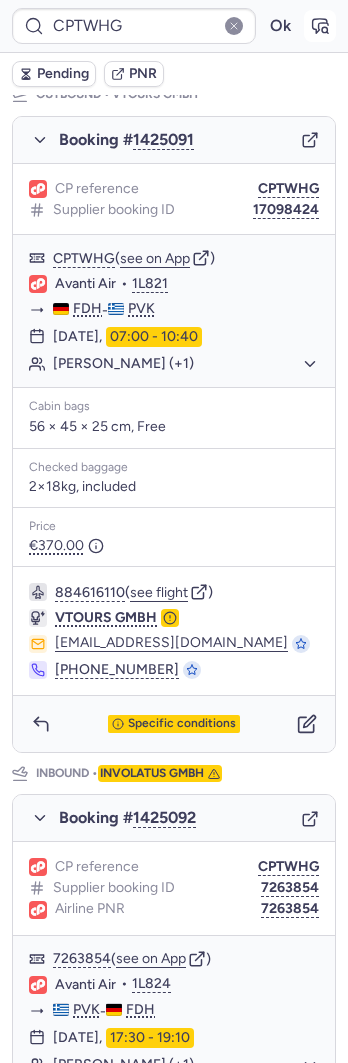 click 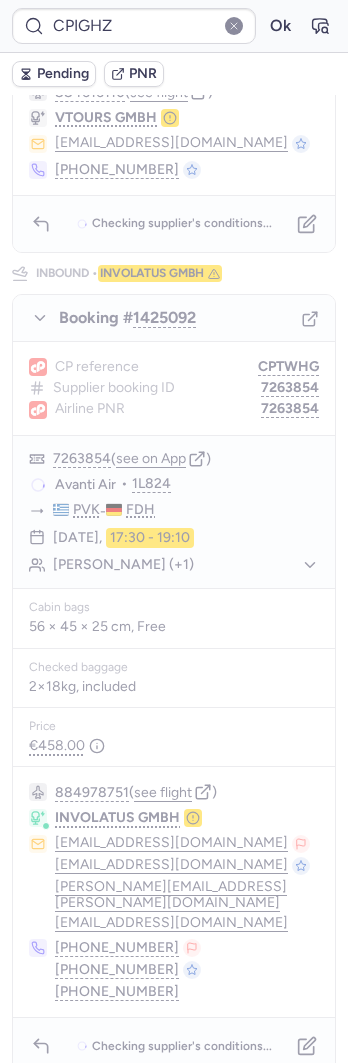 scroll, scrollTop: 0, scrollLeft: 0, axis: both 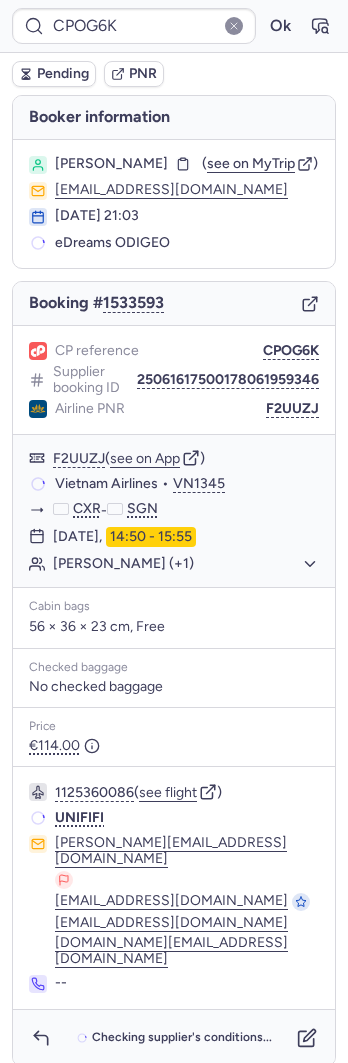 type on "CP9FSI" 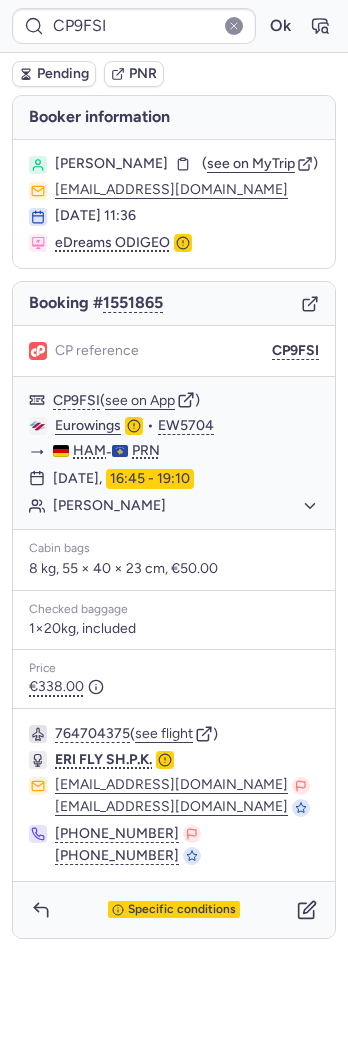 click on "CP9FSI  Ok" at bounding box center [174, 26] 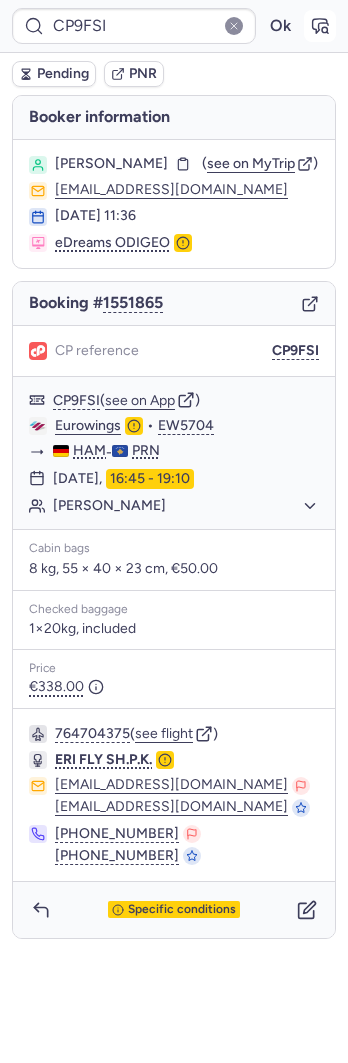 click at bounding box center (320, 26) 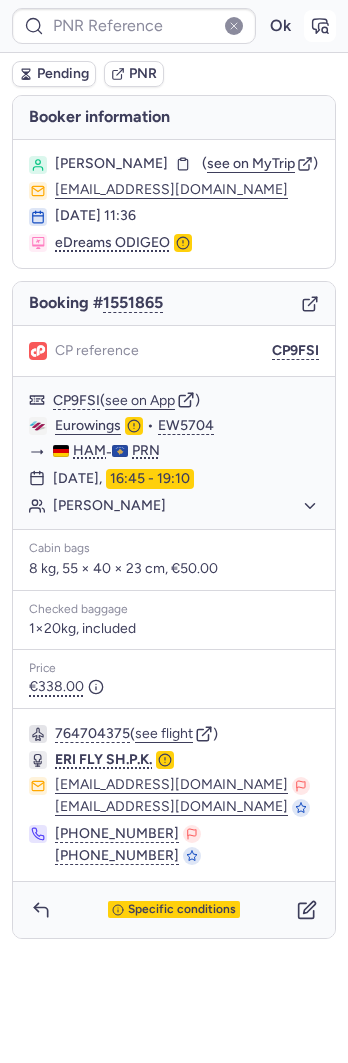 type on "CP9FSI" 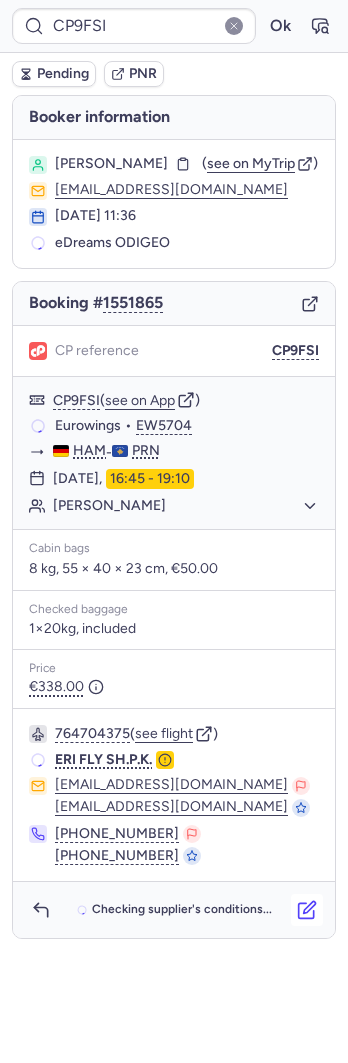 click at bounding box center [307, 910] 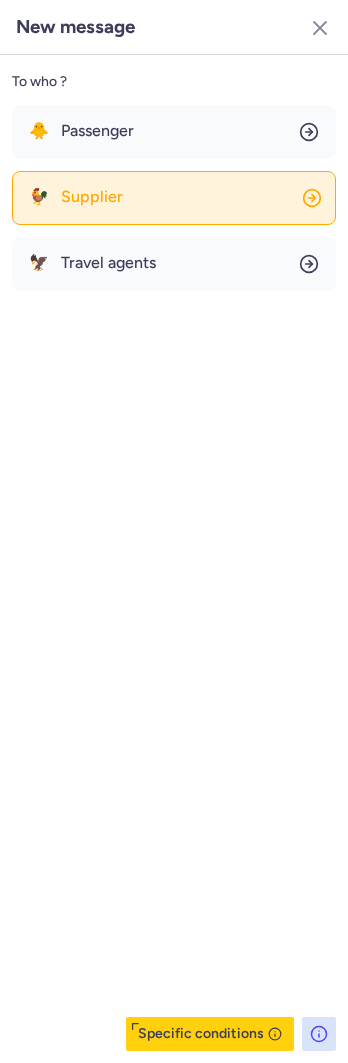 click on "🐓 Supplier" 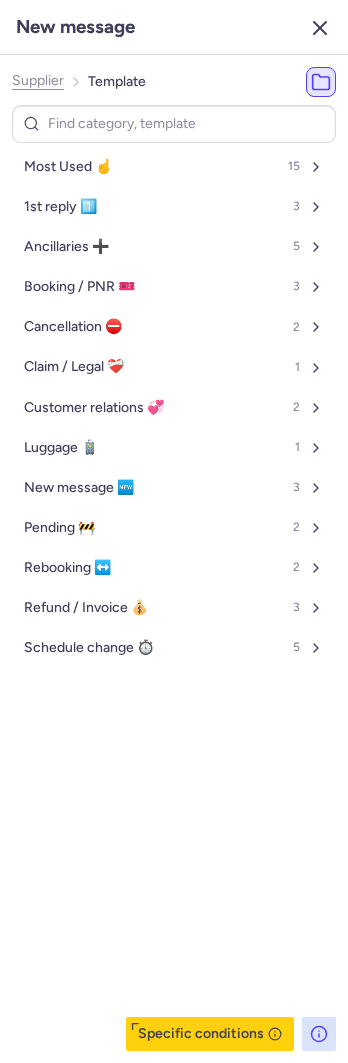 click 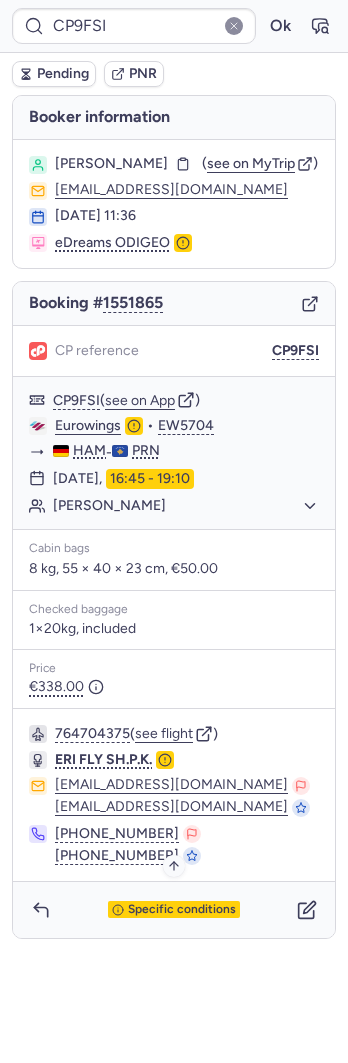 click on "Specific conditions" at bounding box center (182, 910) 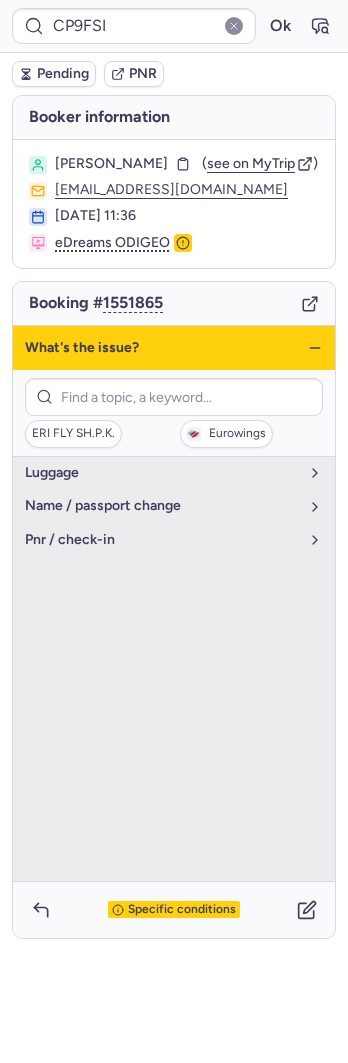 click on "Specific conditions" at bounding box center [182, 910] 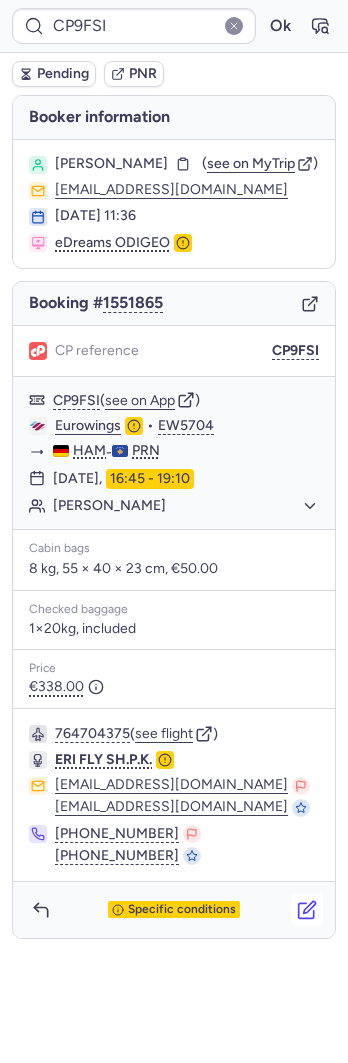 click at bounding box center [307, 910] 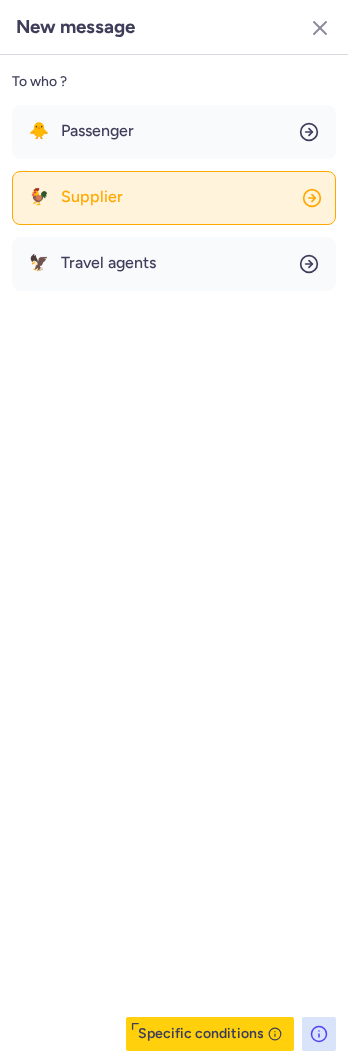click on "Supplier" at bounding box center (92, 197) 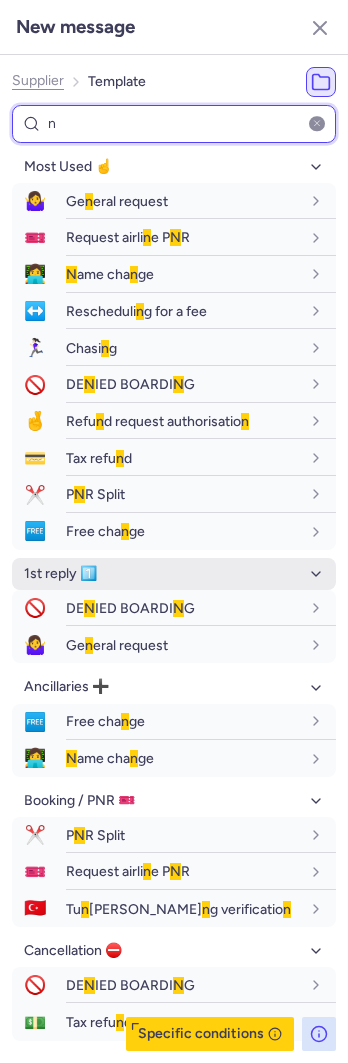 type on "n" 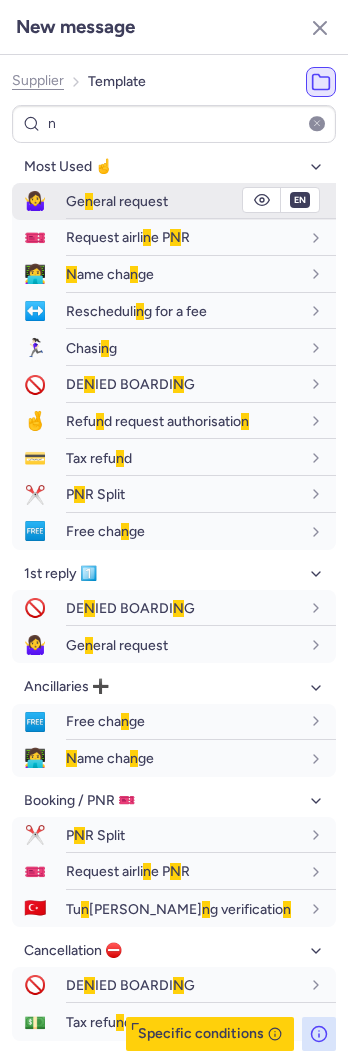 click on "Ge n eral request" at bounding box center [117, 201] 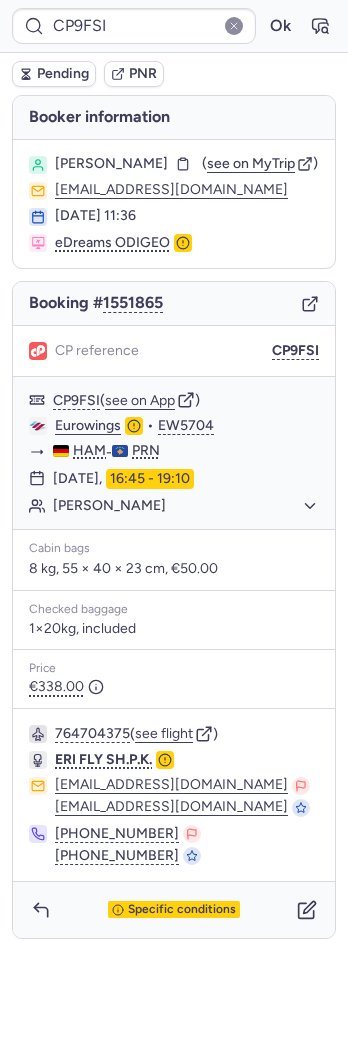 click on "Pending PNR" at bounding box center [174, 74] 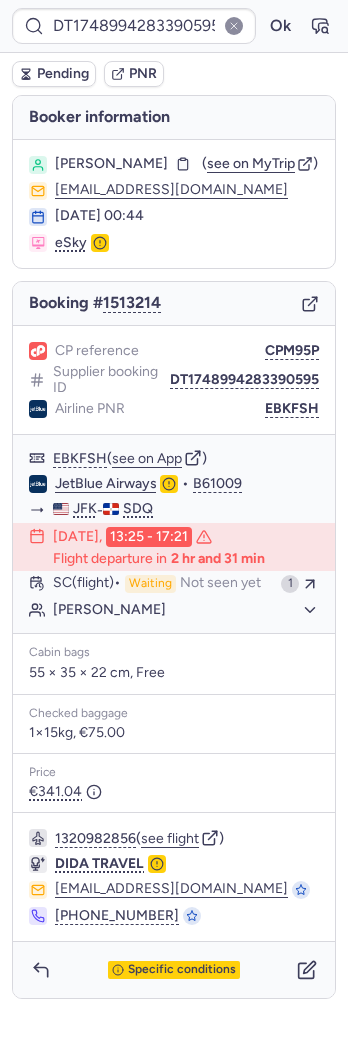 click at bounding box center (157, 864) 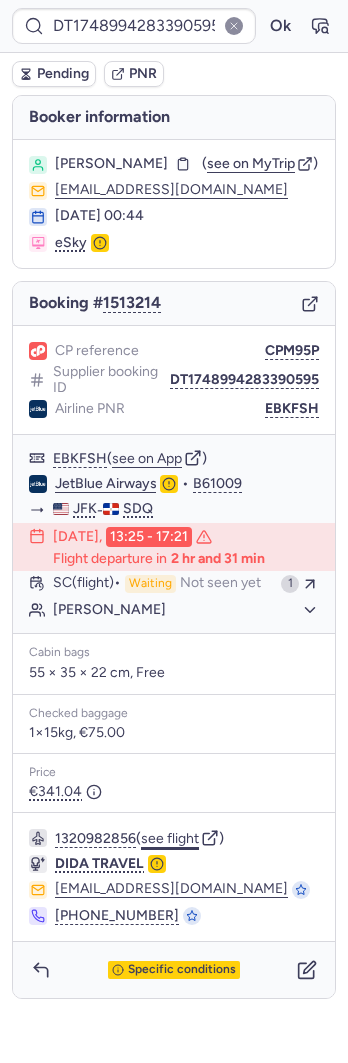click on "see flight" 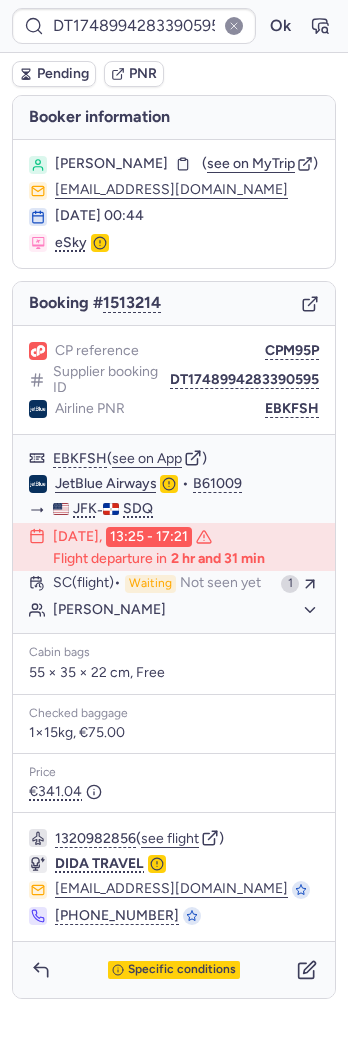 click on "DT1748994283390595  Ok" at bounding box center (174, 26) 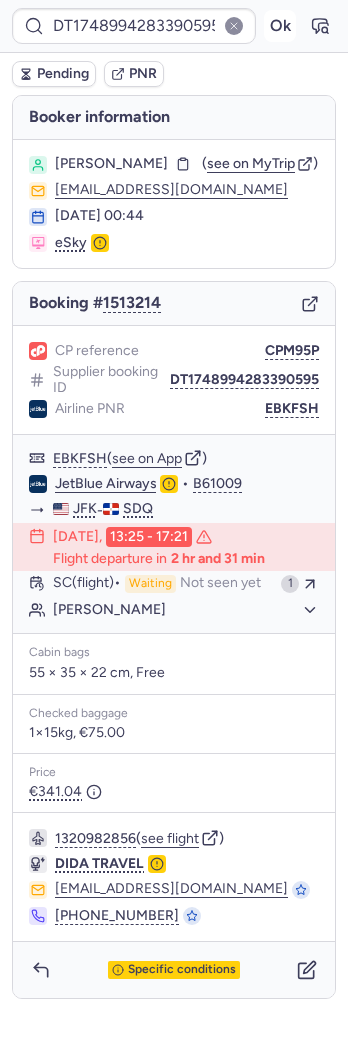 click on "Ok" at bounding box center (280, 26) 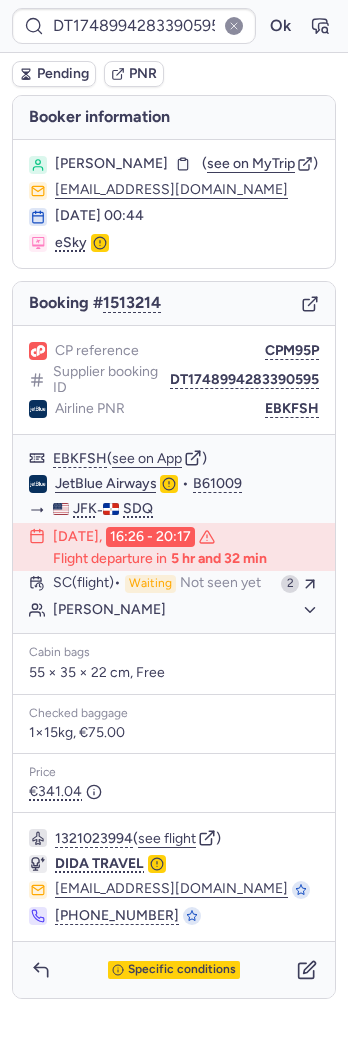 click on "DT1748994283390595  Ok" at bounding box center [174, 26] 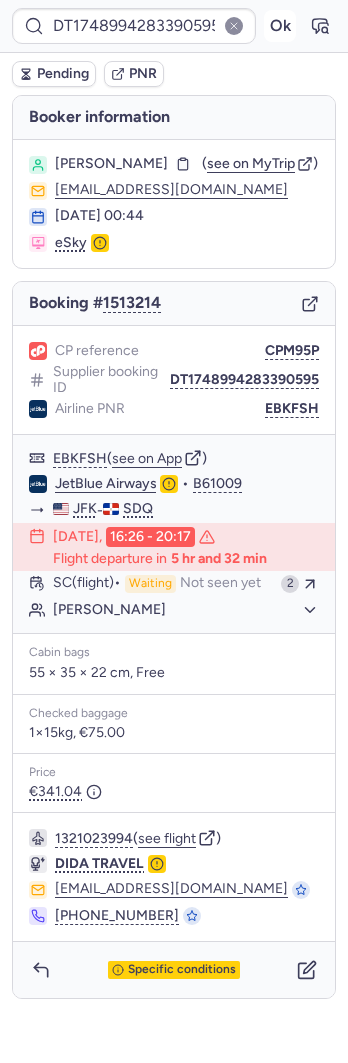 click on "Ok" at bounding box center [280, 26] 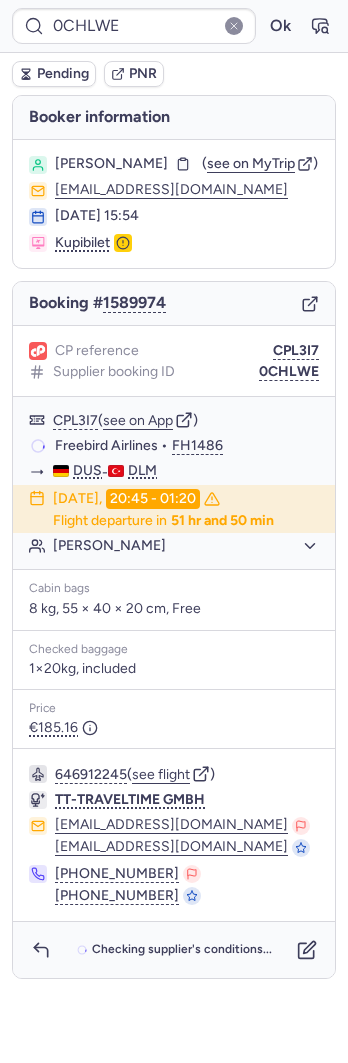 type on "CPARYS" 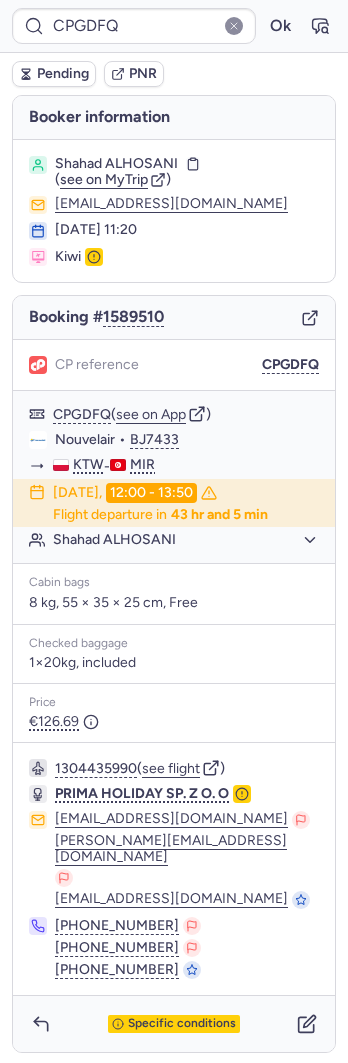 type on "CPDGAN" 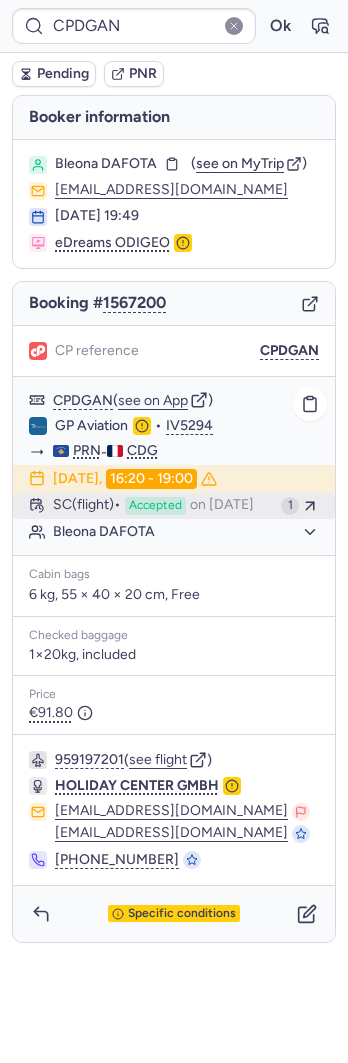 click on "Accepted" at bounding box center (155, 506) 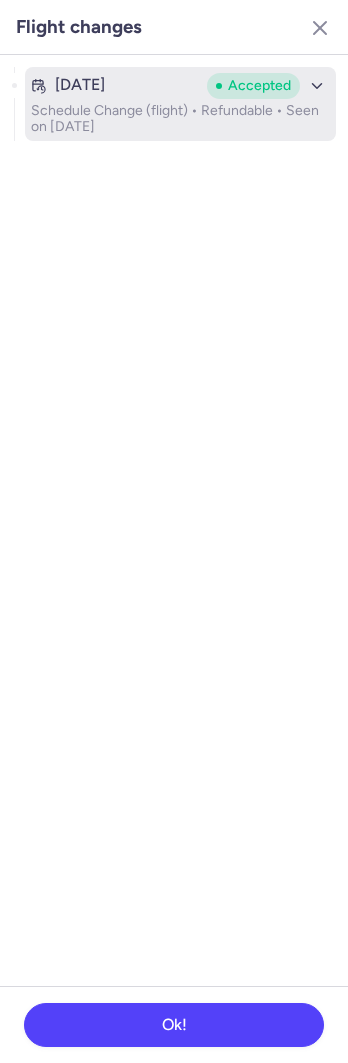 click on "Schedule Change (flight) • Refundable • Seen on Jul 5, 2025" at bounding box center (180, 119) 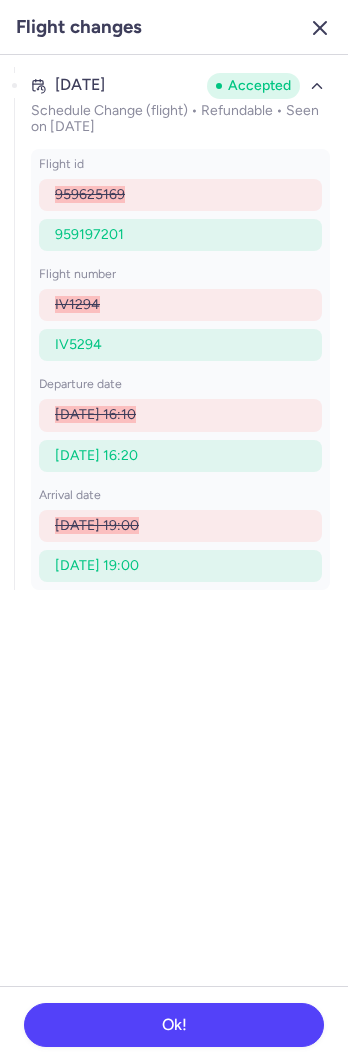 click 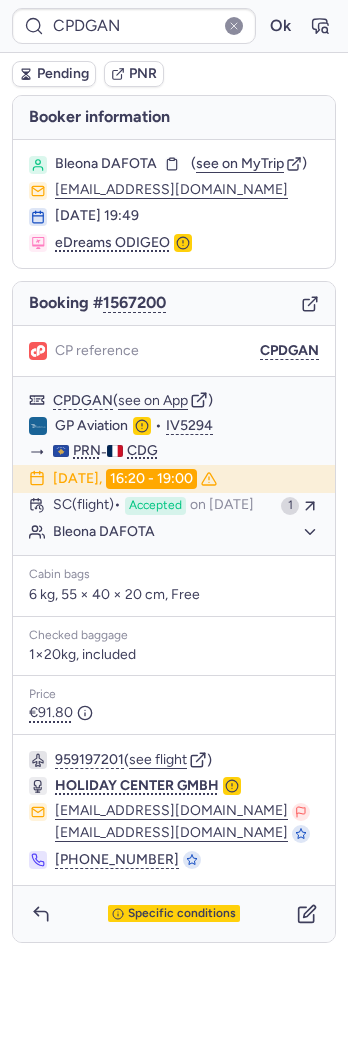 click 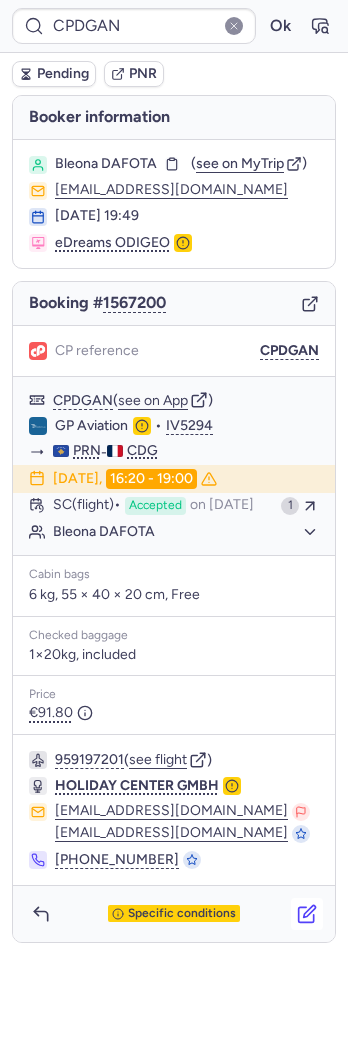 click 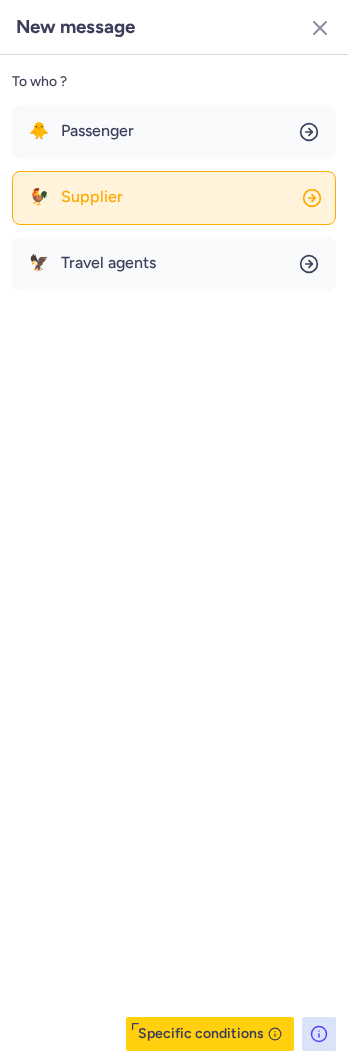 click on "🐓 Supplier" 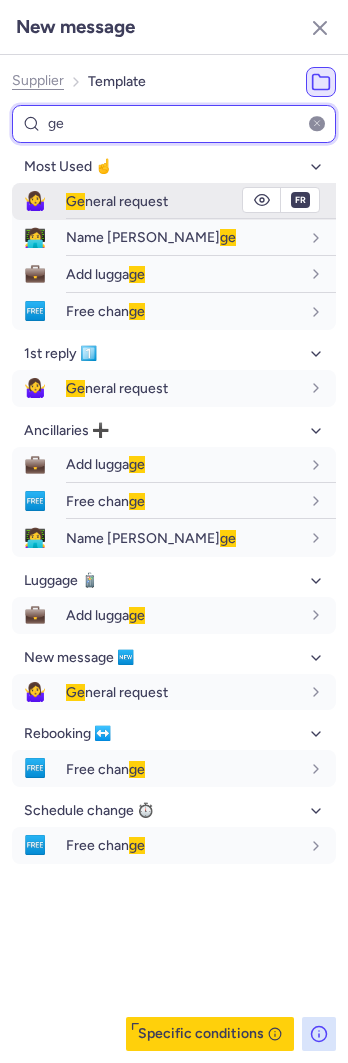type on "ge" 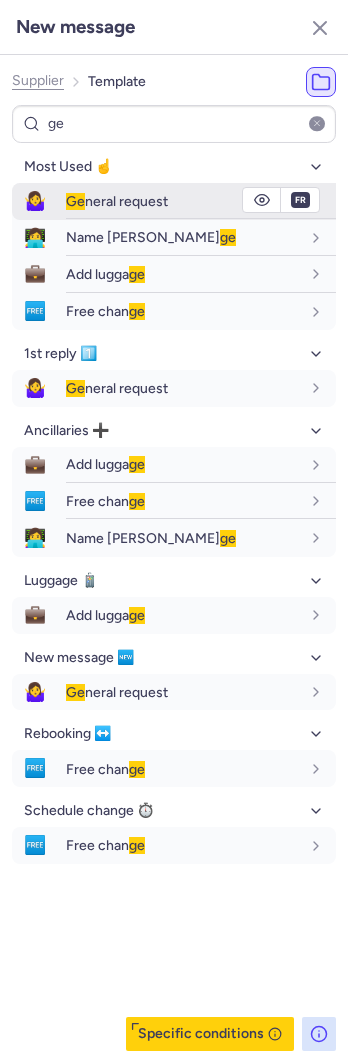 click on "Ge" at bounding box center [75, 201] 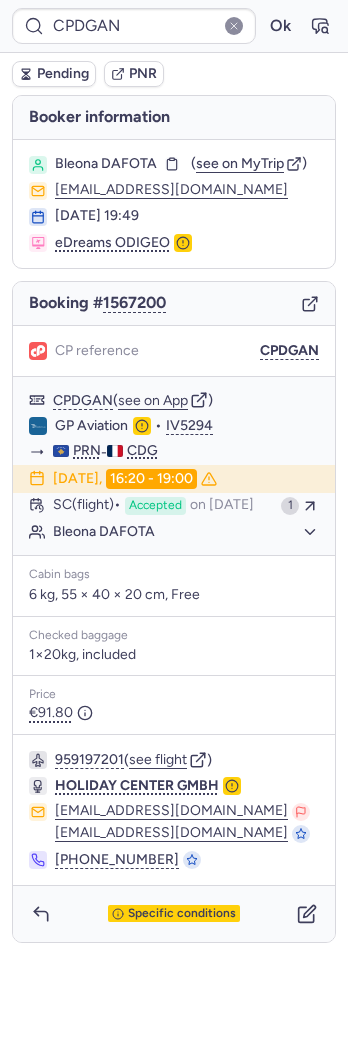 click on "Pending" at bounding box center (63, 74) 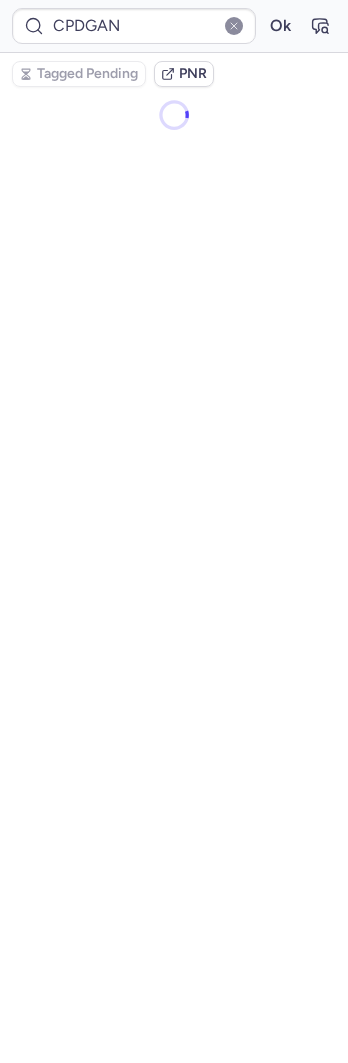 type on "CPARYS" 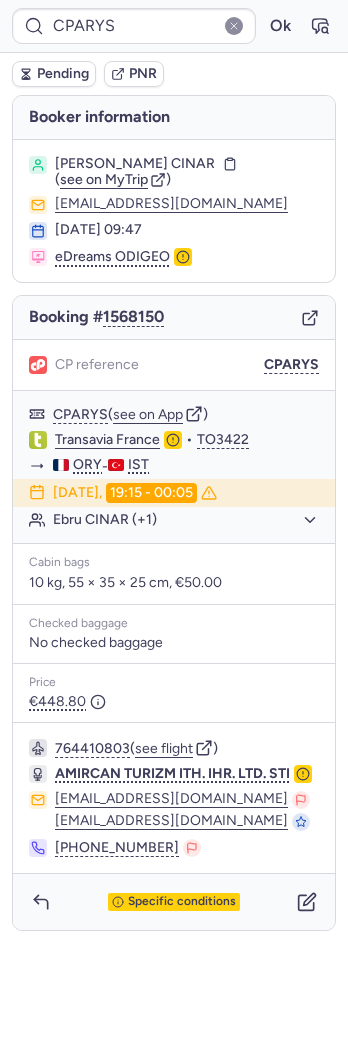 click on "764410803  ( see flight )  AMIRCAN TURIZM ITH. IHR. LTD. STI info@biletdoktoru.com info@biletdoktoru.com +90 541 541 52 92" at bounding box center [174, 798] 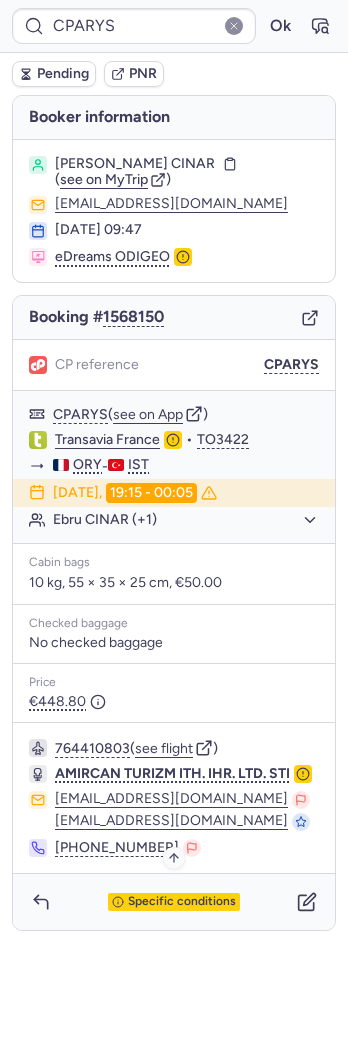 click on "Specific conditions" at bounding box center (174, 902) 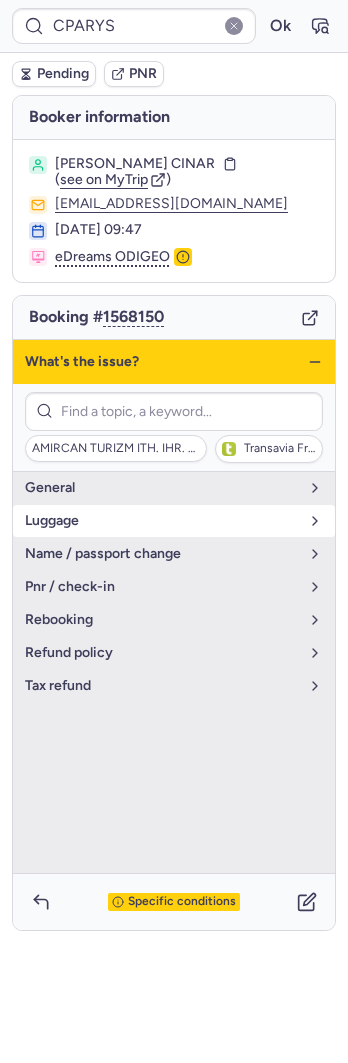 click on "luggage" at bounding box center (162, 521) 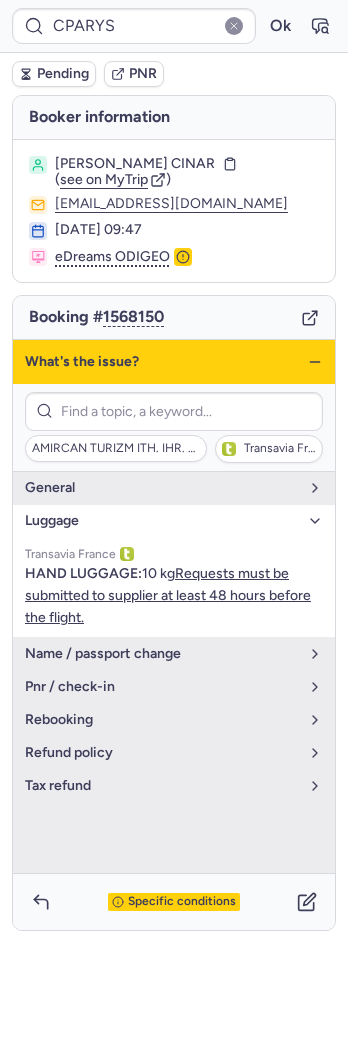 click on "luggage" at bounding box center (162, 521) 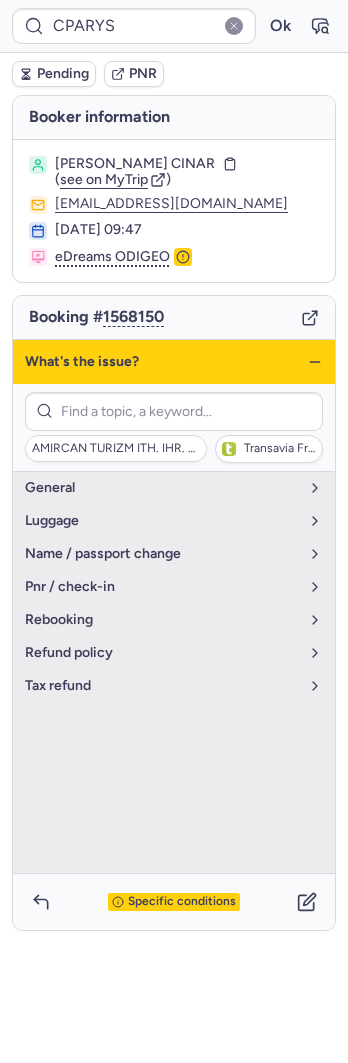 click on "What's the issue?" at bounding box center (174, 362) 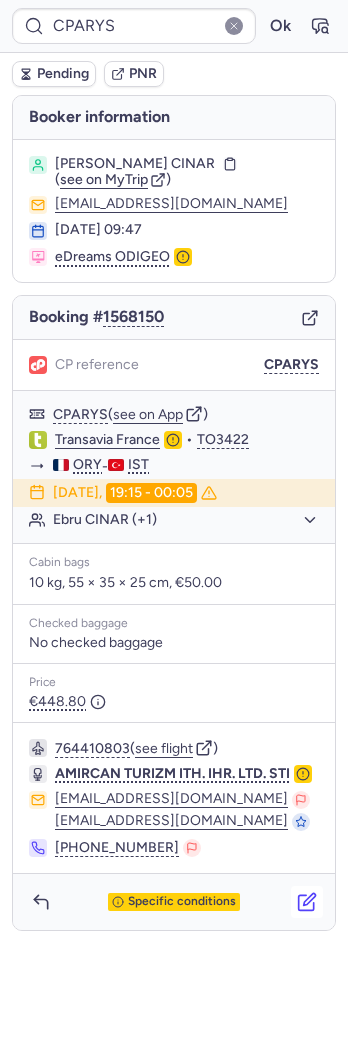 click 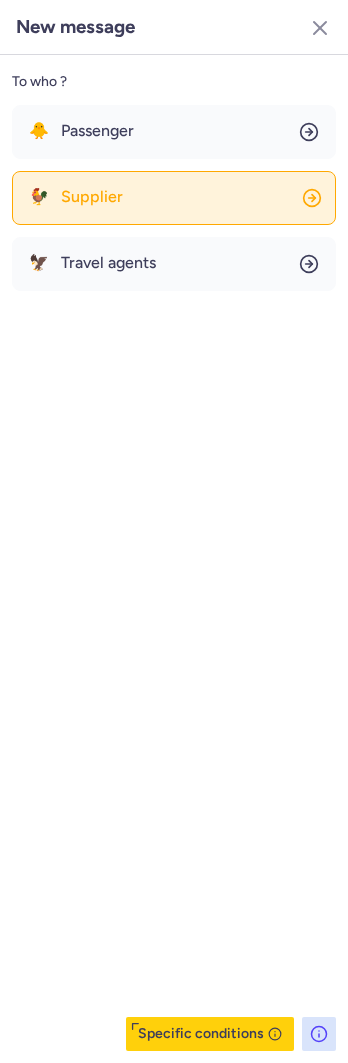click on "🐓 Supplier" 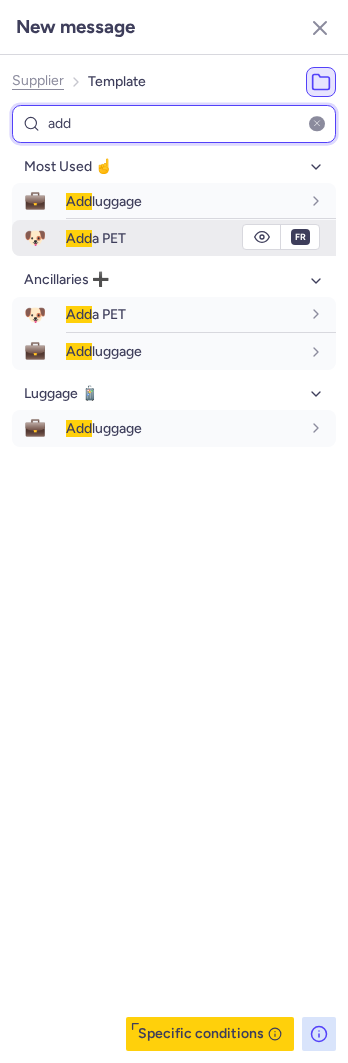 type on "add" 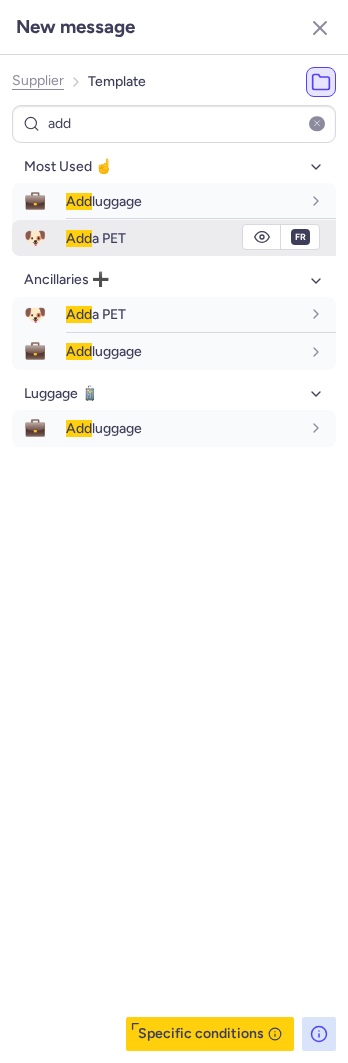 click on "Add  a PET" at bounding box center [201, 238] 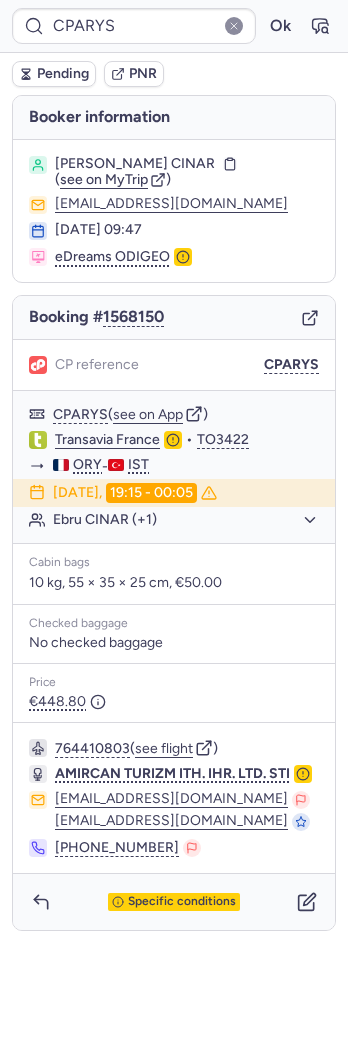 click on "Specific conditions" at bounding box center [174, 902] 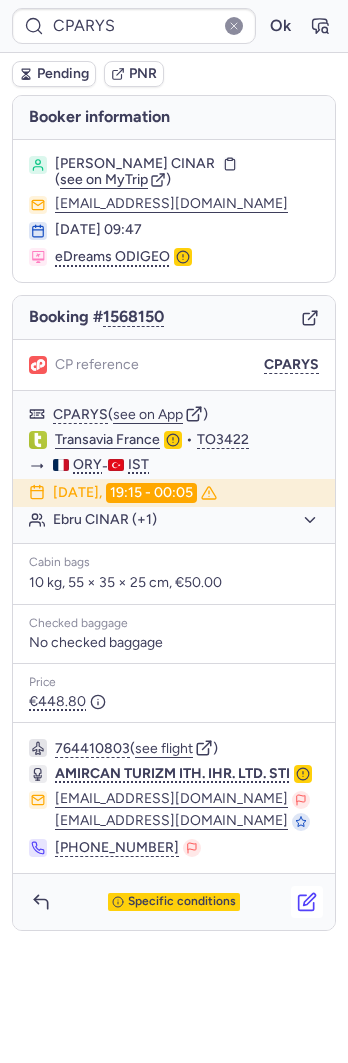 click 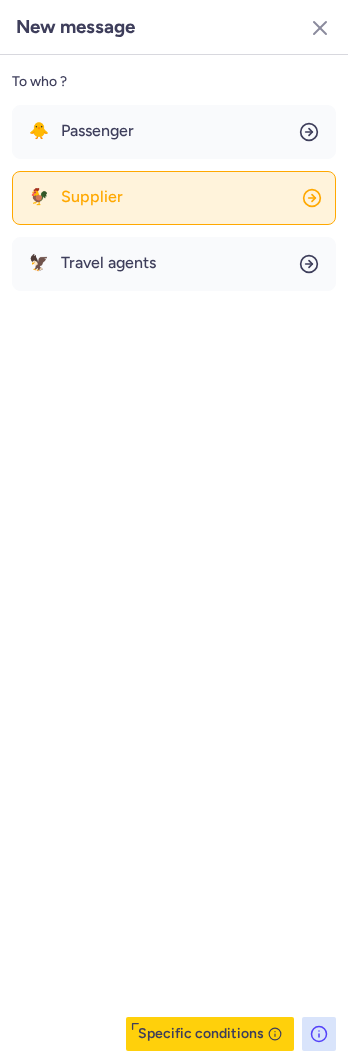 click on "Supplier" at bounding box center [92, 197] 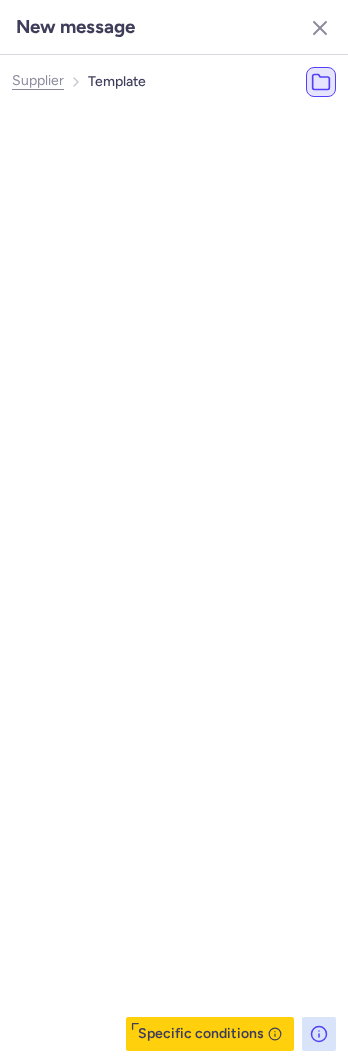 type 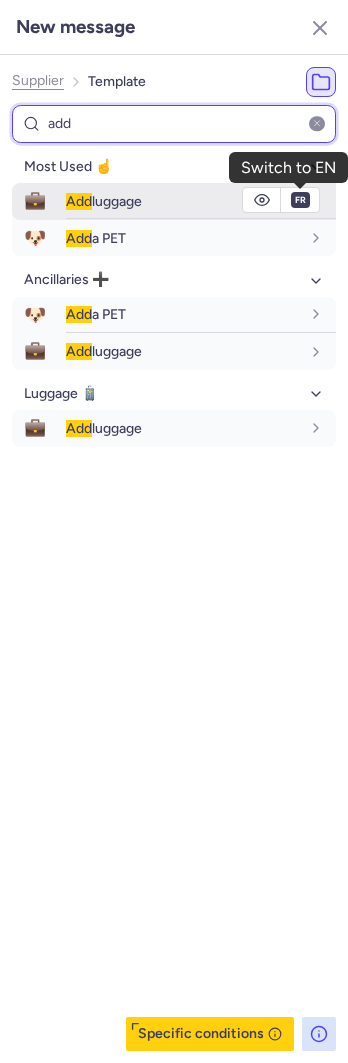 type on "add" 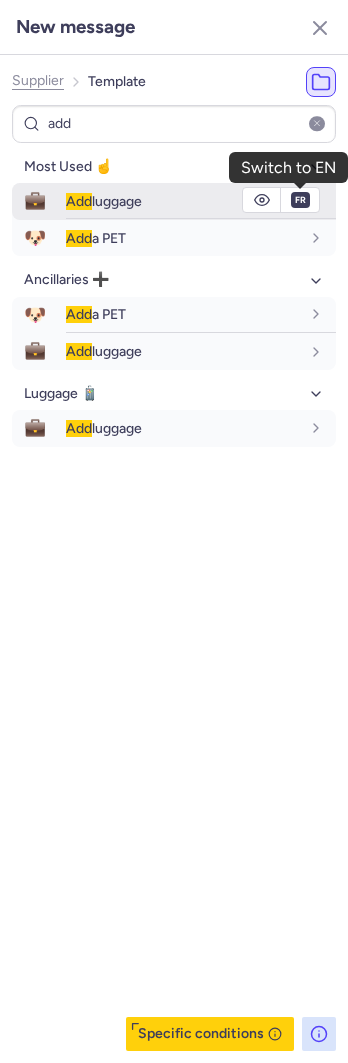 click on "fr" at bounding box center [300, 200] 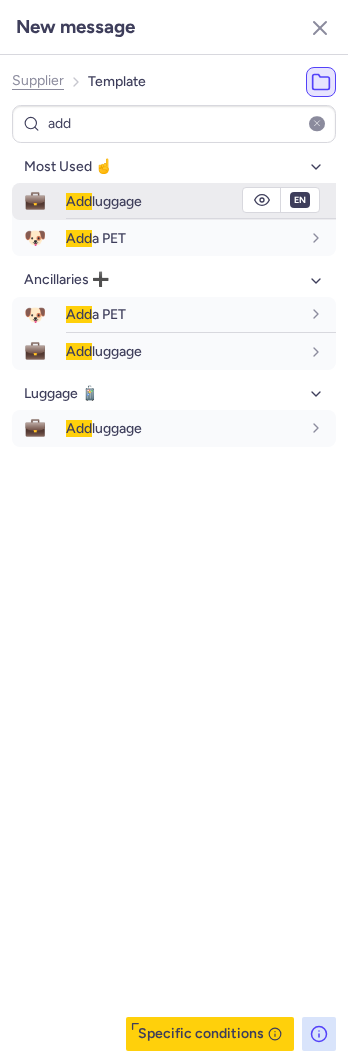 click on "Add  luggage" at bounding box center [183, 201] 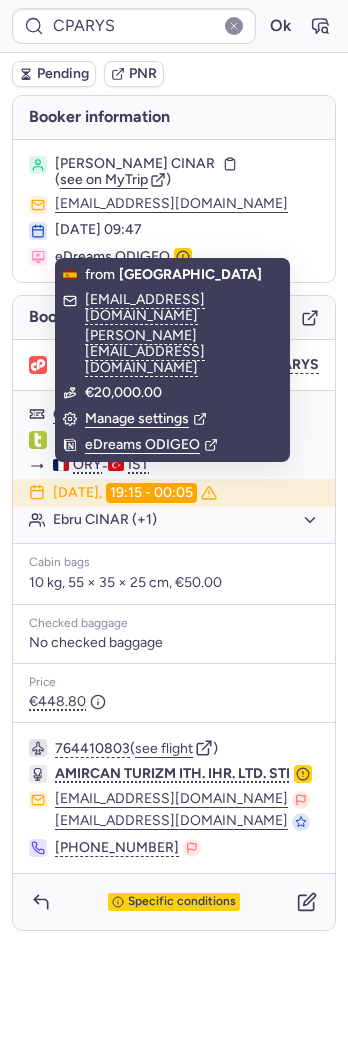 click on "Pending" at bounding box center [63, 74] 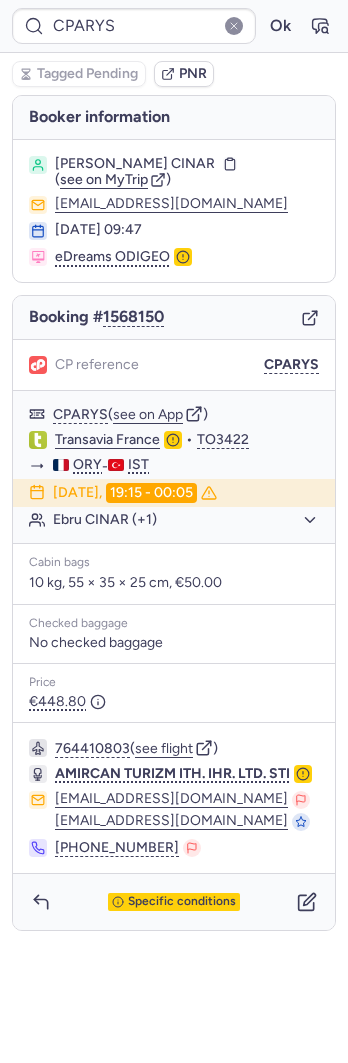 type on "CPTWHG" 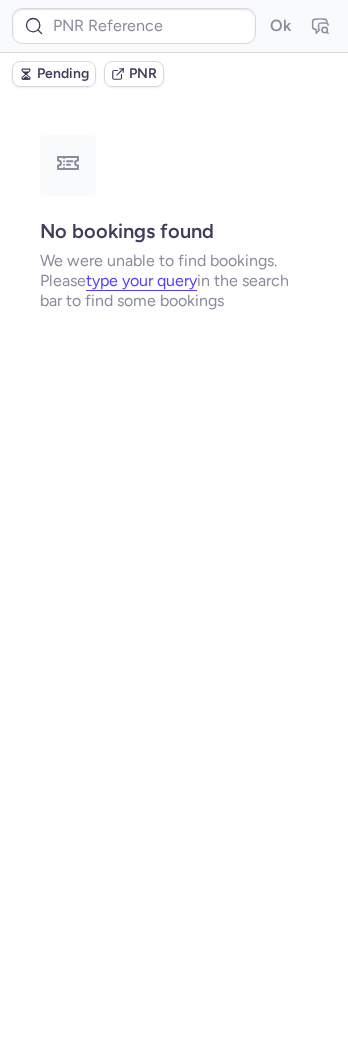type on "CPGDFQ" 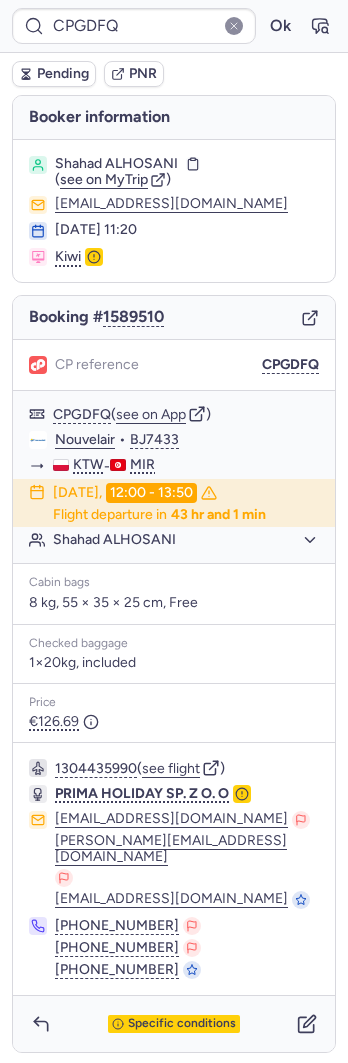 click on "Pending" at bounding box center [54, 74] 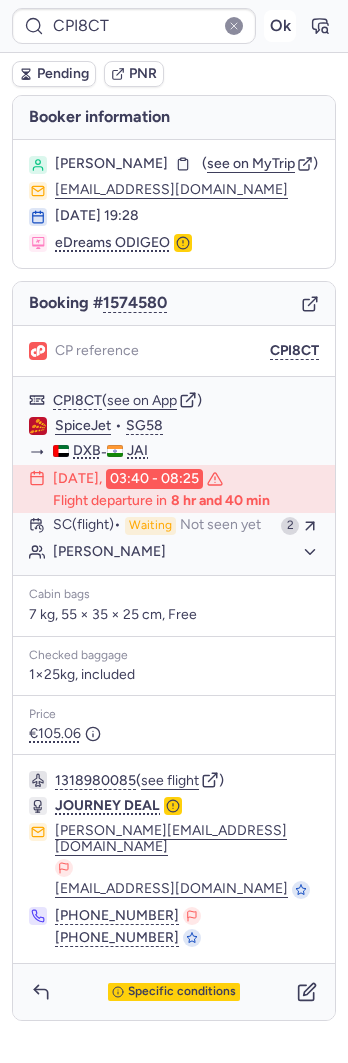 click on "Ok" at bounding box center (280, 26) 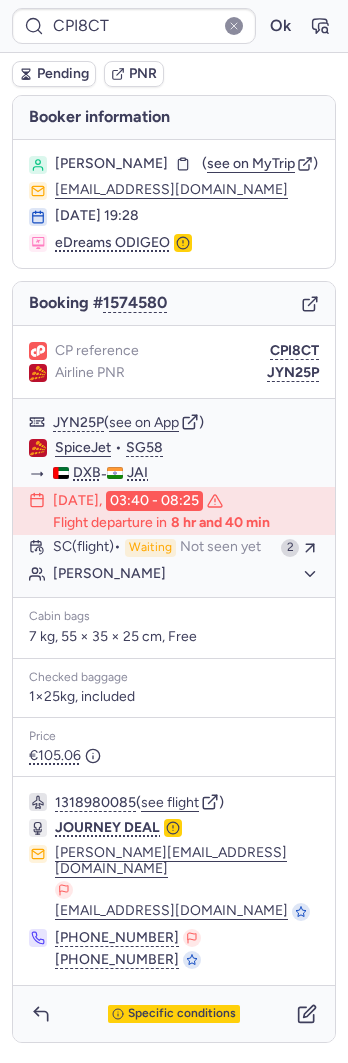 type on "CPGDFQ" 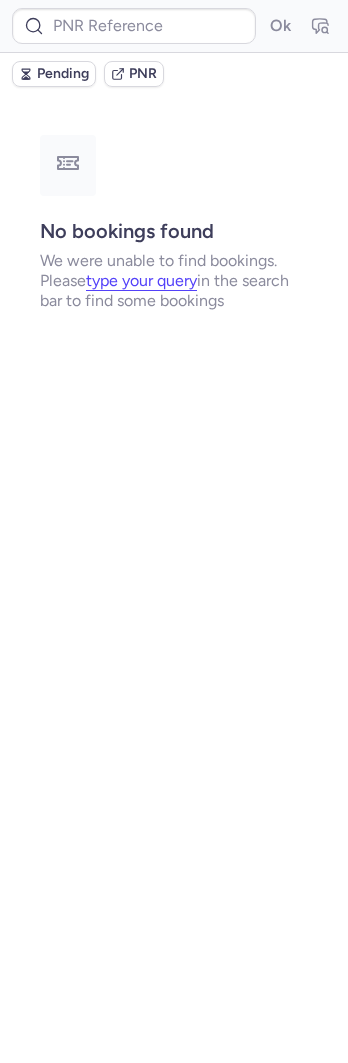 type on "CPMFGT" 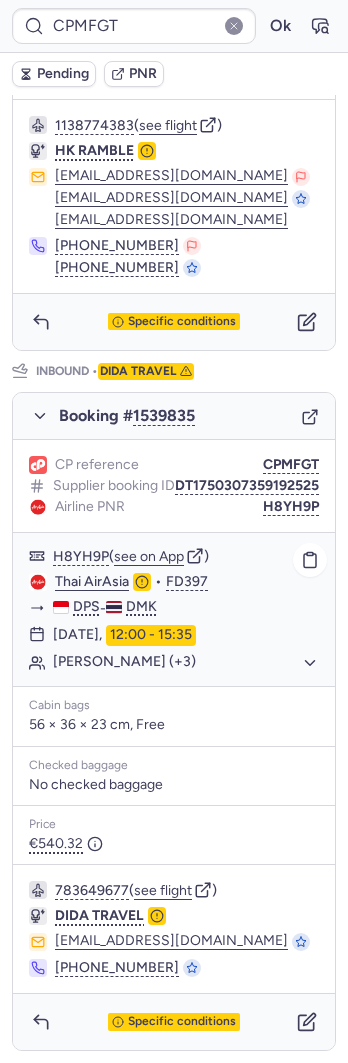 scroll, scrollTop: 827, scrollLeft: 0, axis: vertical 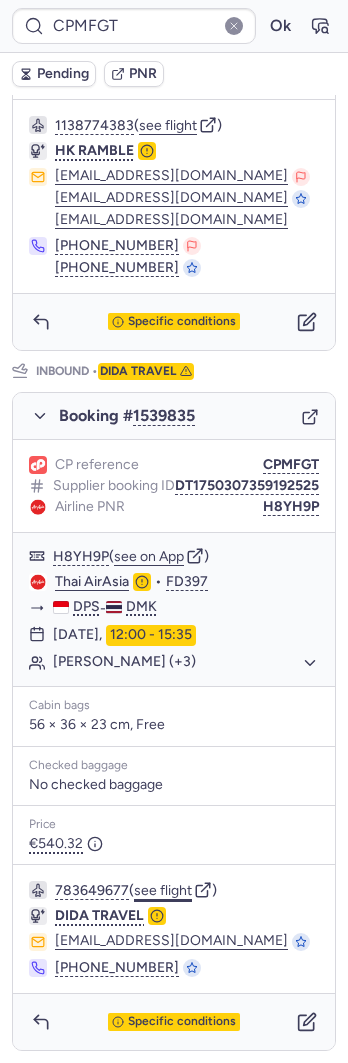 click on "see flight" 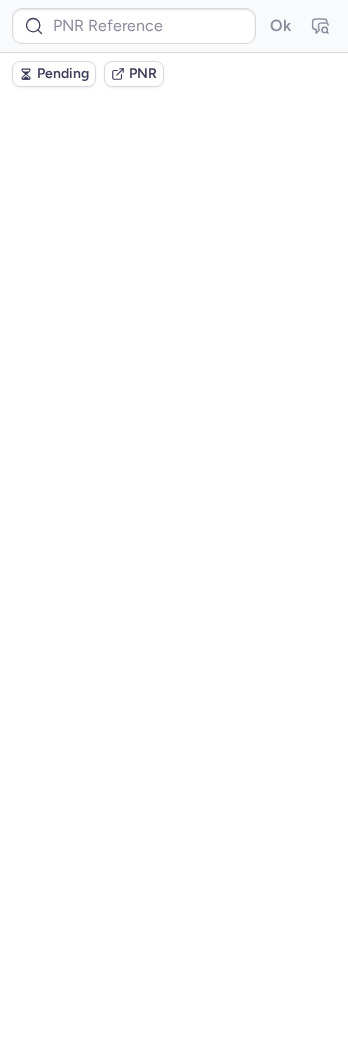 scroll, scrollTop: 0, scrollLeft: 0, axis: both 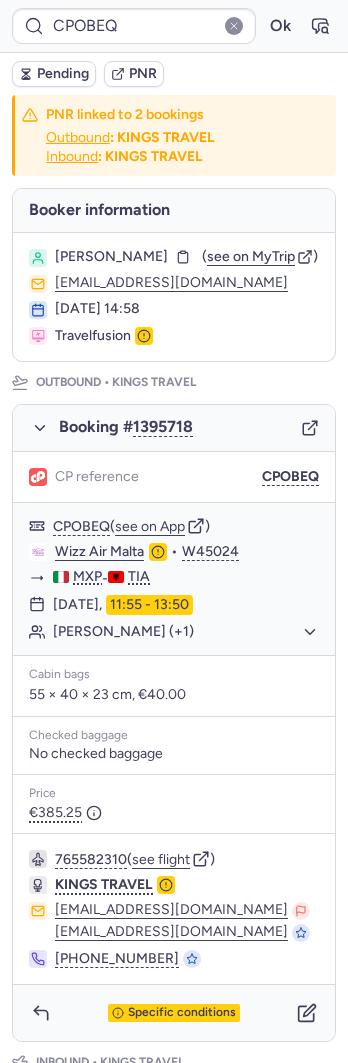 click on "Pending" at bounding box center (63, 74) 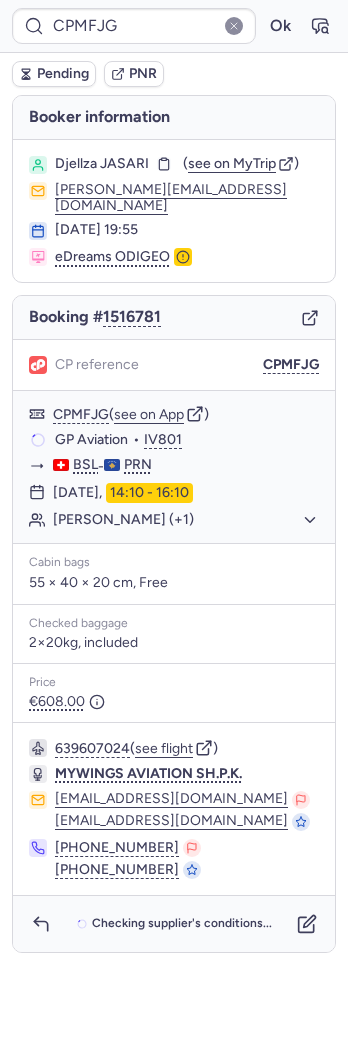 click on "CPMFJG  Ok" at bounding box center [174, 26] 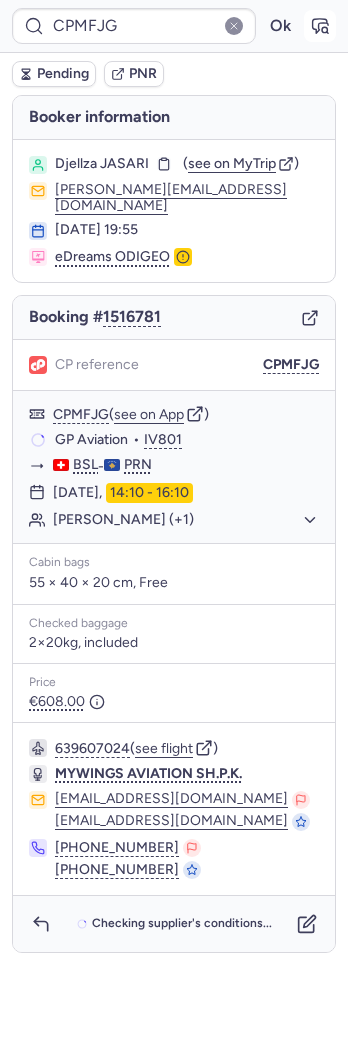 click 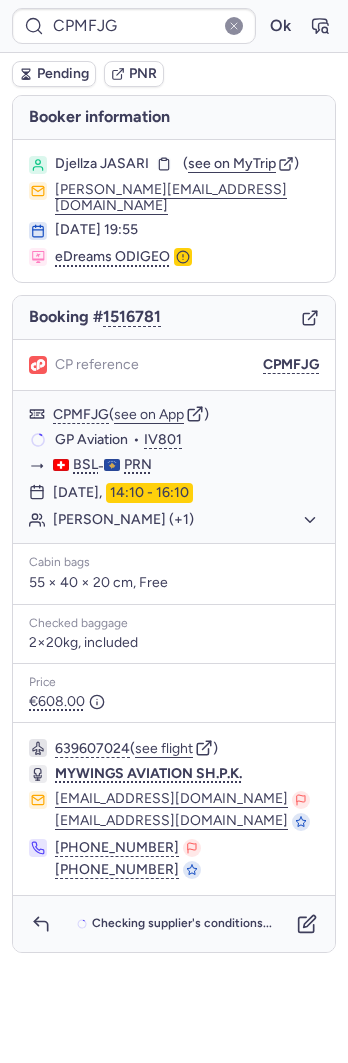 click 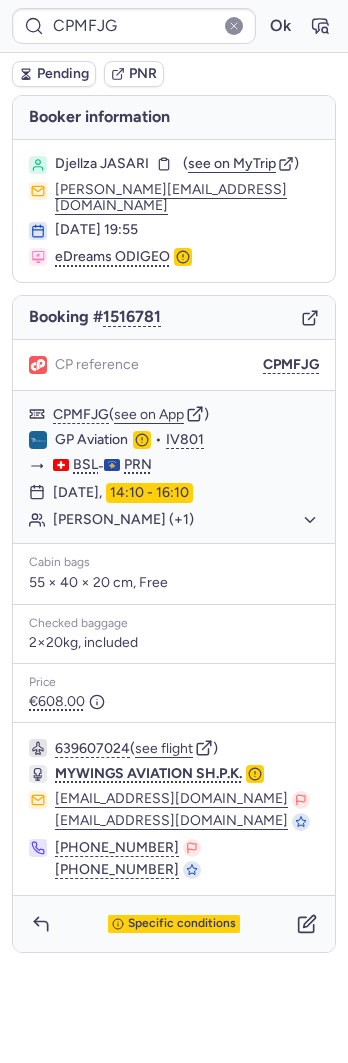 type on "CPLOKI" 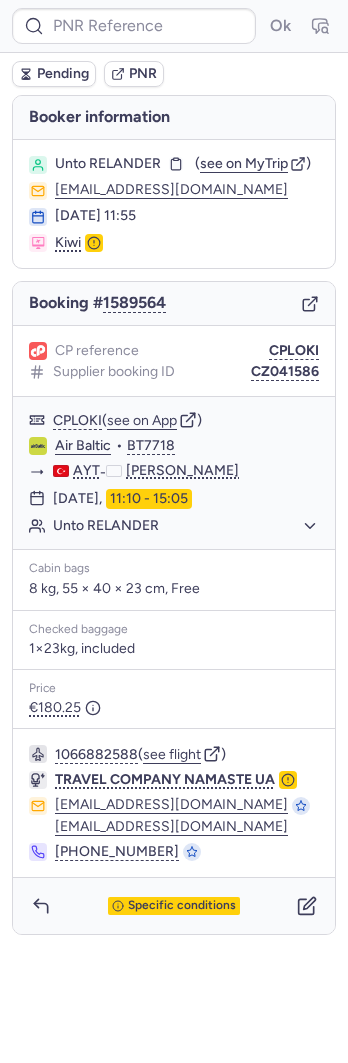 type on "CPCVAT" 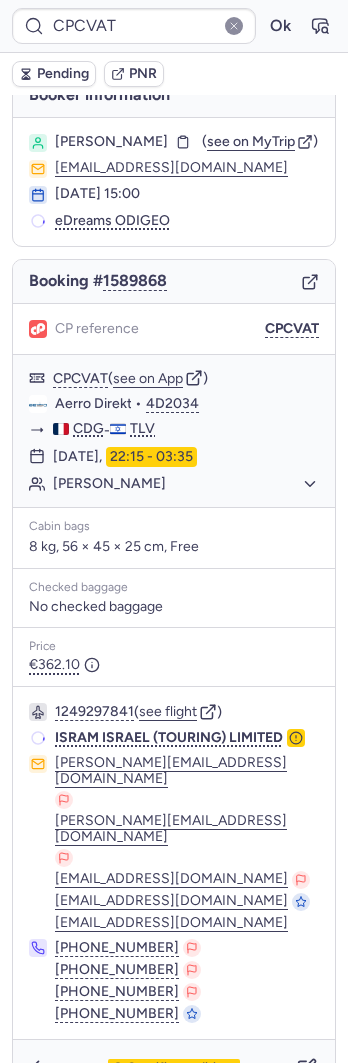 scroll, scrollTop: 22, scrollLeft: 0, axis: vertical 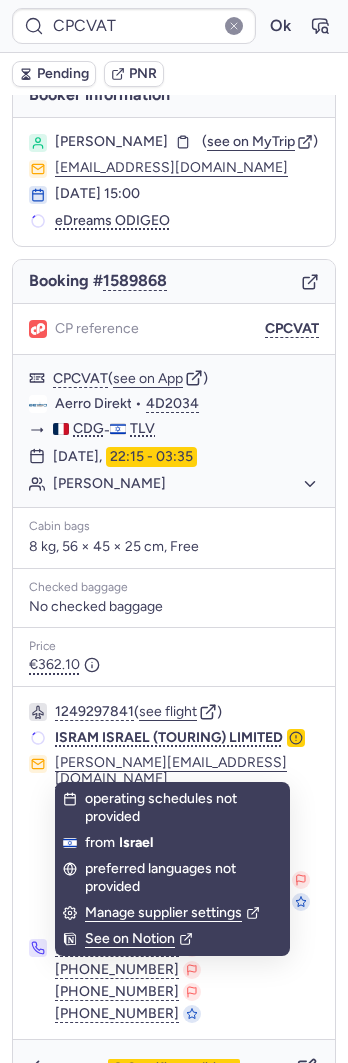 click on "Specific conditions" at bounding box center (174, 1068) 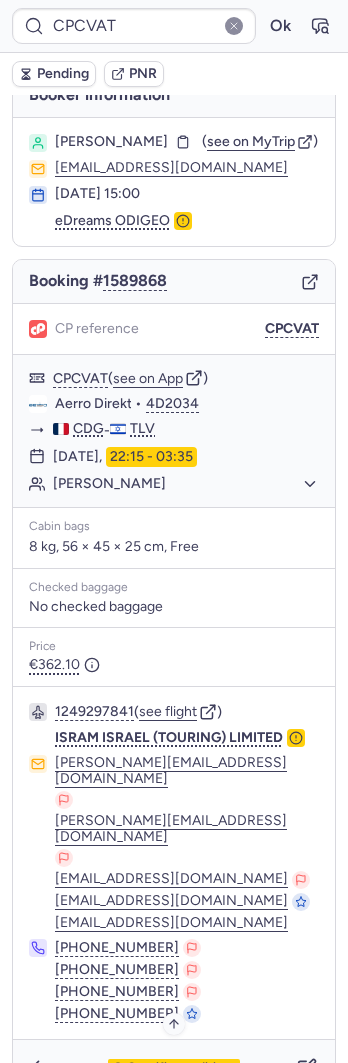 click on "Specific conditions" at bounding box center [182, 1068] 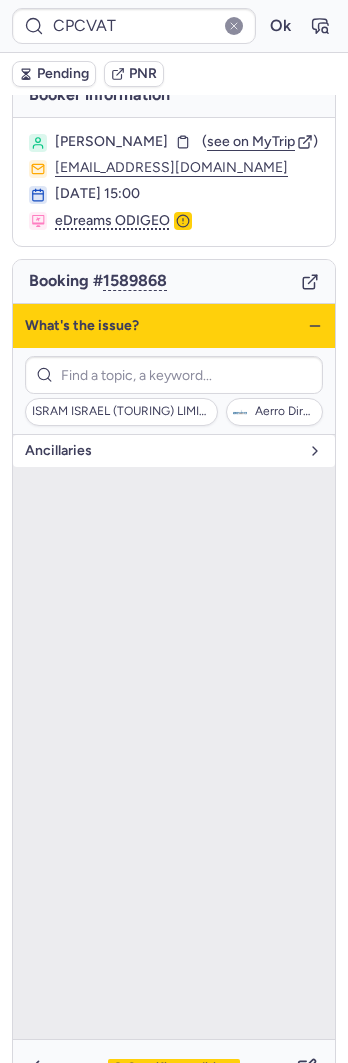 click on "Ancillaries" at bounding box center (174, 451) 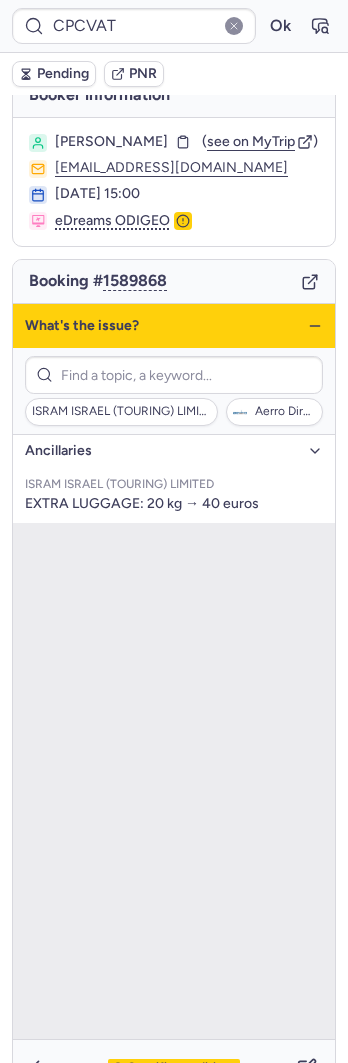 click on "Ancillaries" at bounding box center (174, 451) 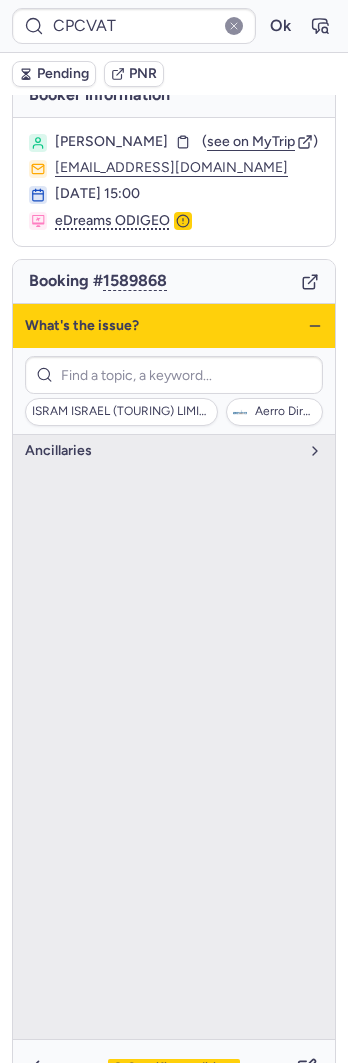click on "What's the issue?" at bounding box center (174, 326) 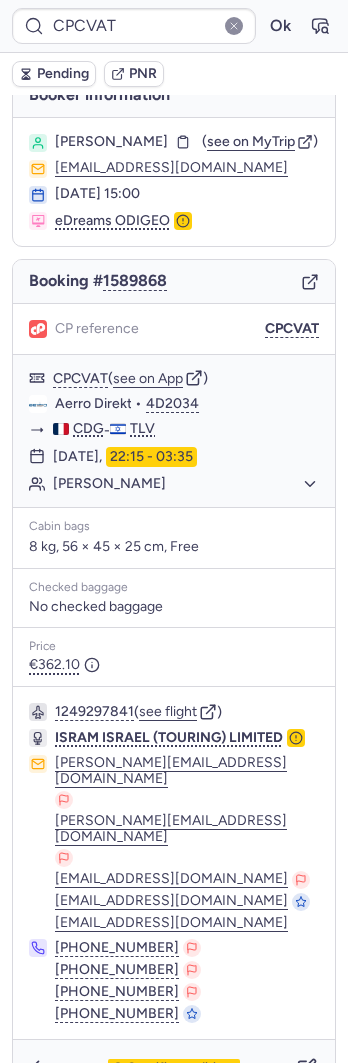 click on "What's the issue?" at bounding box center [174, 326] 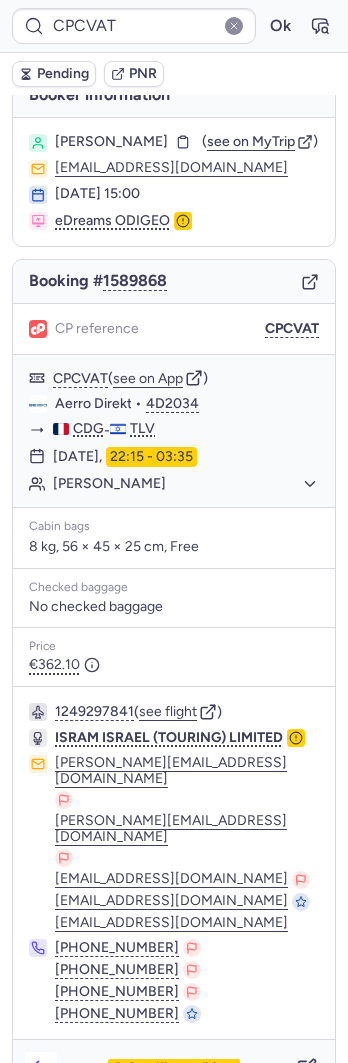 drag, startPoint x: 62, startPoint y: 1018, endPoint x: 48, endPoint y: 1018, distance: 14 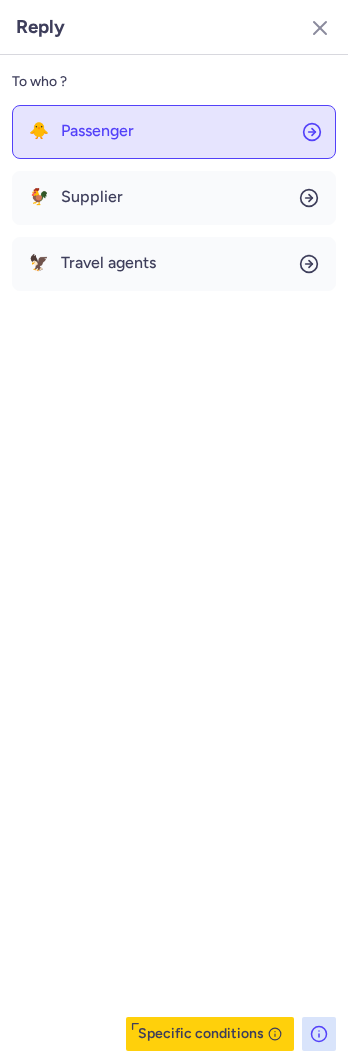 click on "🐥 Passenger" 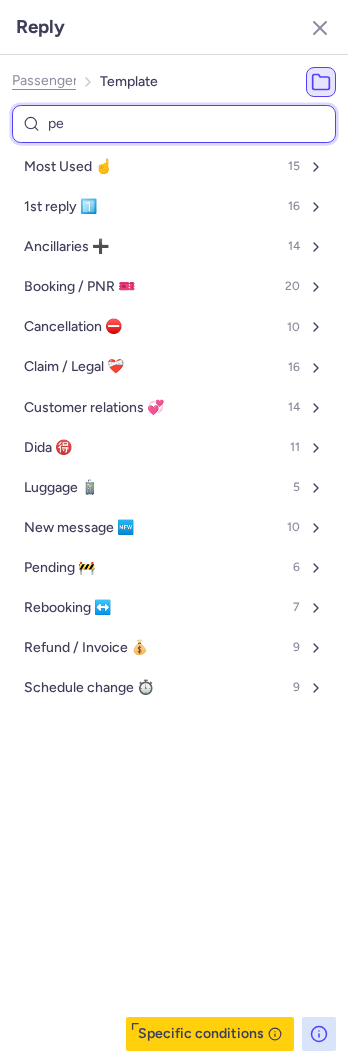 type on "pet" 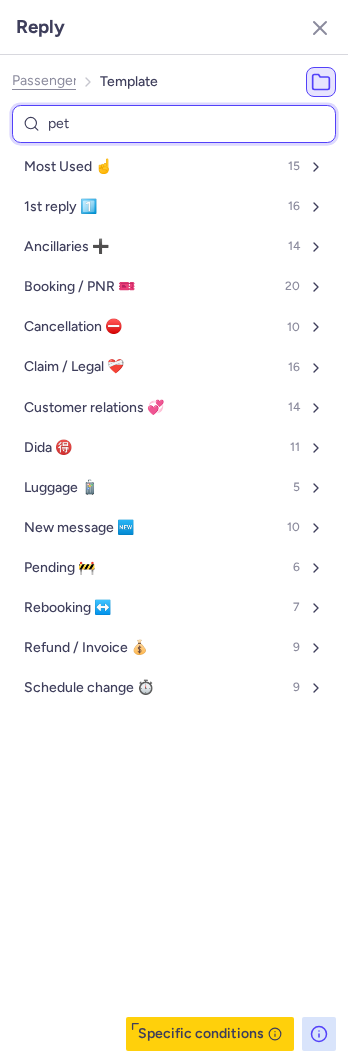 select on "en" 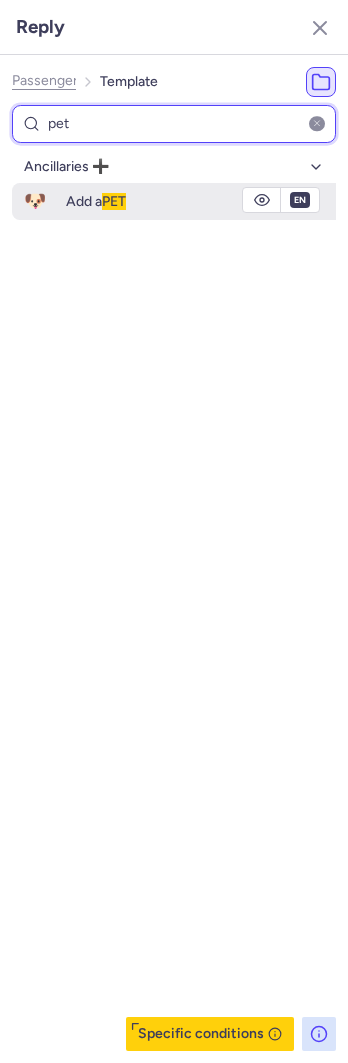 type on "pet" 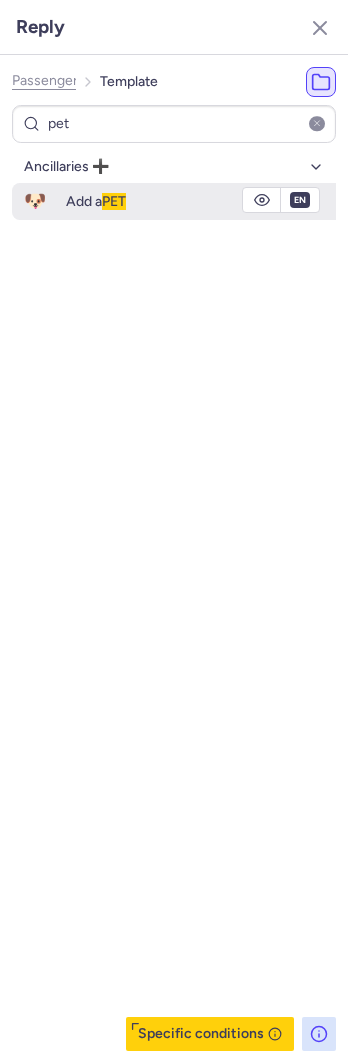 click on "Add a  PET" at bounding box center (201, 201) 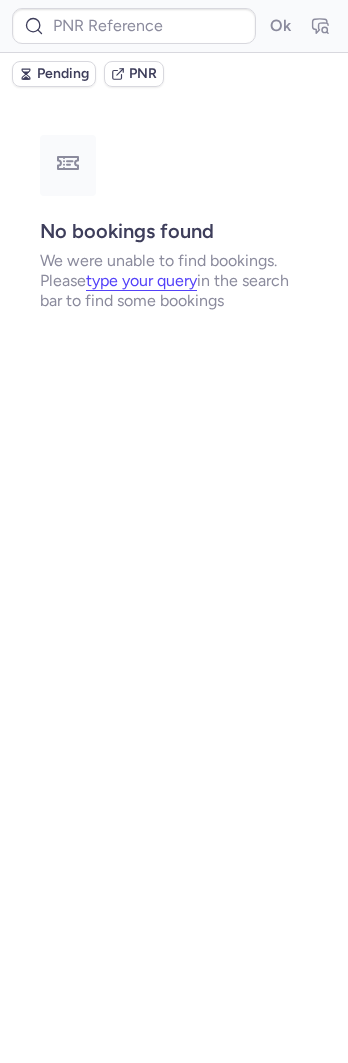 scroll, scrollTop: 0, scrollLeft: 0, axis: both 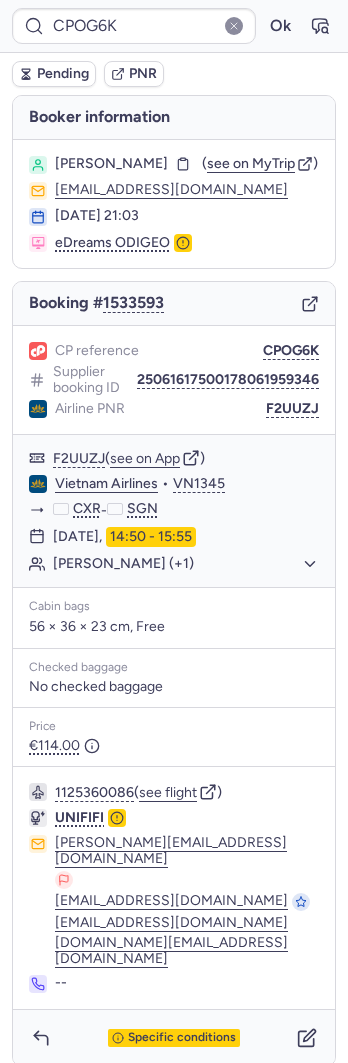 click on "Specific conditions" at bounding box center (174, 1038) 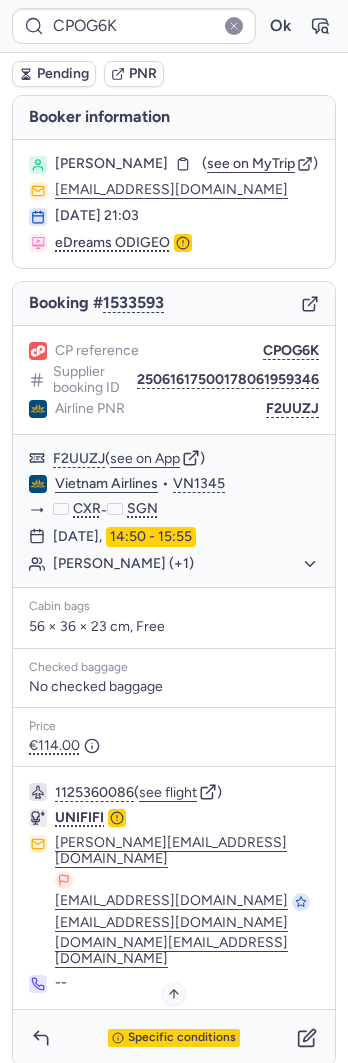 click on "Specific conditions" at bounding box center (174, 1038) 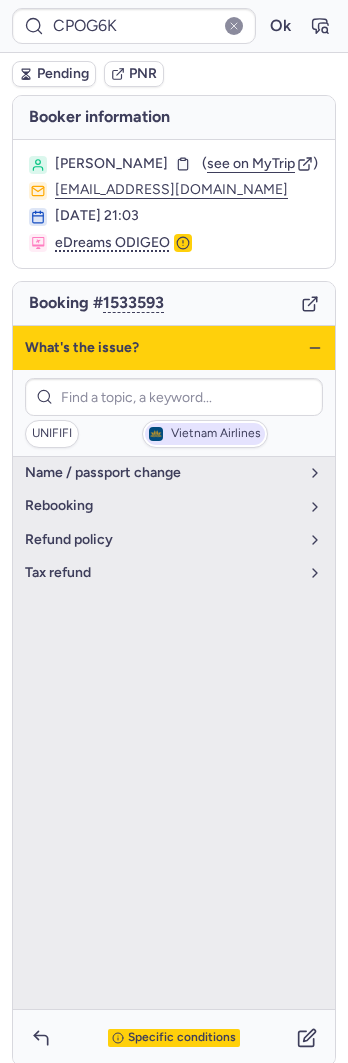 click on "Vietnam Airlines" at bounding box center [205, 434] 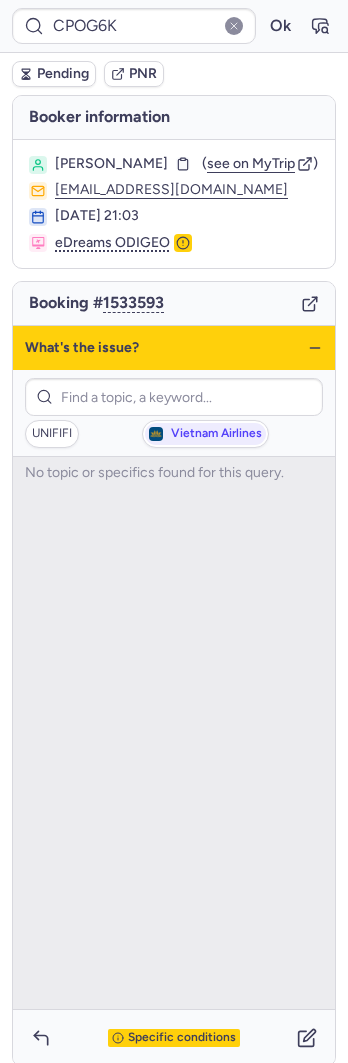 drag, startPoint x: 319, startPoint y: 369, endPoint x: 311, endPoint y: 348, distance: 22.472204 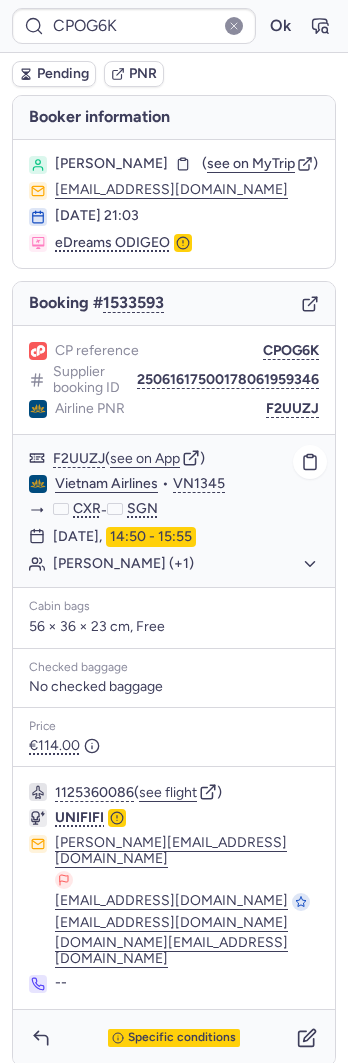 click on "Vietnam Airlines" 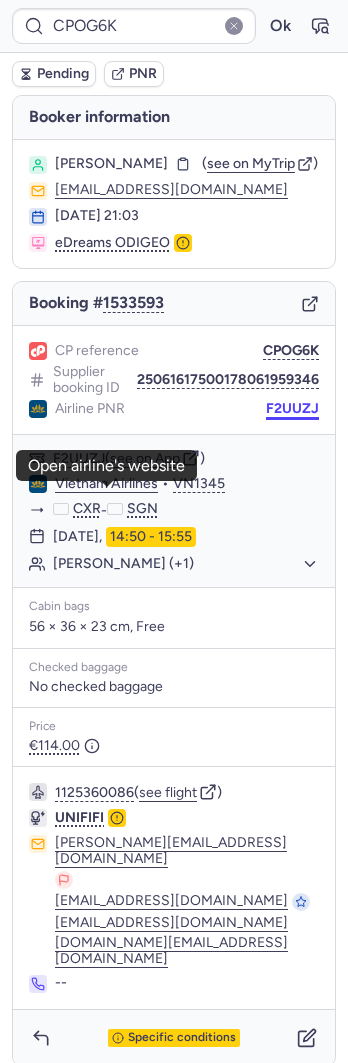 click on "F2UUZJ" at bounding box center (292, 409) 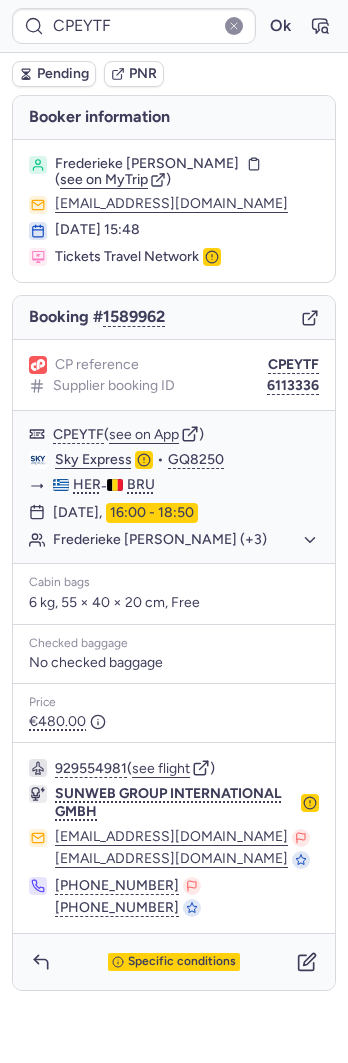 type on "CPLOKI" 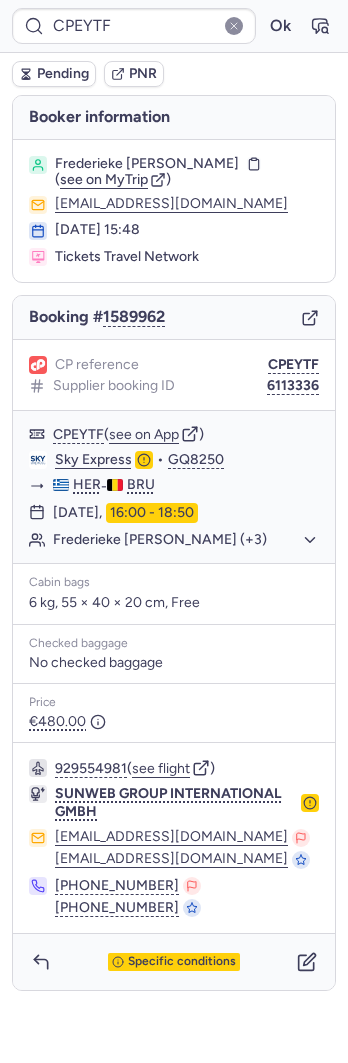 click on "Specific conditions" at bounding box center (174, 962) 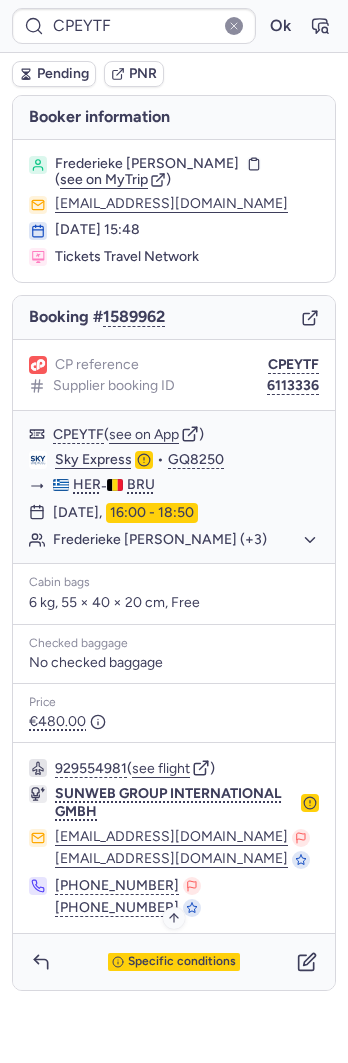 click on "Specific conditions" at bounding box center (182, 962) 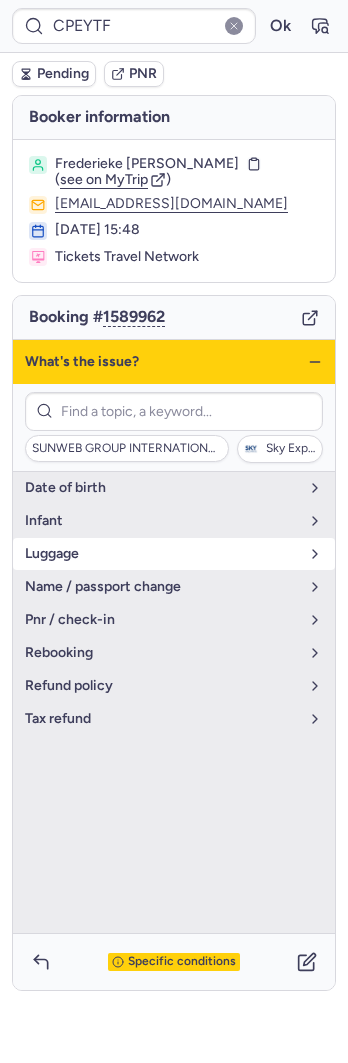 click on "luggage" at bounding box center (162, 554) 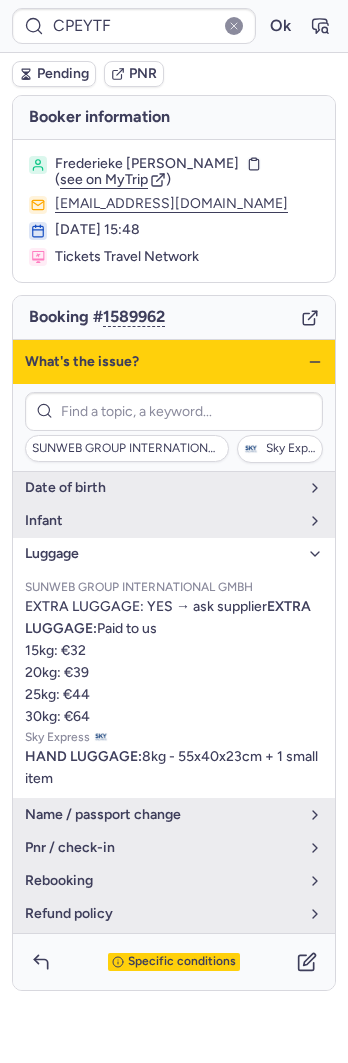 click 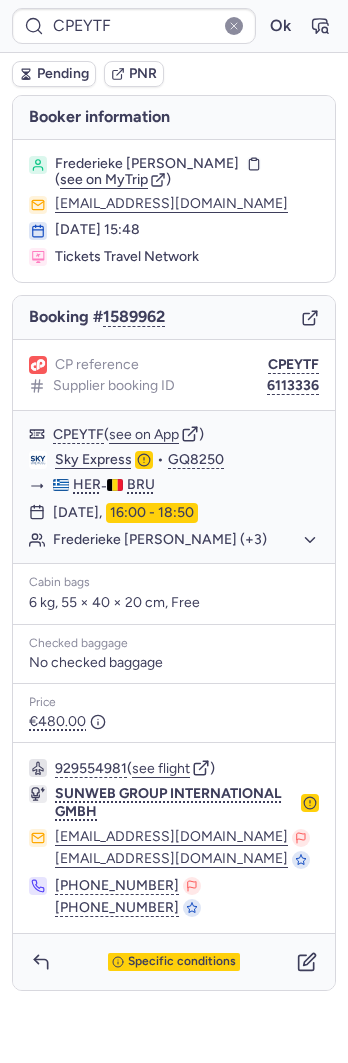 click on "Booking # 1589962" at bounding box center (174, 318) 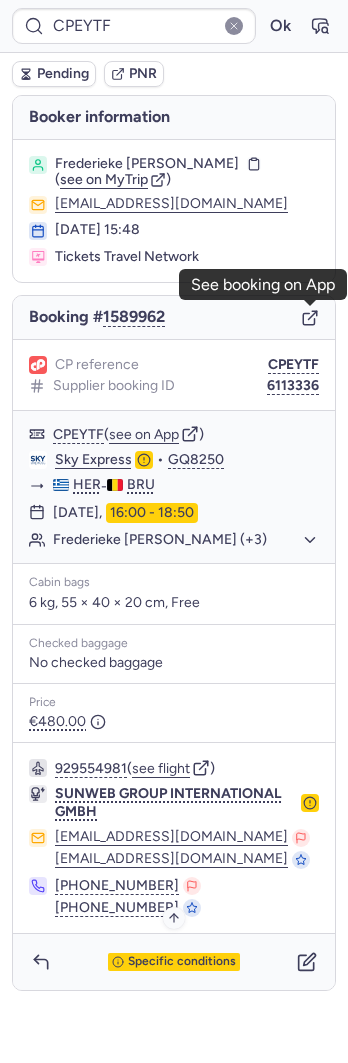 click on "Specific conditions" at bounding box center [174, 962] 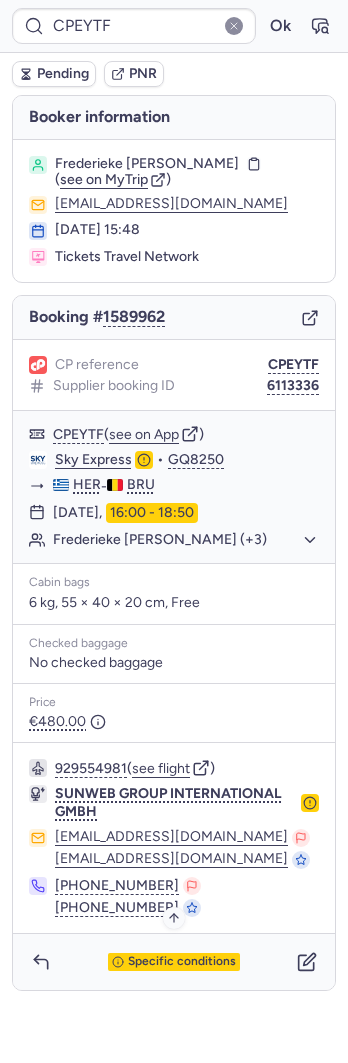 click on "Specific conditions" at bounding box center (182, 962) 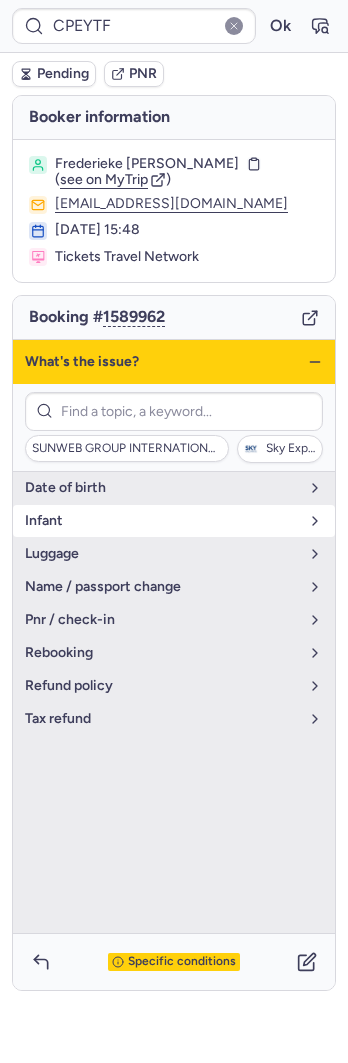 click on "Infant" at bounding box center (174, 521) 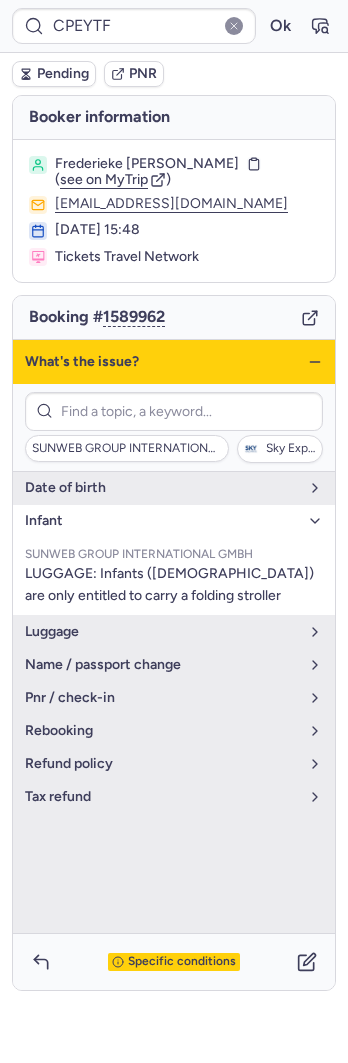 click on "SUNWEB GROUP INTERNATIONAL GMBH LUGGAGE: Infants (0-2 years old) are only entitled to carry a folding stroller" at bounding box center [174, 576] 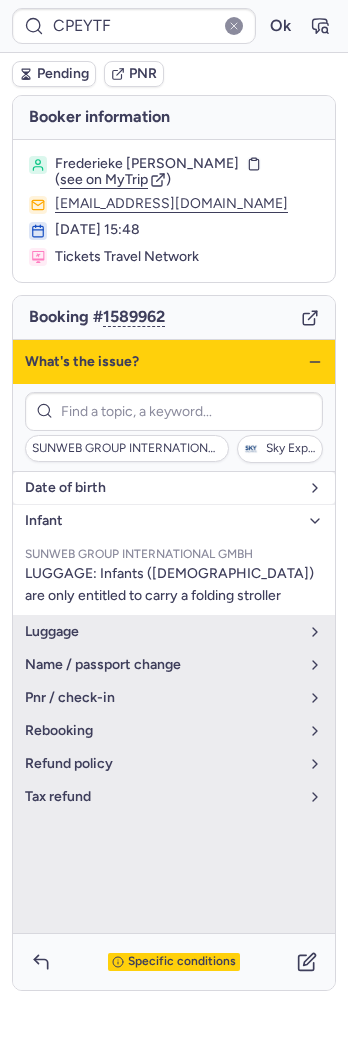 click on "date of birth" at bounding box center [162, 488] 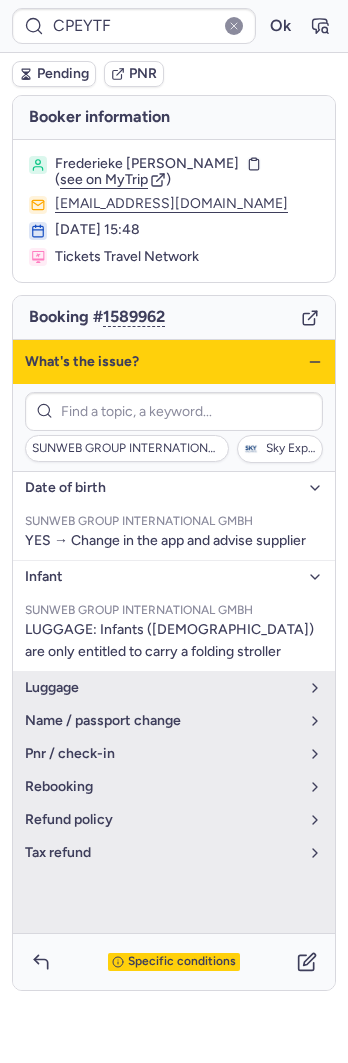 click on "date of birth" at bounding box center (174, 488) 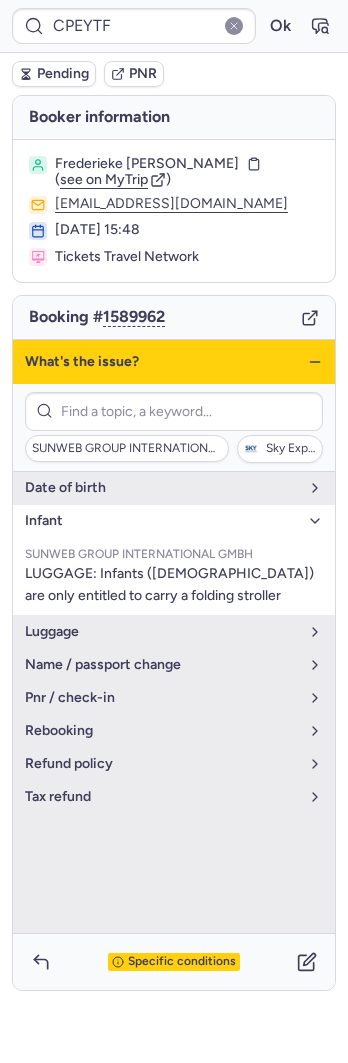 click on "Infant" at bounding box center [162, 521] 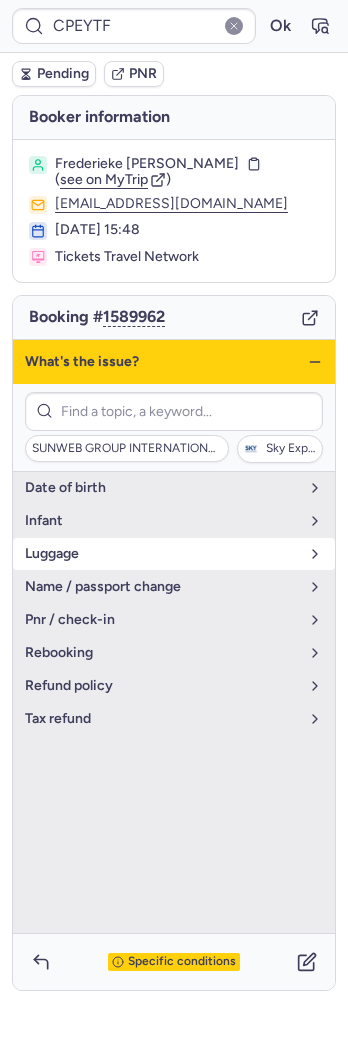 click on "luggage" at bounding box center [162, 554] 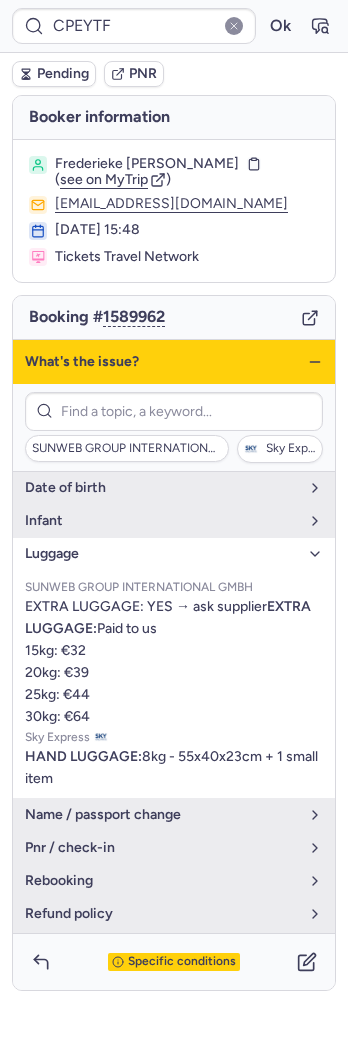 click 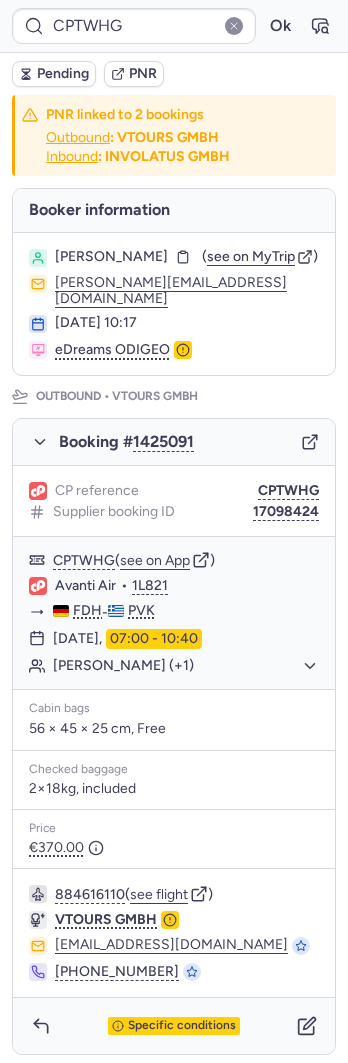type on "CPARYS" 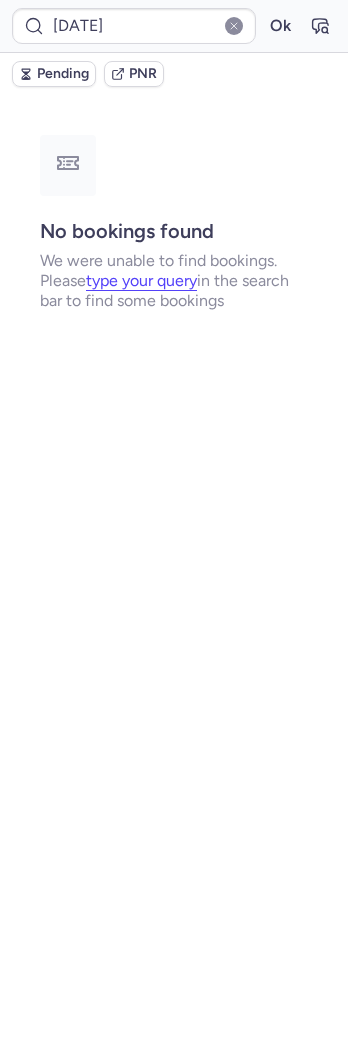 type on "JULY11" 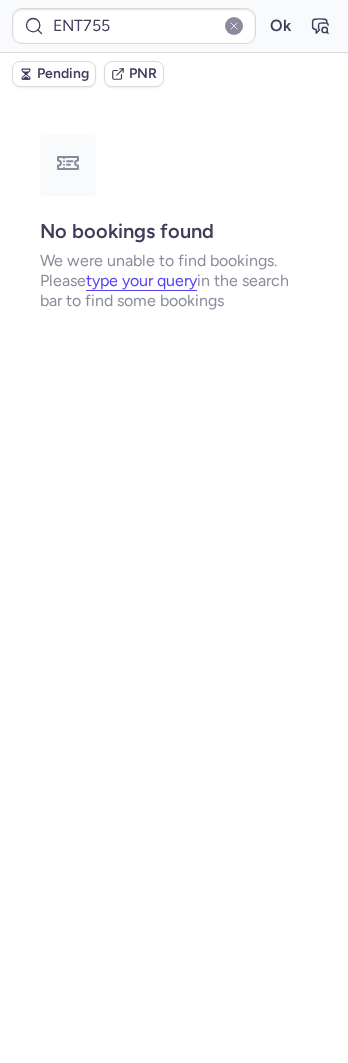 type on "ENT756" 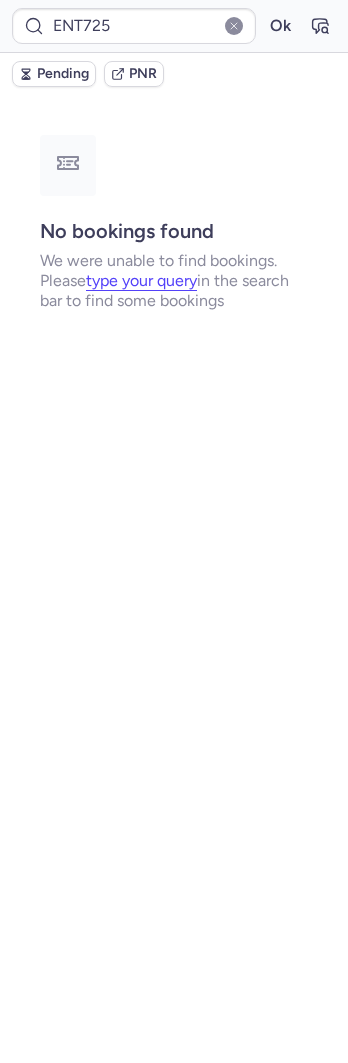 type on "JULY11" 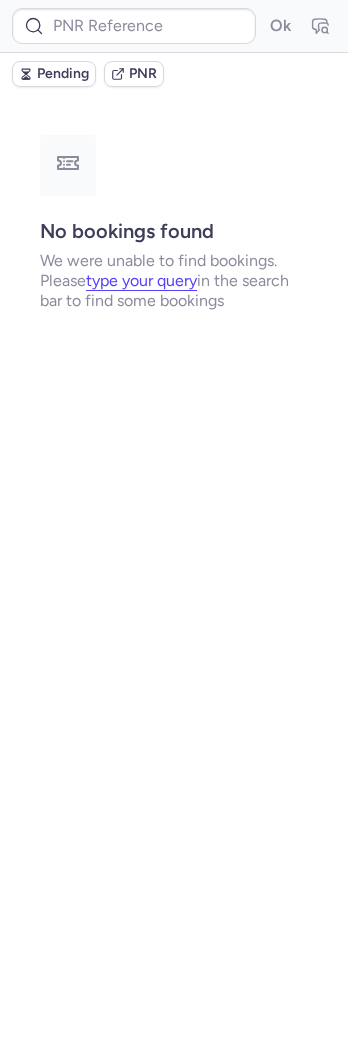 click on "Pending" at bounding box center (63, 74) 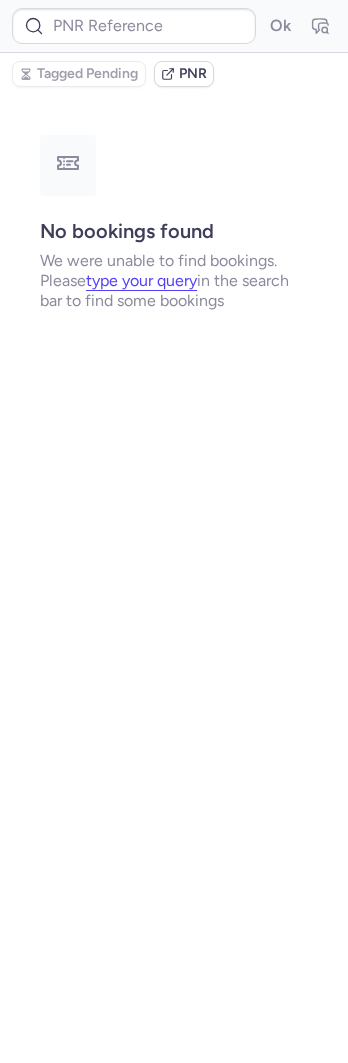 type on "CPARYS" 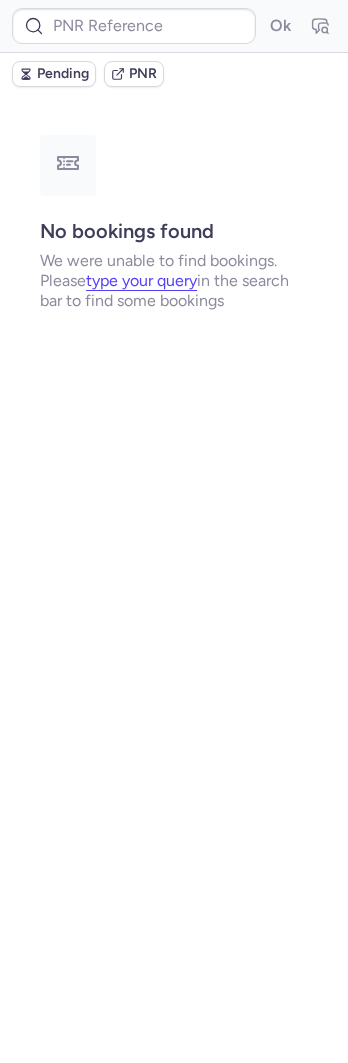 type on "CPOBEQ" 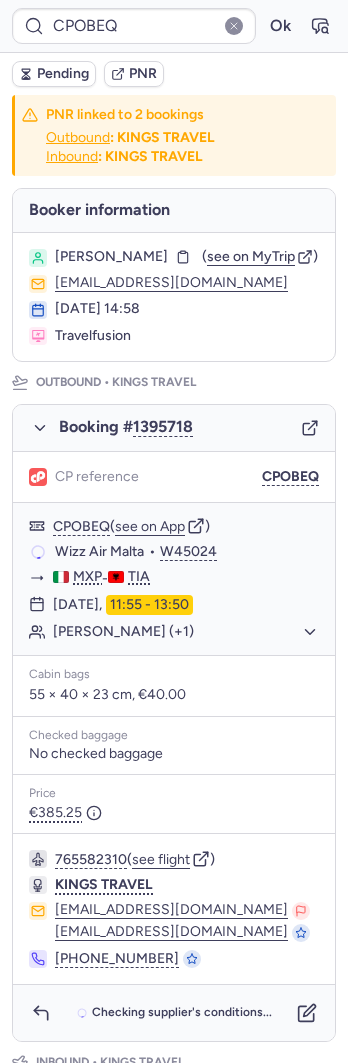 click on "CPOBEQ  Ok" at bounding box center [174, 26] 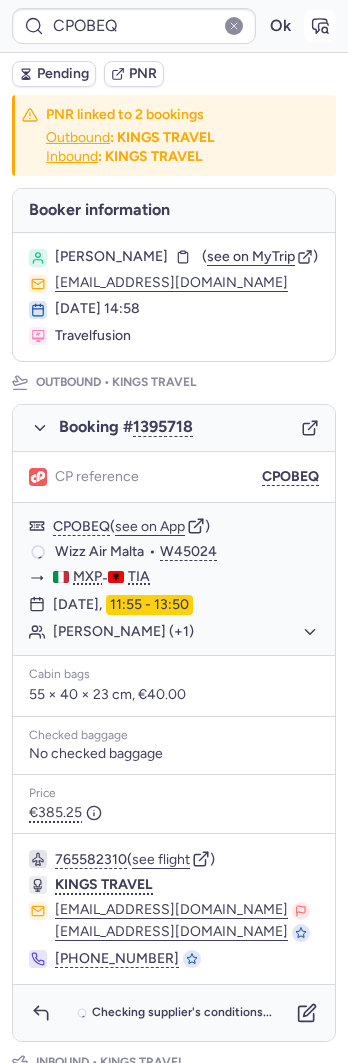 click 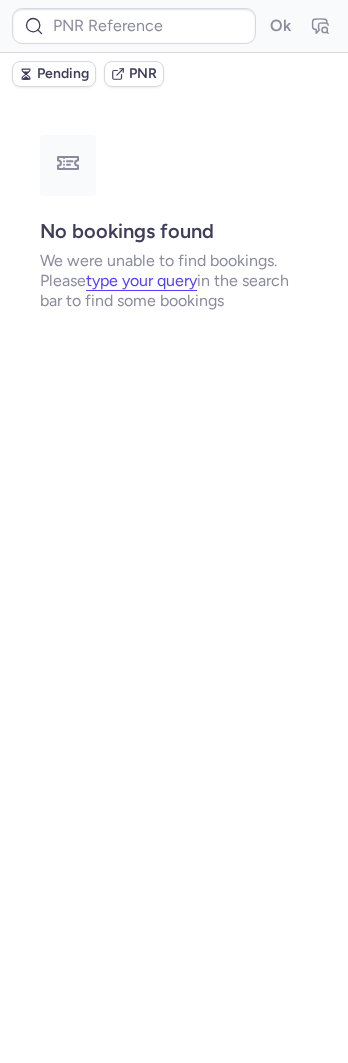 click on "Pending" at bounding box center [54, 74] 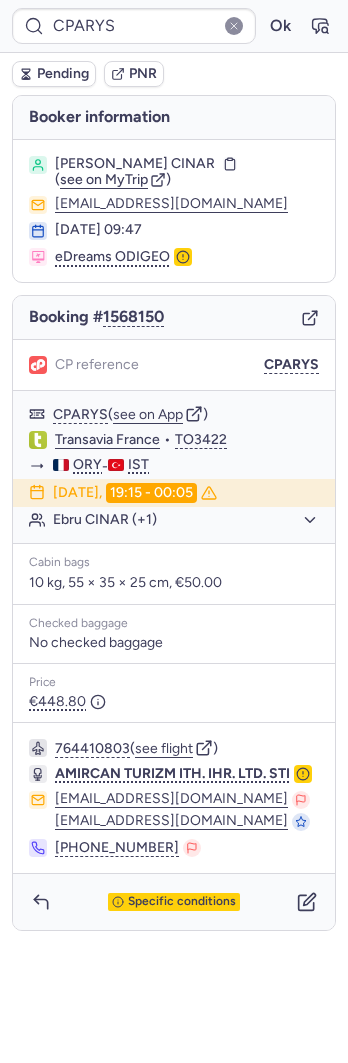 type on "CPVXHL" 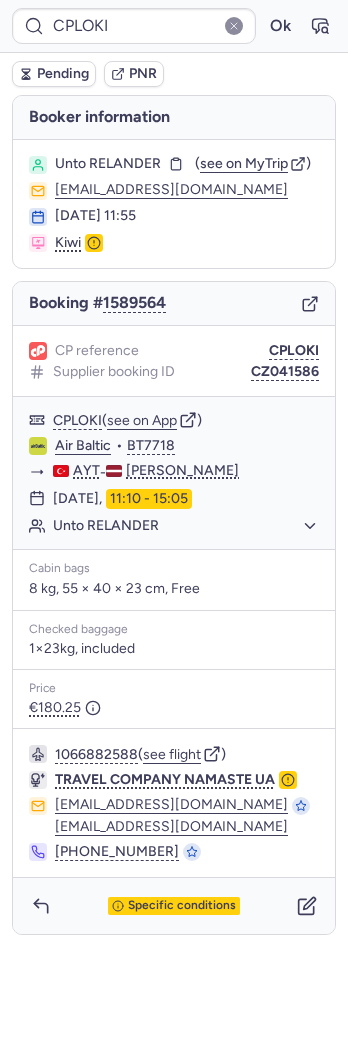 click on "CPLOKI  Ok" at bounding box center (174, 26) 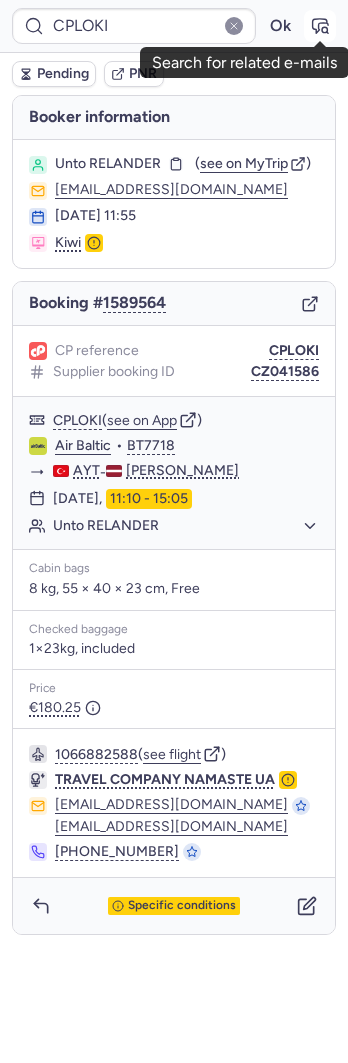 click 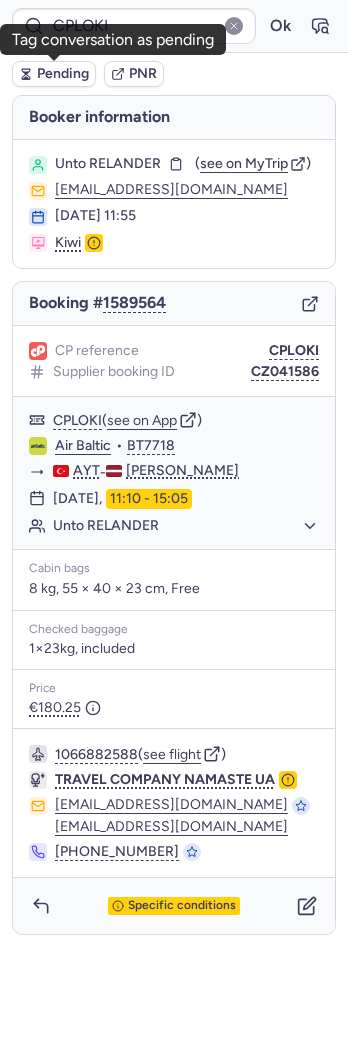 click on "Pending" at bounding box center [63, 74] 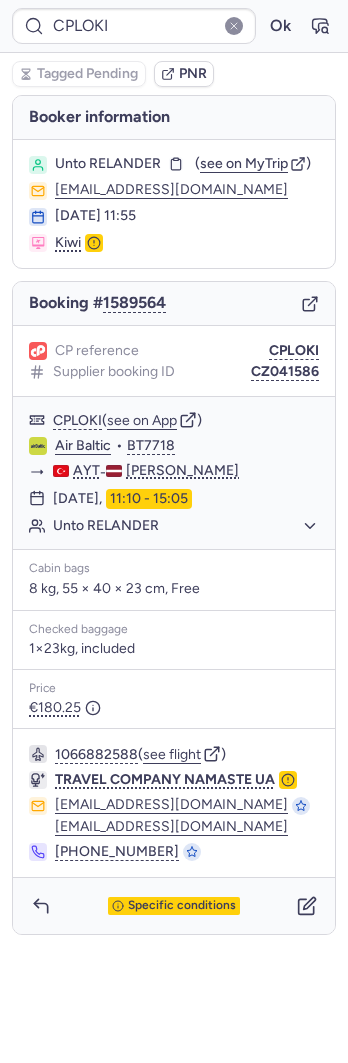 type on "CPHYN2" 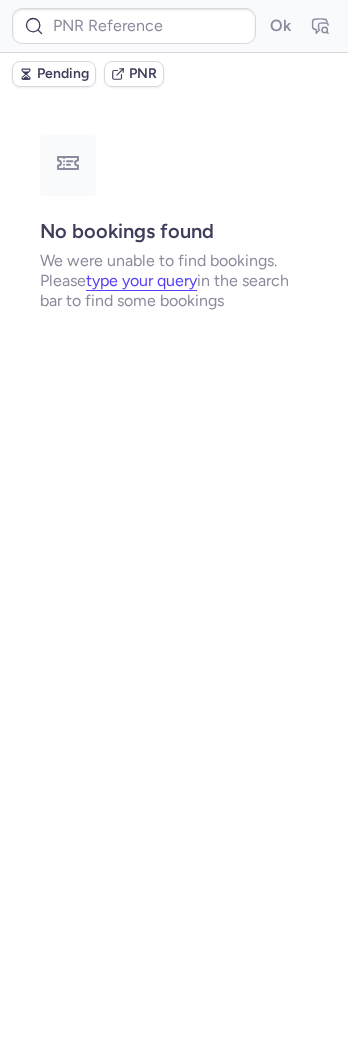 type on "CPLOKI" 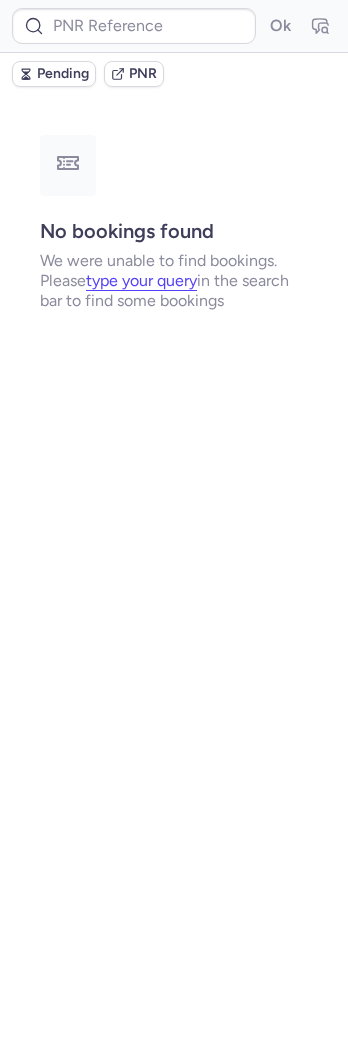 type on "CP47GD" 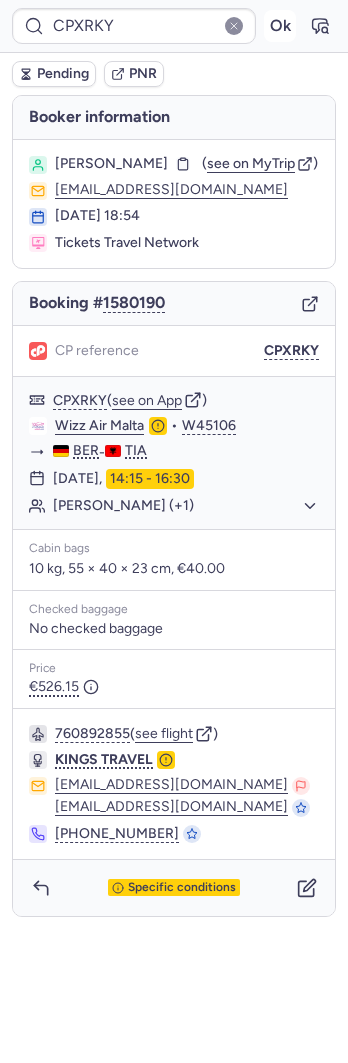 click on "Ok" at bounding box center [280, 26] 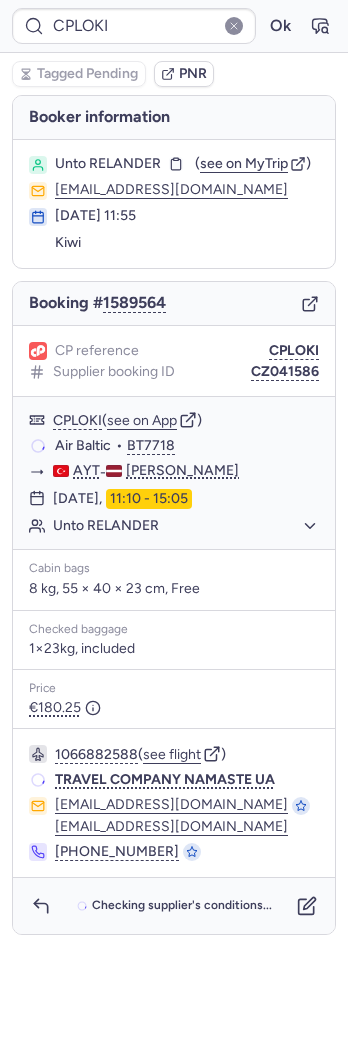 scroll, scrollTop: 0, scrollLeft: 0, axis: both 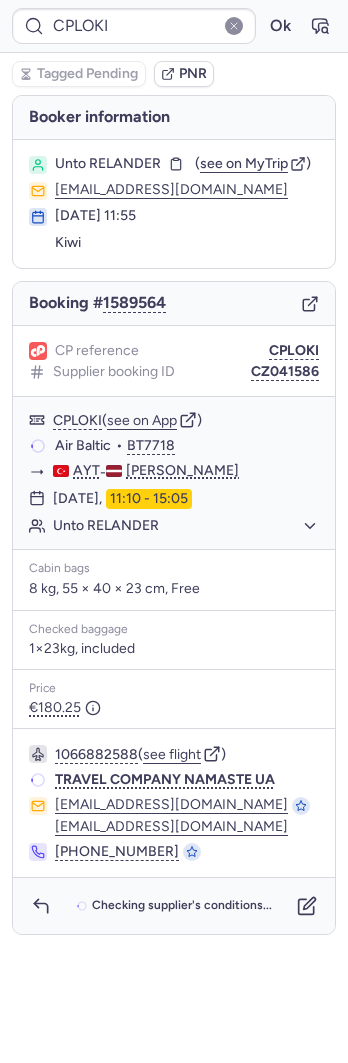 type on "CP47GD" 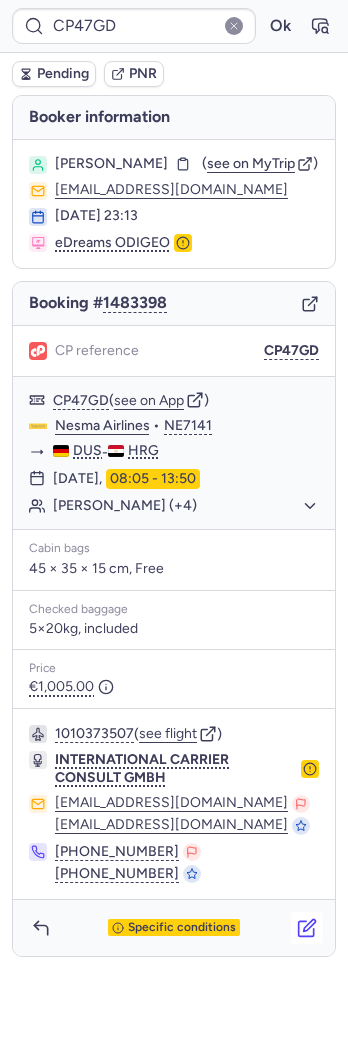 click at bounding box center (307, 928) 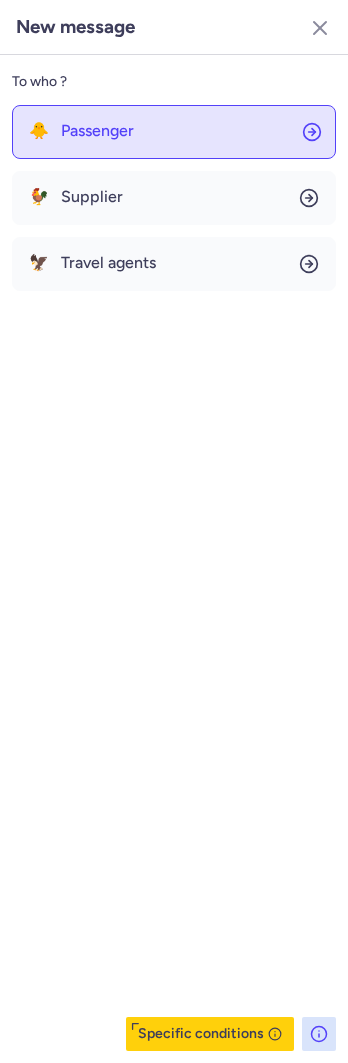 click on "🐥 Passenger" 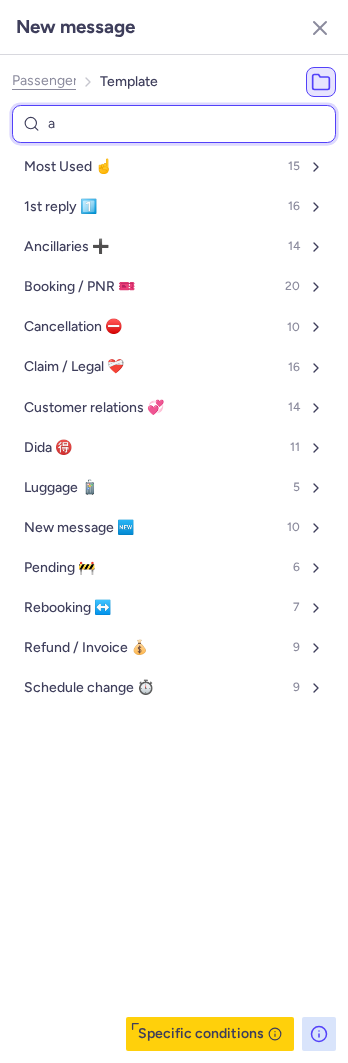 type on "ai" 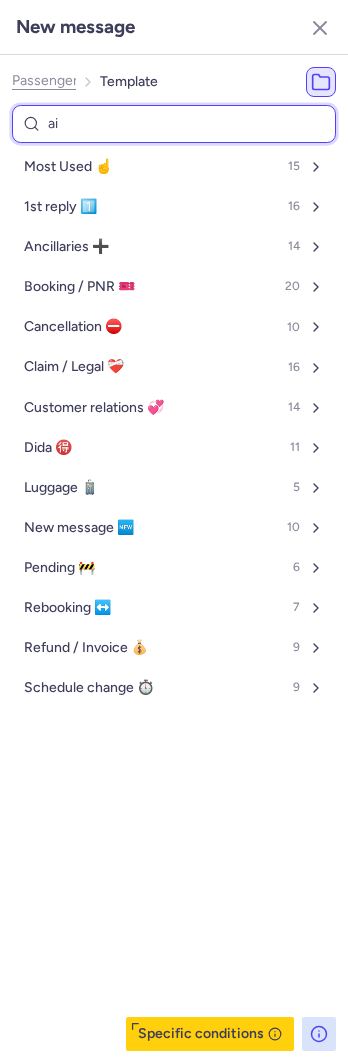 select on "en" 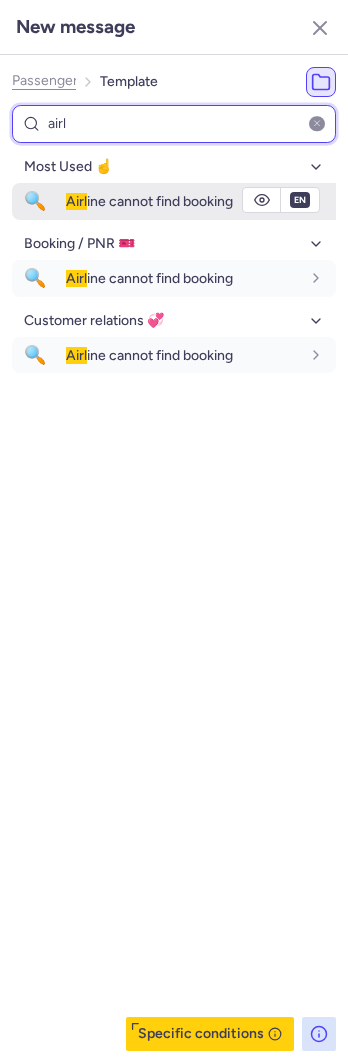 type on "airl" 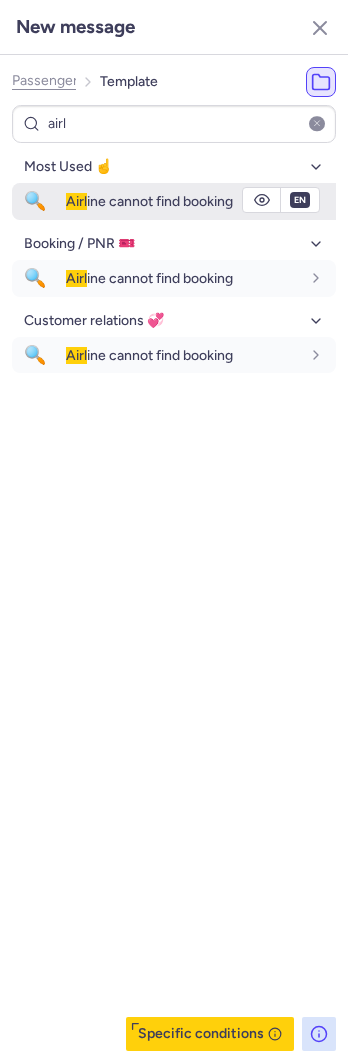 click on "🔍" at bounding box center [35, 201] 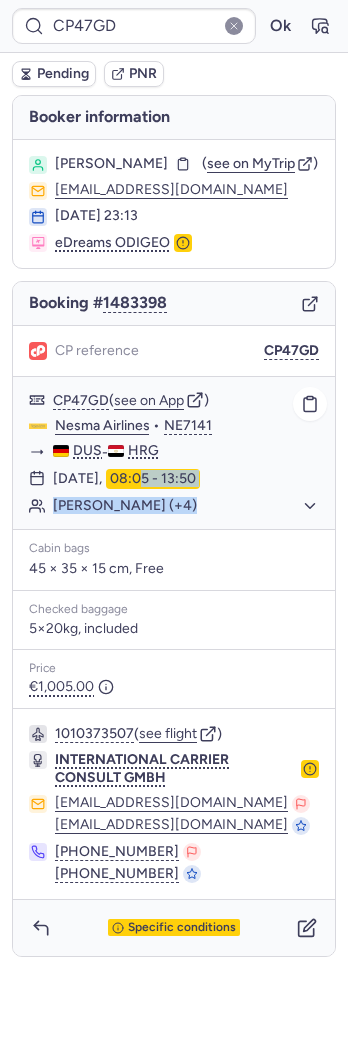 click on "10 Aug 2025,  08:05 - 13:50" 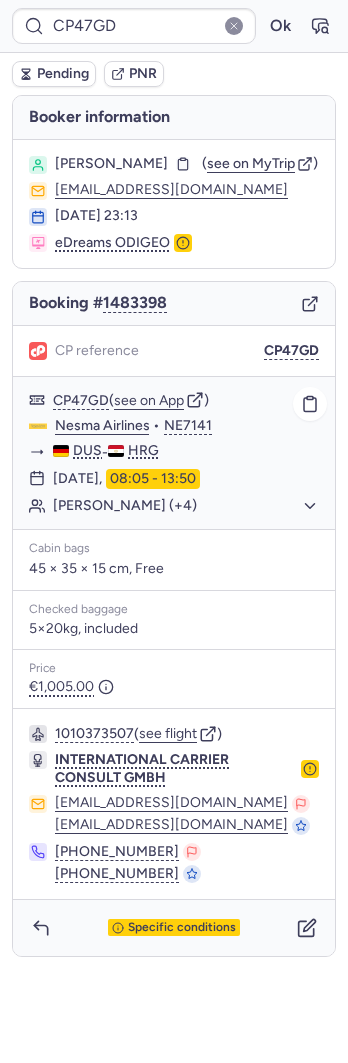 click on "Souhail CHIHAIB (+4)" 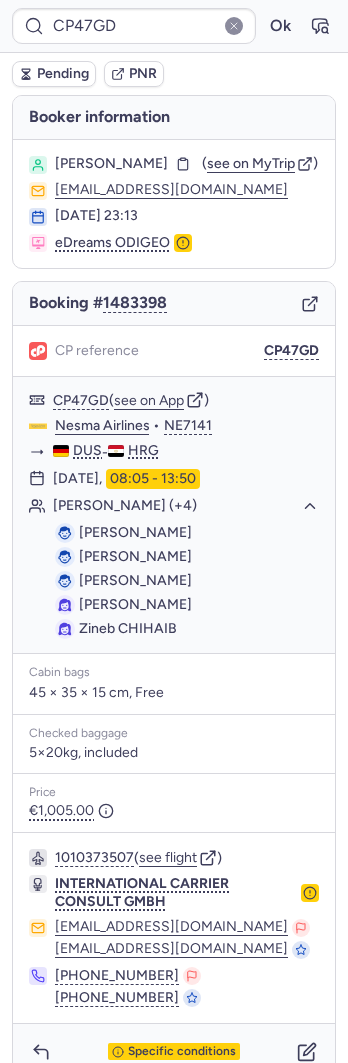 type 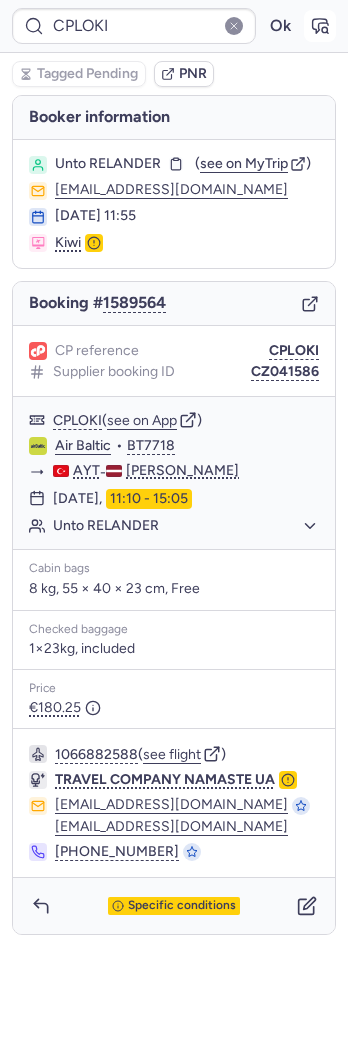 click at bounding box center (320, 26) 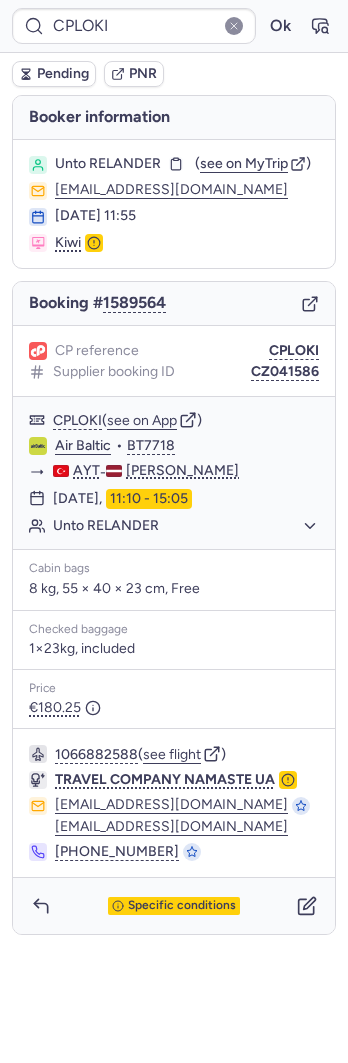 click on "Pending" at bounding box center (63, 74) 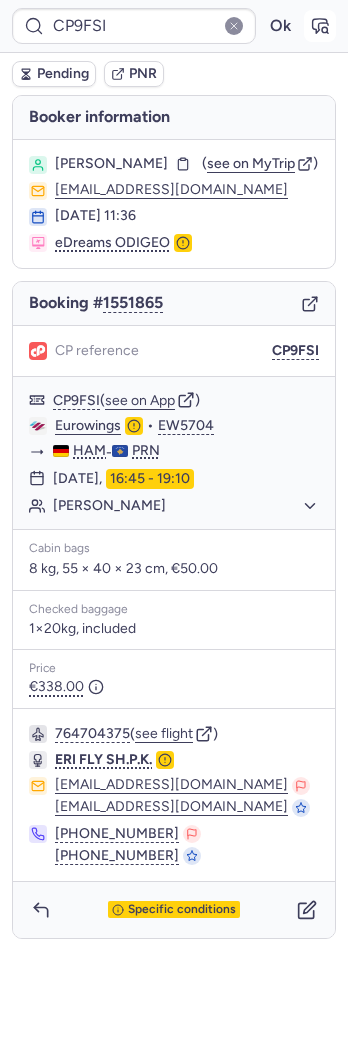 click at bounding box center [320, 26] 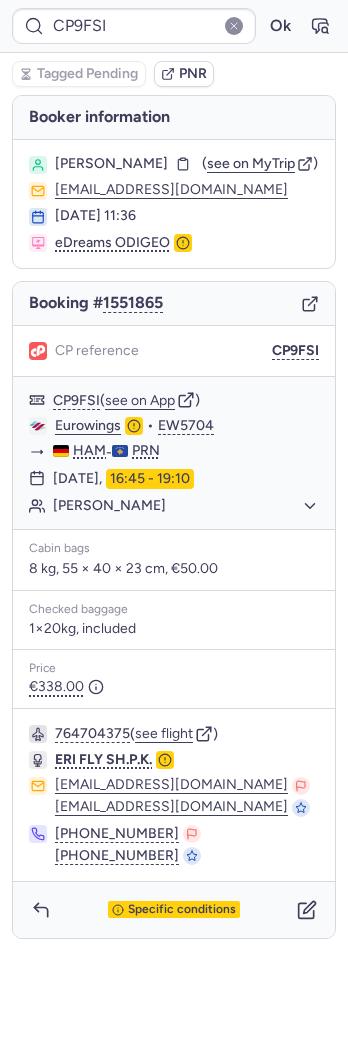 click 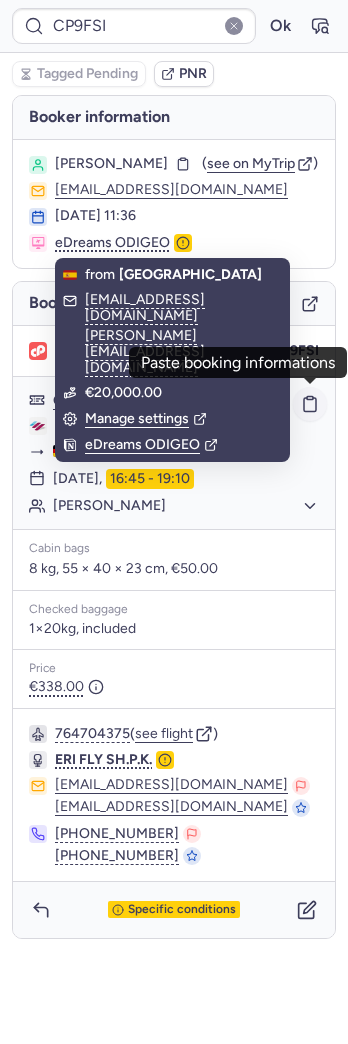 click 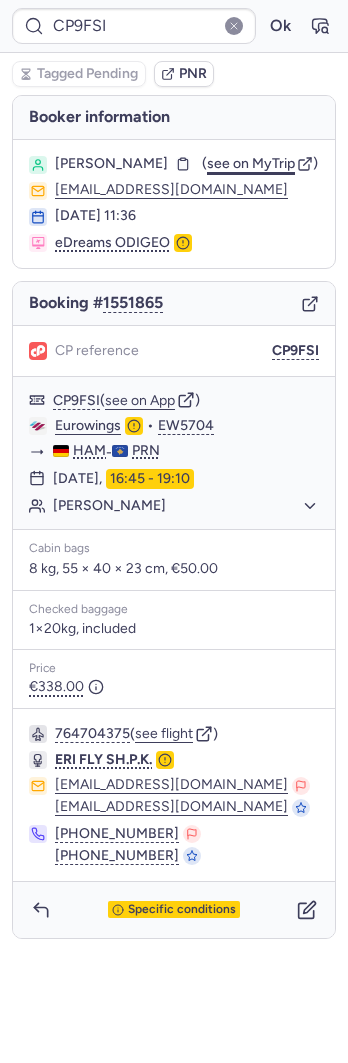 click on "see on MyTrip" at bounding box center (251, 163) 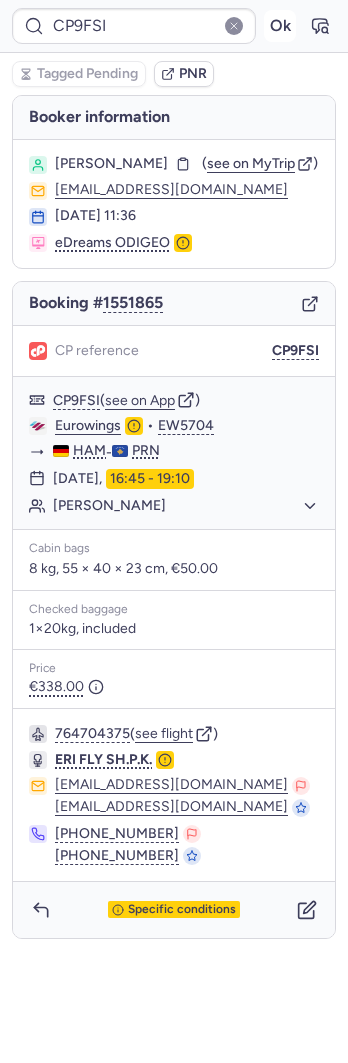 click on "Ok" at bounding box center (280, 26) 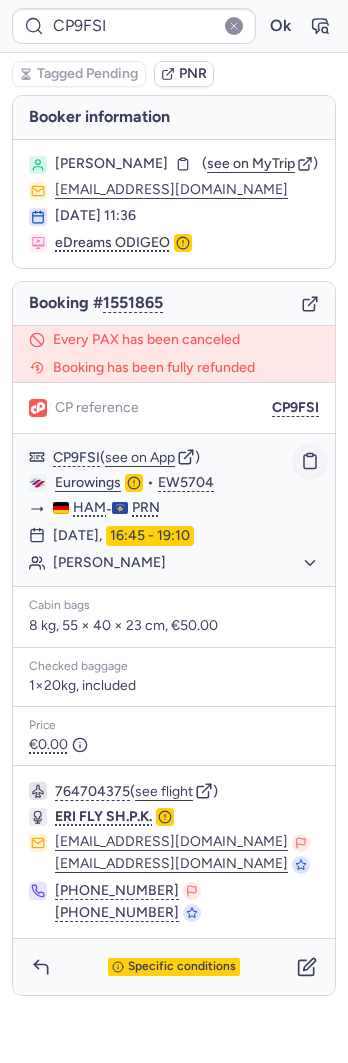 click 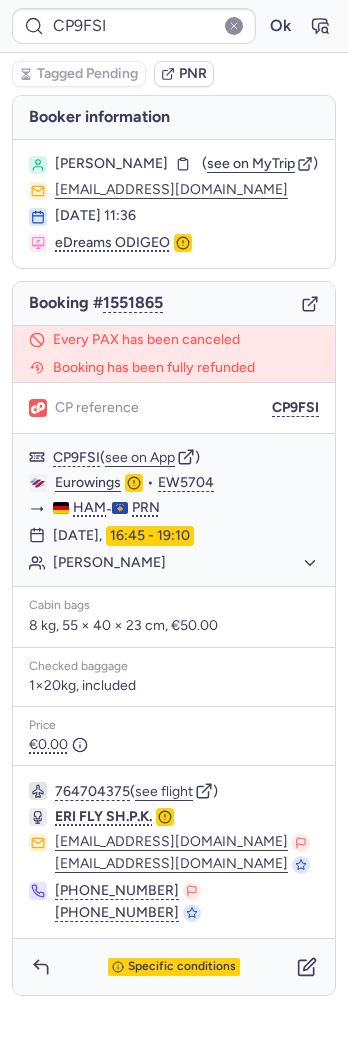 click on "Booking # 1551865" at bounding box center (174, 304) 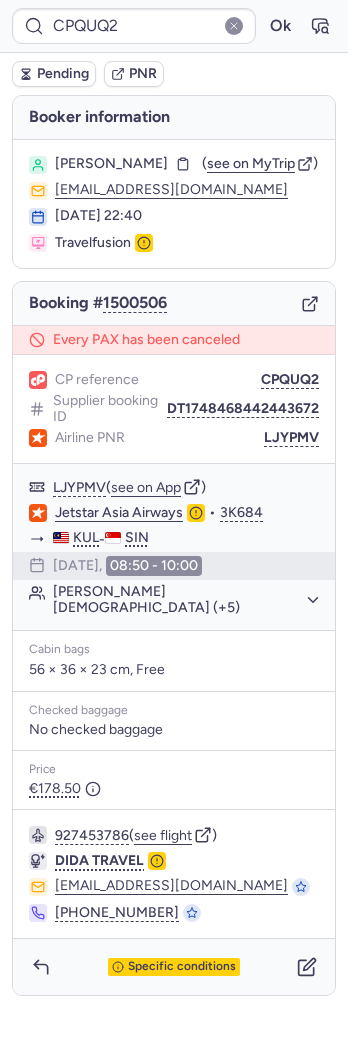 click on "Pending" at bounding box center [54, 74] 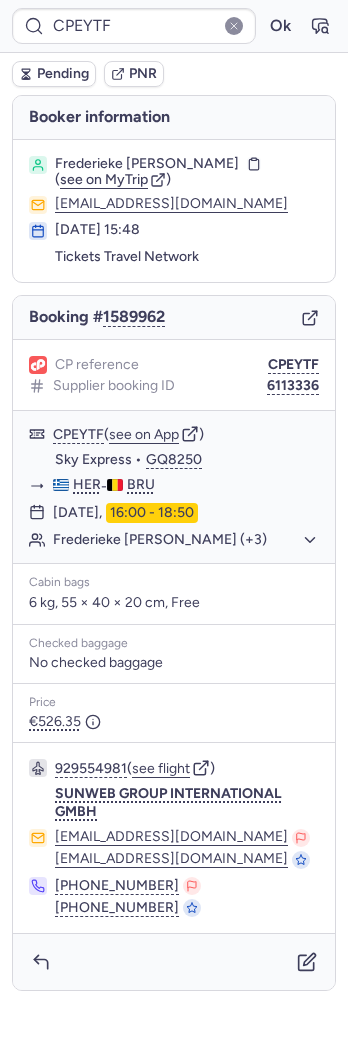 type on "CPMFJG" 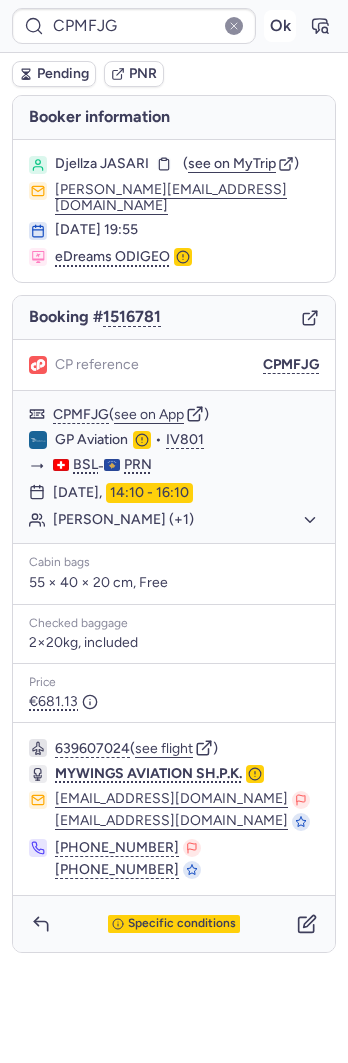 click on "Ok" at bounding box center (280, 26) 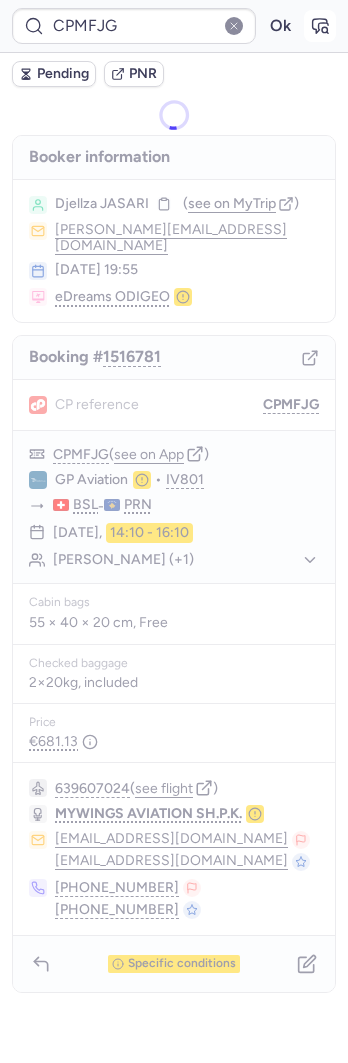 click 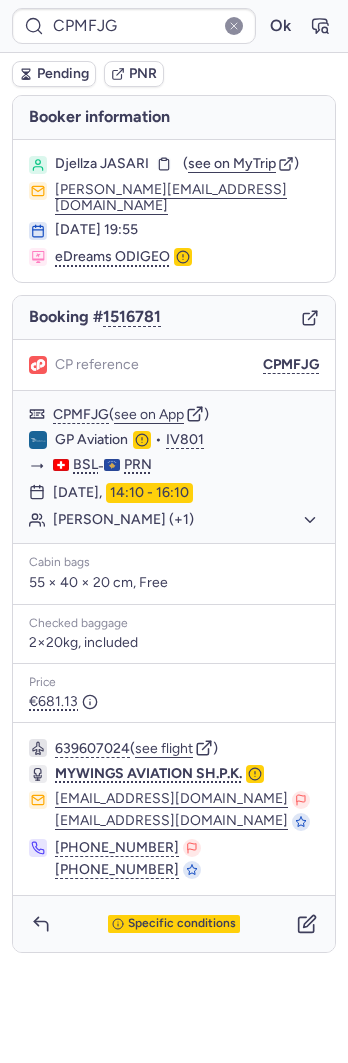 click on "Pending" at bounding box center (54, 74) 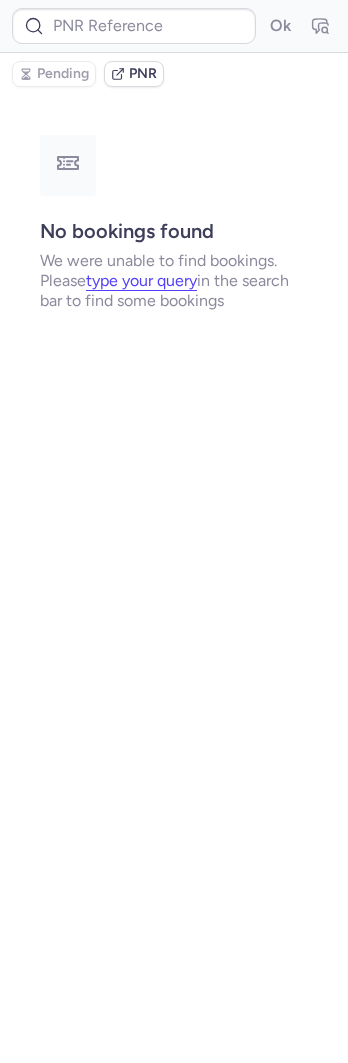 type on "CPMFJG" 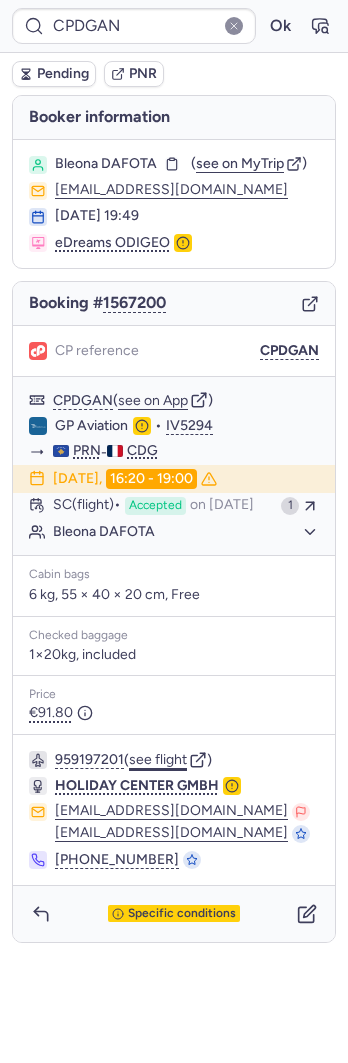 click on "see flight" 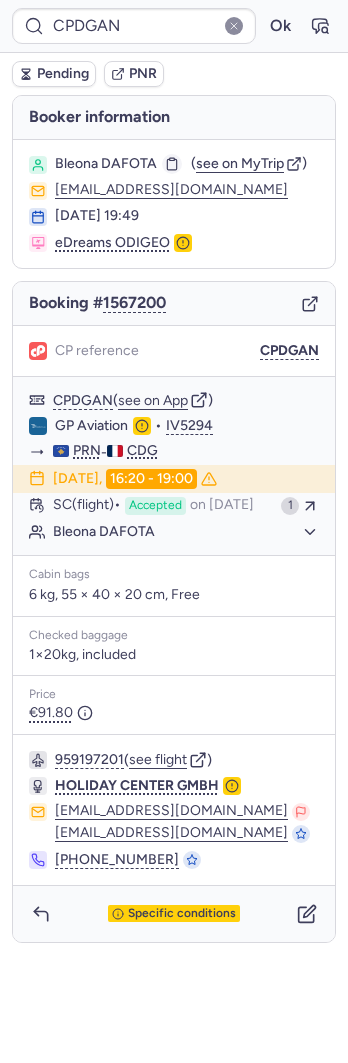 click 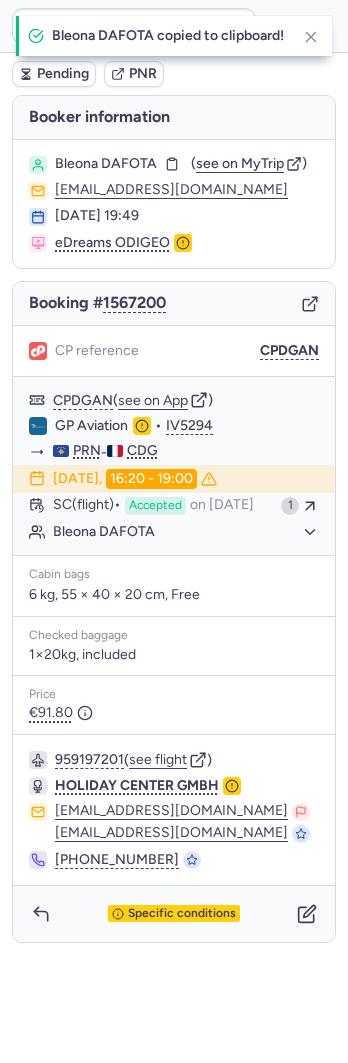 click 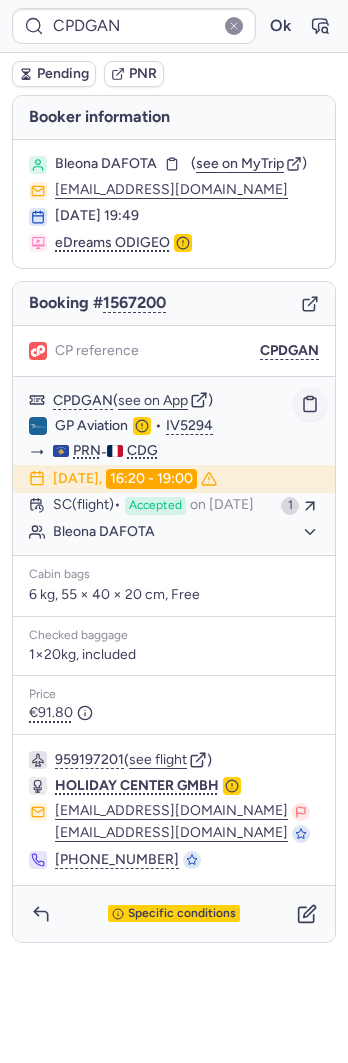 click 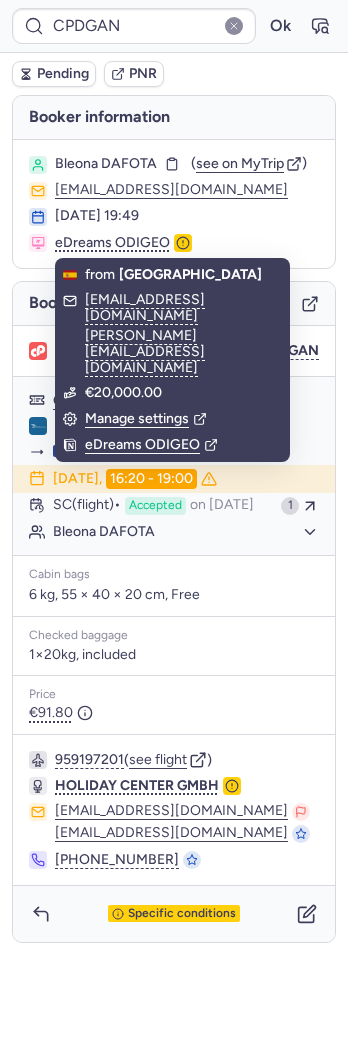 click on "Pending" at bounding box center (63, 74) 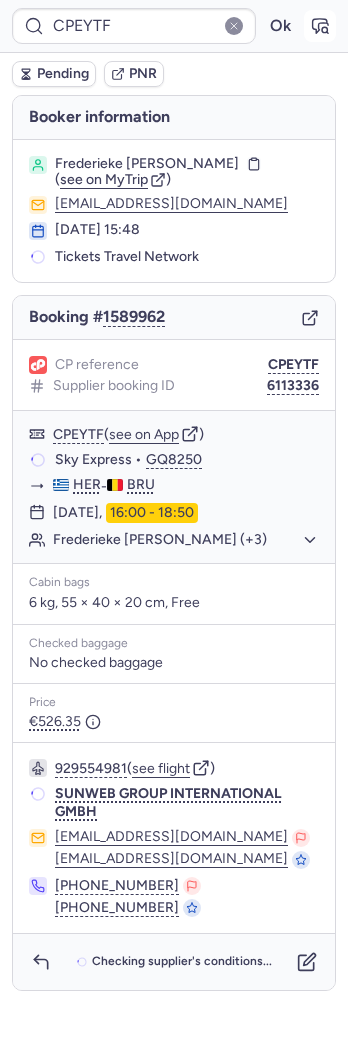 click 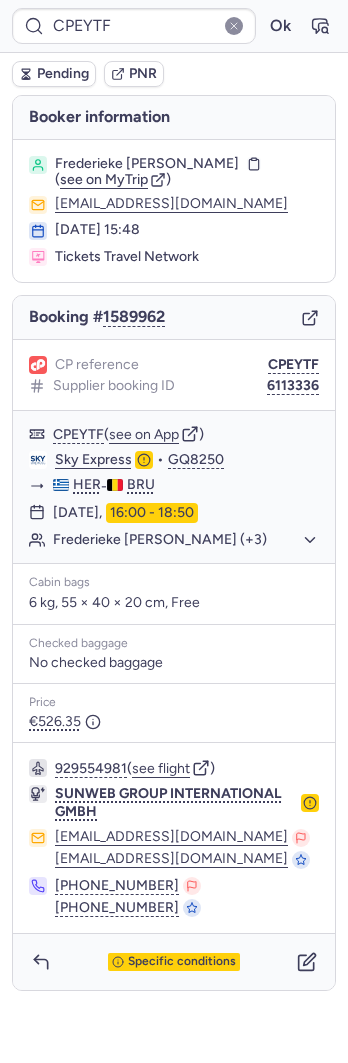 click on "Pending PNR" at bounding box center (174, 74) 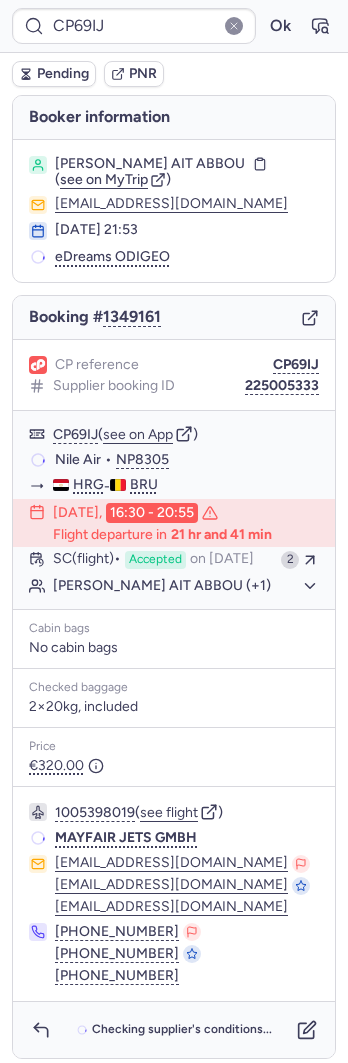 type on "CPVXHL" 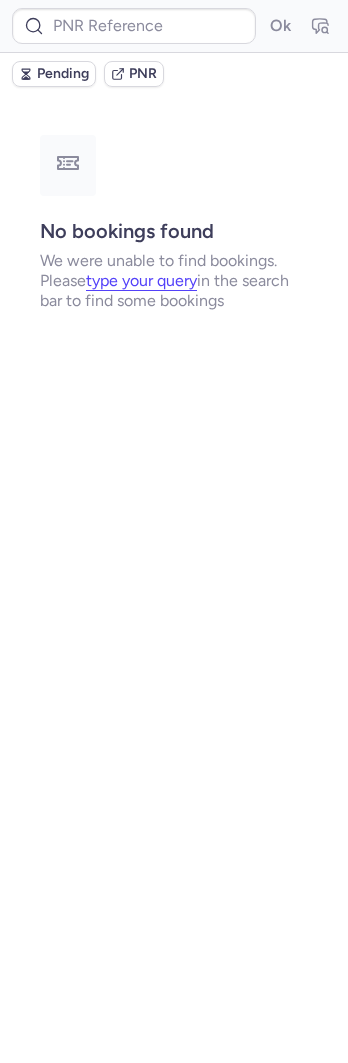 type on "CPVXHL" 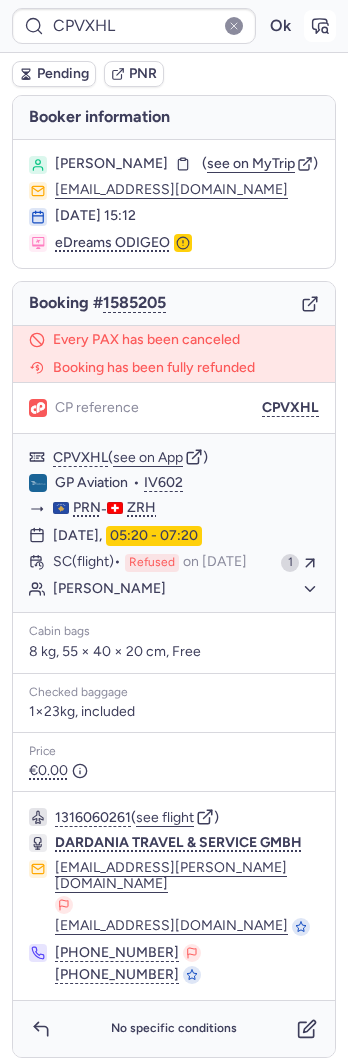 click 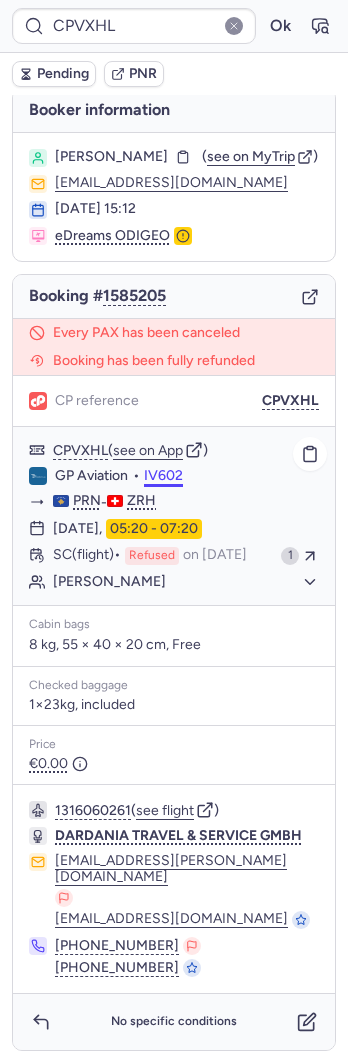 scroll, scrollTop: 17, scrollLeft: 0, axis: vertical 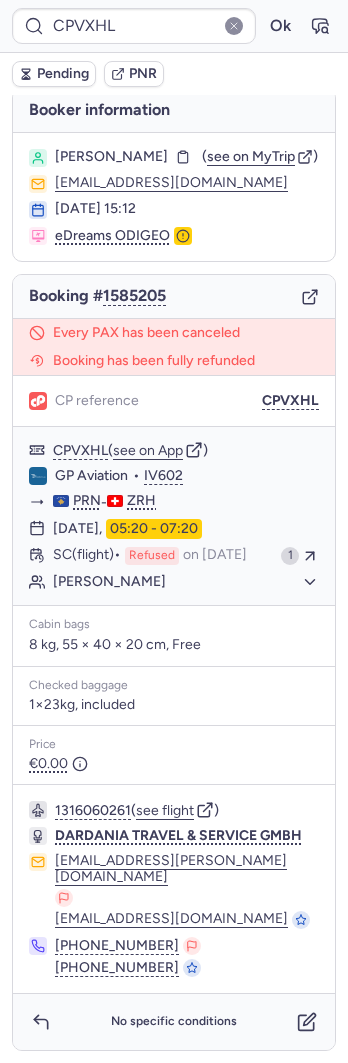 click on "CPVXHL  Ok" at bounding box center (174, 26) 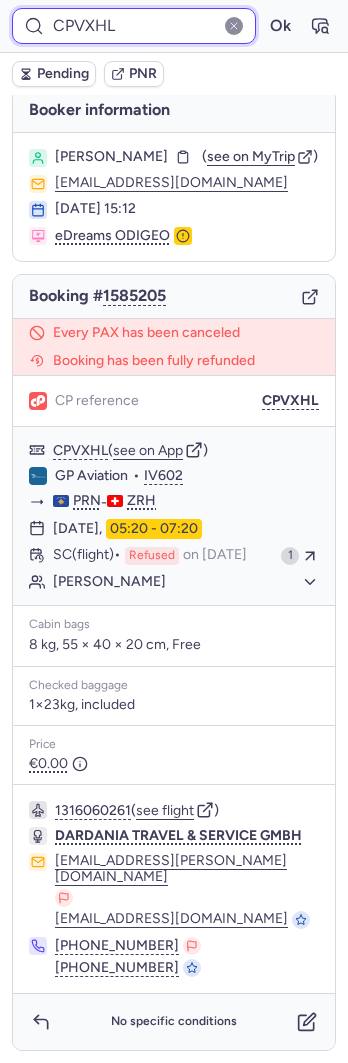 click on "CPVXHL" at bounding box center (134, 26) 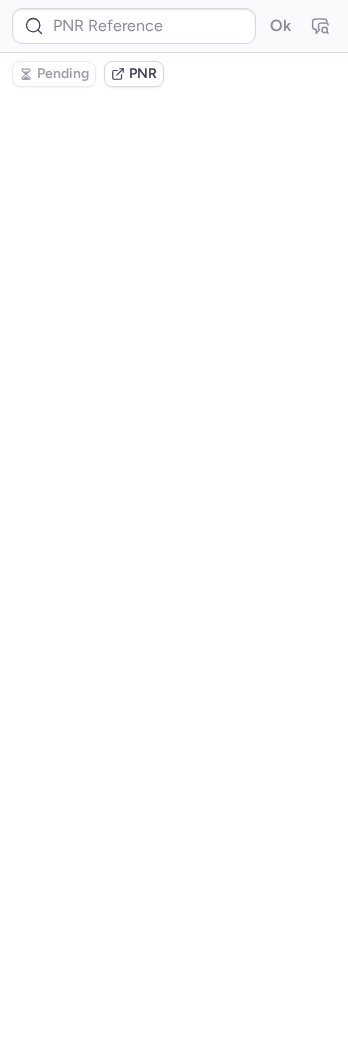 type on "CPVXHL" 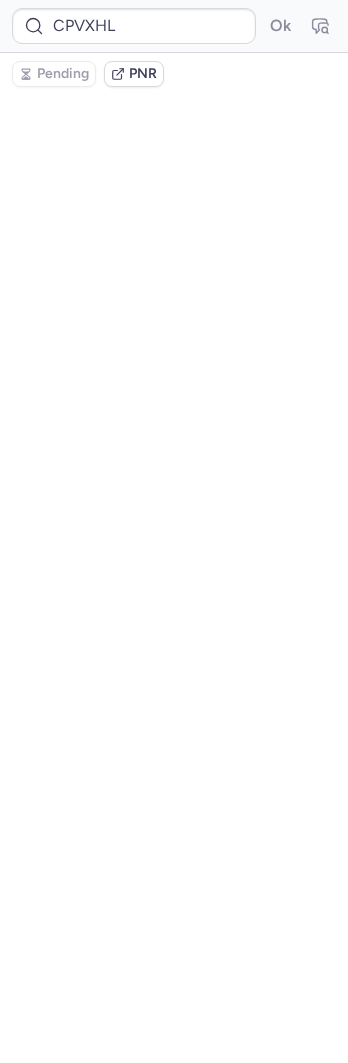 scroll, scrollTop: 0, scrollLeft: 0, axis: both 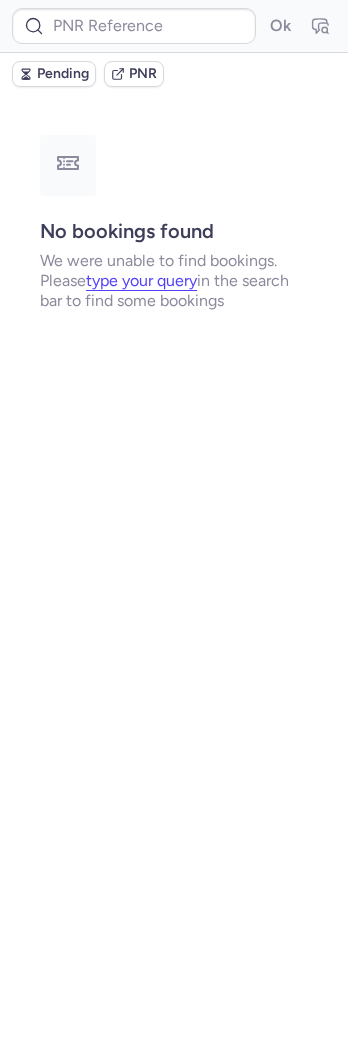 type on "CPVXHL" 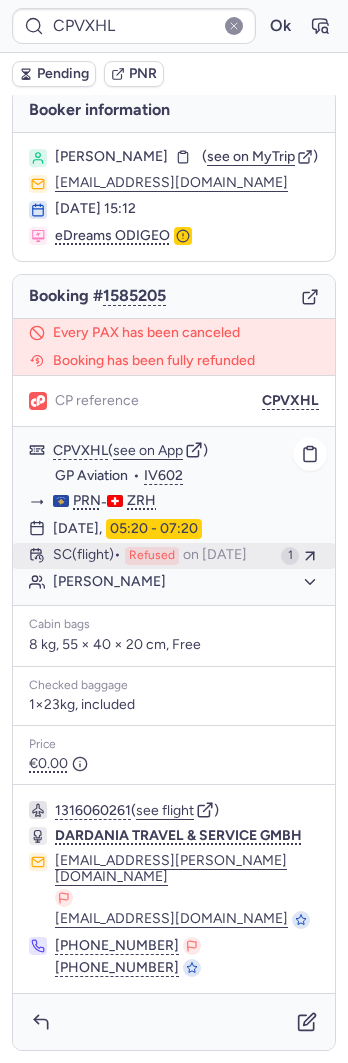 scroll, scrollTop: 17, scrollLeft: 0, axis: vertical 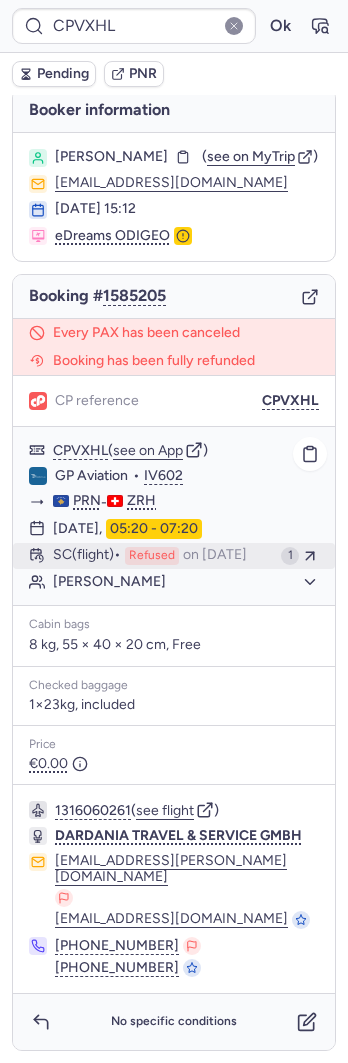 click on "SC   (flight)  Refused  on Jul 14, 2025" at bounding box center (163, 556) 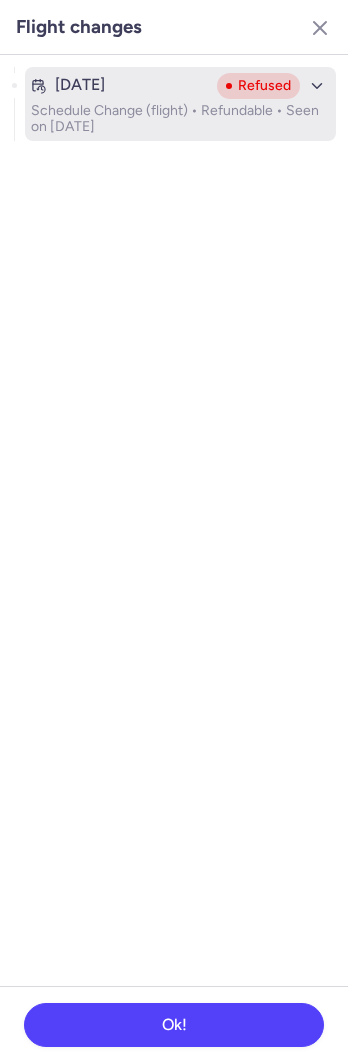 click on "Jul 14, 2025 Refused Schedule Change (flight) • Refundable • Seen on Jul 14, 2025" at bounding box center (180, 104) 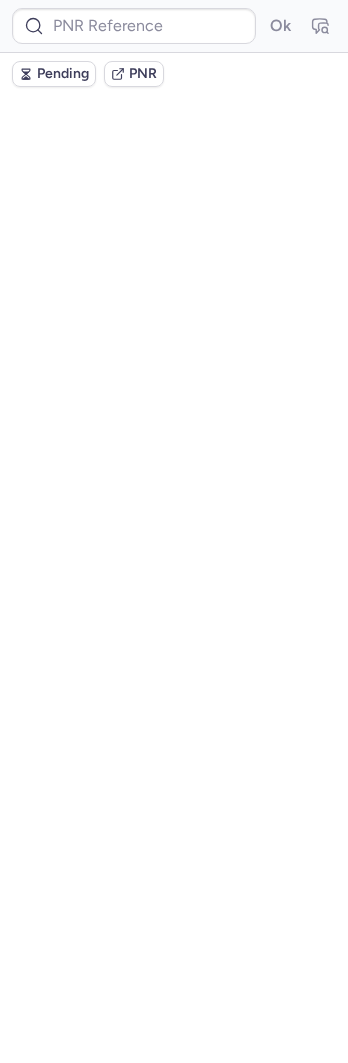 scroll, scrollTop: 0, scrollLeft: 0, axis: both 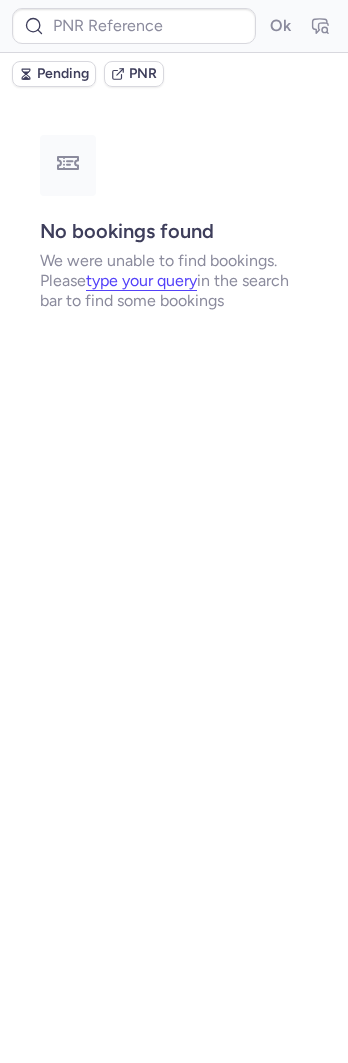 type on "CPVXHL" 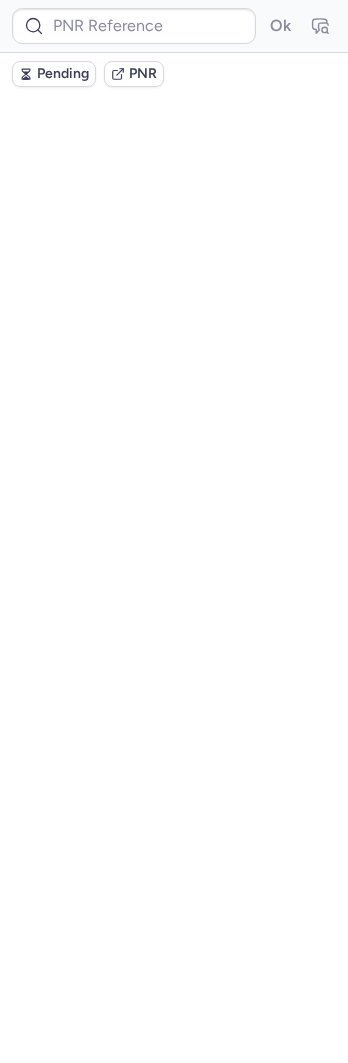 scroll, scrollTop: 0, scrollLeft: 0, axis: both 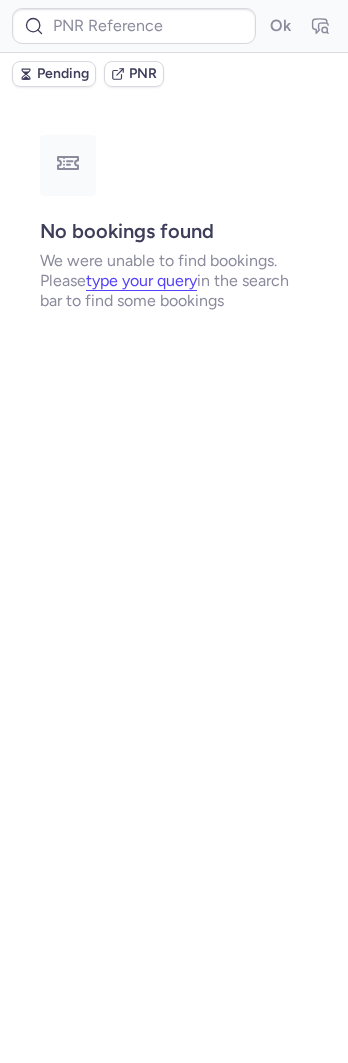 type on "CPVXHL" 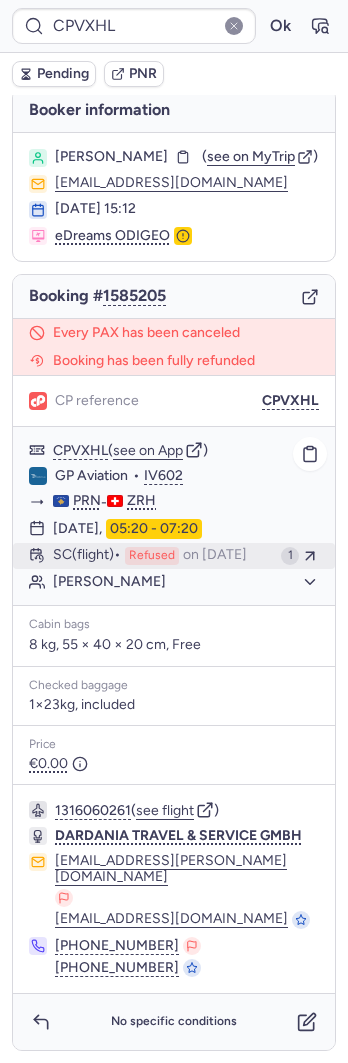 scroll, scrollTop: 17, scrollLeft: 0, axis: vertical 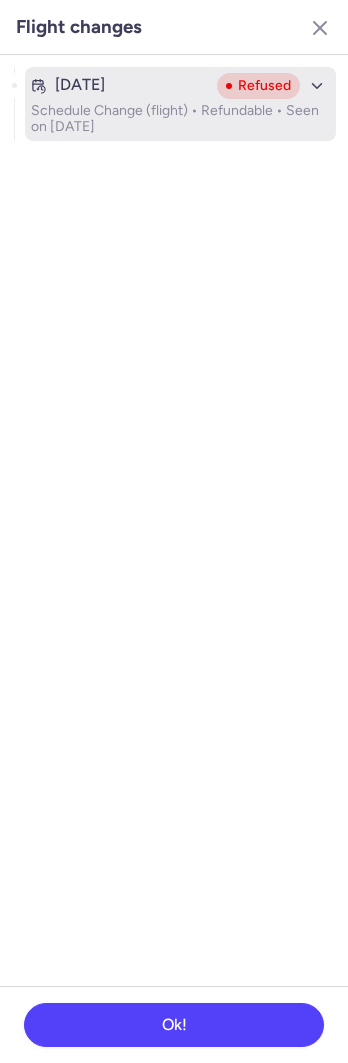 click on "Schedule Change (flight) • Refundable • Seen on Jul 14, 2025" at bounding box center (180, 119) 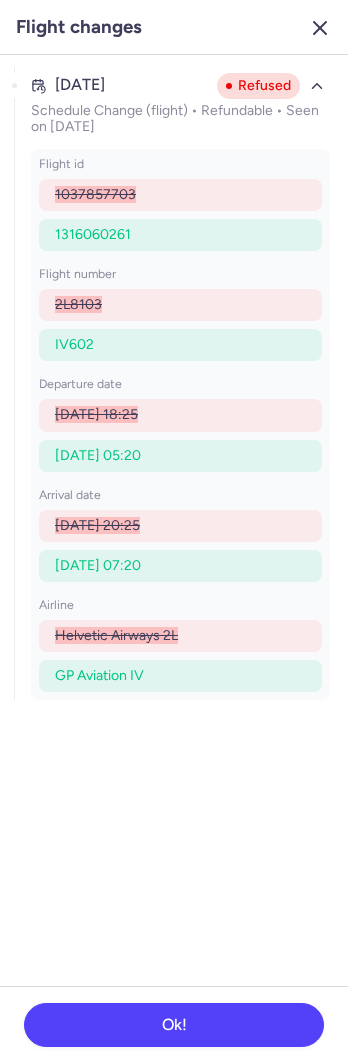 click 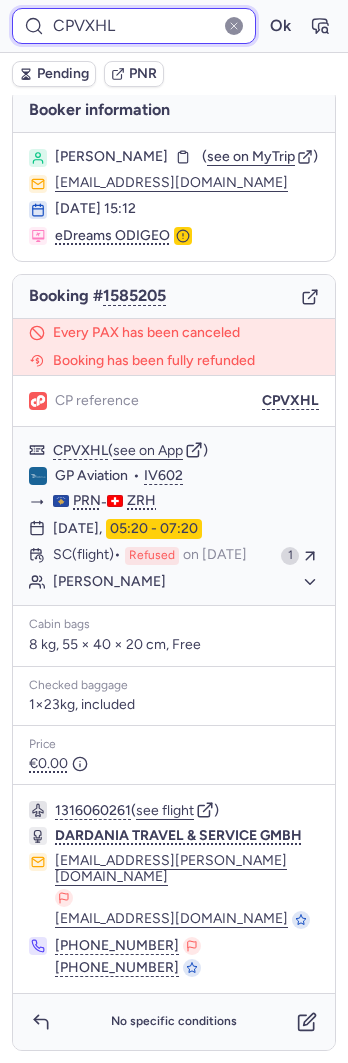 click on "CPVXHL" at bounding box center [134, 26] 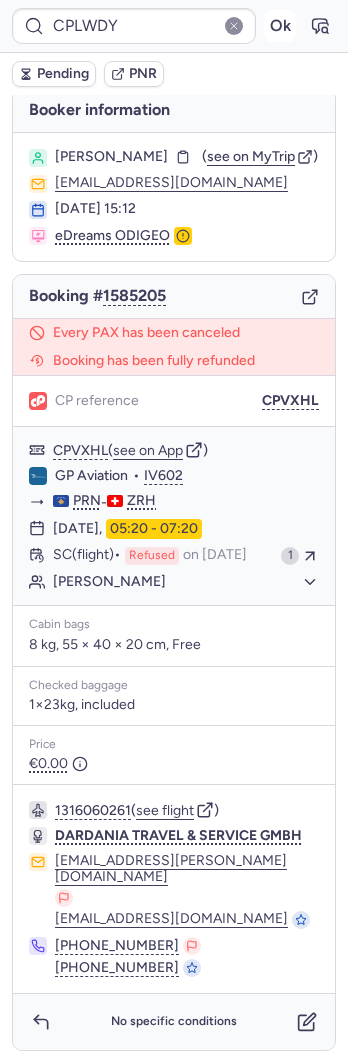 click on "Ok" at bounding box center (280, 26) 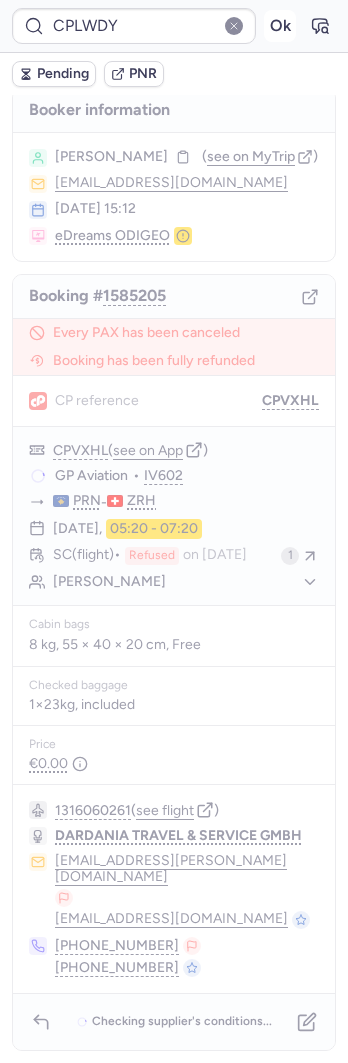 scroll, scrollTop: 0, scrollLeft: 0, axis: both 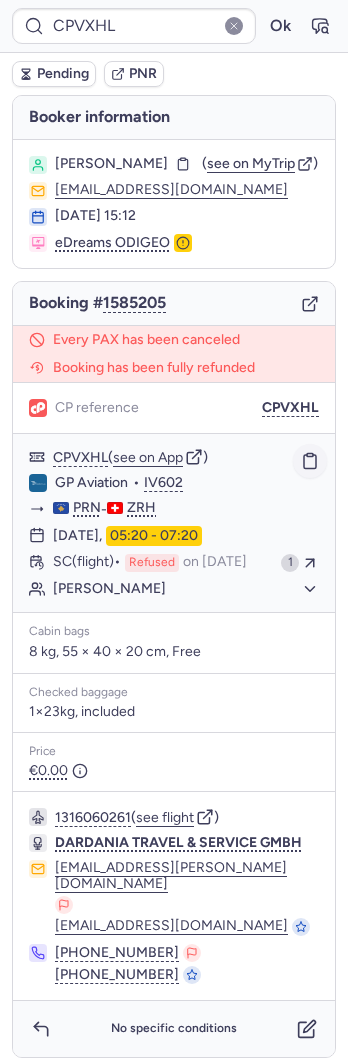 click 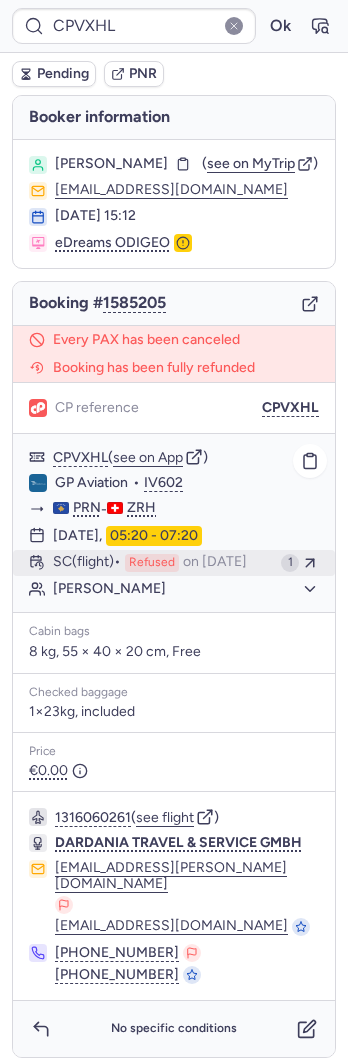 click on "SC   (flight)  Refused  on Jul 14, 2025" at bounding box center (163, 563) 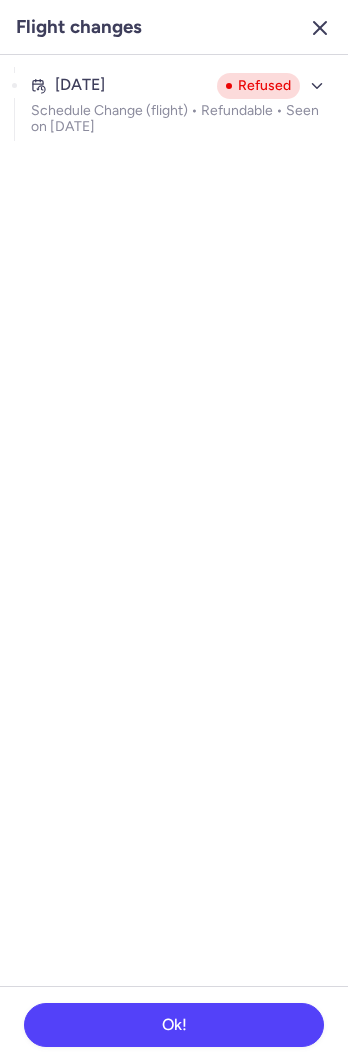 click 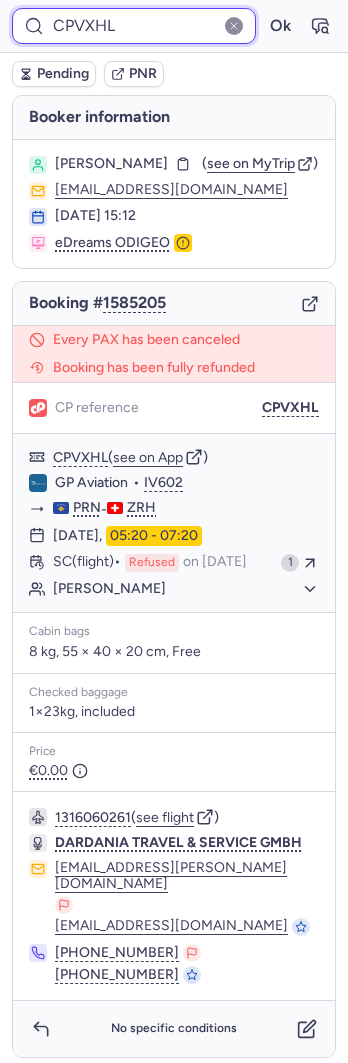 click on "CPVXHL" at bounding box center (134, 26) 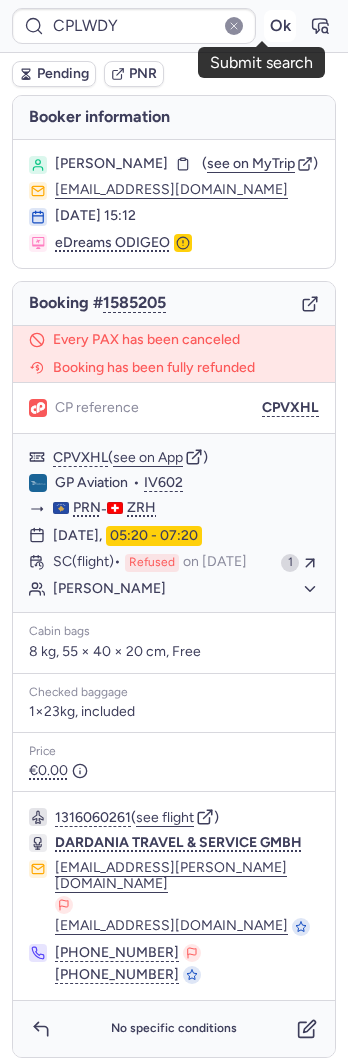 click on "Ok" at bounding box center (280, 26) 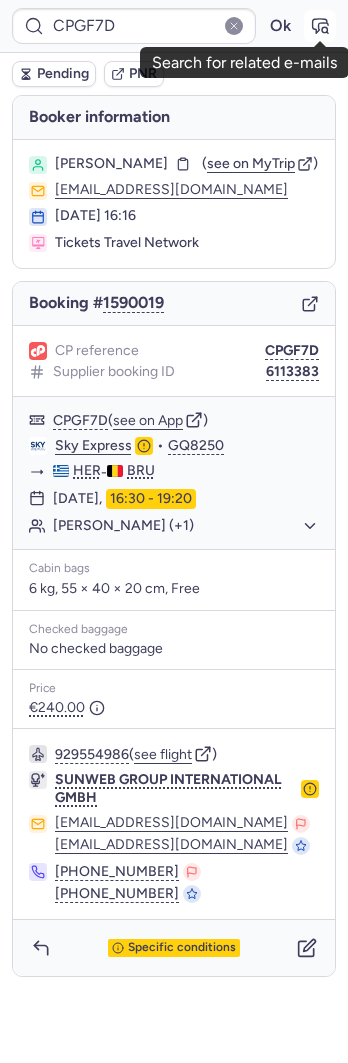 click at bounding box center (320, 26) 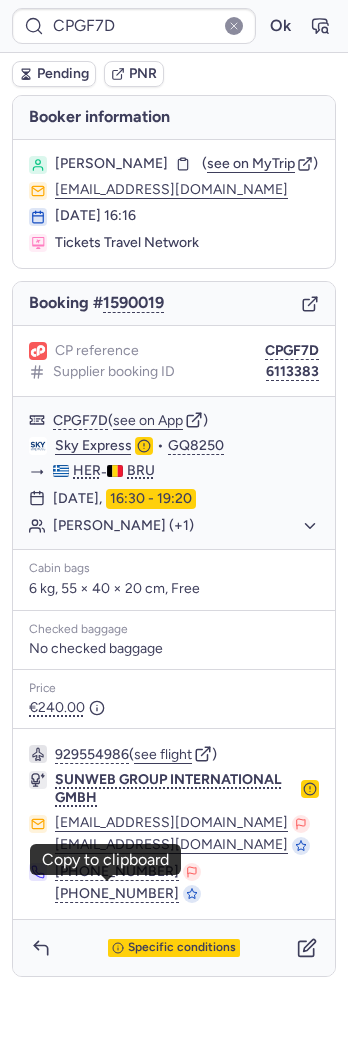 click on "Specific conditions" at bounding box center [174, 948] 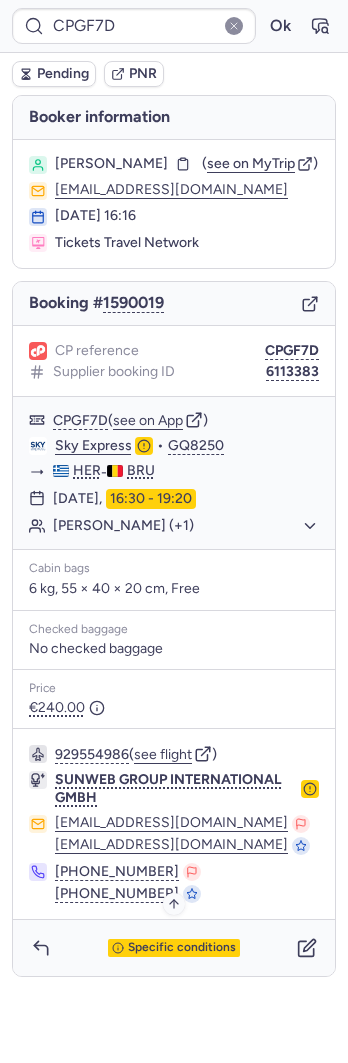 click on "Specific conditions" at bounding box center (182, 948) 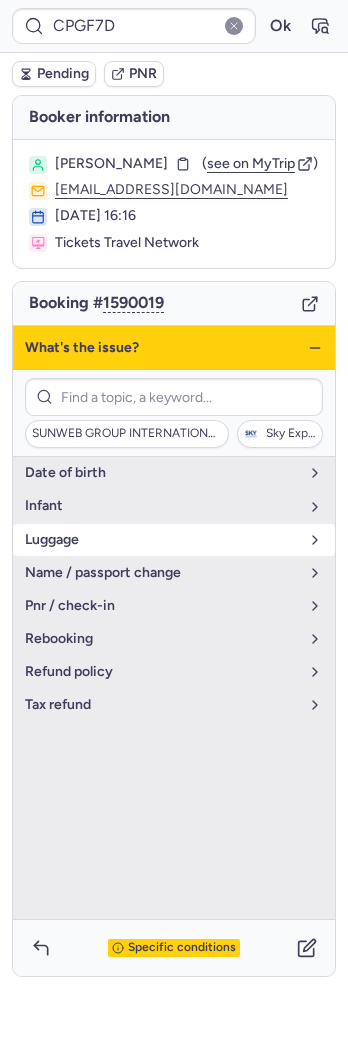 click on "luggage" at bounding box center [162, 540] 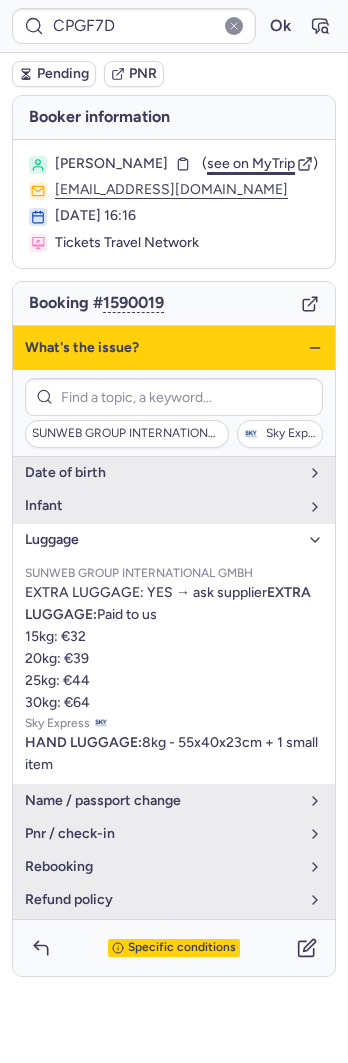 click on "see on MyTrip" at bounding box center (251, 163) 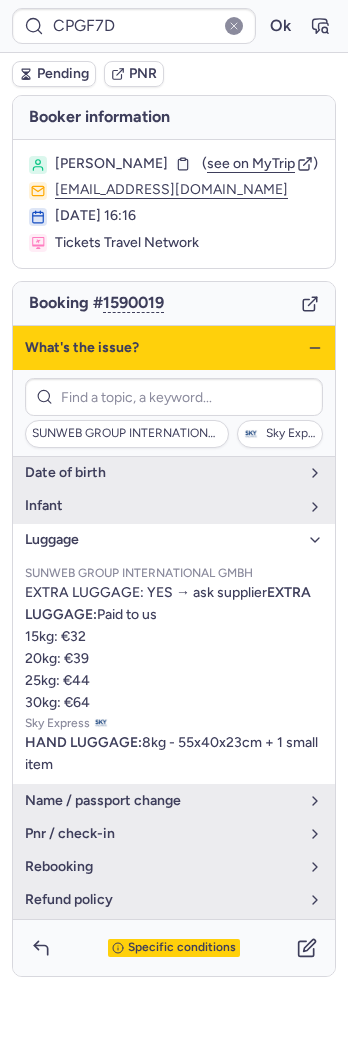 click 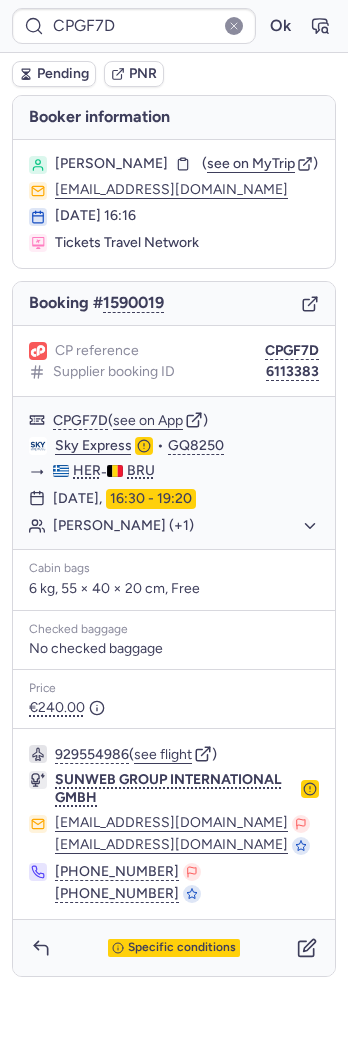 click on "Booking # 1590019" at bounding box center [174, 304] 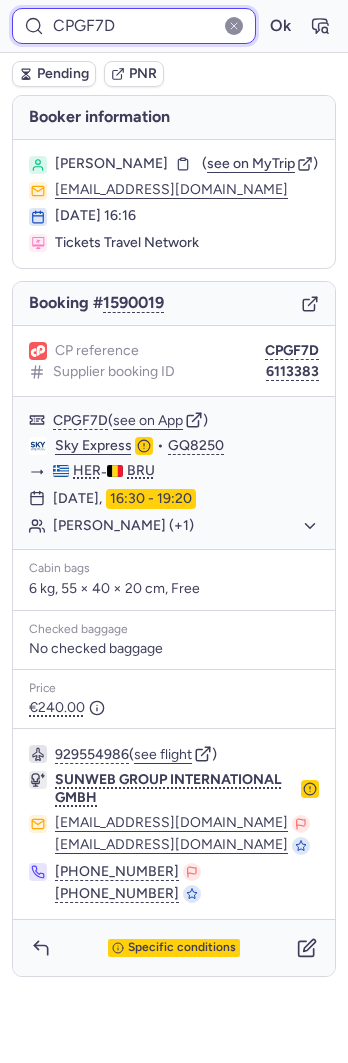 click on "CPGF7D" at bounding box center (134, 26) 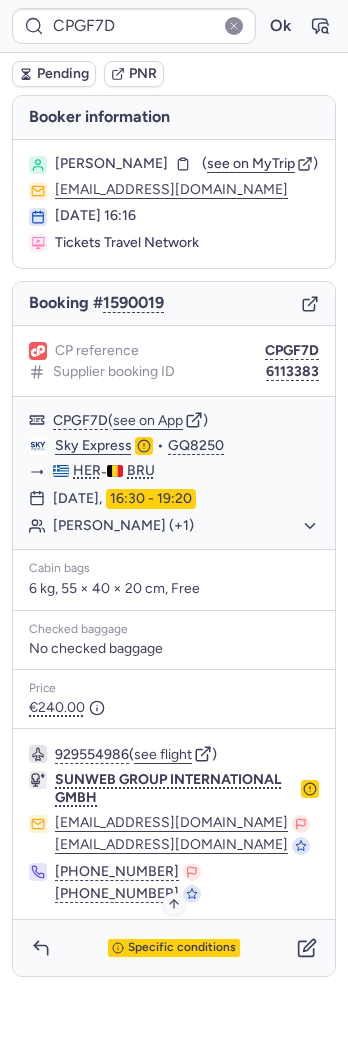 click on "Specific conditions" at bounding box center [182, 948] 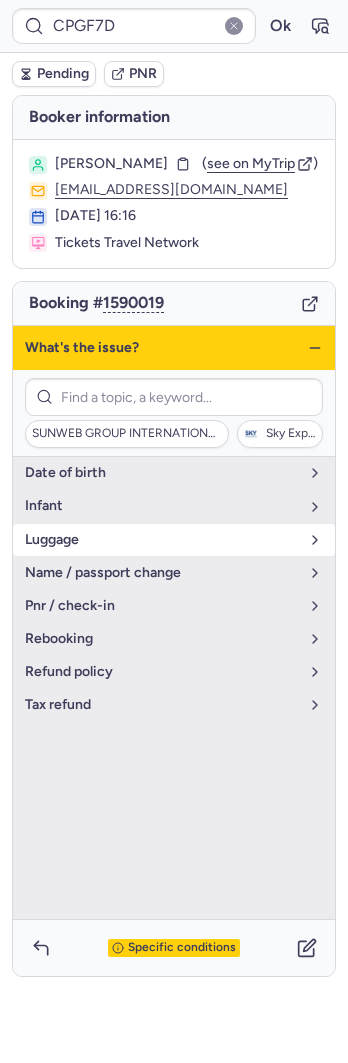 click on "luggage" at bounding box center (162, 540) 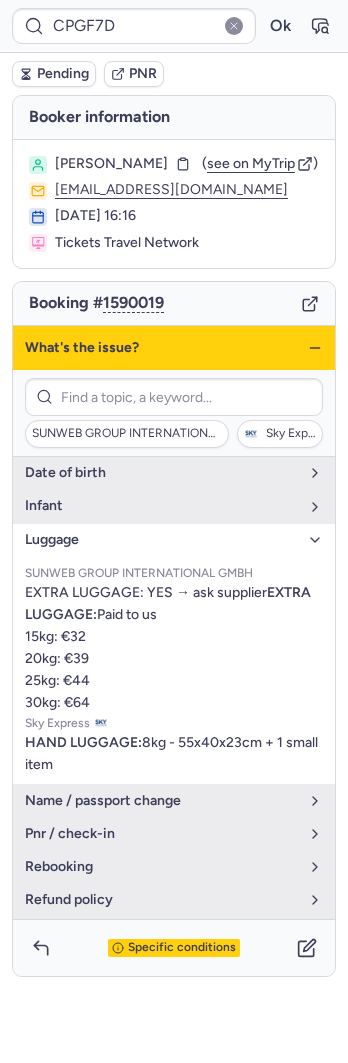 click 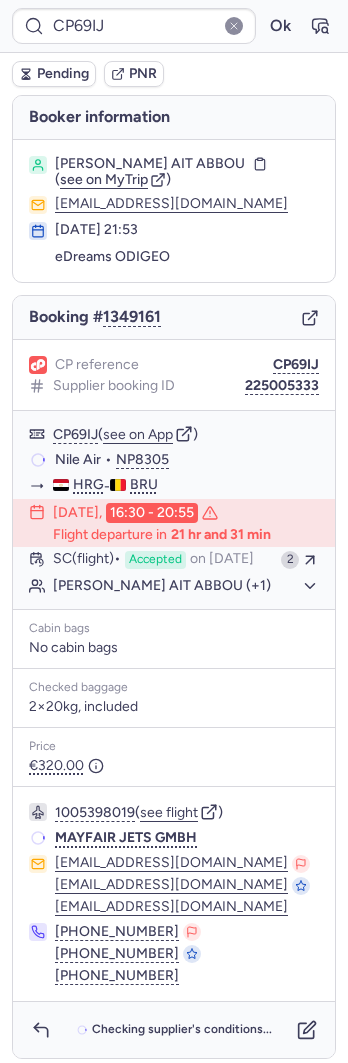 type on "CPHYN2" 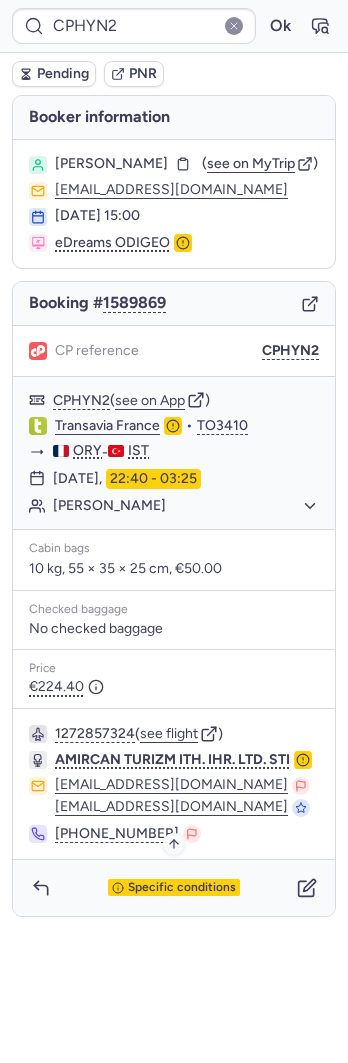 click on "Specific conditions" at bounding box center (182, 888) 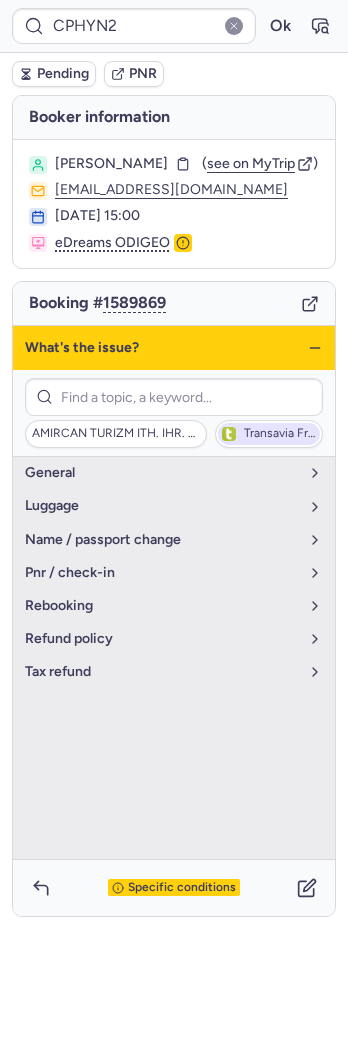 click on "Transavia France" at bounding box center [269, 434] 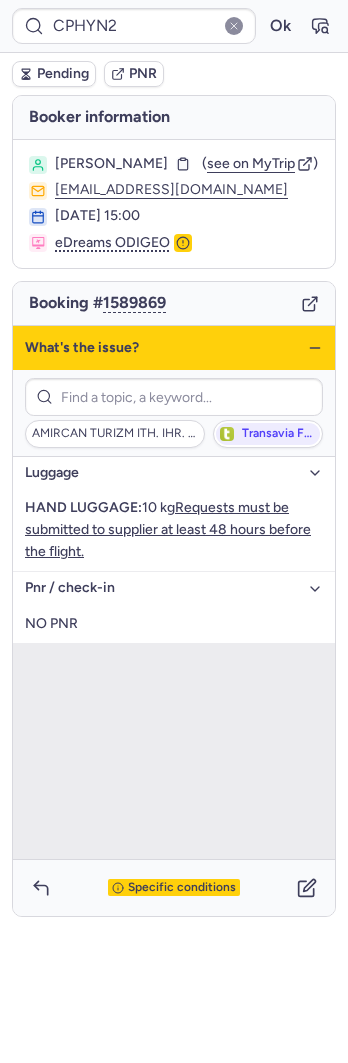 type 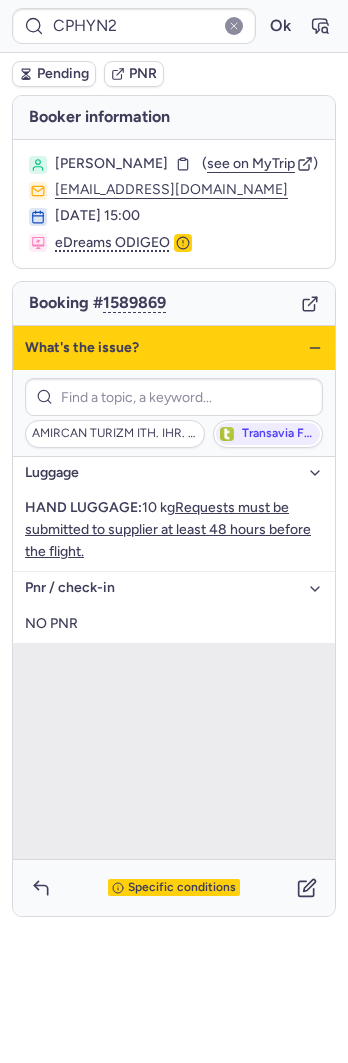 click 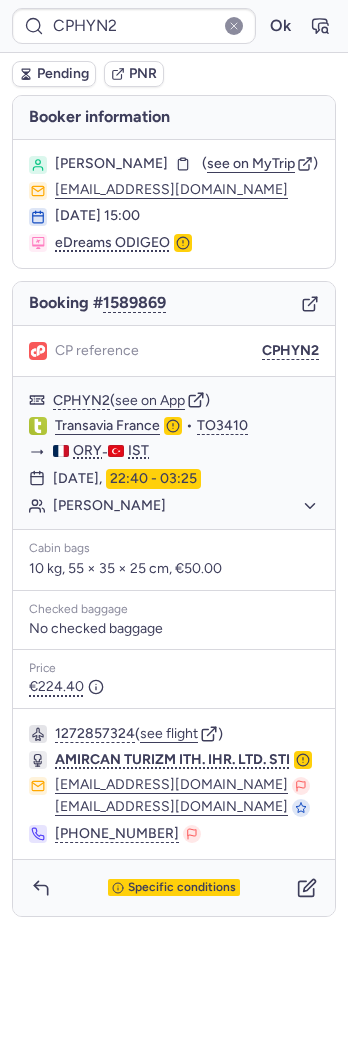 click on "Booking # 1589869 CP reference CPHYN2 CPHYN2  ( see on App )  Transavia France  •  TO3410 ORY  -  IST 31 Jul 2025,  22:40 - 03:25 Anna LEPESHKO   Cabin bags  10 kg, 55 × 35 × 25 cm, €50.00 Checked baggage No checked baggage Price €224.40  1272857324  ( see flight )  AMIRCAN TURIZM ITH. IHR. LTD. STI info@biletdoktoru.com info@biletdoktoru.com +90 541 541 52 92 Specific conditions" 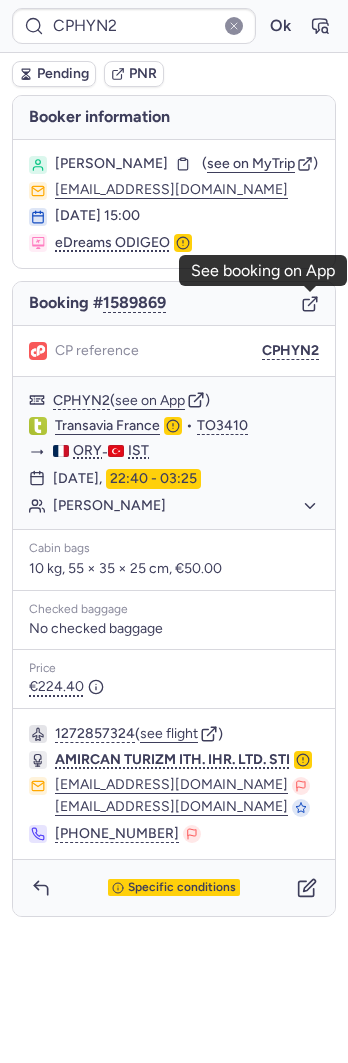 type 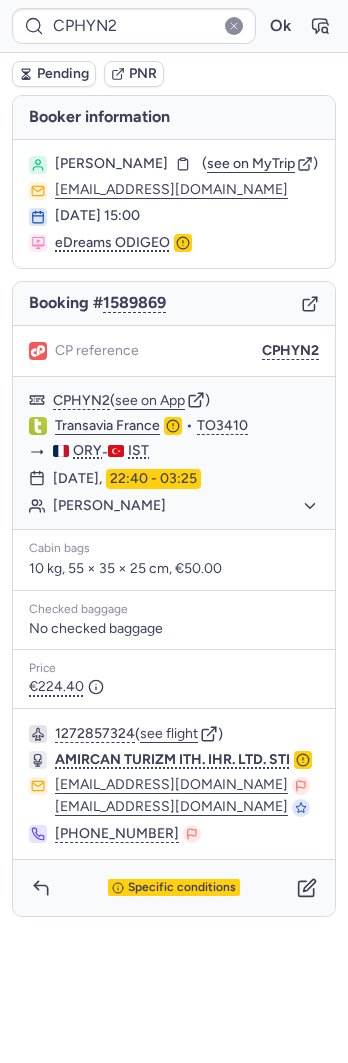 type on "CPMFJG" 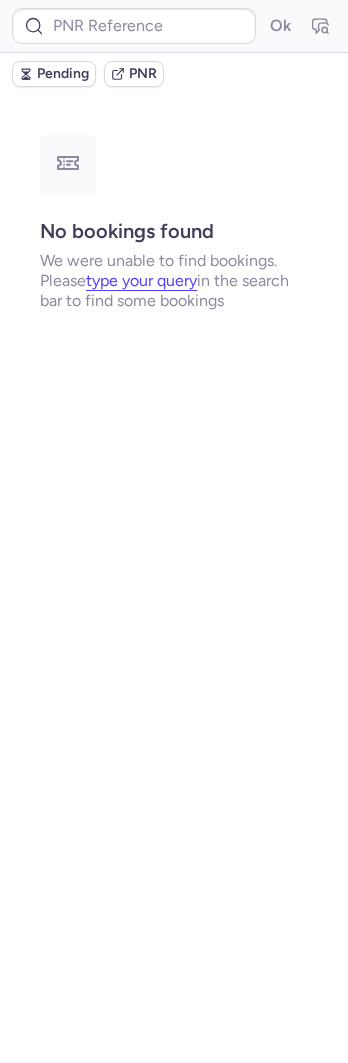 type on "CPOUCL" 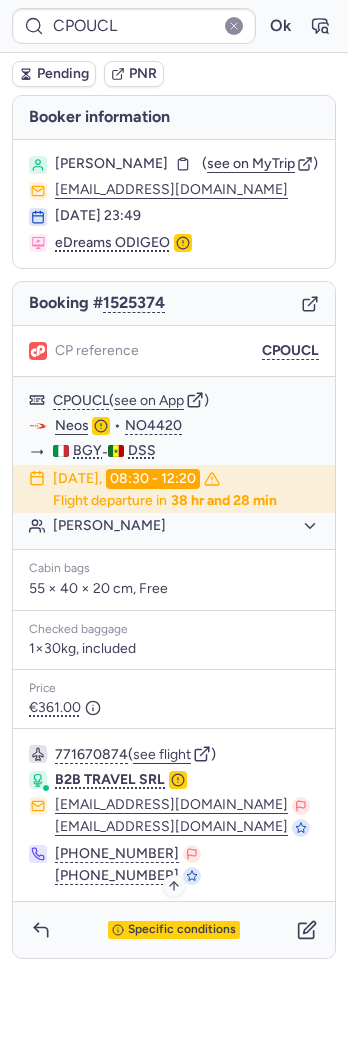 click on "Specific conditions" at bounding box center (182, 930) 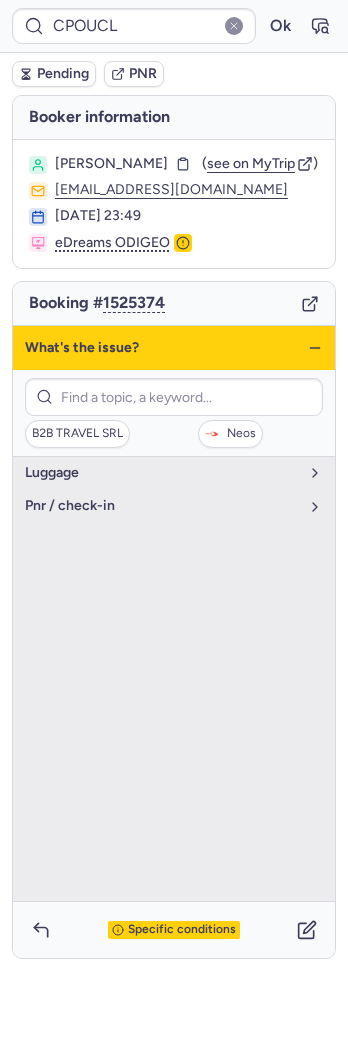 click on "B2B TRAVEL SRL  Neos" at bounding box center [174, 413] 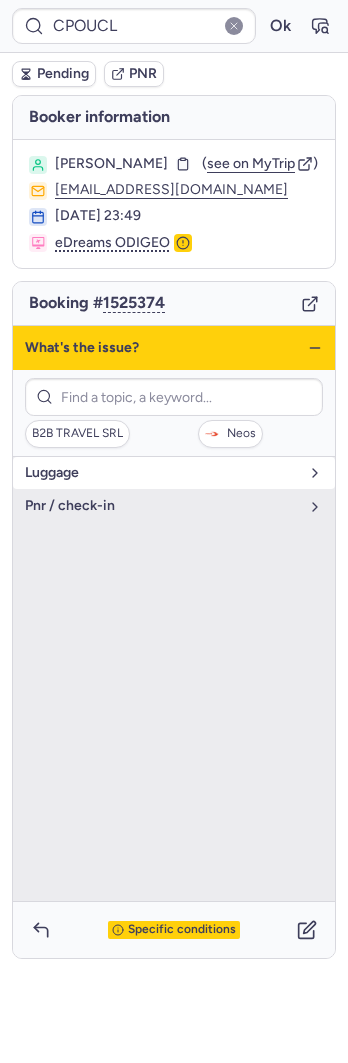 click on "luggage" at bounding box center (162, 473) 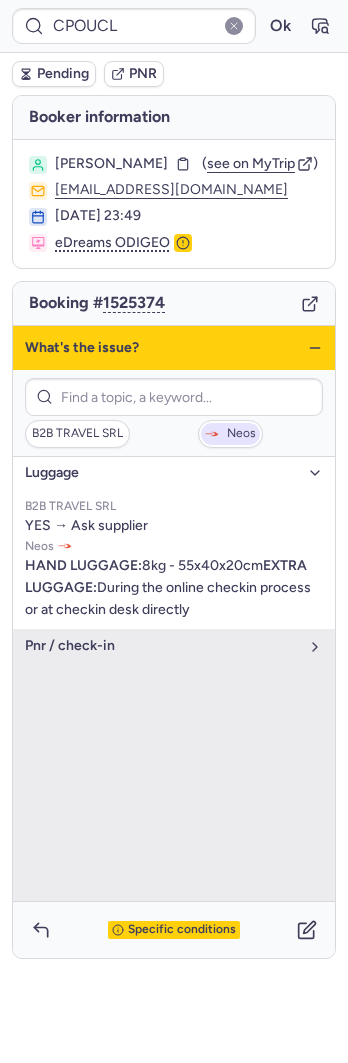 click on "Neos" at bounding box center (241, 434) 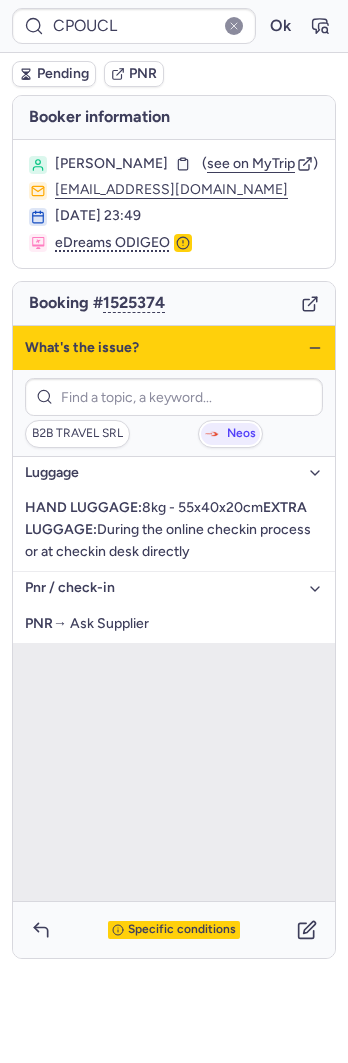 click 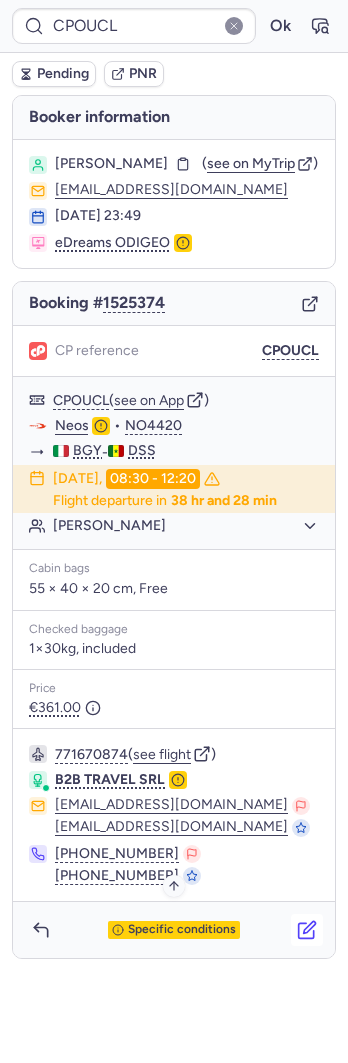 click at bounding box center (307, 930) 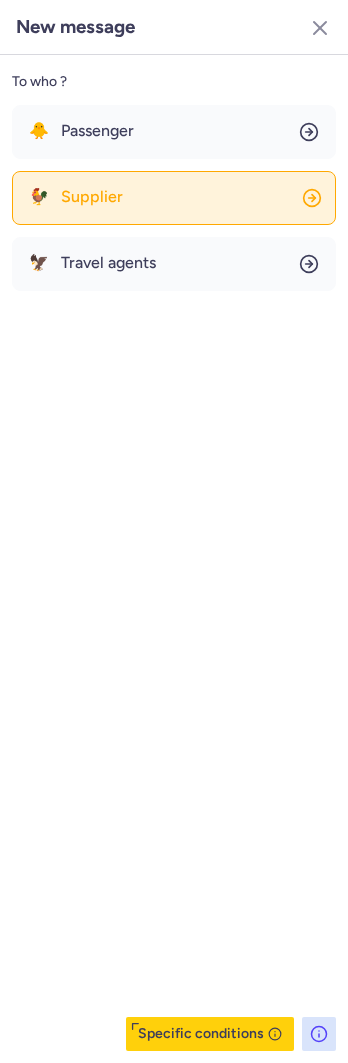 click on "🐓 Supplier" 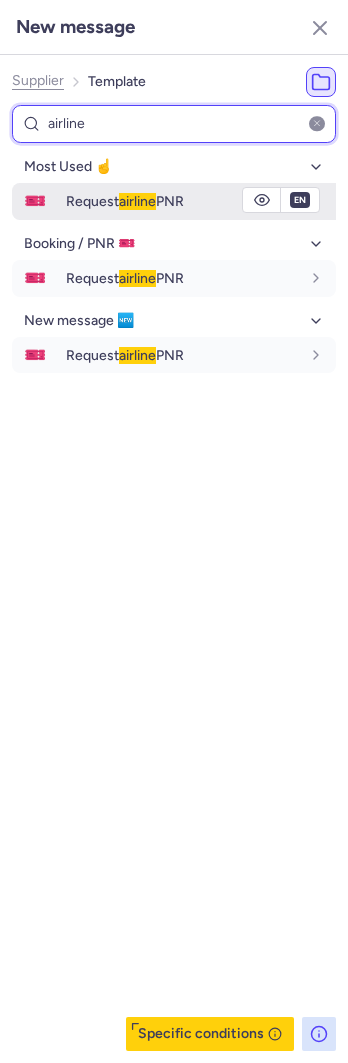 type on "airline" 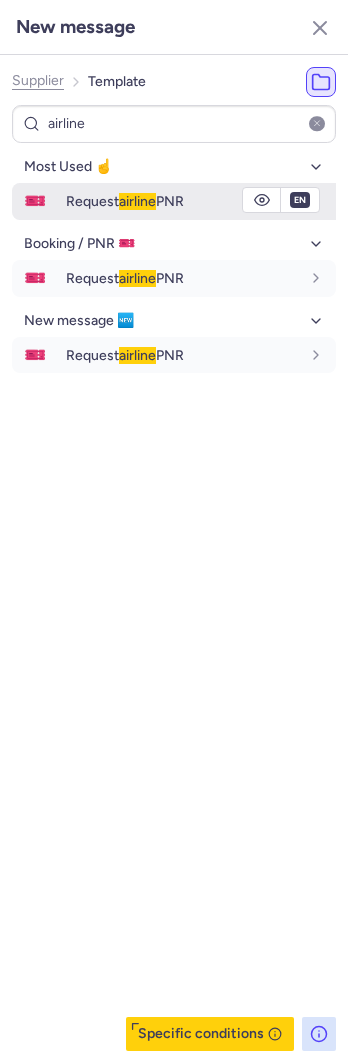 click on "Request  airline  PNR" at bounding box center [201, 201] 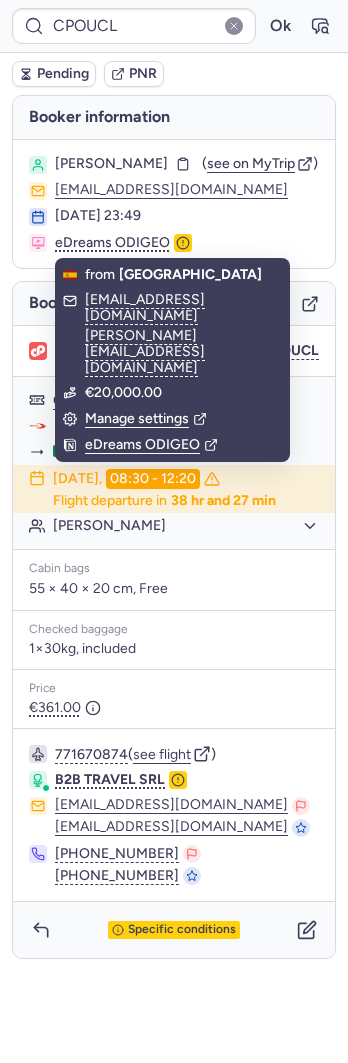 click on "Pending" at bounding box center [63, 74] 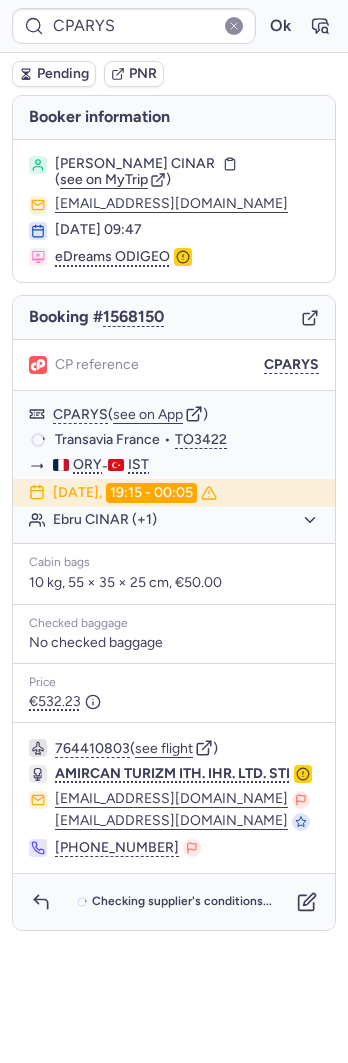 type on "CPGF7D" 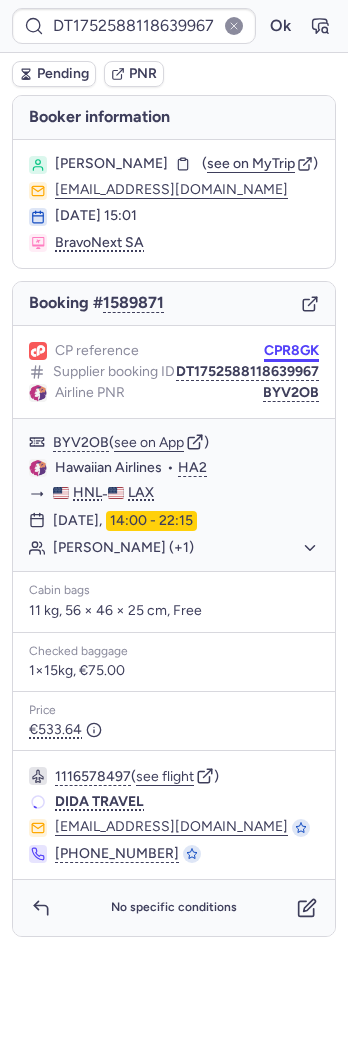 click on "CPR8GK" at bounding box center (291, 351) 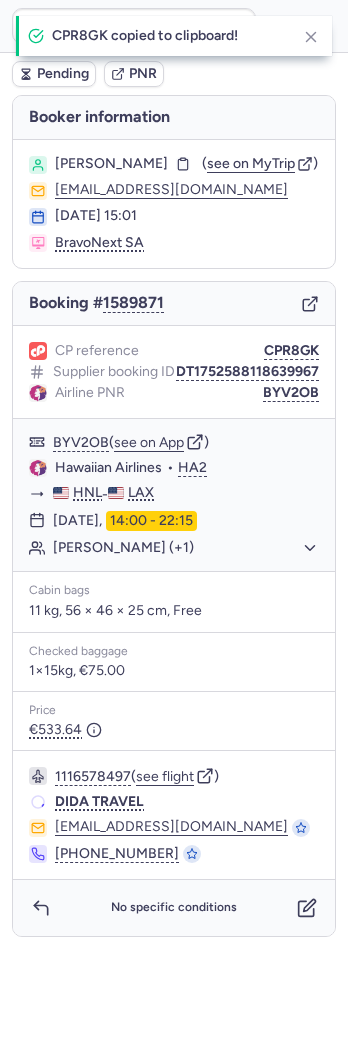 type on "CPR8GK" 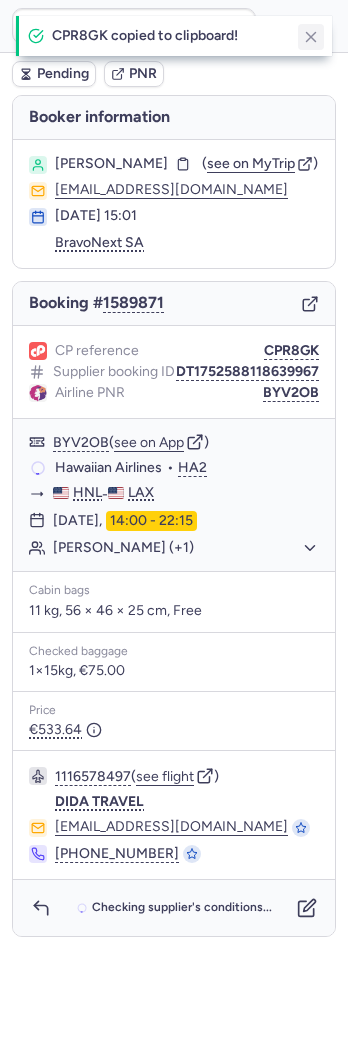 click at bounding box center (311, 37) 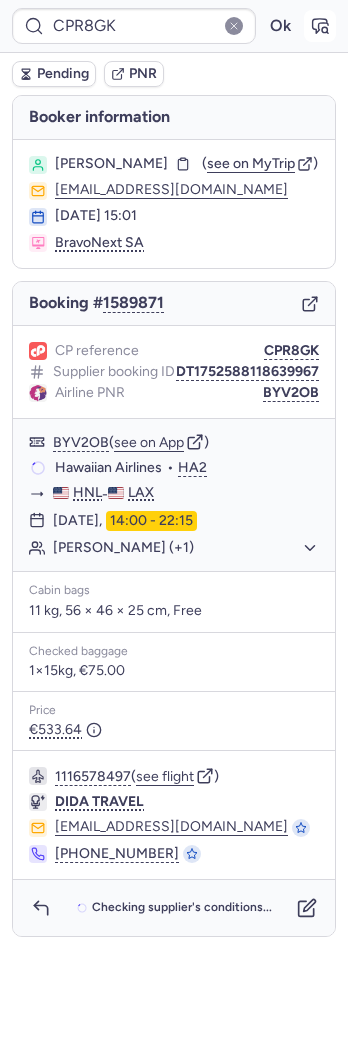 click 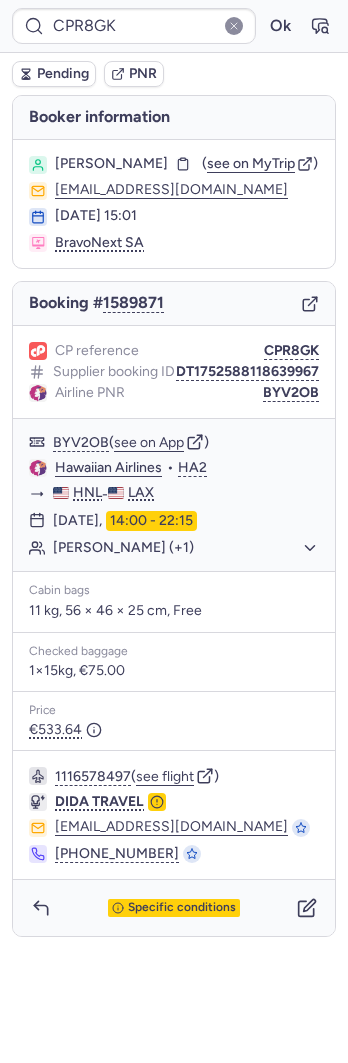 click 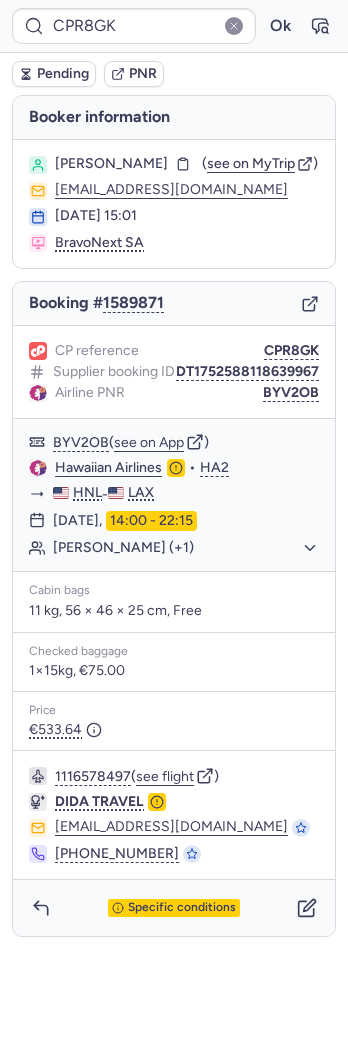 click on "Booking # 1589871" at bounding box center [174, 304] 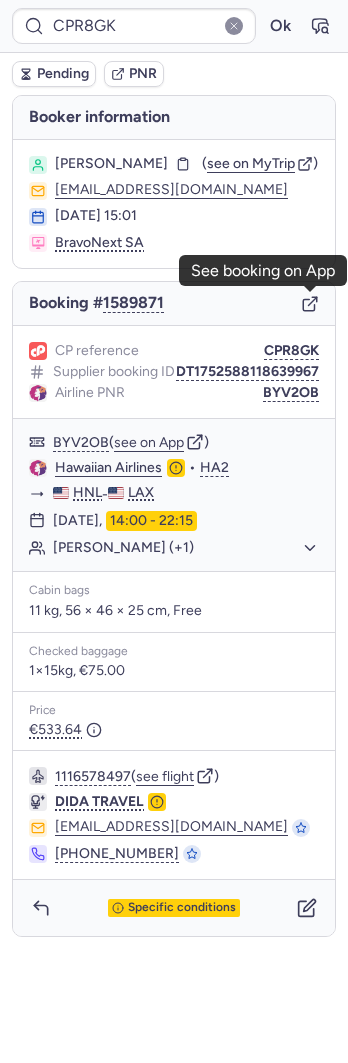 click 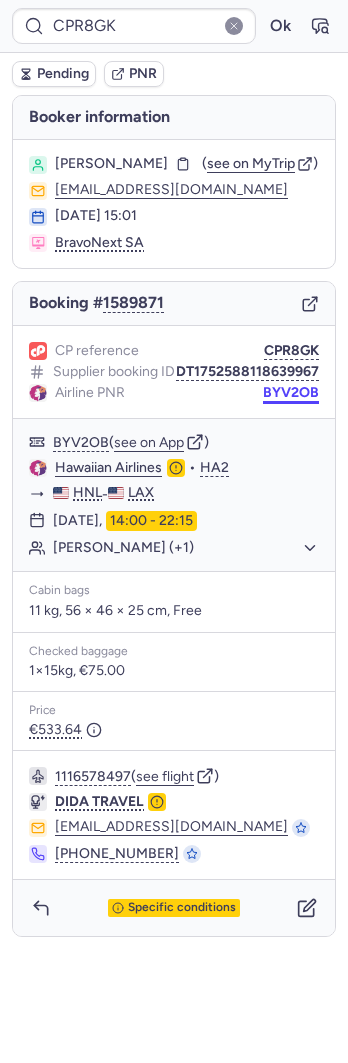 click on "BYV2OB" at bounding box center (291, 393) 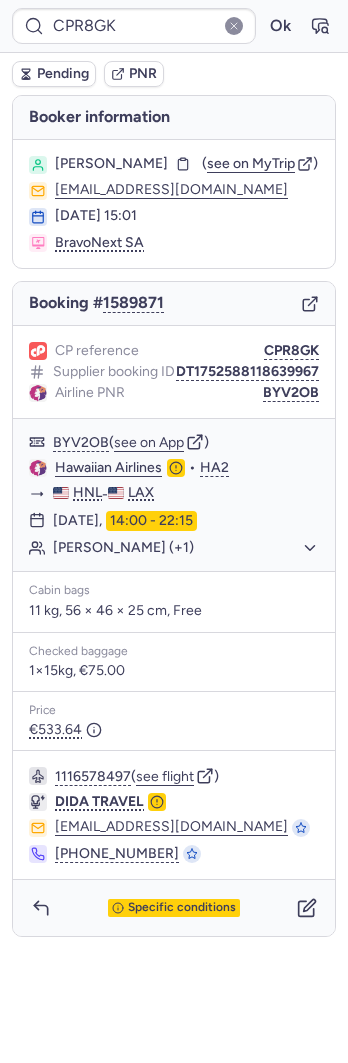click 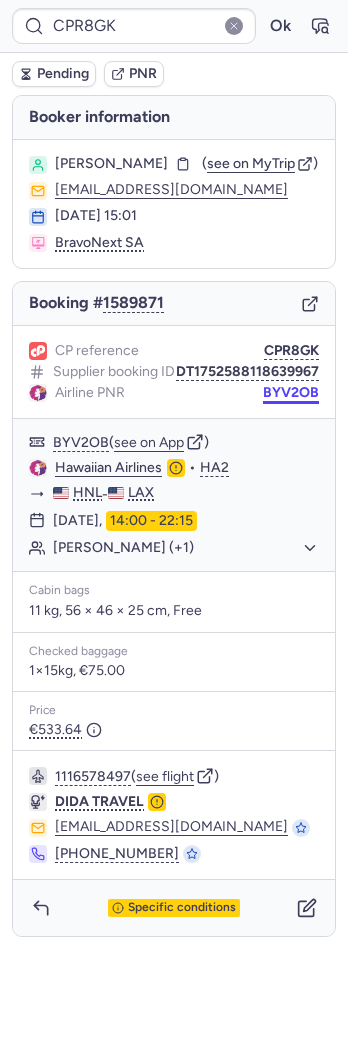 click on "BYV2OB" at bounding box center [291, 393] 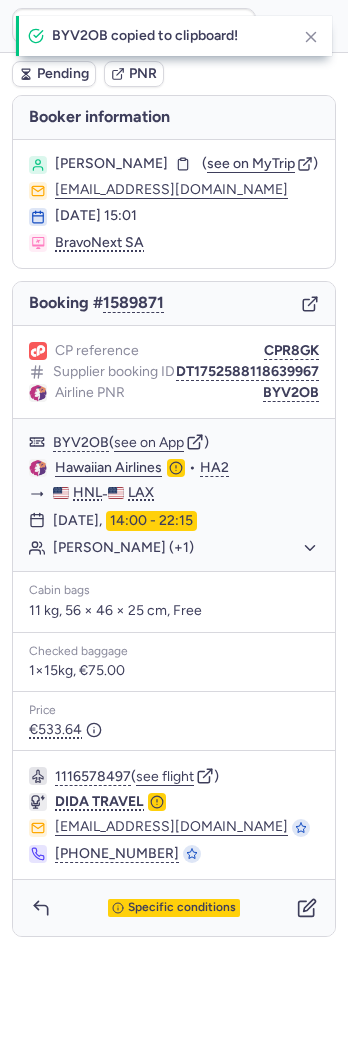 click on "Specific conditions" at bounding box center [174, 908] 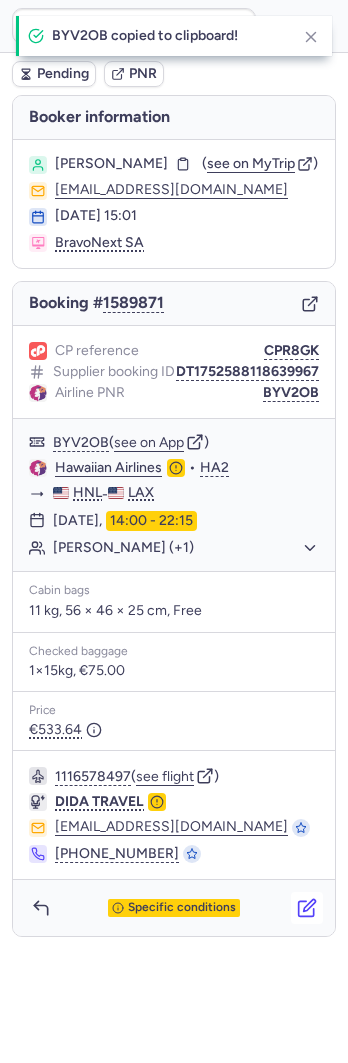 click 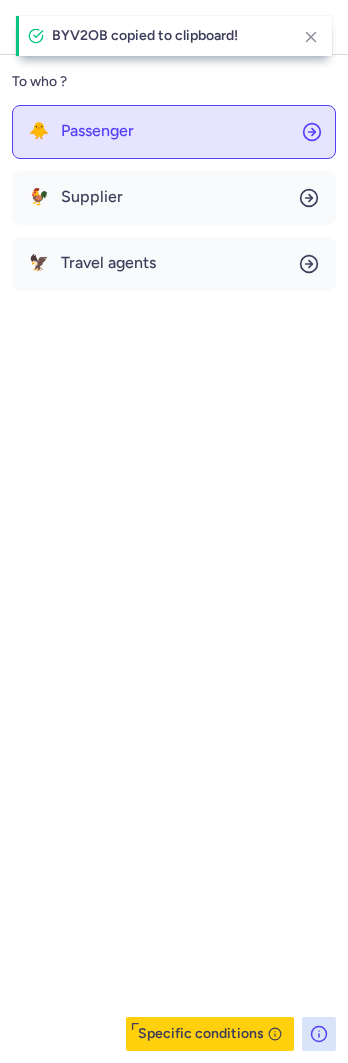 click on "Passenger" at bounding box center [97, 131] 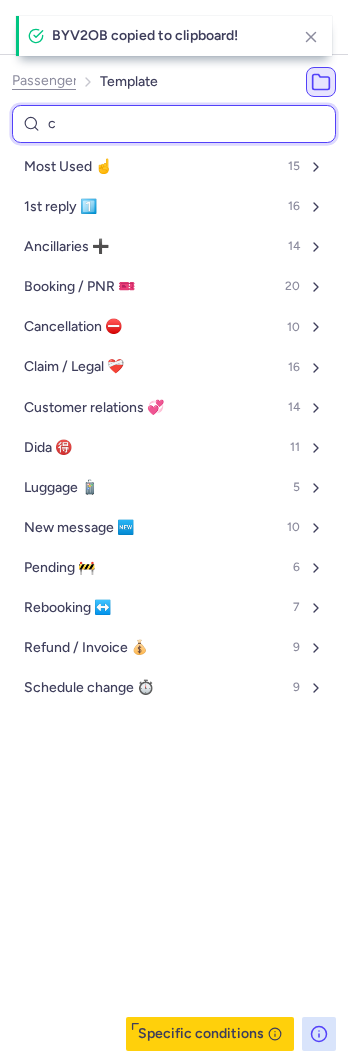 type on "ca" 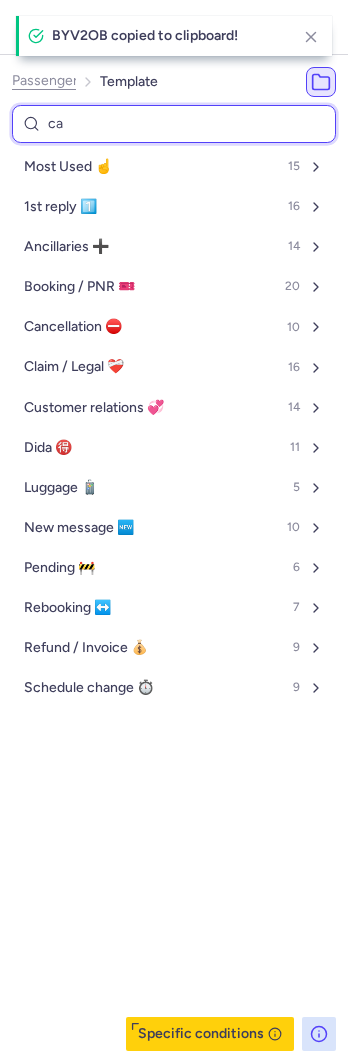 select on "en" 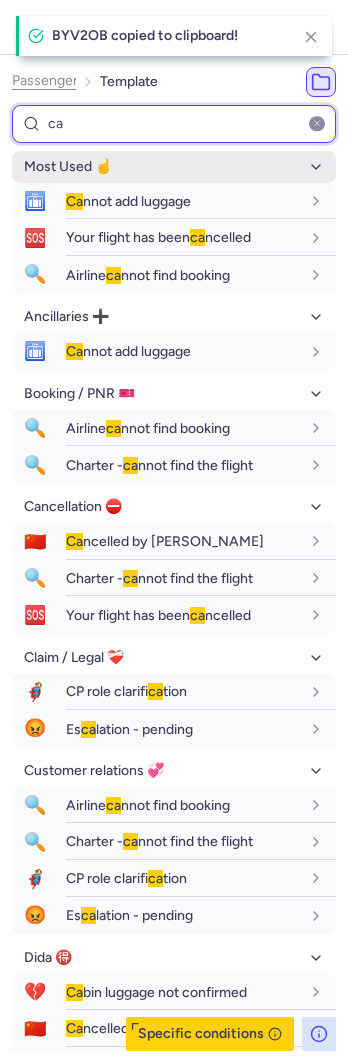 drag, startPoint x: 123, startPoint y: 138, endPoint x: 27, endPoint y: 178, distance: 104 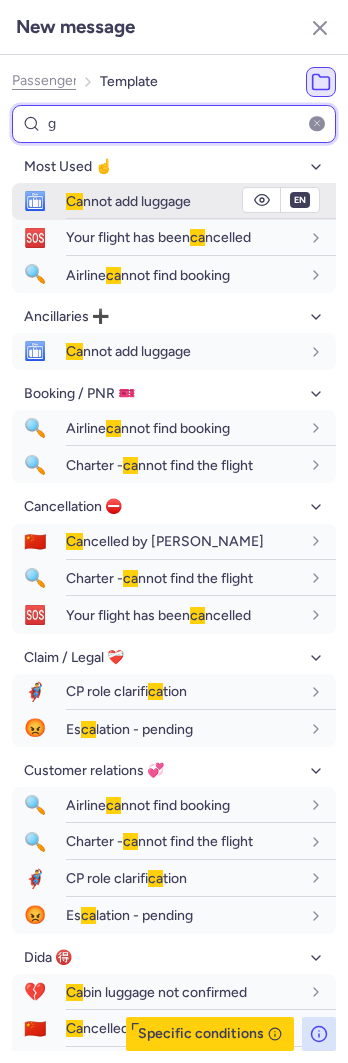 type on "ge" 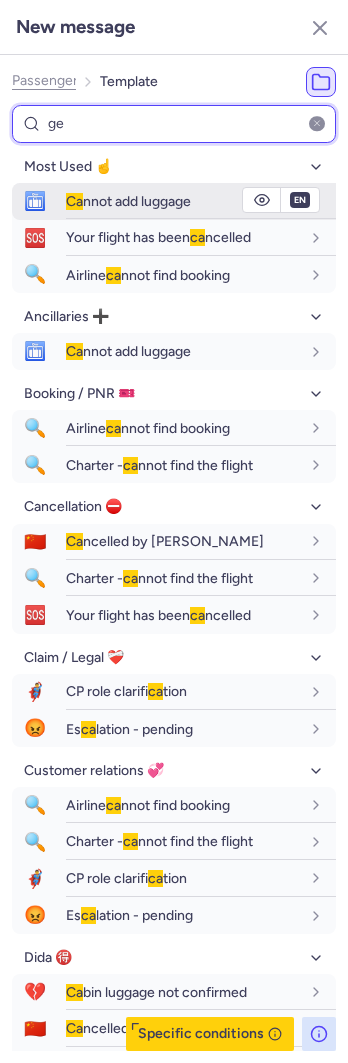 select on "en" 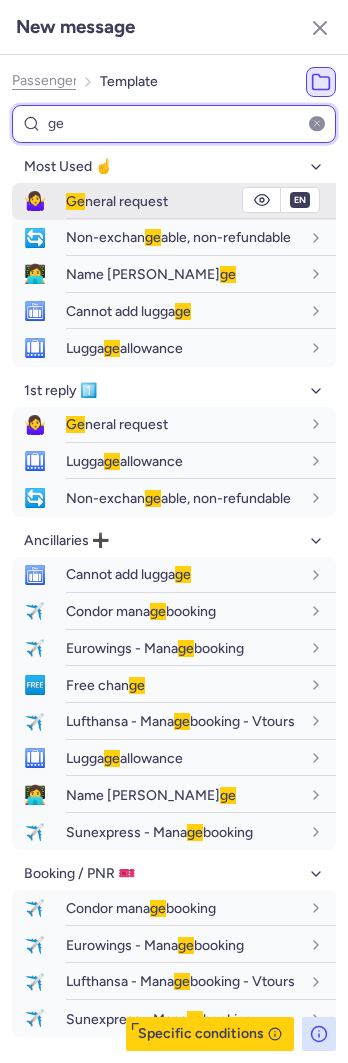 type on "ge" 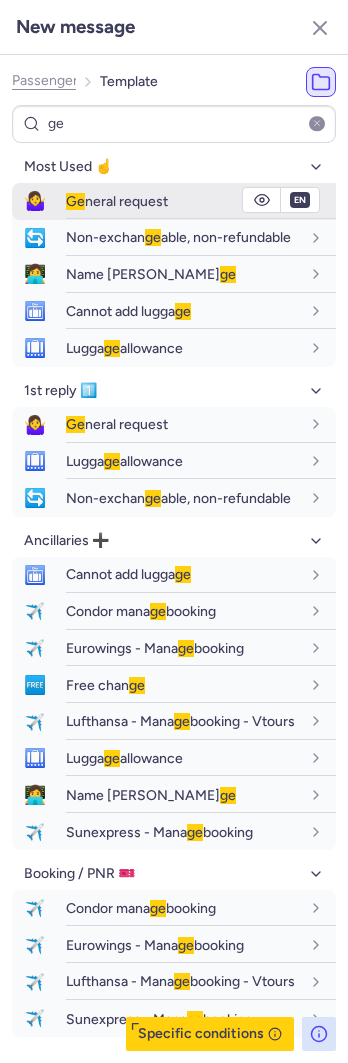 click on "Ge neral request" at bounding box center (201, 201) 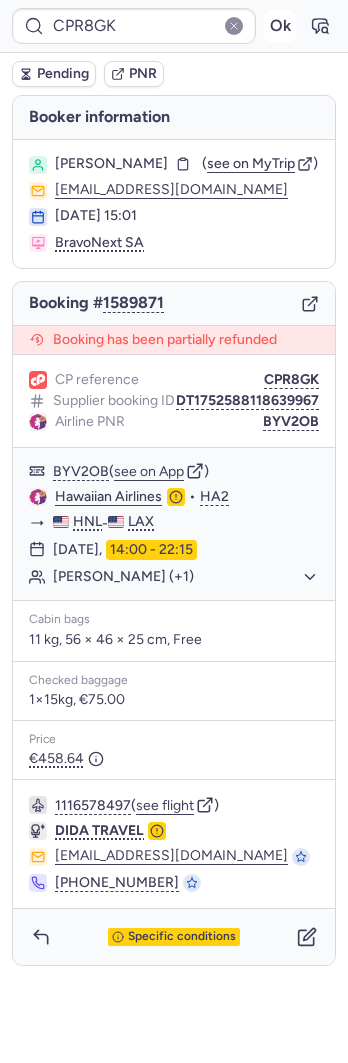 click on "Ok" at bounding box center (280, 26) 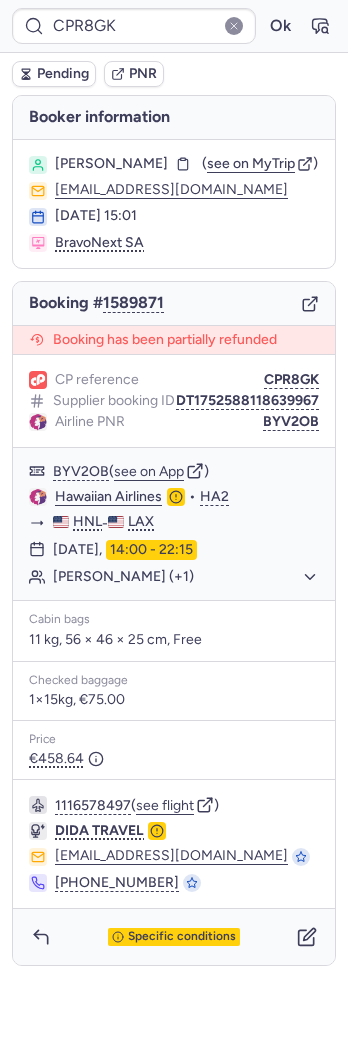 type on "CPARYS" 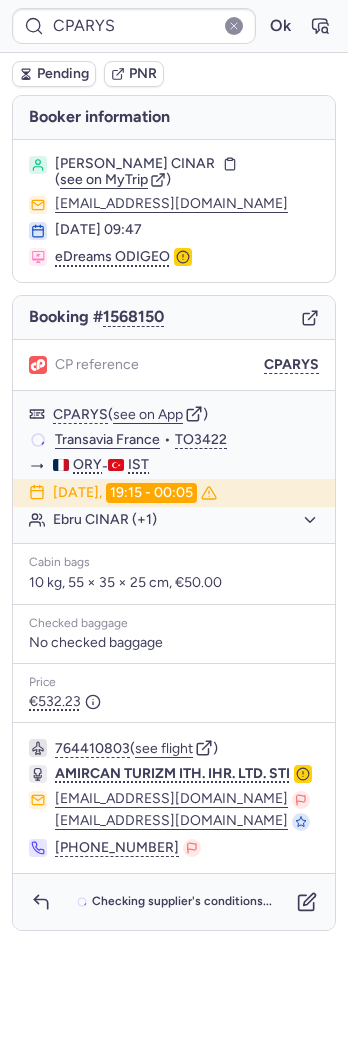 type on "CPGF7D" 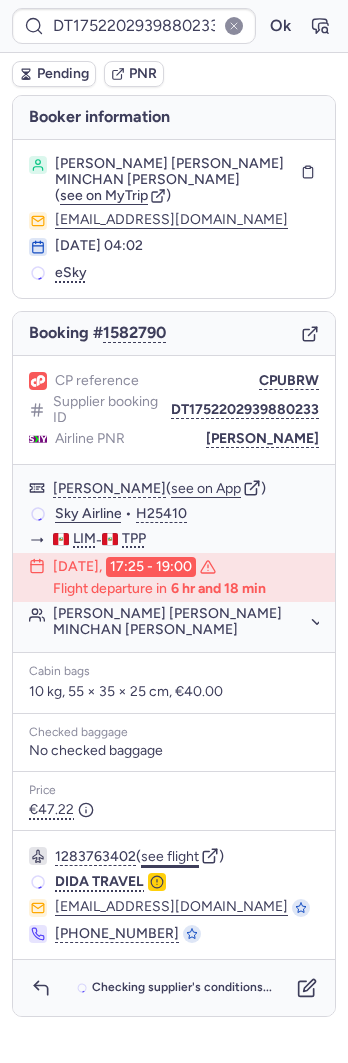click on "see flight" 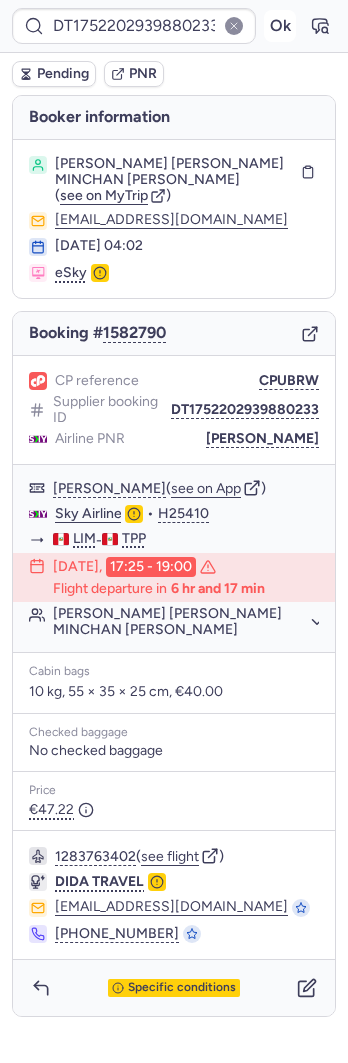 click on "Ok" at bounding box center [280, 26] 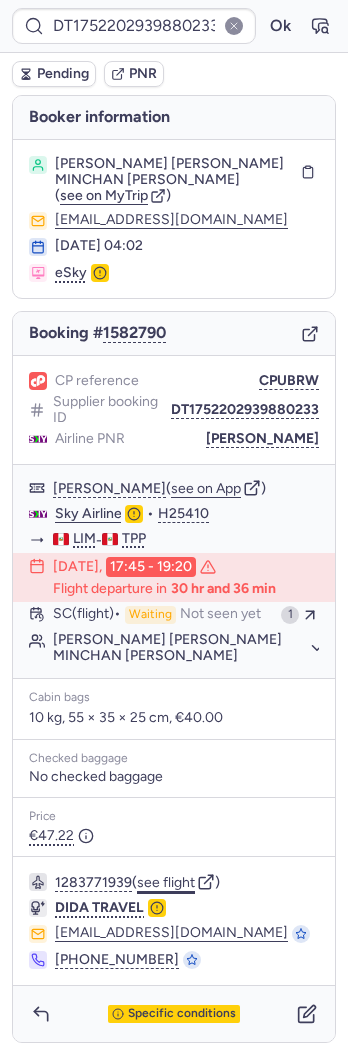 click on "see flight" 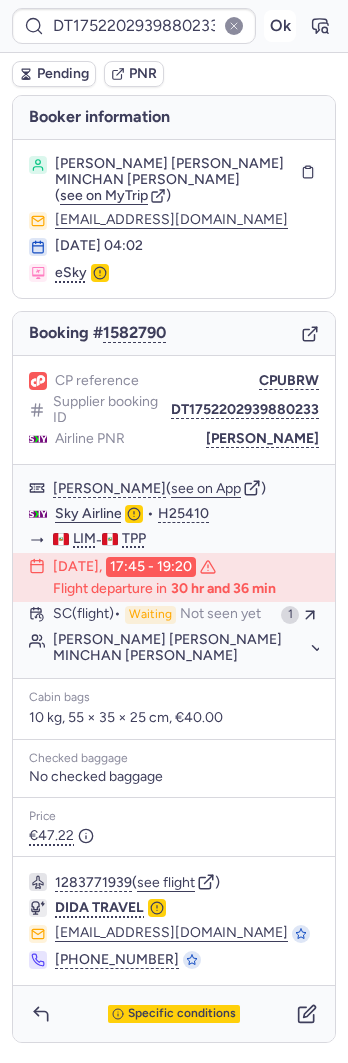 click on "Ok" at bounding box center (280, 26) 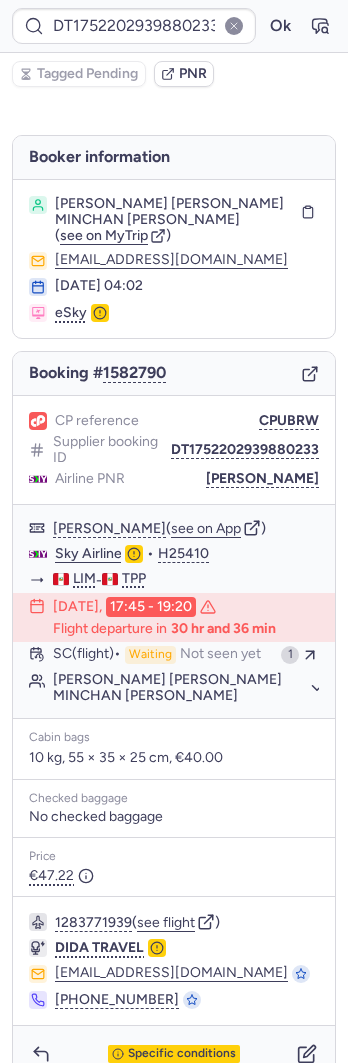type on "CPOUCL" 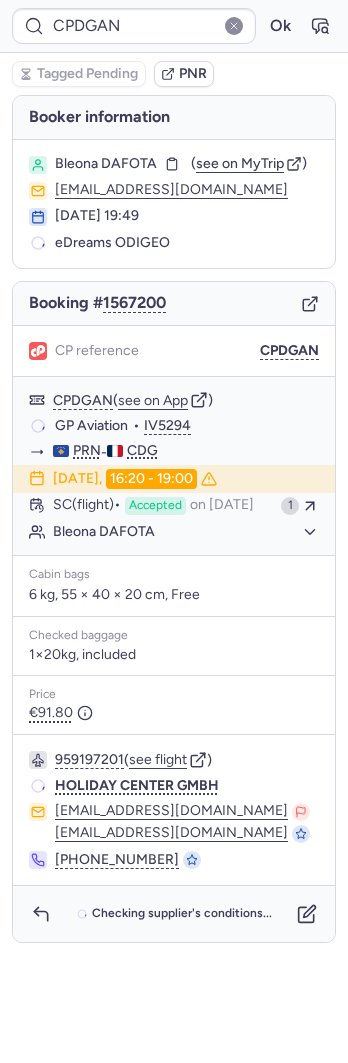 type on "CP69IJ" 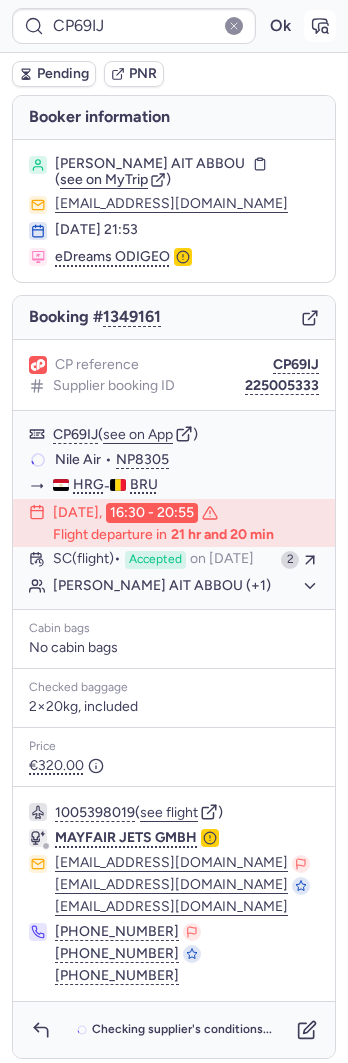 click at bounding box center [320, 26] 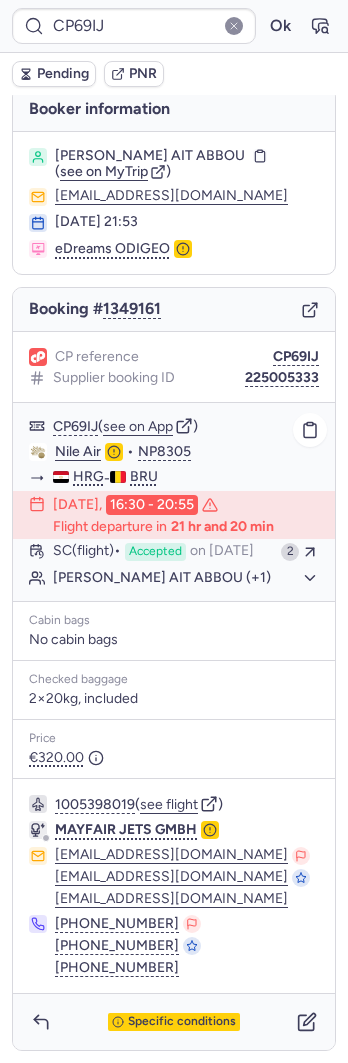 scroll, scrollTop: 22, scrollLeft: 0, axis: vertical 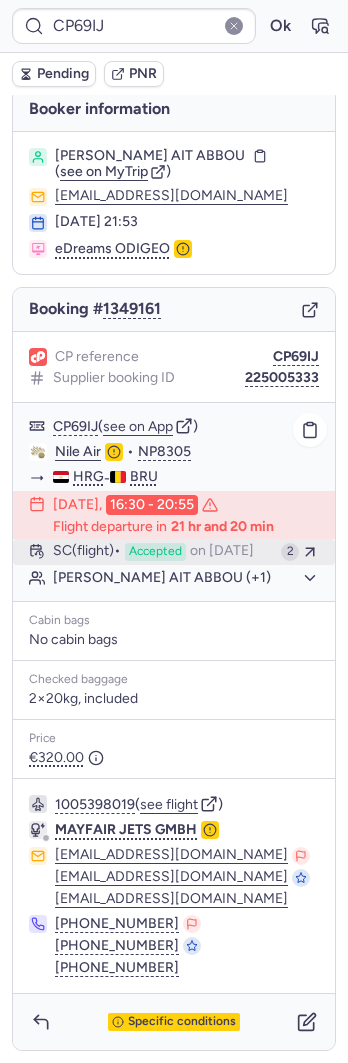 click on "SC   (flight)  Accepted  on May 12, 2025 2" 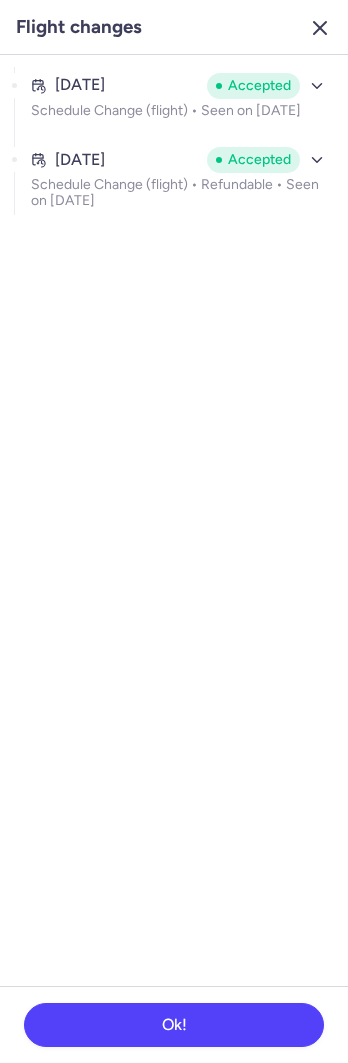 click 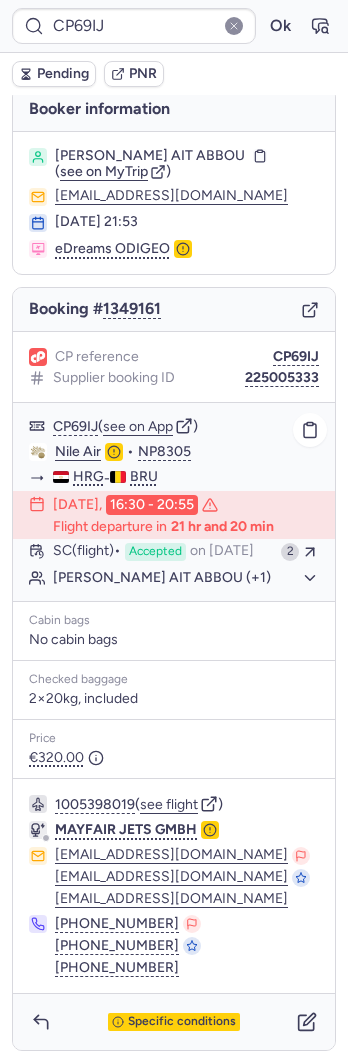 click on "Karima AIT ABBOU (+1)" 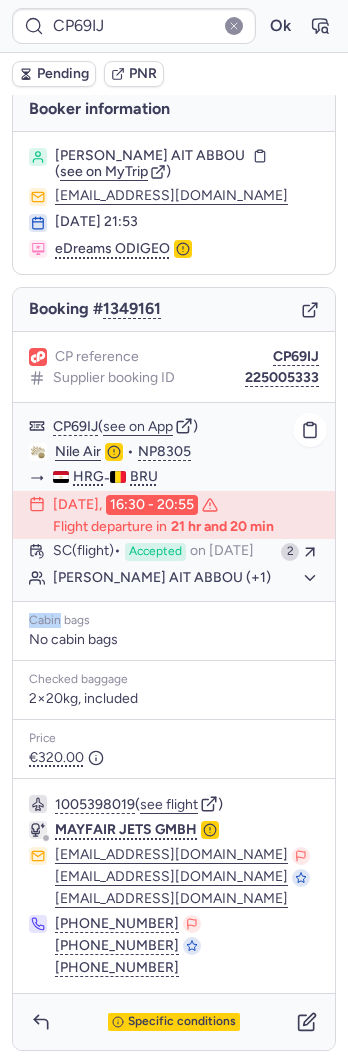 drag, startPoint x: 165, startPoint y: 591, endPoint x: 151, endPoint y: 595, distance: 14.56022 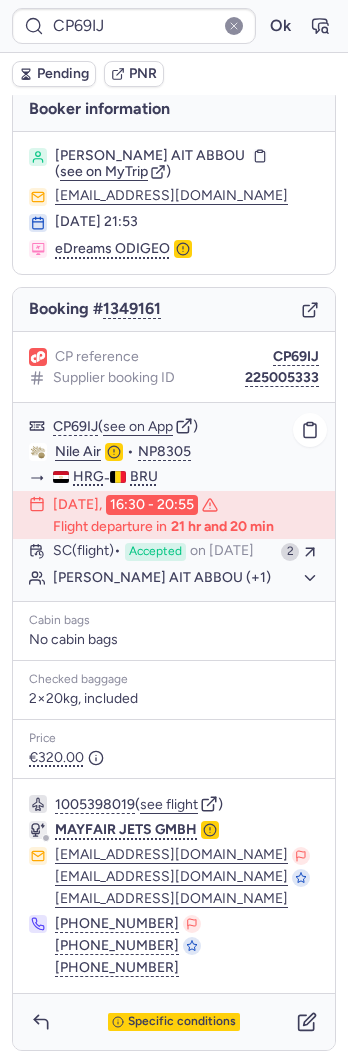 click on "Karima AIT ABBOU (+1)" 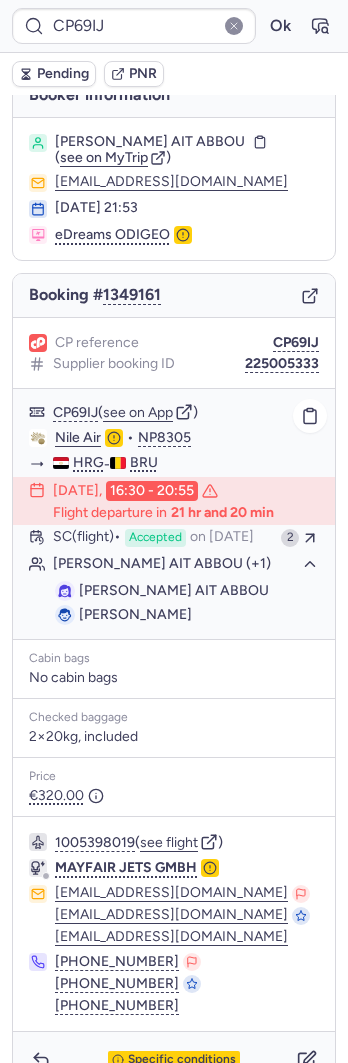 click on "Karima AIT ABBOU (+1)" 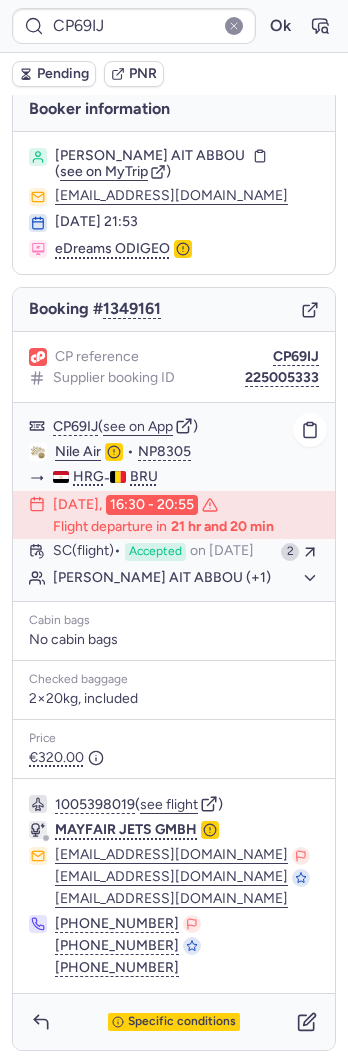 click on "Karima AIT ABBOU (+1)" 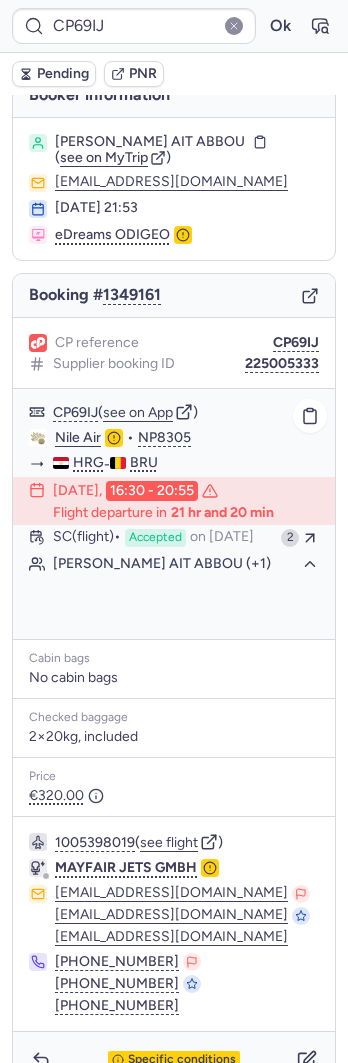 click on "Karima AIT ABBOU (+1)" 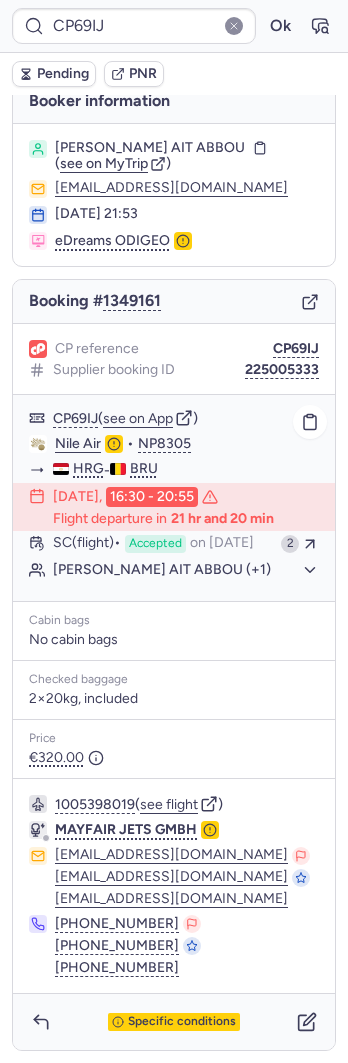 click on "CP69IJ  ( see on App )  Nile Air  •  NP8305 HRG  -  BRU 16 Jul 2025,  16:30 - 20:55  Flight departure in  21 hr and 20 min SC   (flight)  Accepted  on May 12, 2025 2 Karima AIT ABBOU (+1)  Karima AIT ABBOU Bilal AAZIZ" at bounding box center (174, 498) 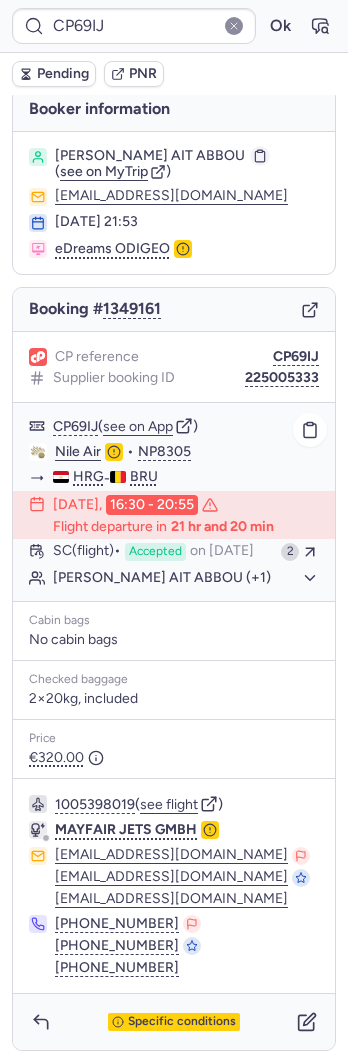 click 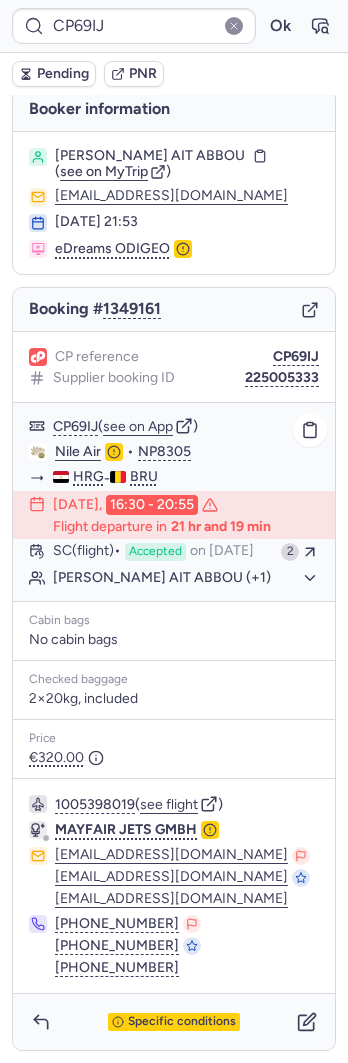 click on "Karima AIT ABBOU (+1)" 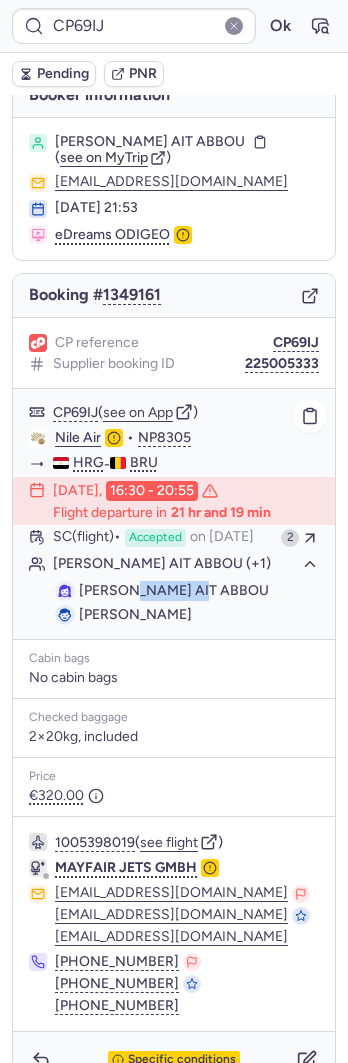 drag, startPoint x: 216, startPoint y: 611, endPoint x: 125, endPoint y: 598, distance: 91.92388 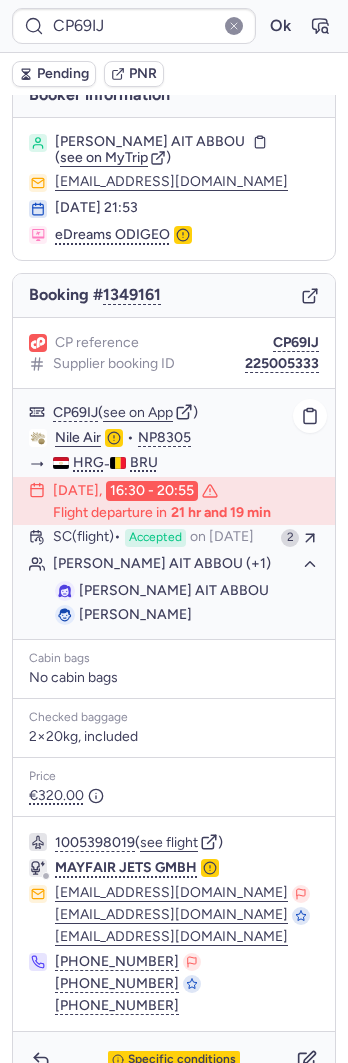 click on "Bilal AAZIZ" at bounding box center [135, 614] 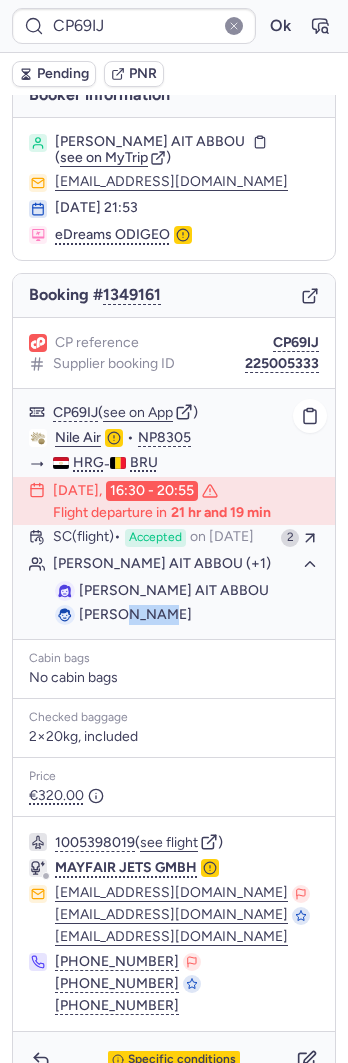 click on "Bilal AAZIZ" at bounding box center [135, 614] 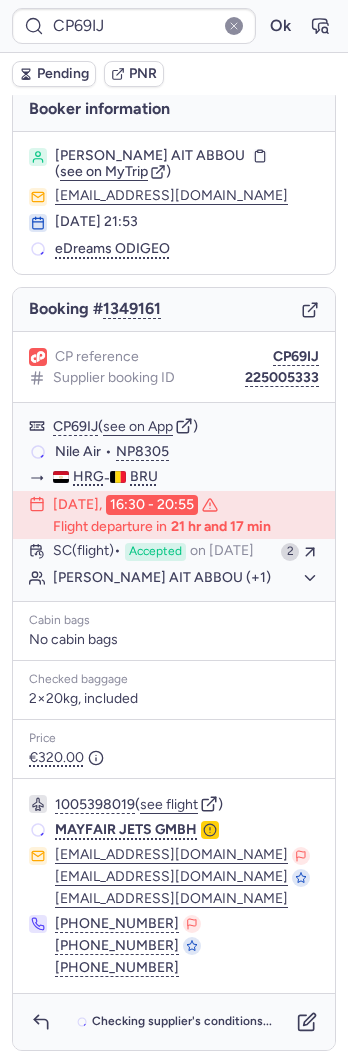 scroll, scrollTop: 0, scrollLeft: 0, axis: both 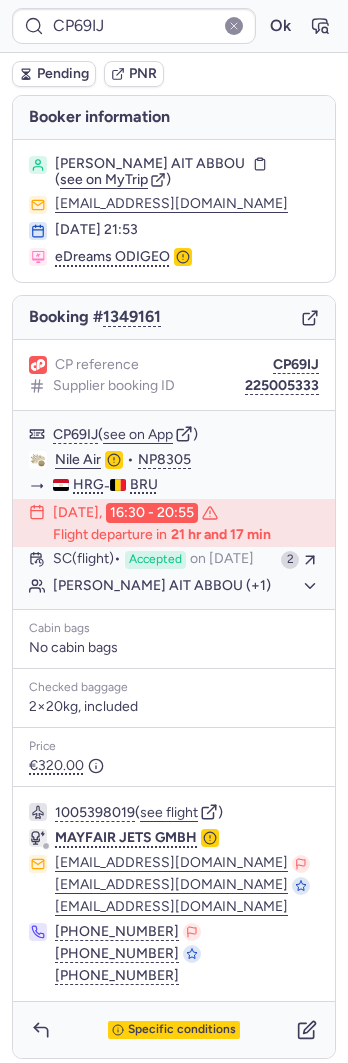type on "CPOUCL" 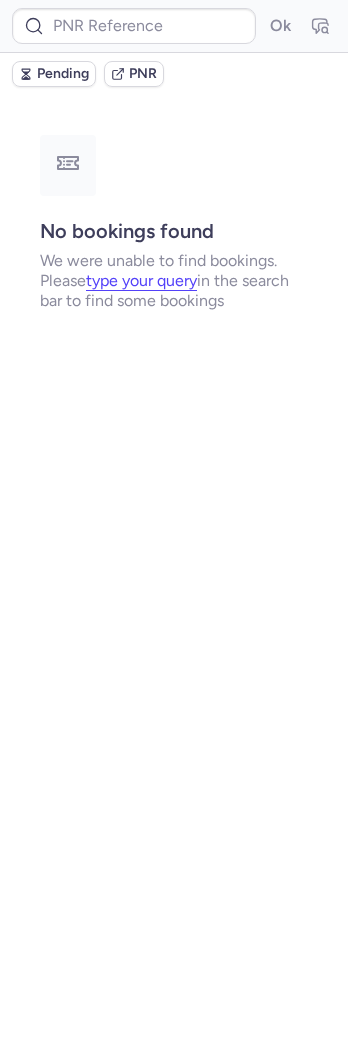 type 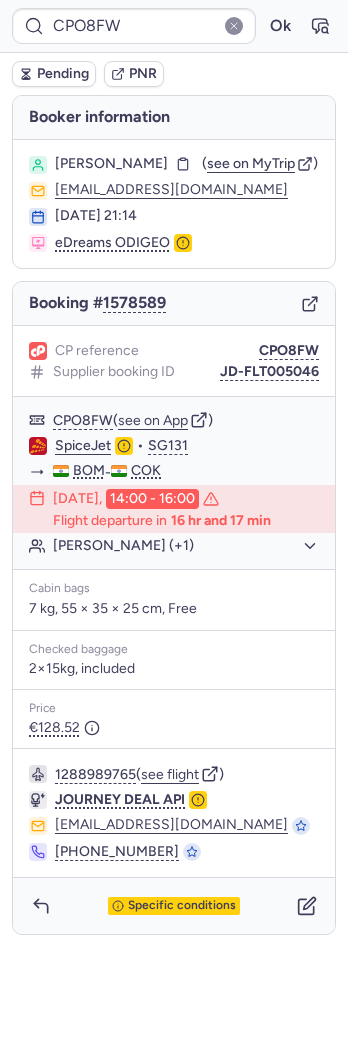click on "CPO8FW  Ok" at bounding box center (174, 26) 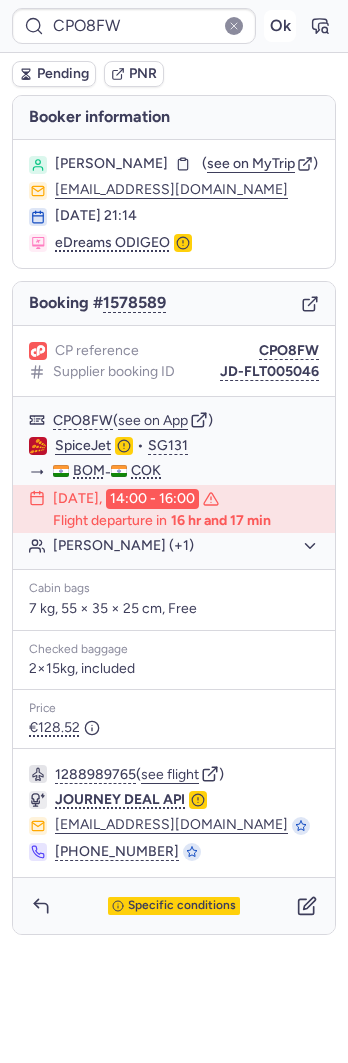 click on "Ok" at bounding box center (280, 26) 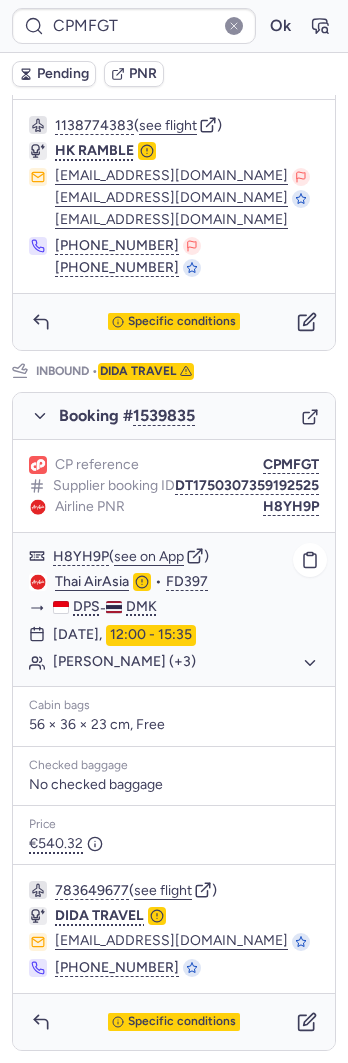 scroll, scrollTop: 827, scrollLeft: 0, axis: vertical 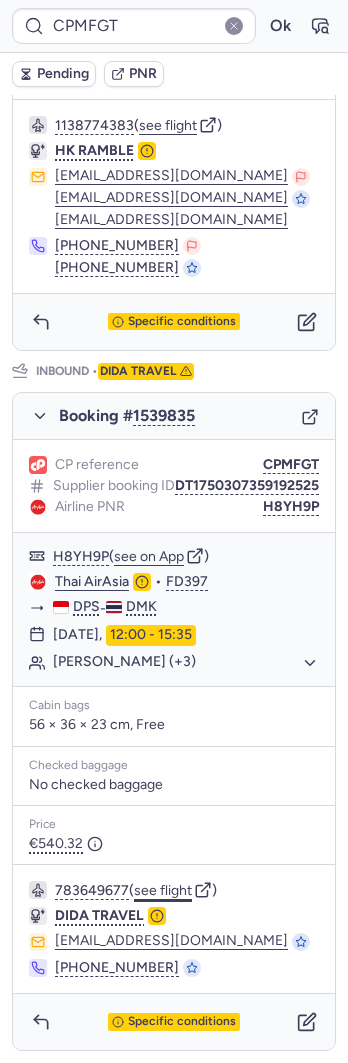click on "see flight" 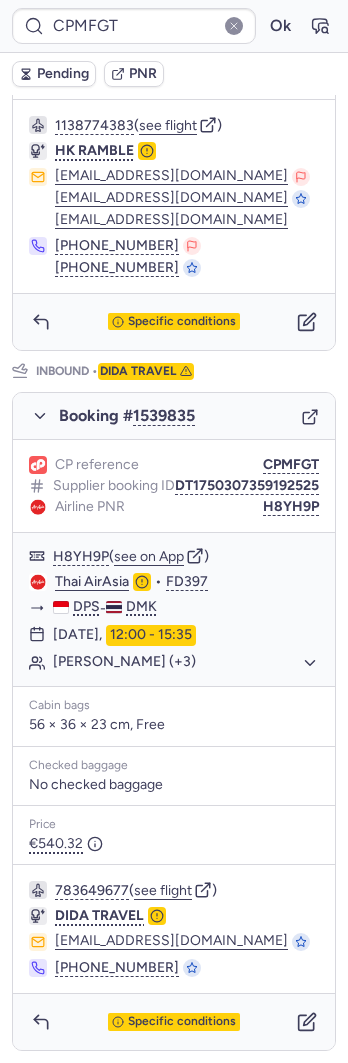 click on "Pending" at bounding box center (63, 74) 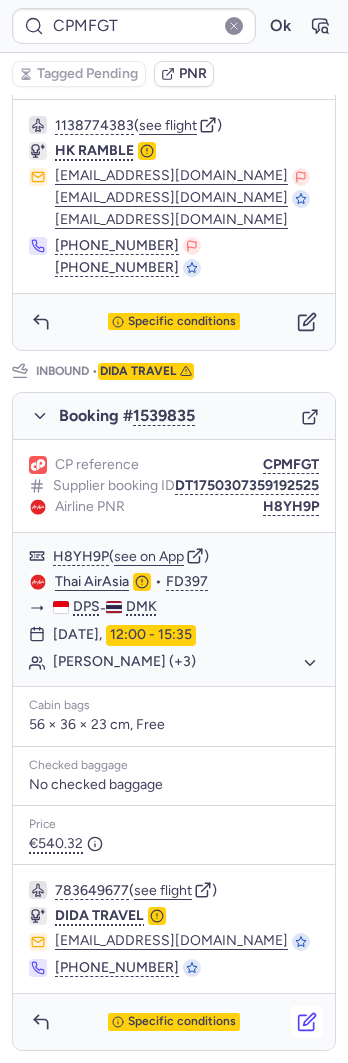 click 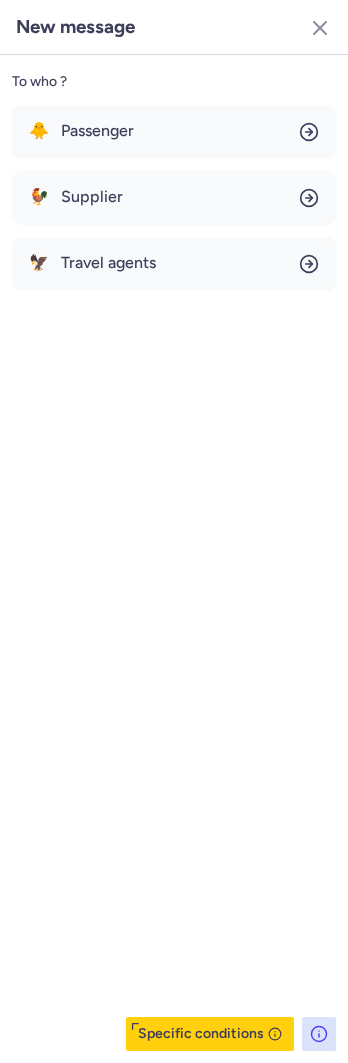 click on "🐓 Supplier" 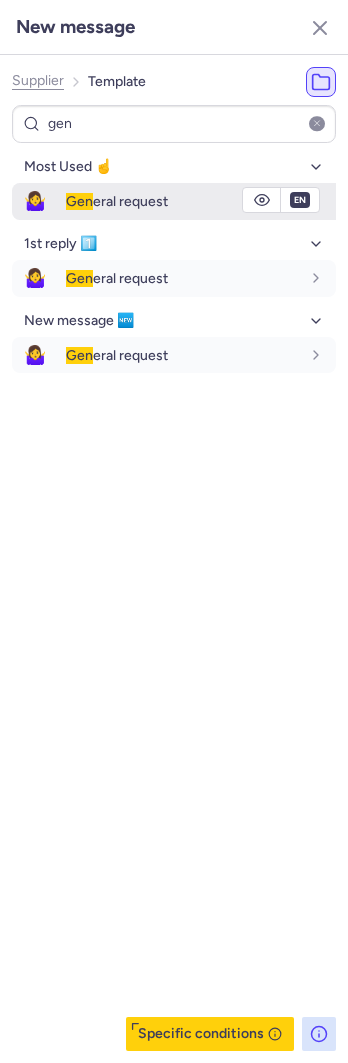 click on "Gen" at bounding box center (79, 201) 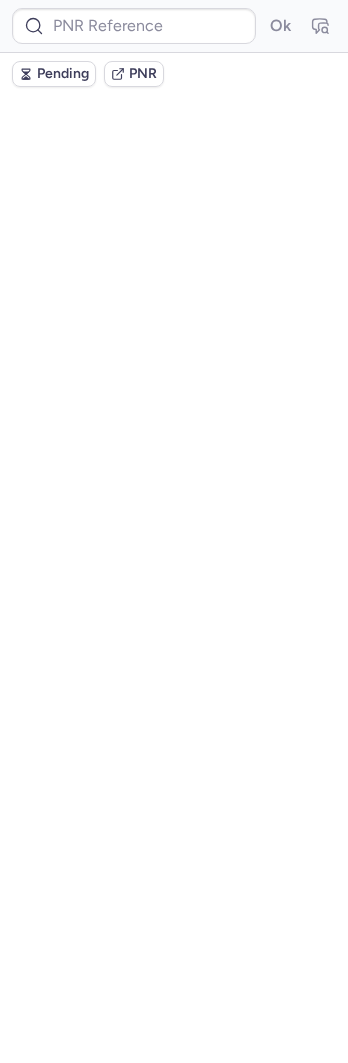 scroll, scrollTop: 0, scrollLeft: 0, axis: both 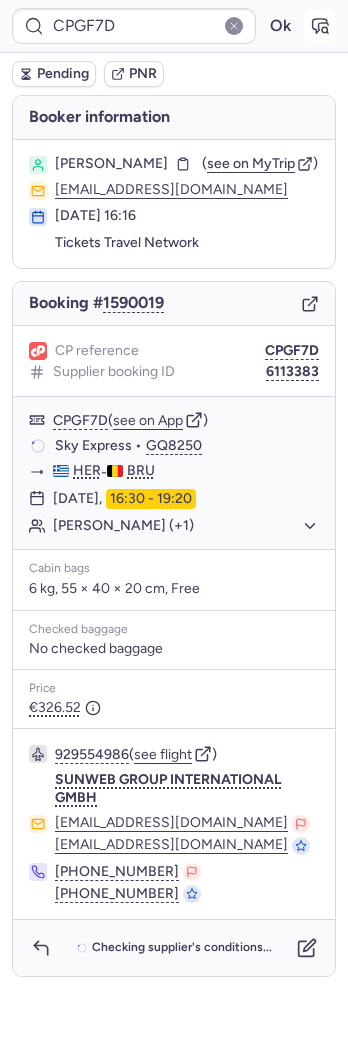 click at bounding box center [320, 26] 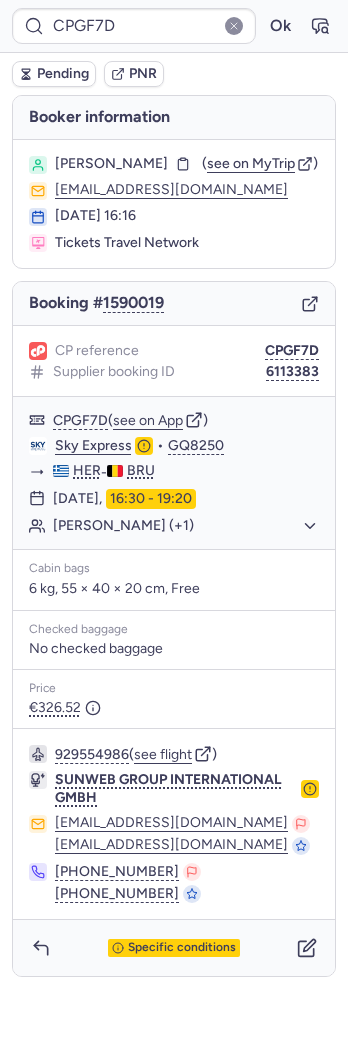 click on "Pending" at bounding box center [63, 74] 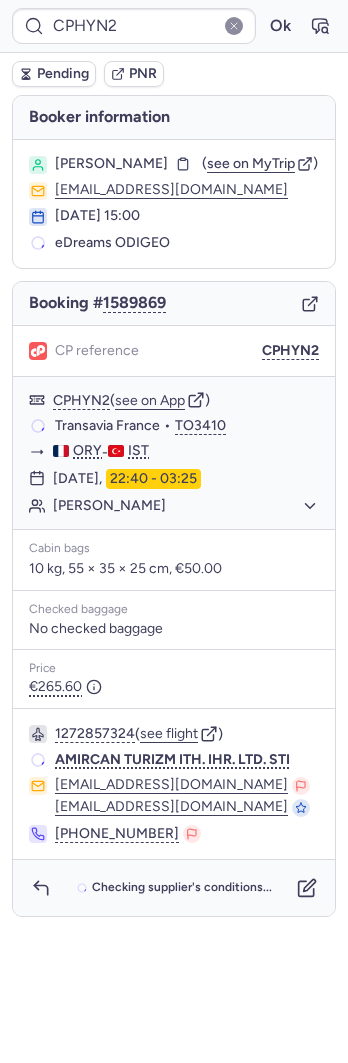 click on "CPHYN2  Ok" at bounding box center [174, 26] 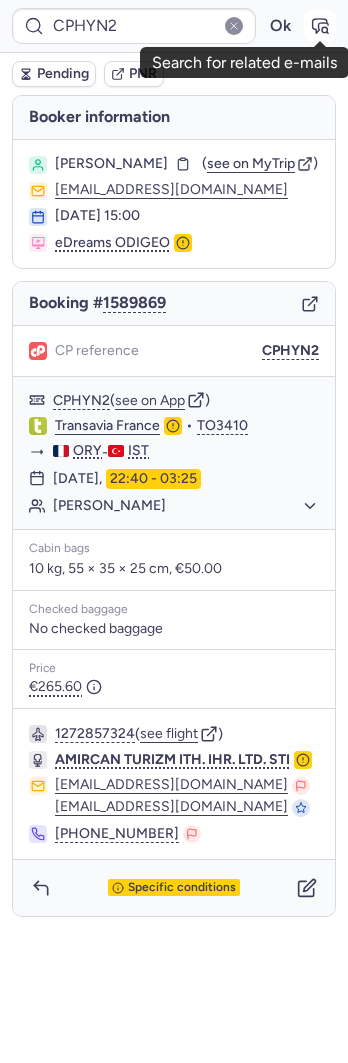 click 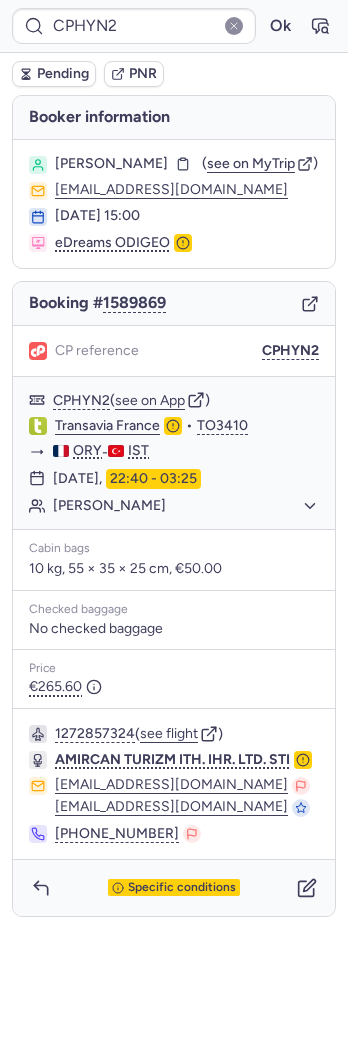 click on "Pending PNR" at bounding box center (174, 74) 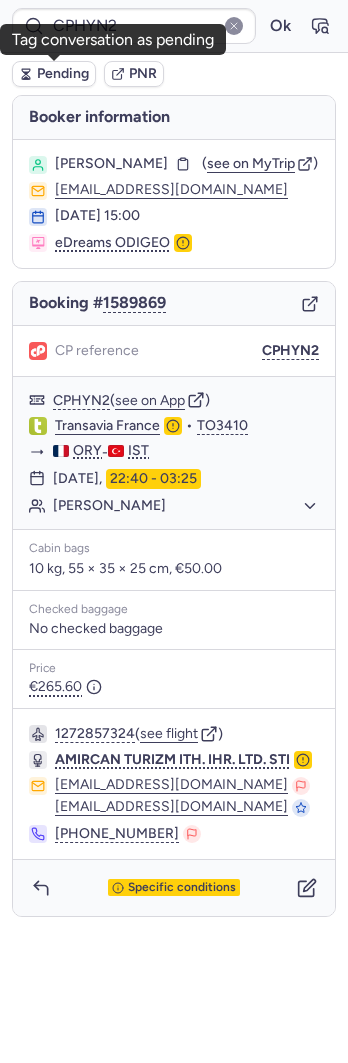 click on "Pending" at bounding box center [63, 74] 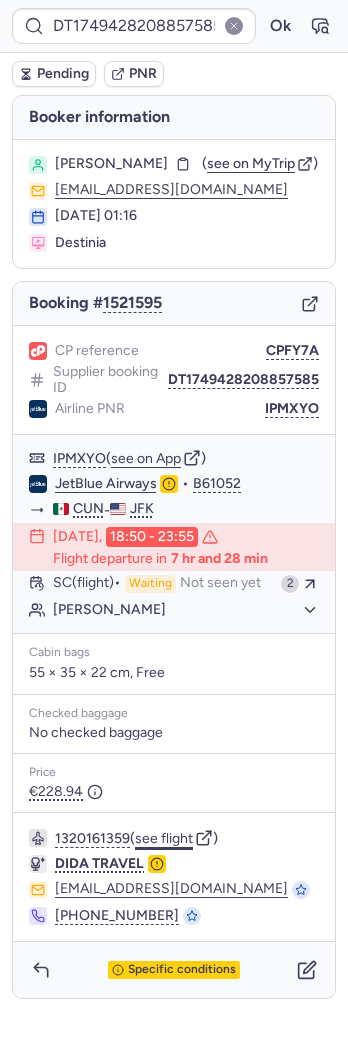 click on "see flight" 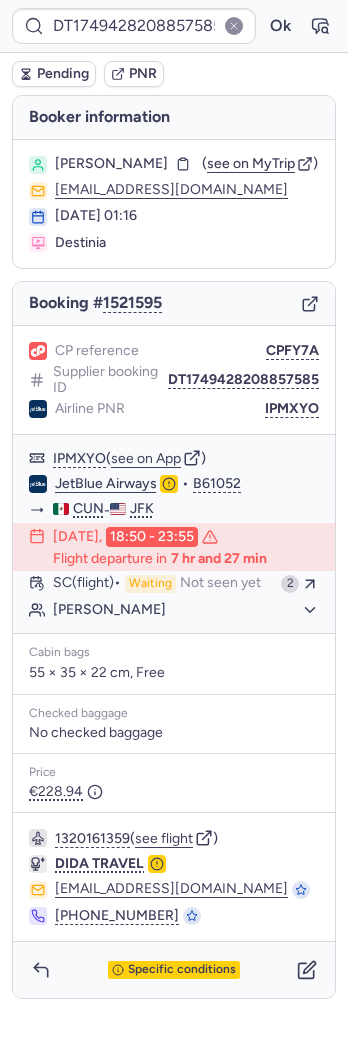 click on "DT1749428208857585  Ok" at bounding box center [174, 26] 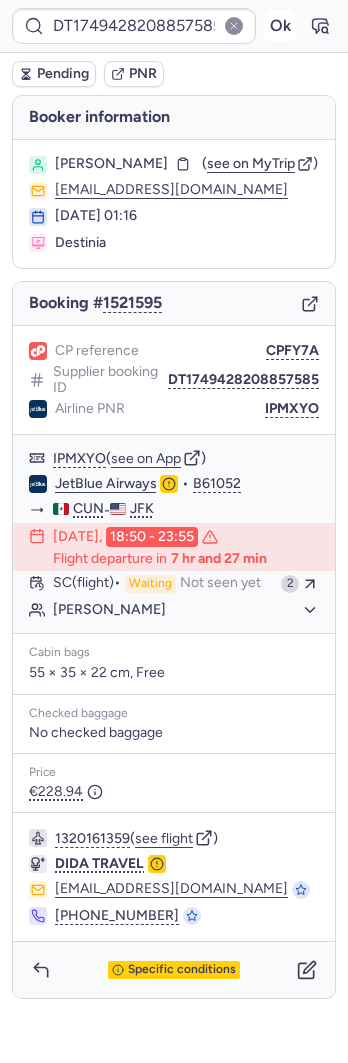 click on "Ok" at bounding box center (280, 26) 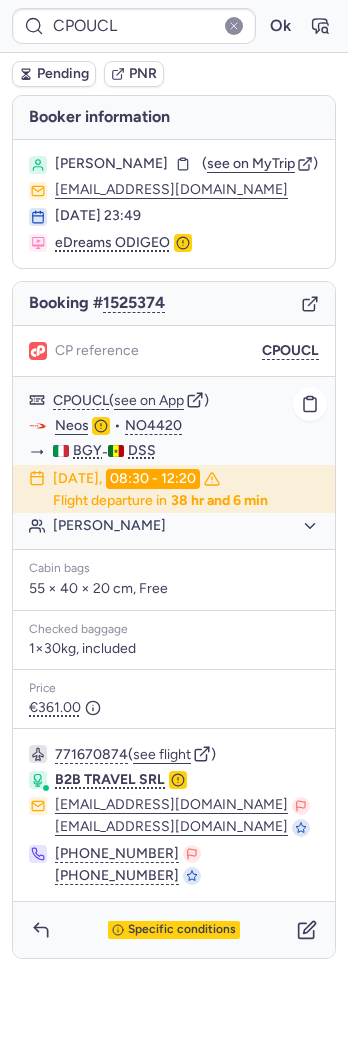 click on "Neos" 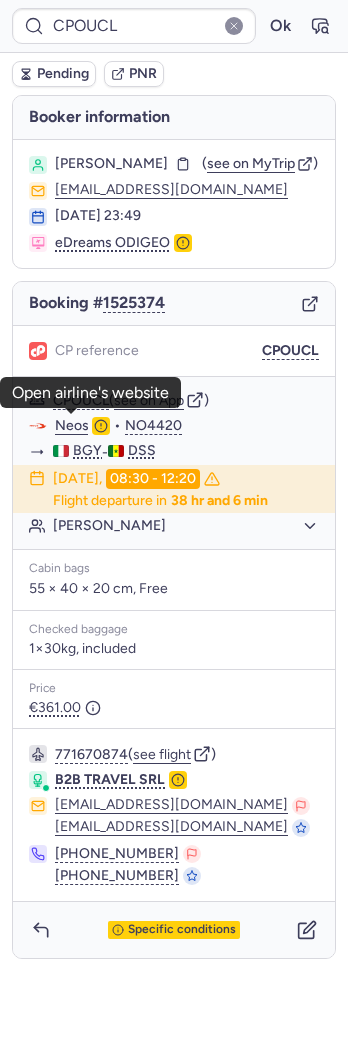 click on "Mamadou SECK  ( see on MyTrip  )  princeseck99@gmail.com 10 Jun 2025, 23:49 eDreams ODIGEO" at bounding box center (174, 204) 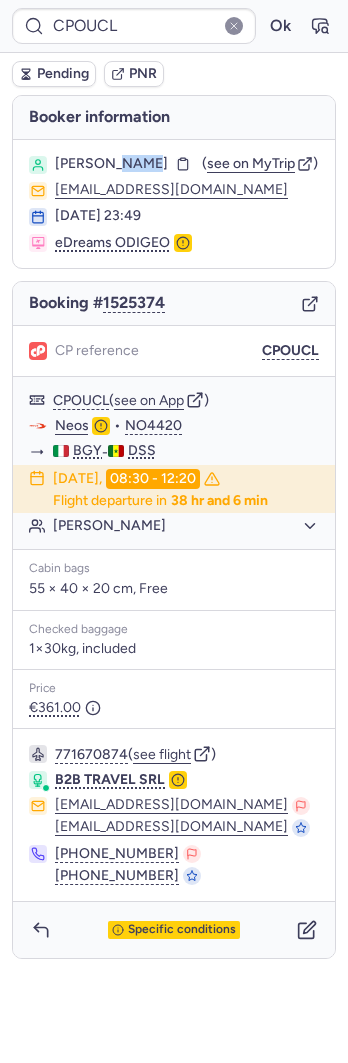 click on "Mamadou SECK  ( see on MyTrip  )  princeseck99@gmail.com 10 Jun 2025, 23:49 eDreams ODIGEO" at bounding box center [174, 204] 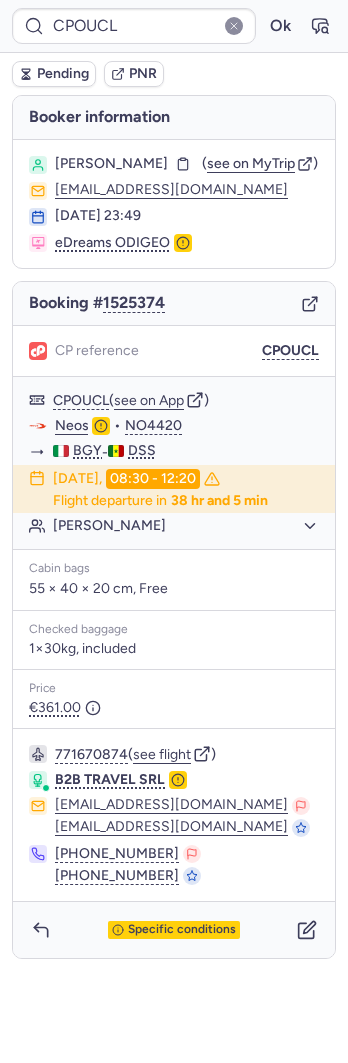 click on "CPOUCL  Ok" at bounding box center (174, 26) 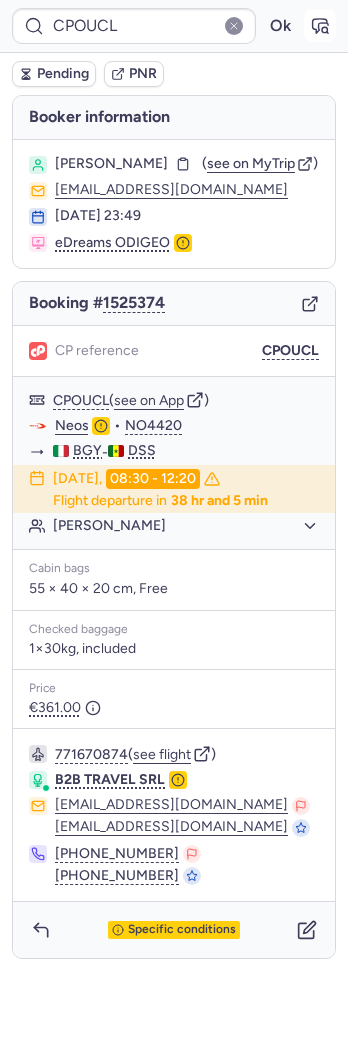 click at bounding box center [320, 26] 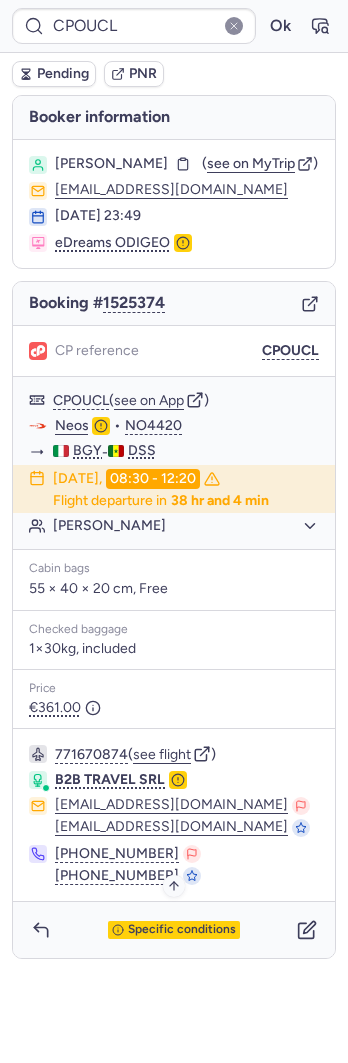 click on "Specific conditions" at bounding box center [174, 930] 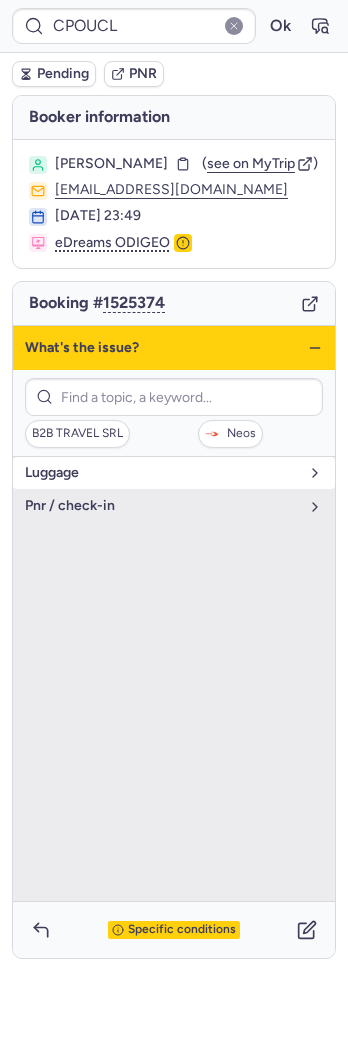 click on "luggage" at bounding box center (174, 473) 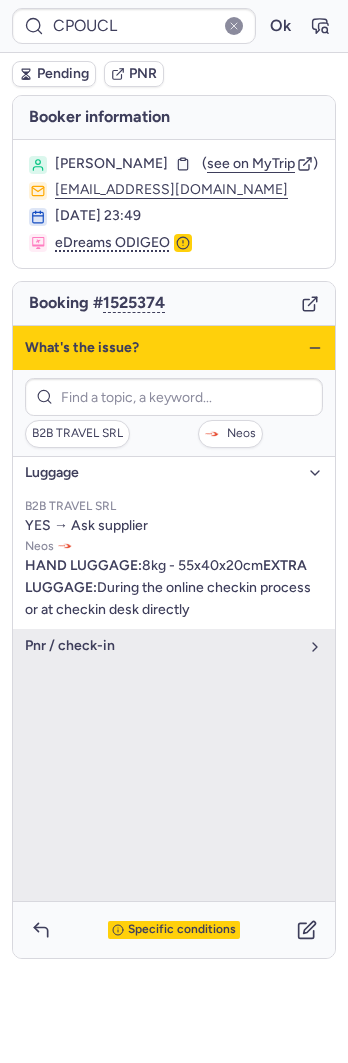 click on "What's the issue?" at bounding box center [174, 348] 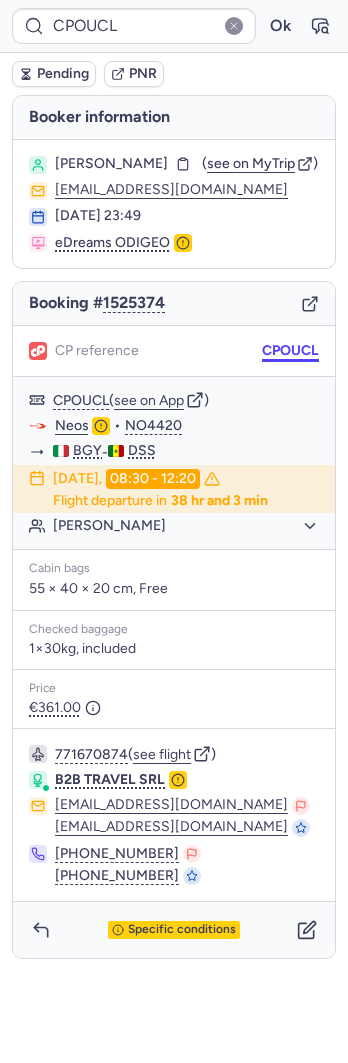 click on "CPOUCL" at bounding box center [290, 351] 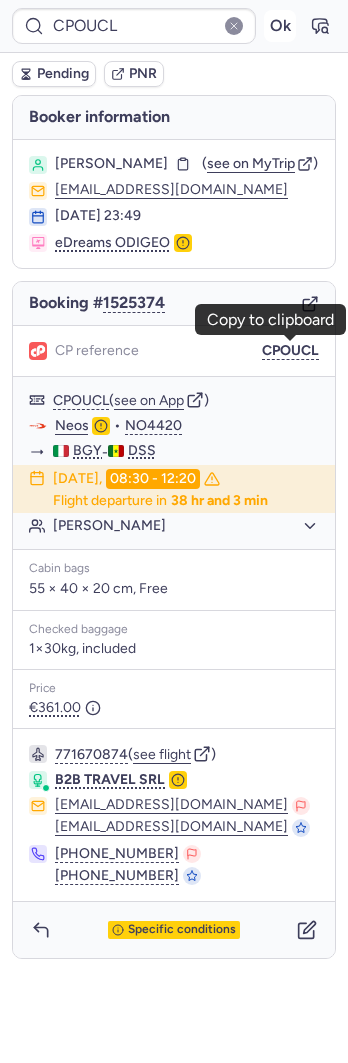click on "Ok" at bounding box center [280, 26] 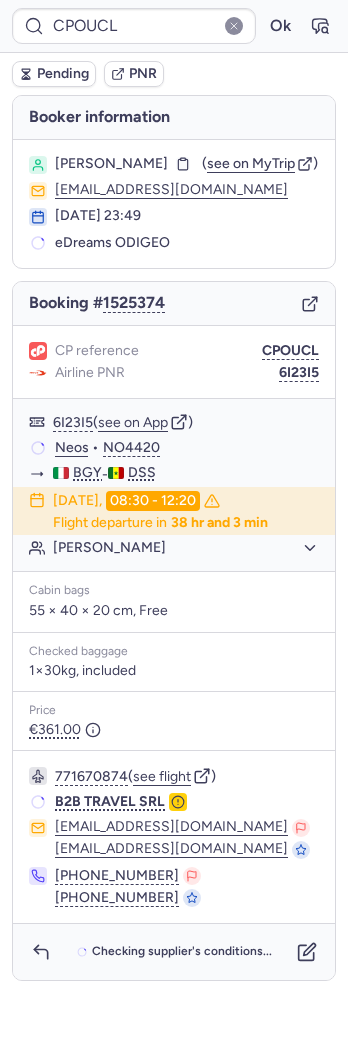 click on "Neos" 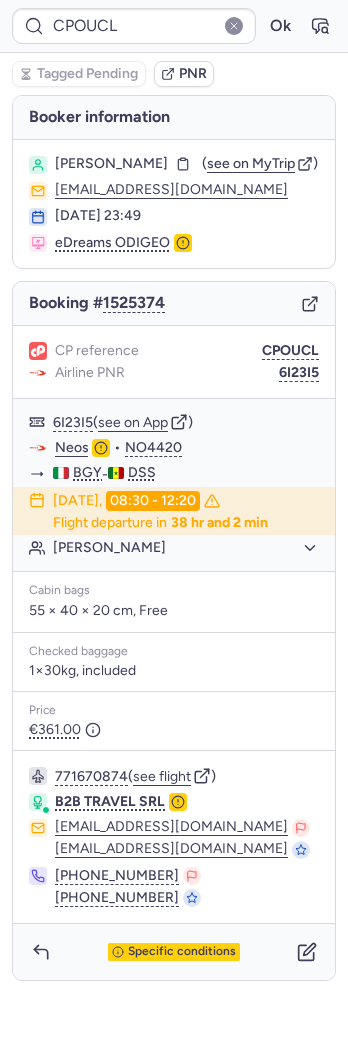 click on "6I23I5" at bounding box center (299, 373) 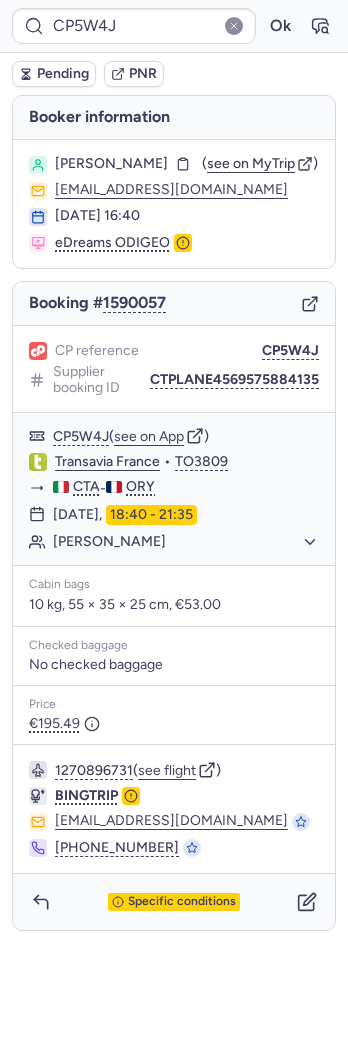 click 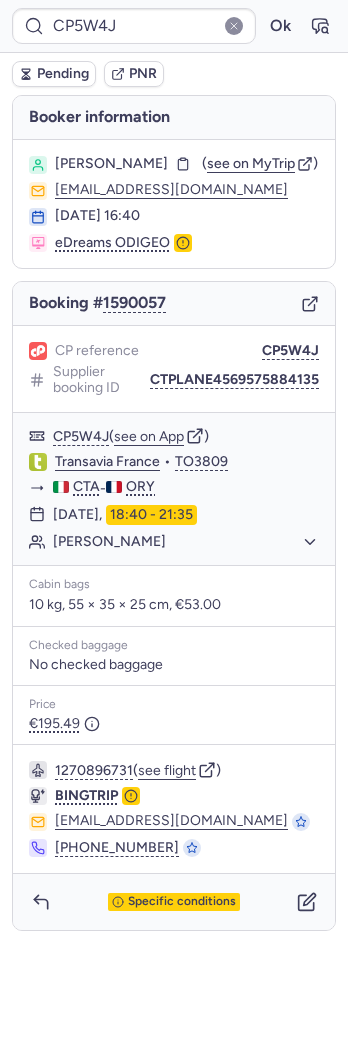 click on "CP5W4J  Ok" at bounding box center (174, 26) 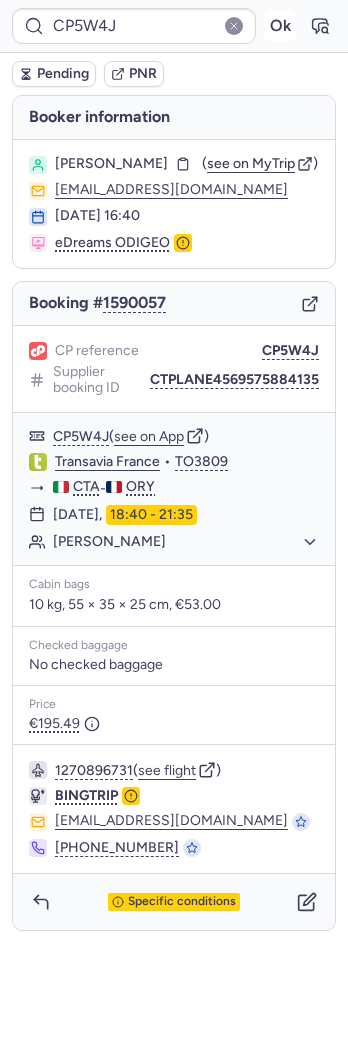 click on "Ok" at bounding box center (280, 26) 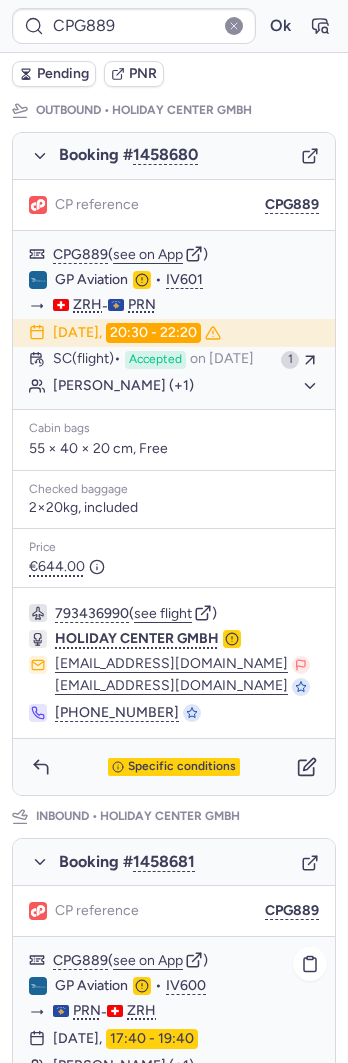 scroll, scrollTop: 242, scrollLeft: 0, axis: vertical 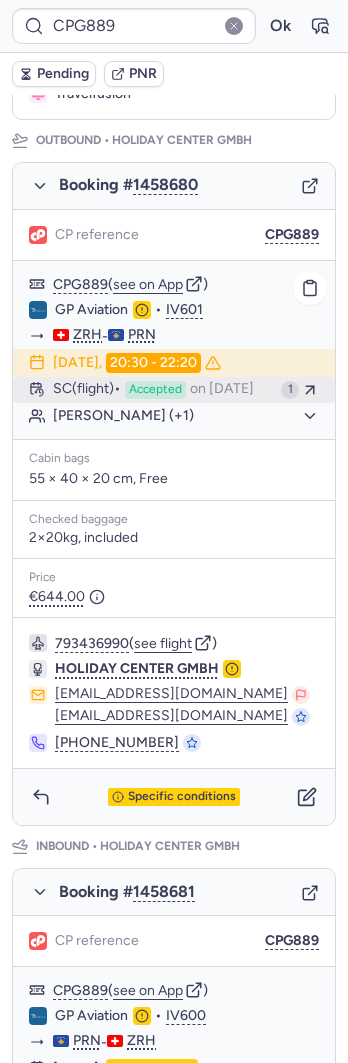 click on "Accepted" at bounding box center [155, 390] 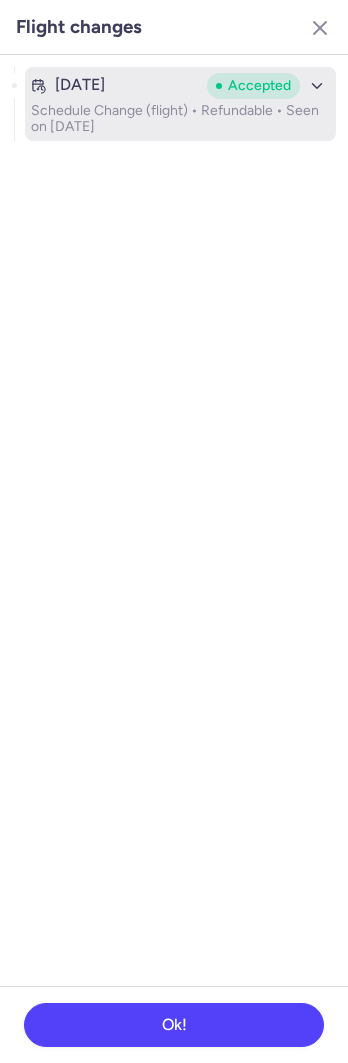 click on "Schedule Change (flight) • Refundable • Seen on Jul 9, 2025" at bounding box center [180, 119] 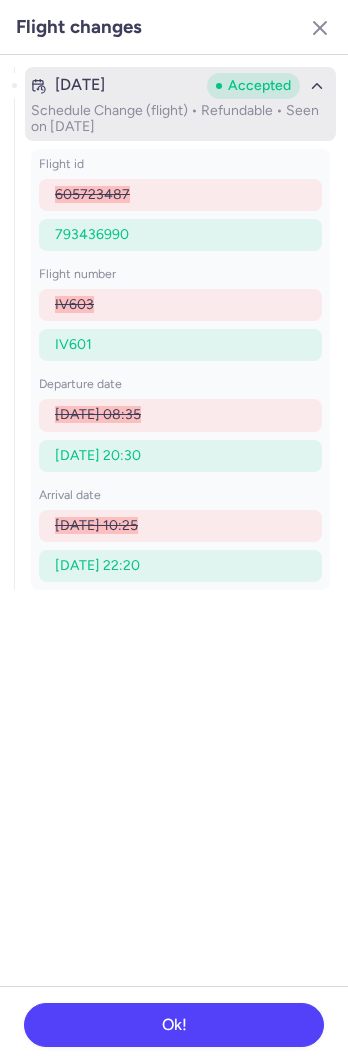 click on "Schedule Change (flight) • Refundable • Seen on Jul 9, 2025" at bounding box center (180, 119) 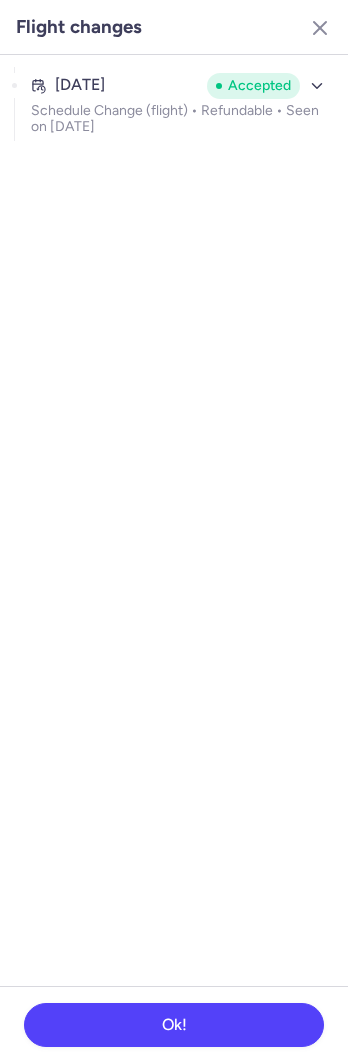 click on "Flight changes" at bounding box center (174, 27) 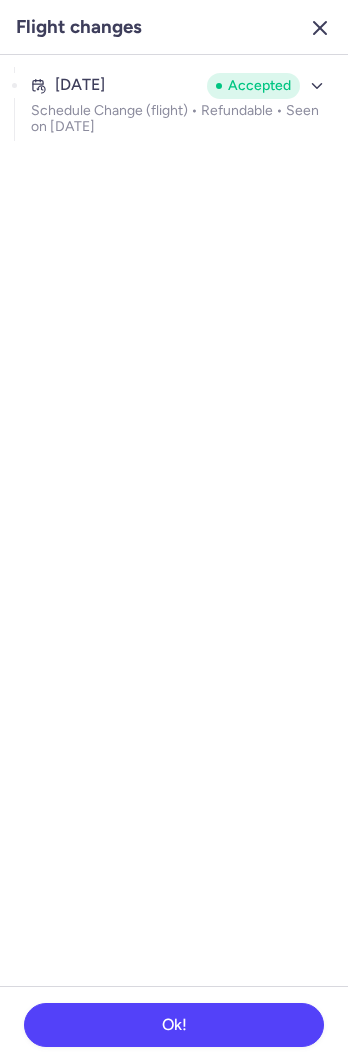click 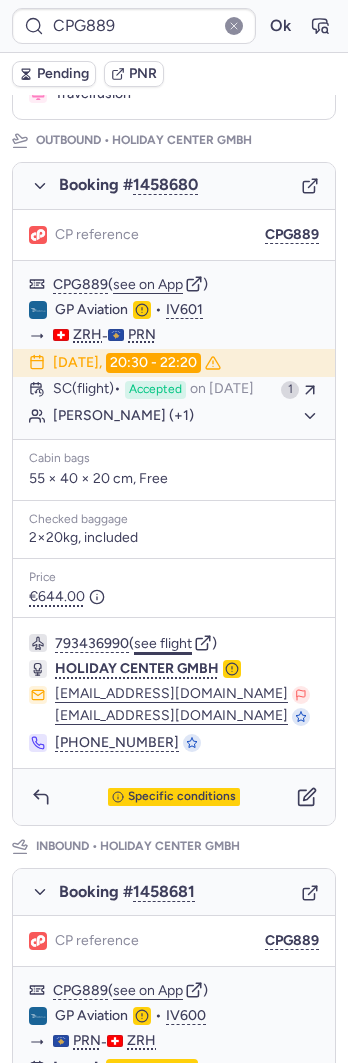click on "see flight" 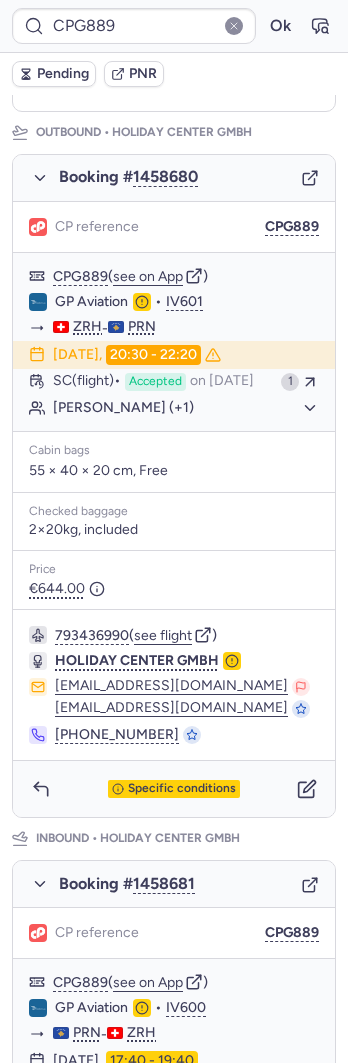 scroll, scrollTop: 625, scrollLeft: 0, axis: vertical 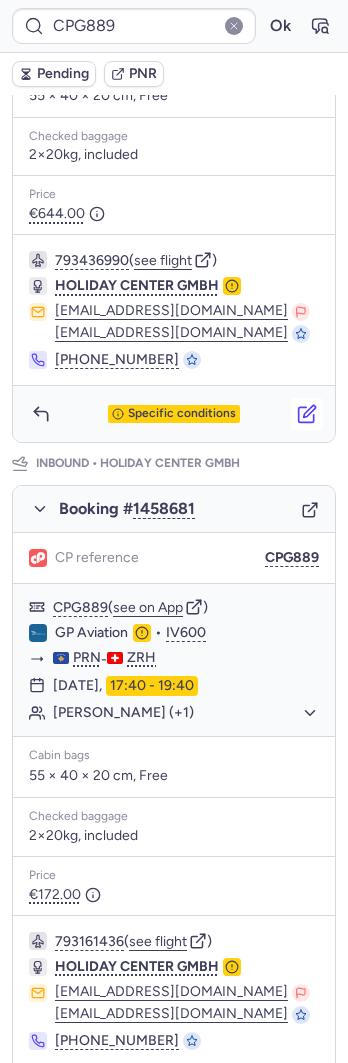 click at bounding box center (307, 414) 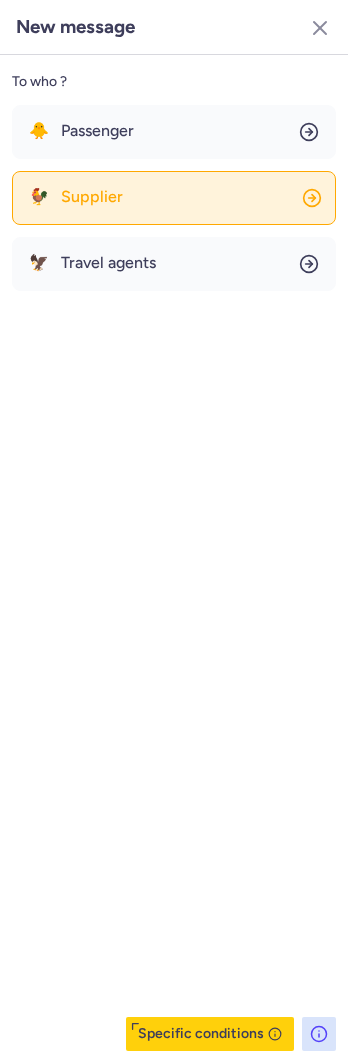 click on "Supplier" at bounding box center (92, 197) 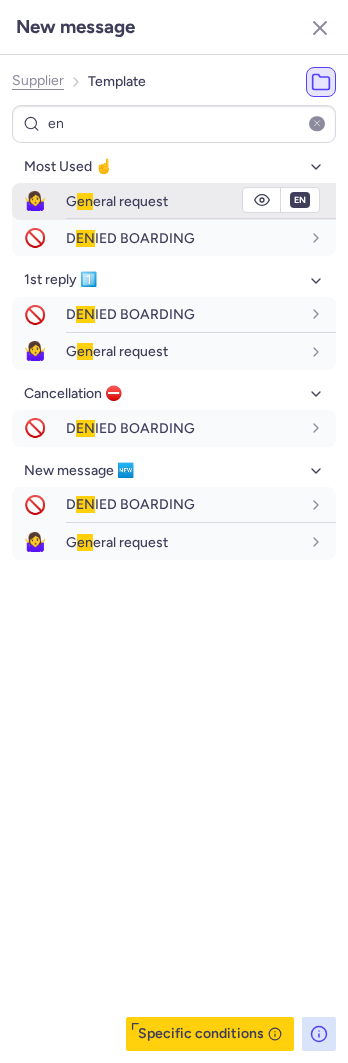 click on "🤷‍♀️ G en eral request" at bounding box center [174, 201] 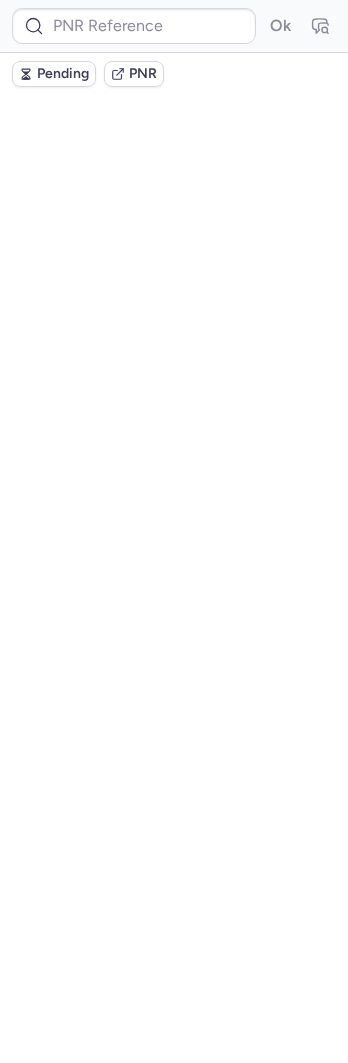 scroll, scrollTop: 0, scrollLeft: 0, axis: both 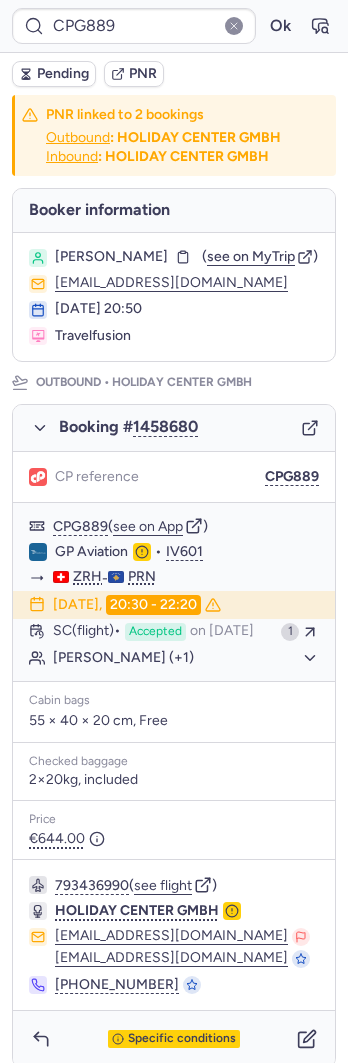 click on "Pending PNR" at bounding box center [174, 74] 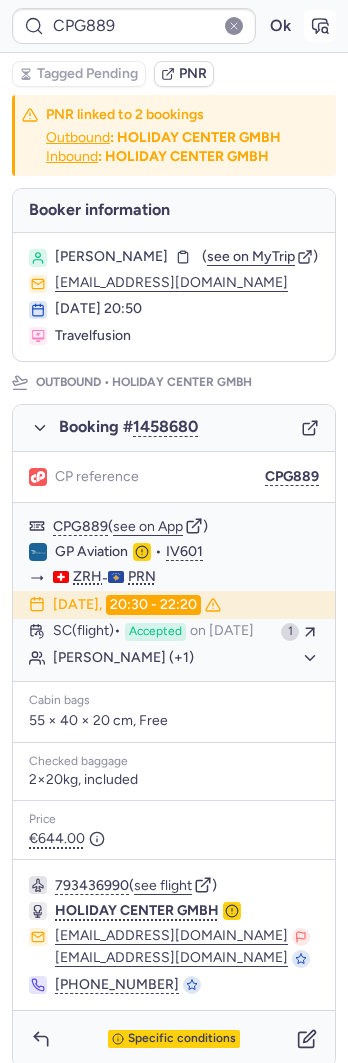 click 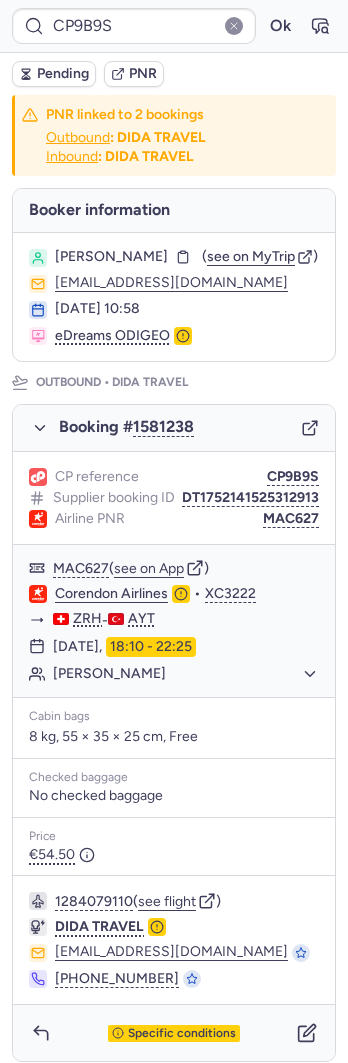click on "Pending PNR" at bounding box center [174, 74] 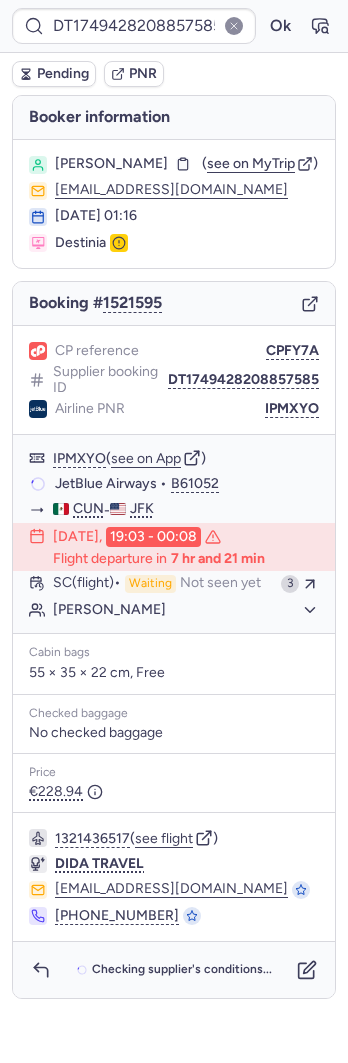 click on "1321436517  ( see flight )" at bounding box center (187, 838) 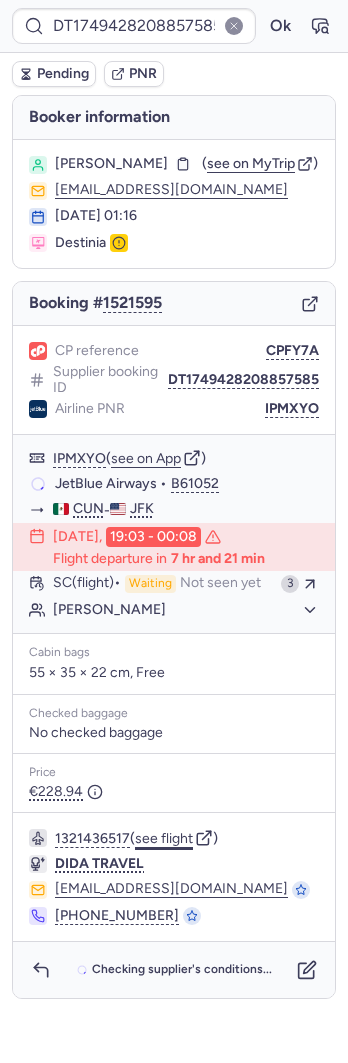 click on "see flight" 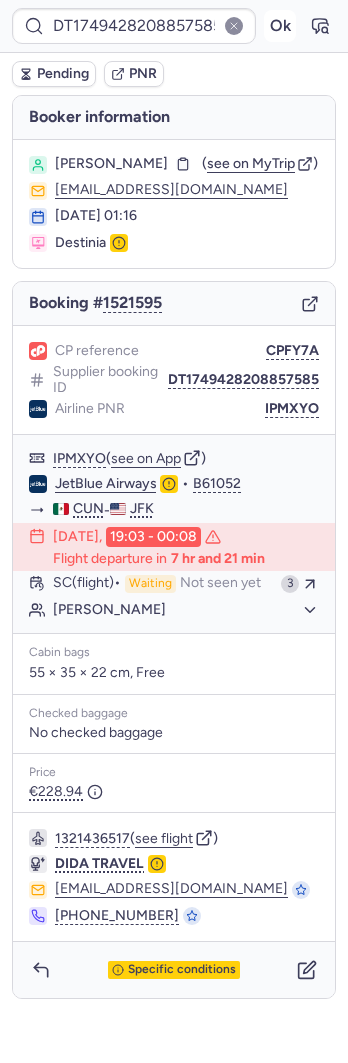 click on "Ok" at bounding box center (280, 26) 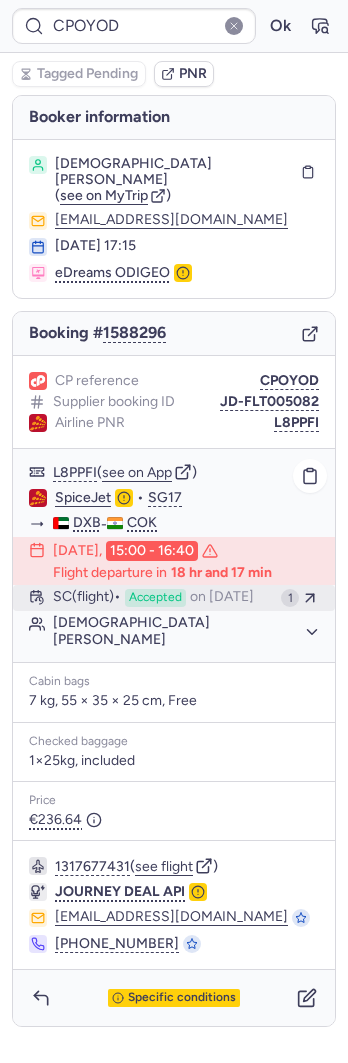click on "SC   (flight)  Accepted  on Jul 15, 2025 1" 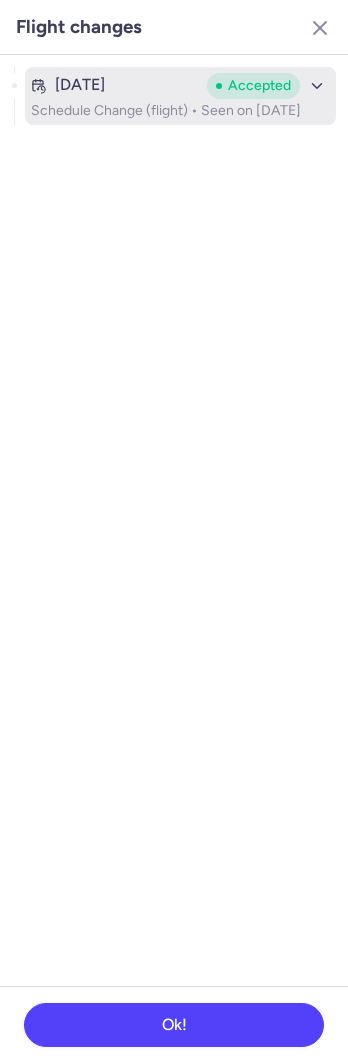 click on "Jul 14, 2025" at bounding box center (80, 85) 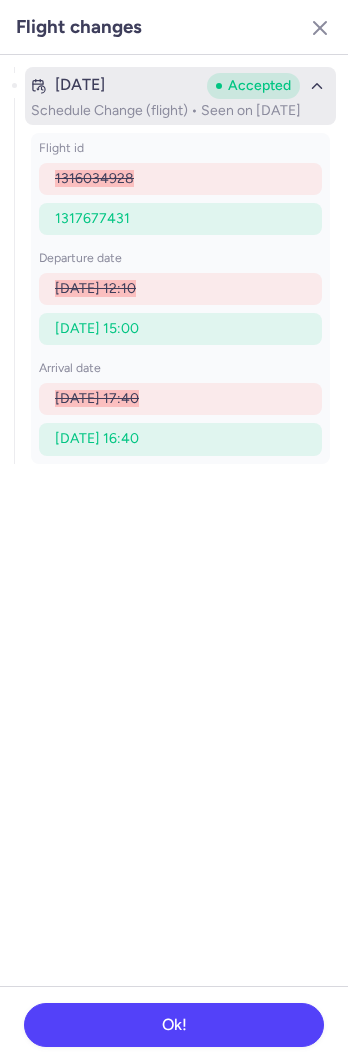 click on "Jul 14, 2025 Accepted" at bounding box center [180, 86] 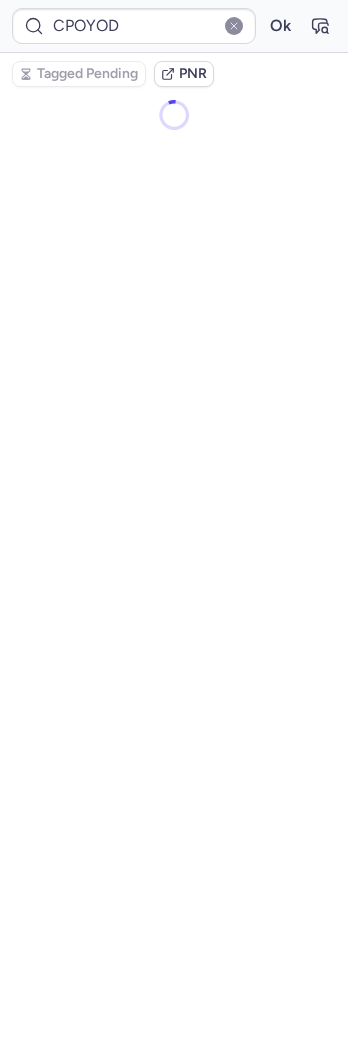 scroll, scrollTop: 0, scrollLeft: 0, axis: both 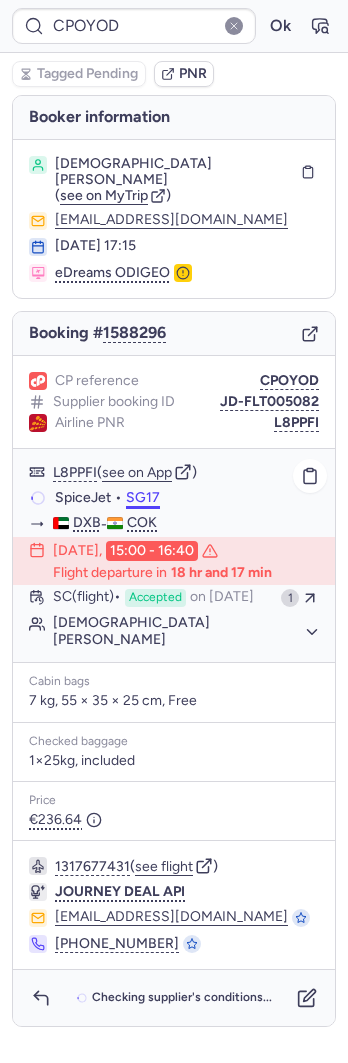 click on "SG17" at bounding box center (143, 498) 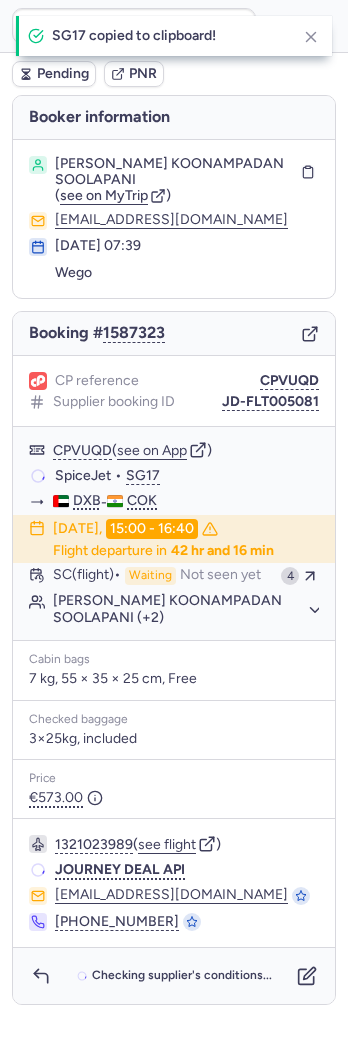 type on "CPR4VV" 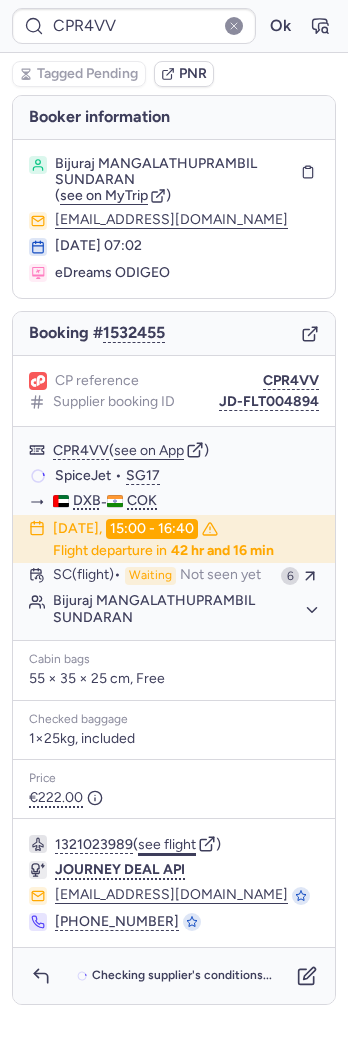 click on "see flight" 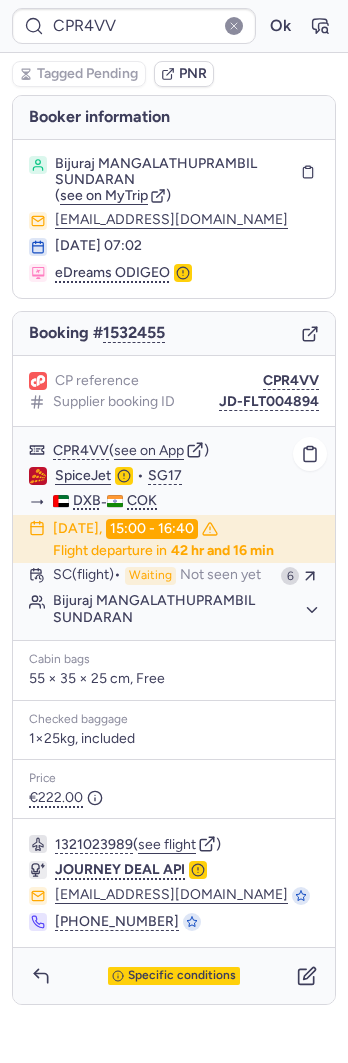click on "Bijuraj MANGALATHUPRAMBIL SUNDARAN" 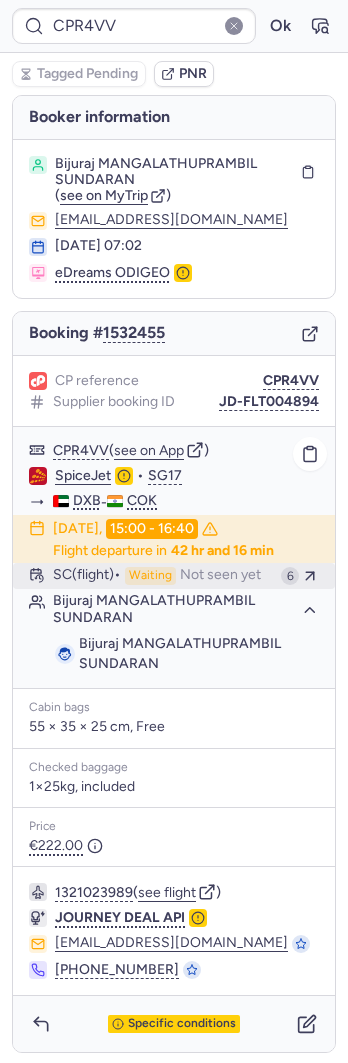 click on "SC   (flight)  Waiting Not seen yet" at bounding box center (163, 576) 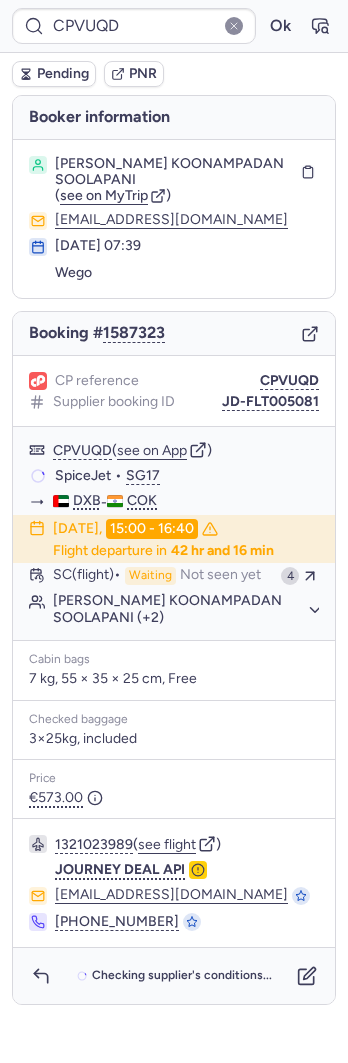 type on "CPOYOD" 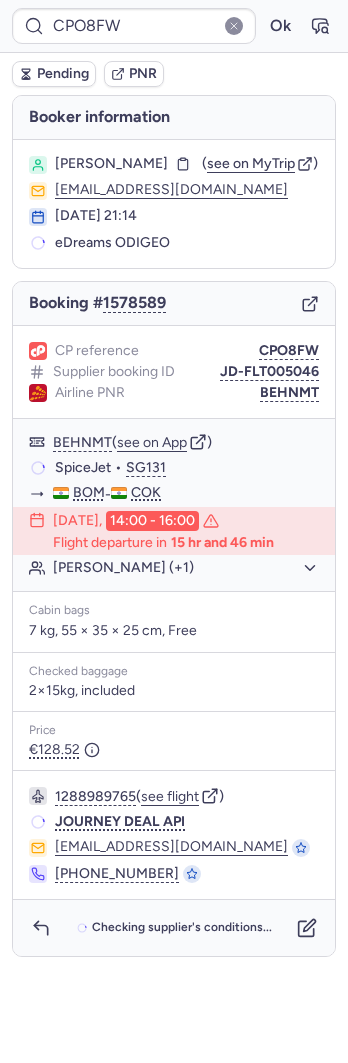 type on "CPOYOD" 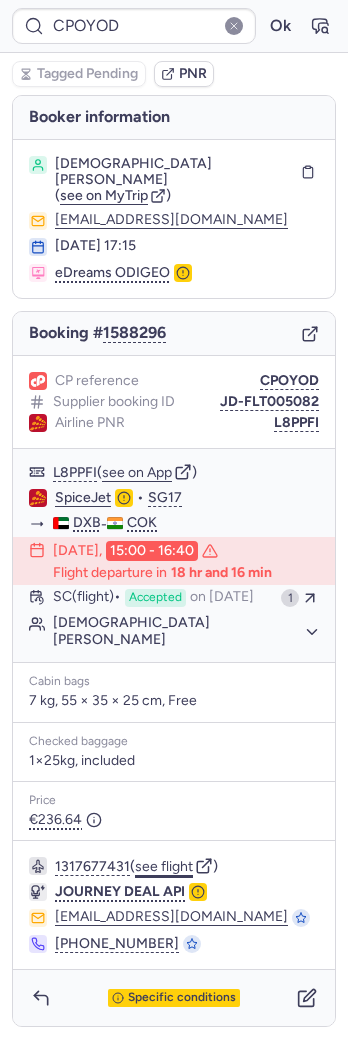 click on "see flight" 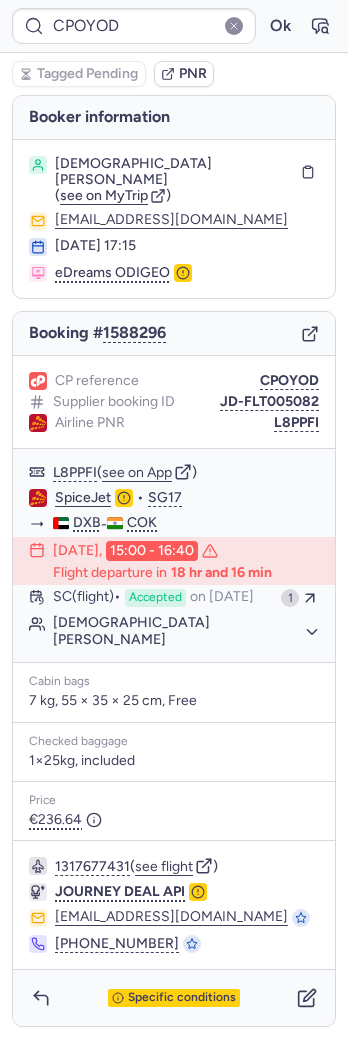 click on "CP reference CPOYOD Supplier booking ID JD-FLT005082 Airline PNR L8PPFI" at bounding box center (174, 402) 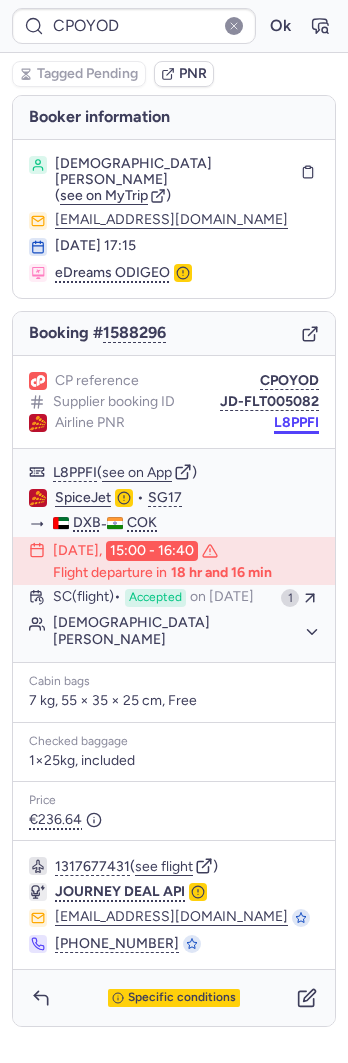 click on "L8PPFI" at bounding box center [296, 423] 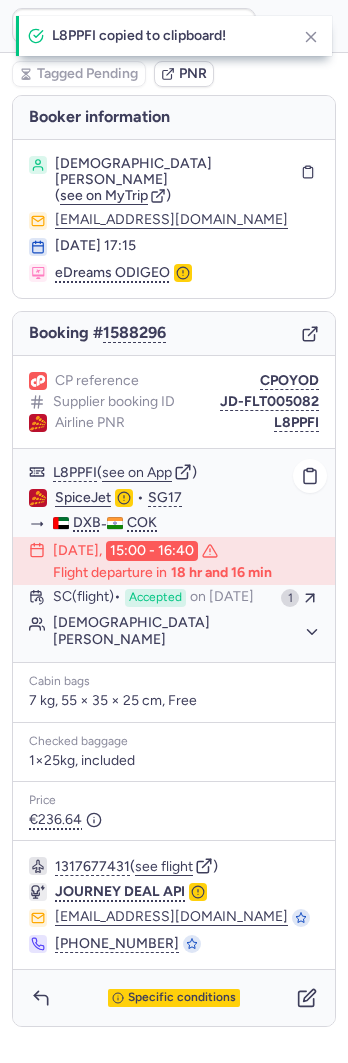 click on "SpiceJet  •  SG17" 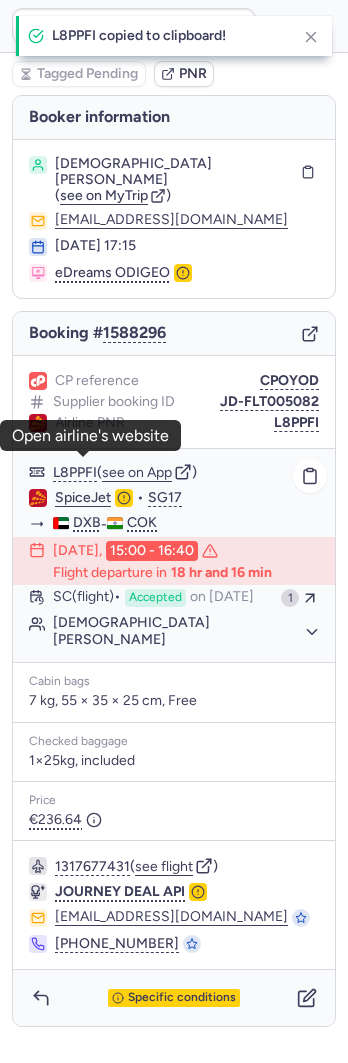 click on "SpiceJet" 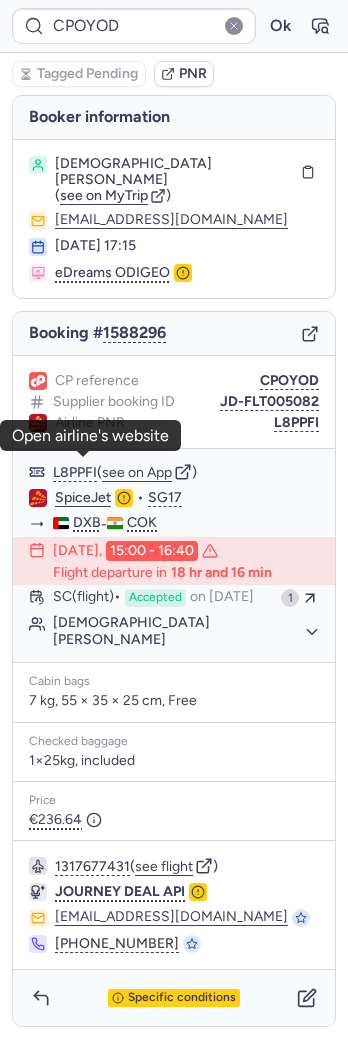 click on "Vishnu BIJU" at bounding box center (174, 172) 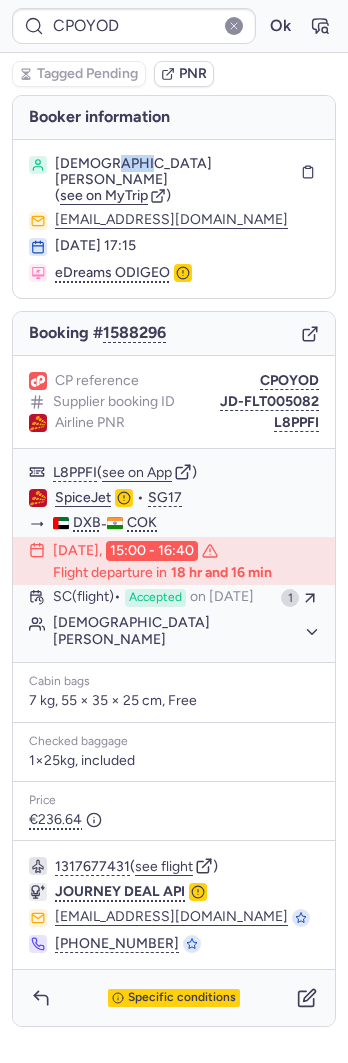click on "Vishnu BIJU" at bounding box center (174, 172) 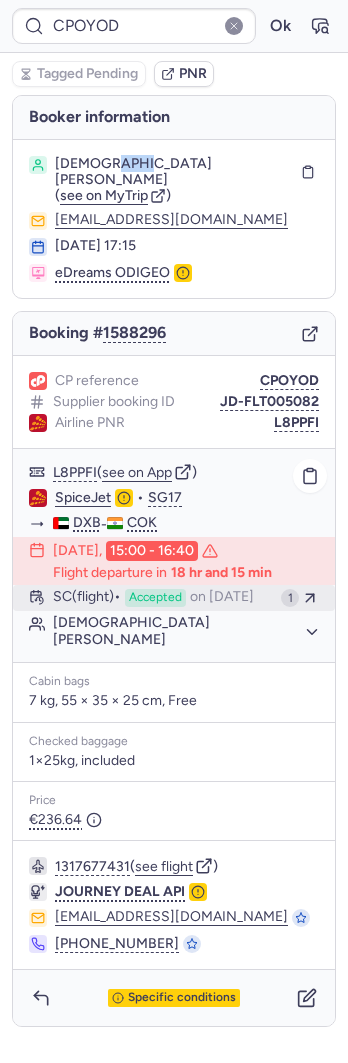 click on "SC   (flight)  Accepted  on Jul 15, 2025" at bounding box center [163, 598] 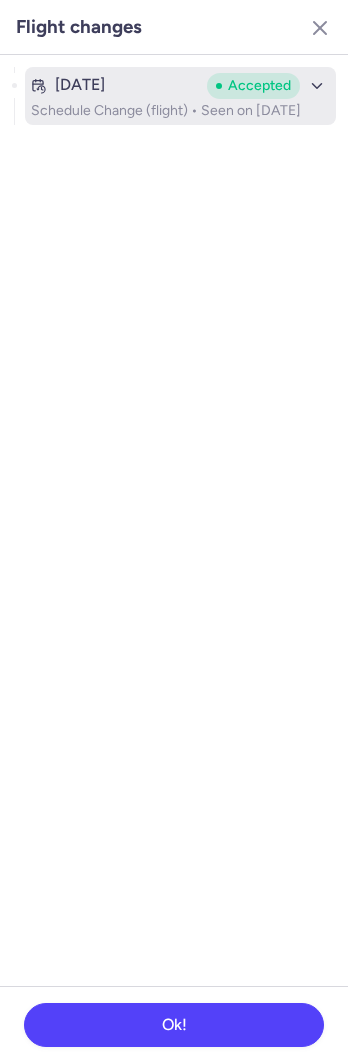click on "Jul 14, 2025 Accepted Schedule Change (flight) •  Seen on Jul 15, 2025" at bounding box center (180, 96) 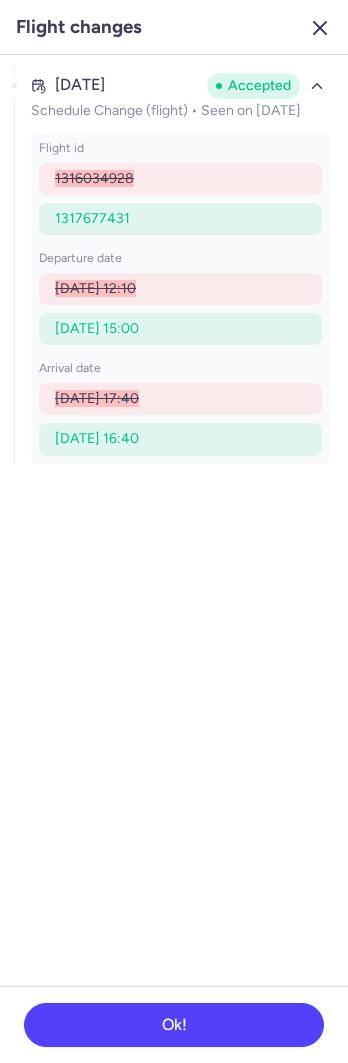 click 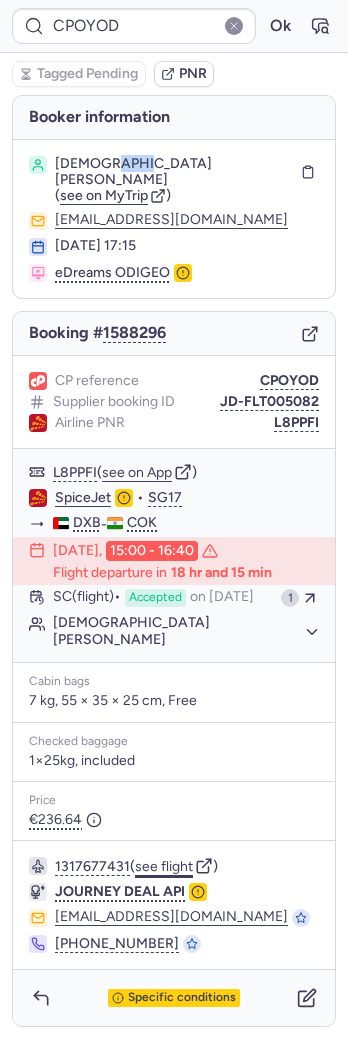 click on "see flight" 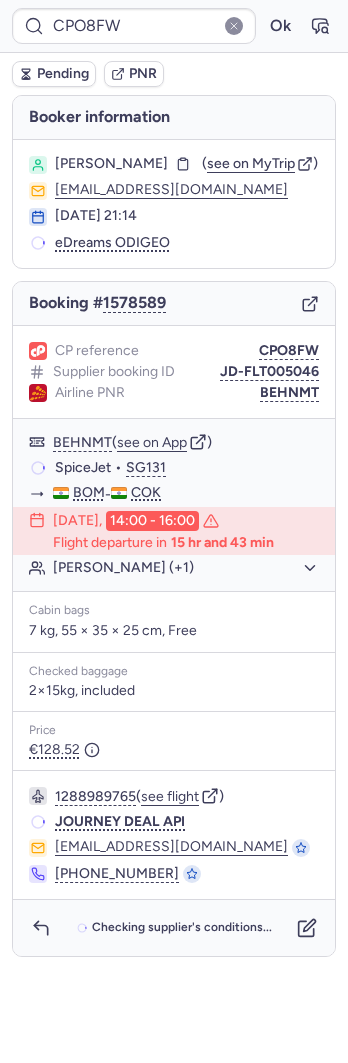 type on "JYN25P" 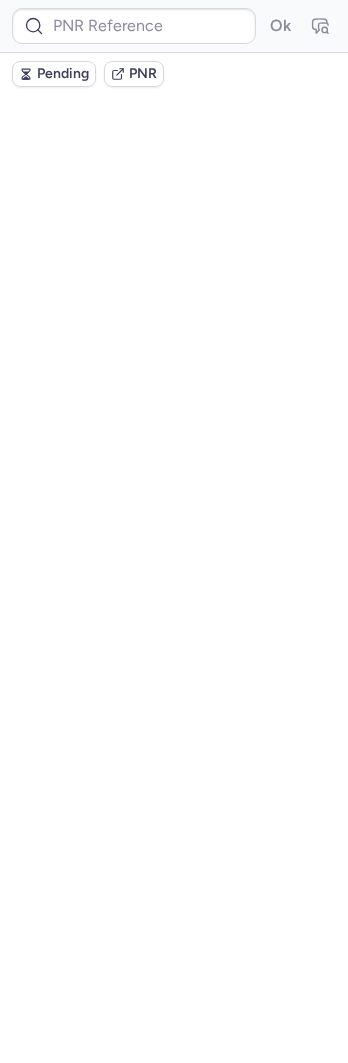 type on "CPOYOD" 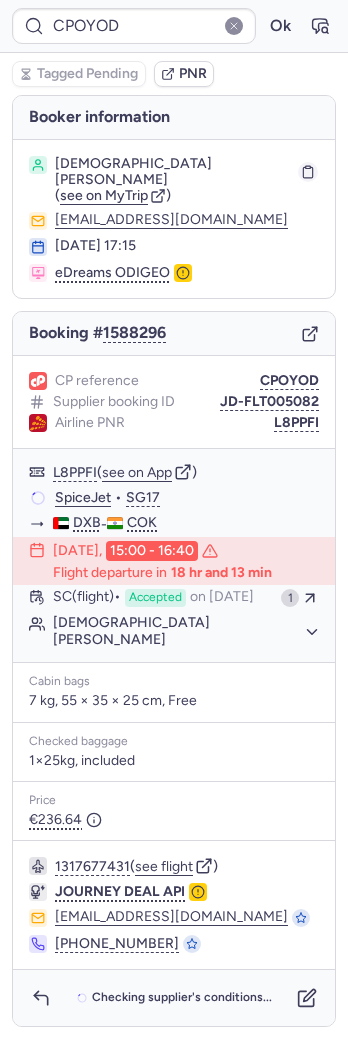 click 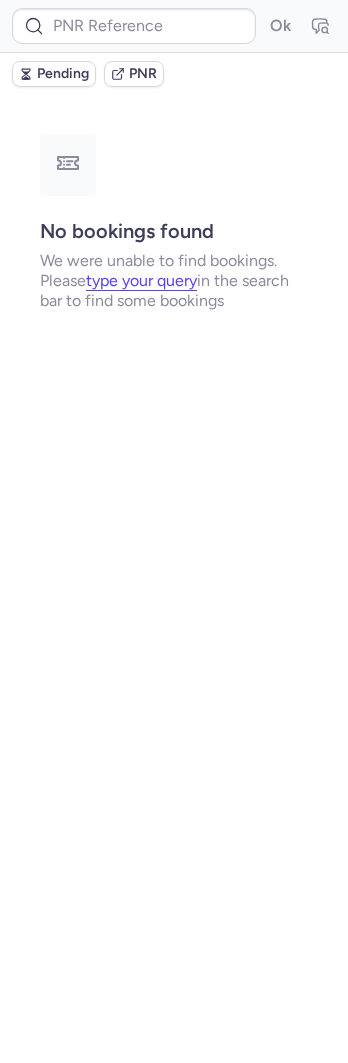 type on "CPOYOD" 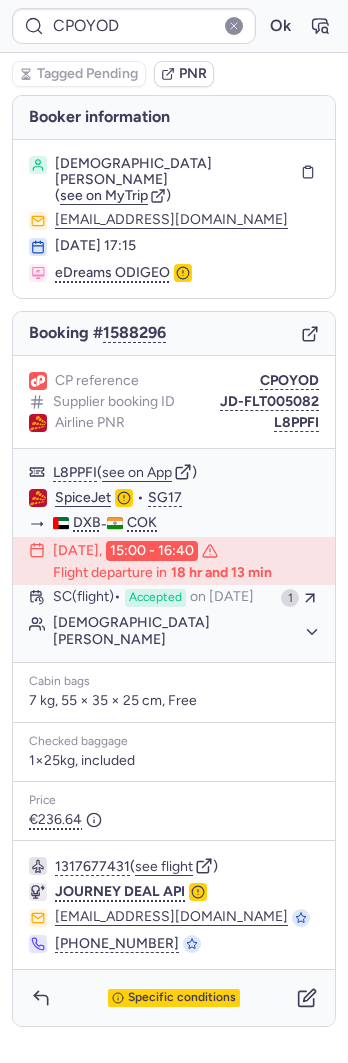 type on "CP3LYP" 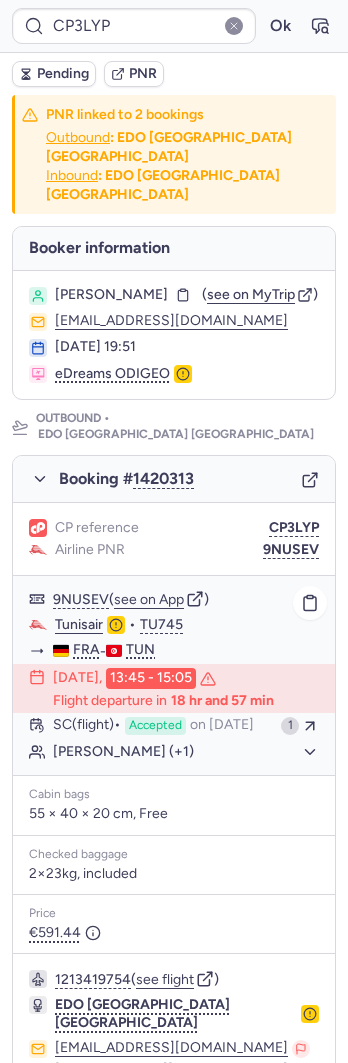 click on "[PERSON_NAME] (+1)" 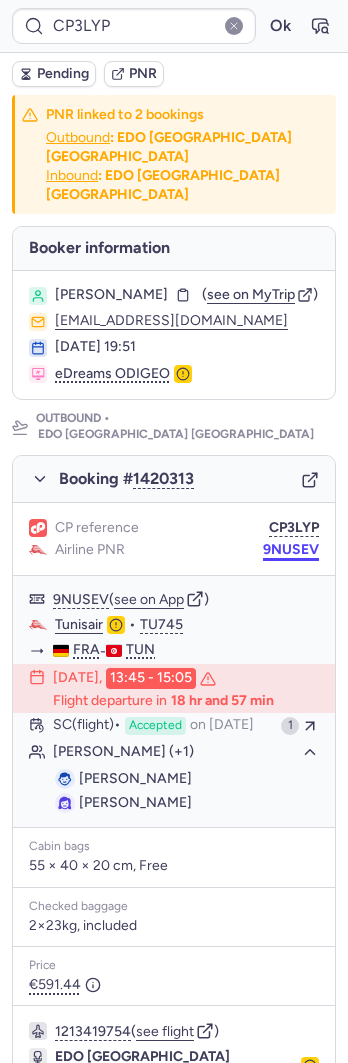 click on "9NUSEV" at bounding box center [291, 550] 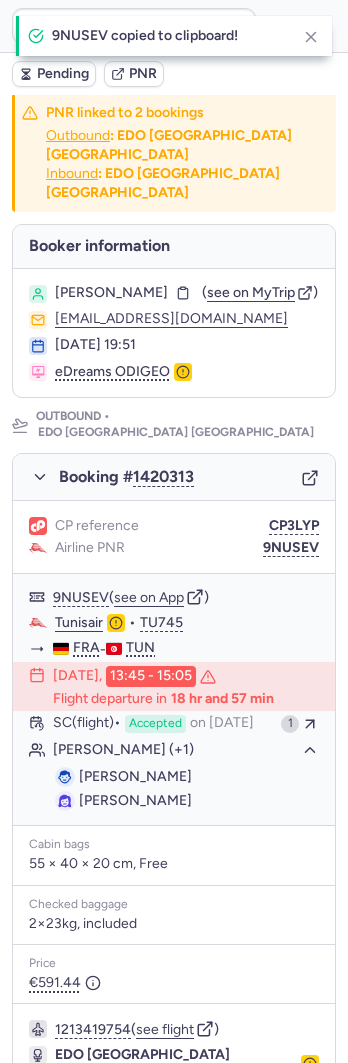 scroll, scrollTop: 0, scrollLeft: 0, axis: both 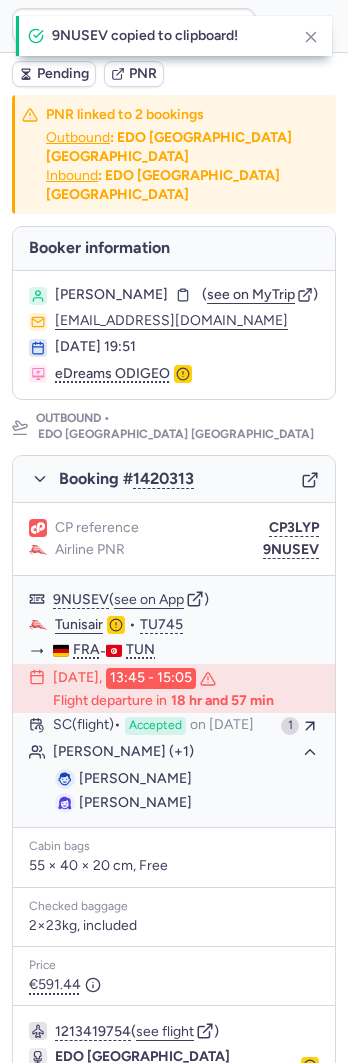 type 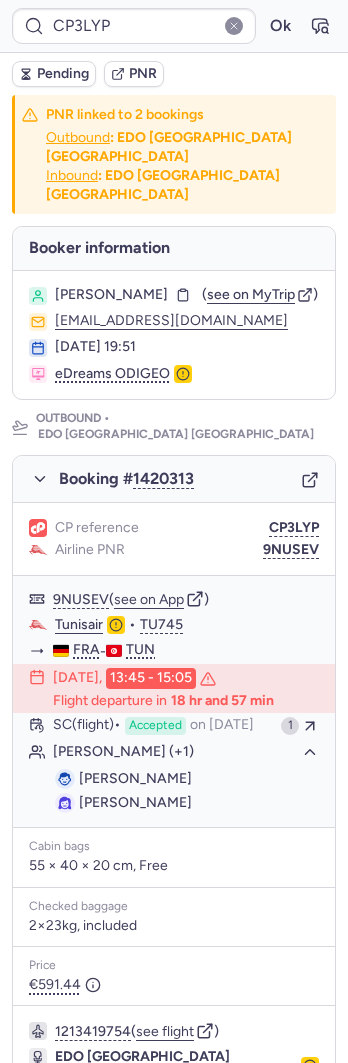 click on "Youssef HAMROUNI  ( see on MyTrip  )  m-hamrouni@web.de 09 Apr 2025, 19:51 eDreams ODIGEO" at bounding box center (174, 335) 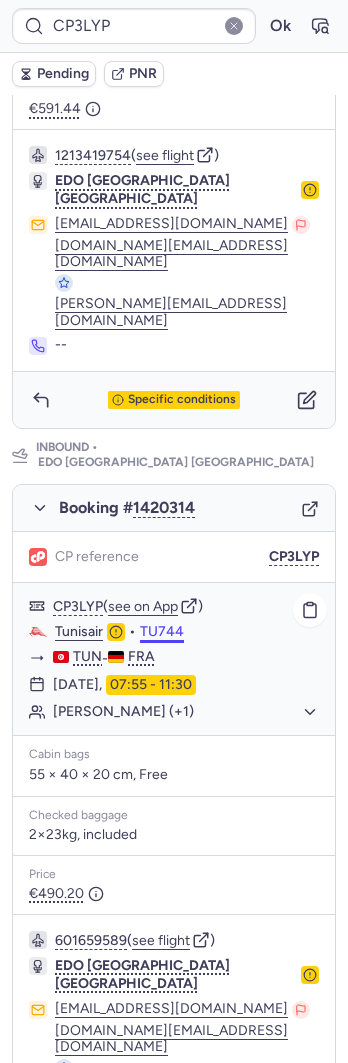 scroll, scrollTop: 896, scrollLeft: 0, axis: vertical 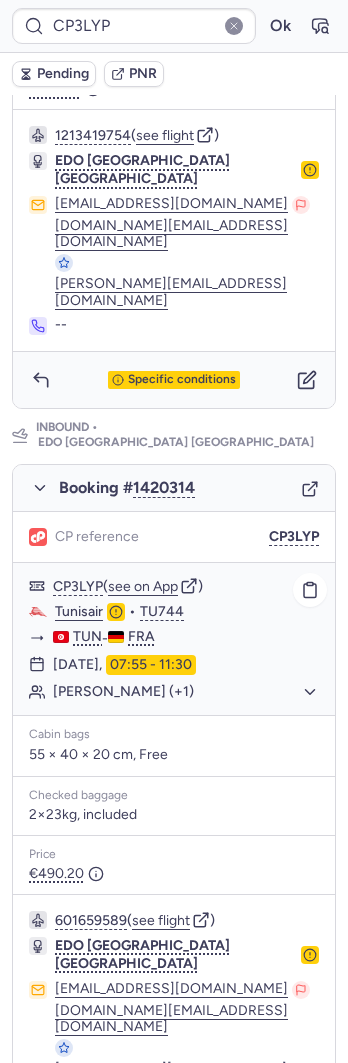 click on "[PERSON_NAME] (+1)" 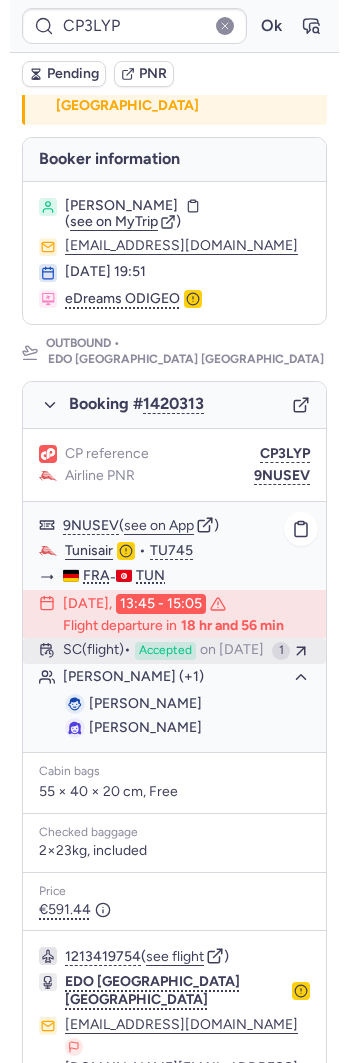 scroll, scrollTop: 0, scrollLeft: 0, axis: both 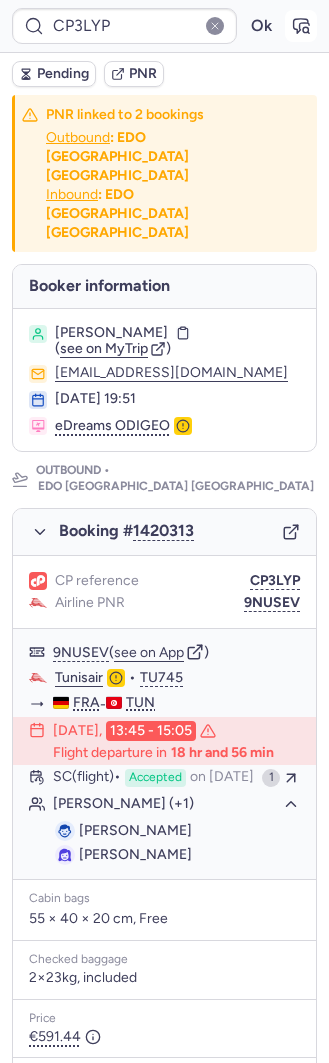 click 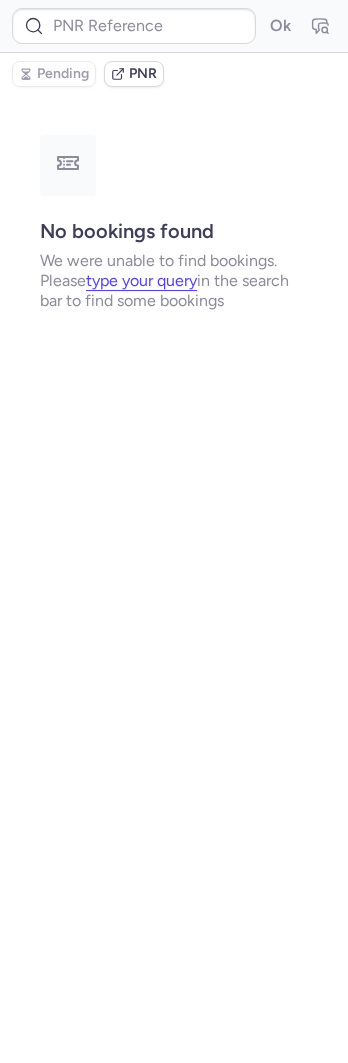 type on "CP3LYP" 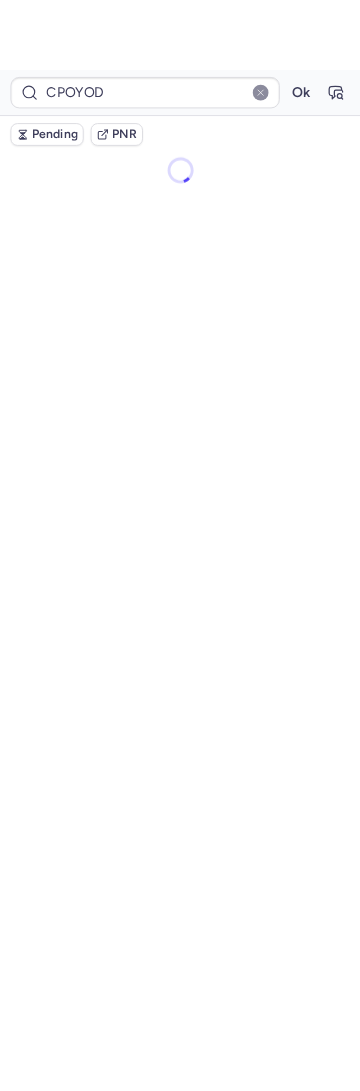 scroll, scrollTop: 0, scrollLeft: 0, axis: both 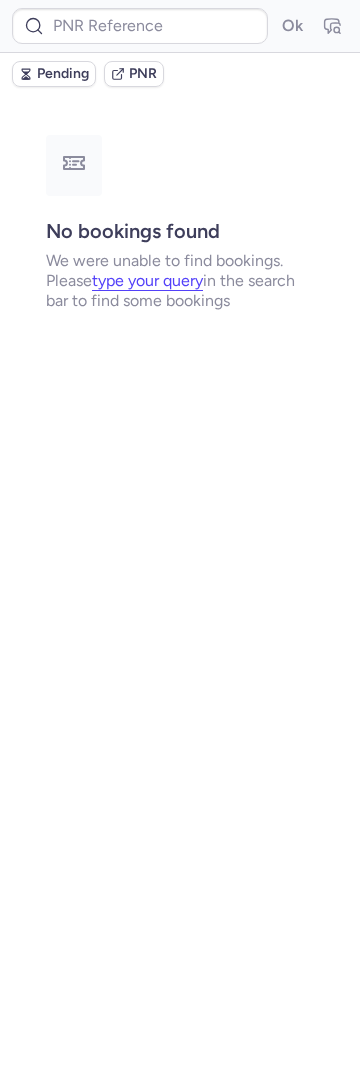 type on "CP3LYP" 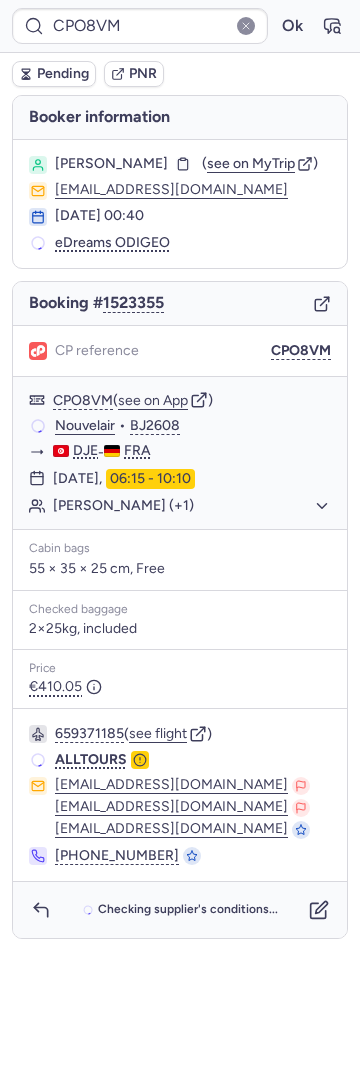 click on "CPO8VM  Ok" at bounding box center [180, 26] 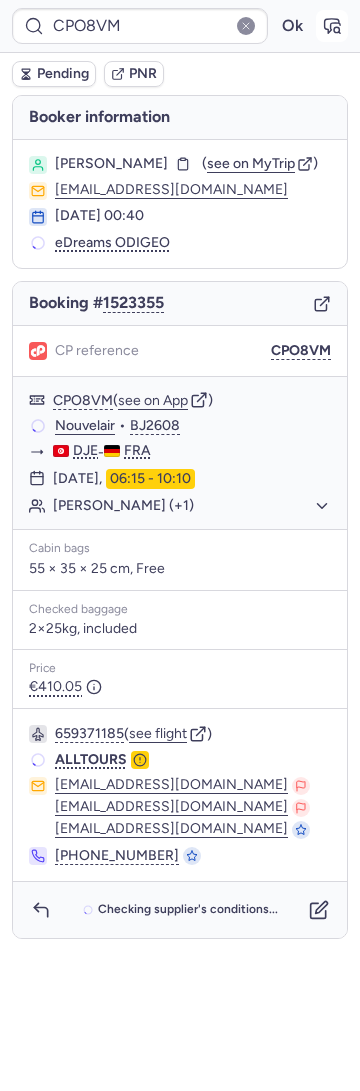 click 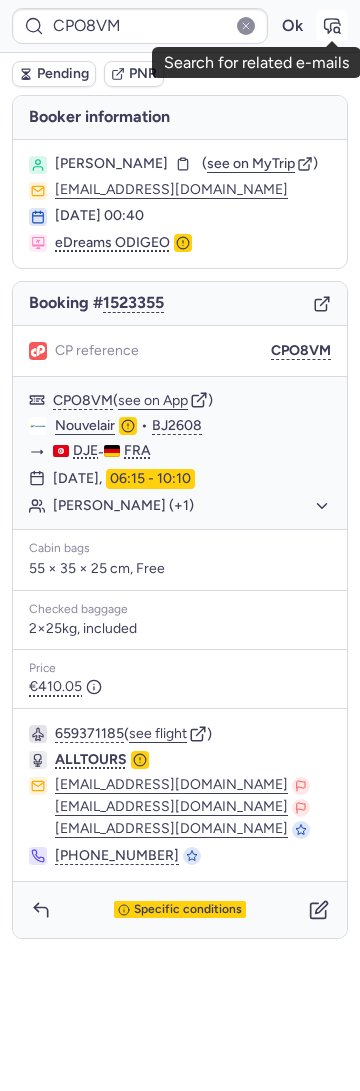 click at bounding box center [332, 26] 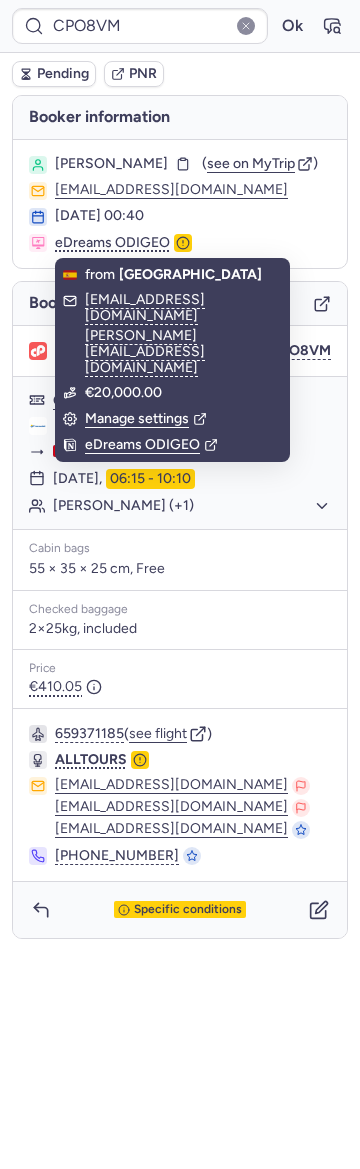 click on "Pending" at bounding box center [63, 74] 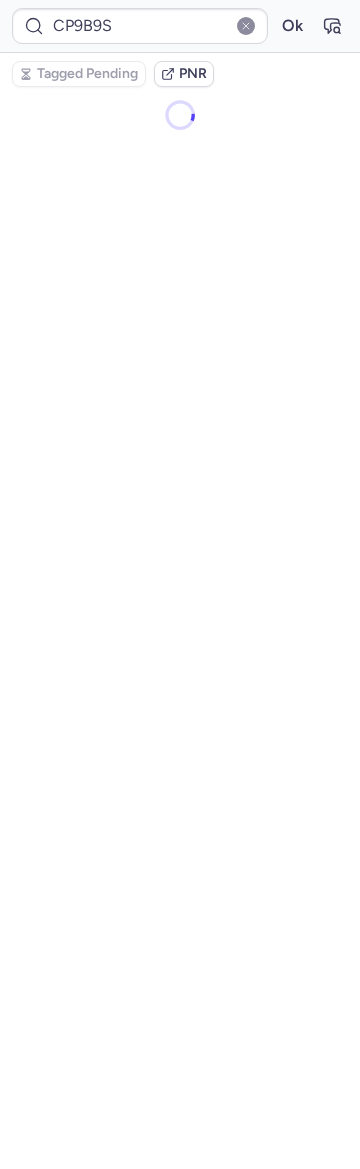 type on "10812518010315" 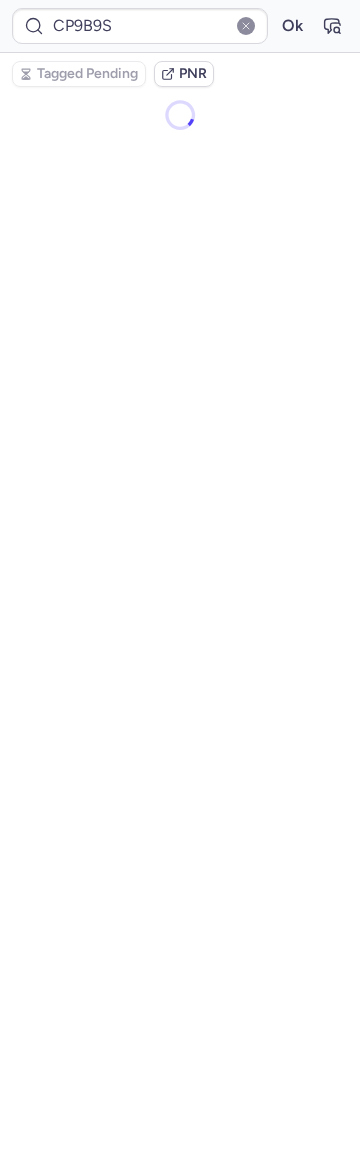 type on "917522778799913601" 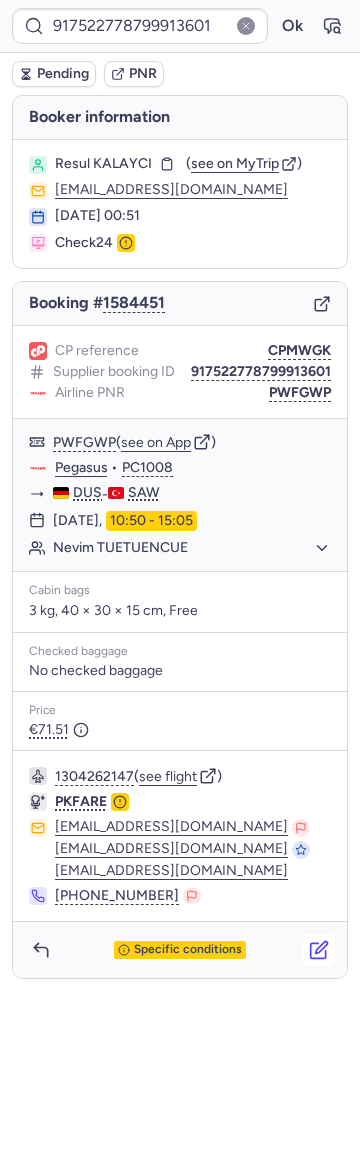 click at bounding box center (319, 950) 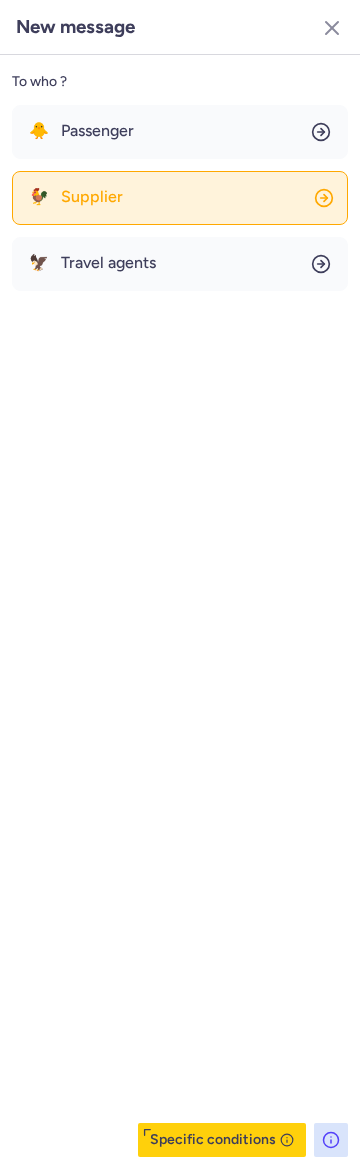click on "🐓 Supplier" 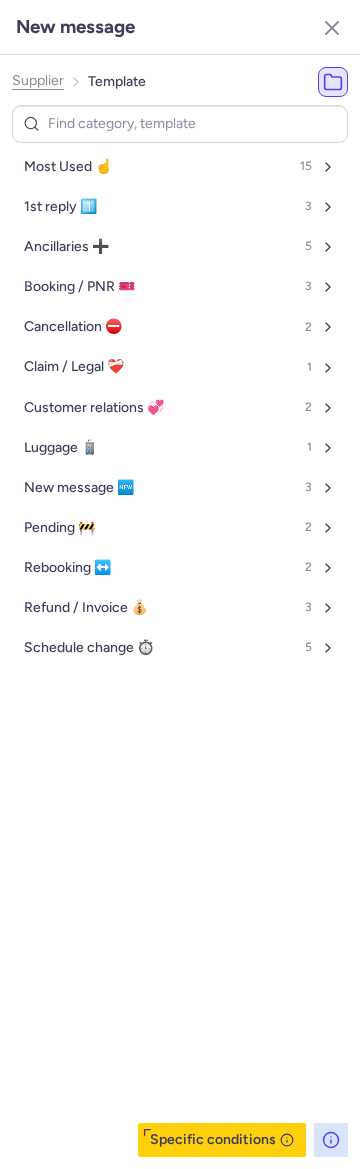 click on "Supplier" 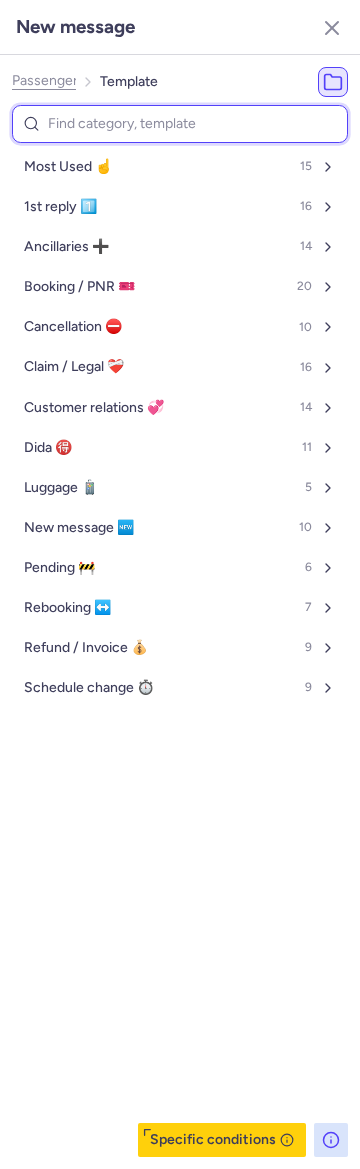 click at bounding box center [180, 124] 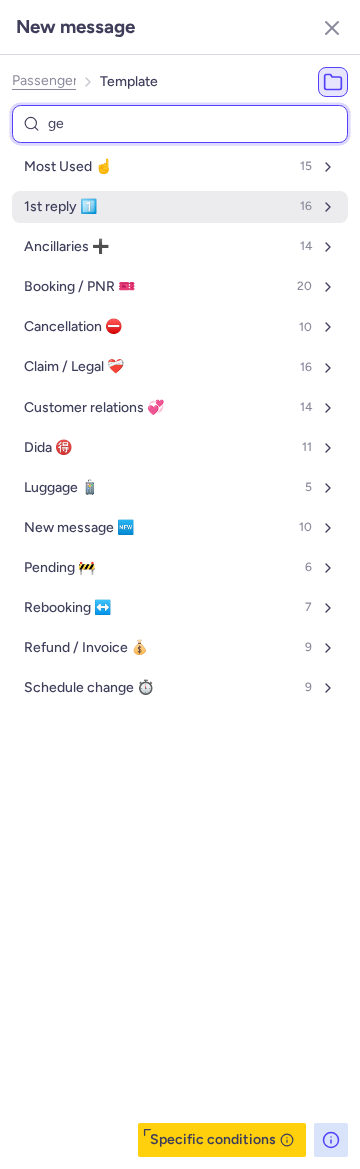 type on "gen" 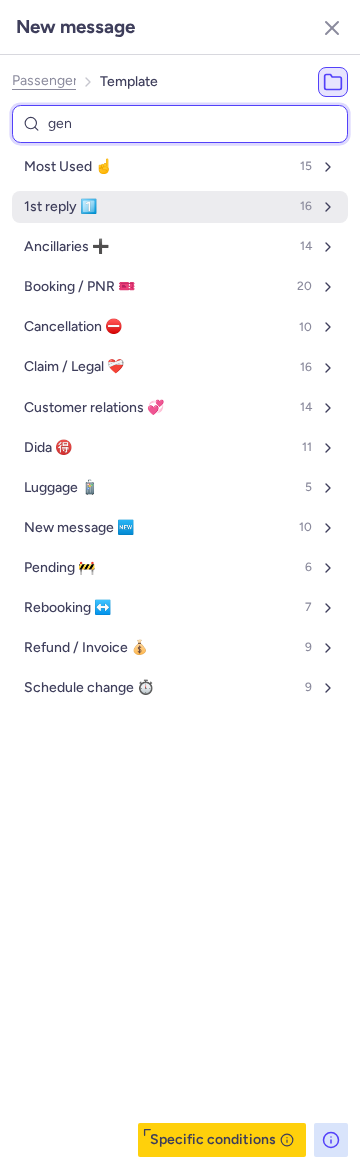 select on "en" 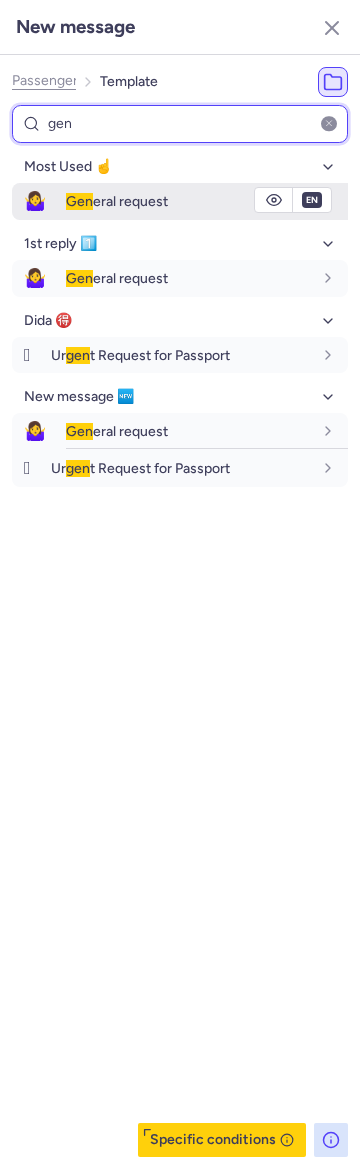 type on "gen" 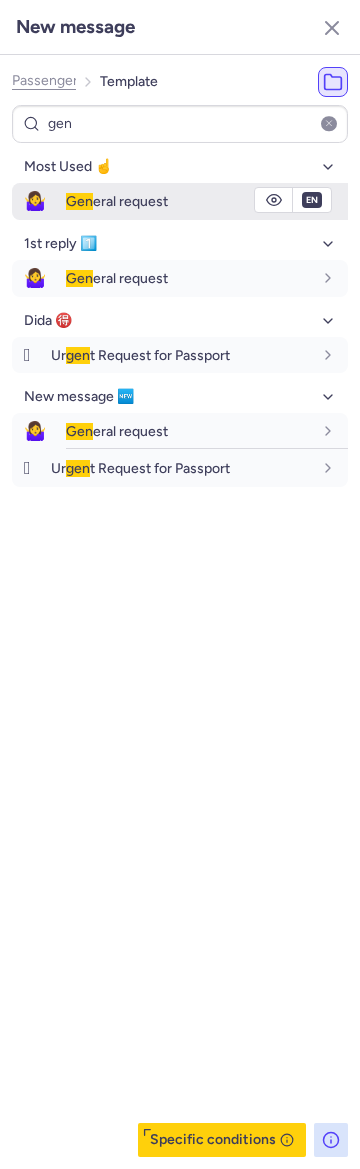 click on "Gen eral request" at bounding box center (207, 201) 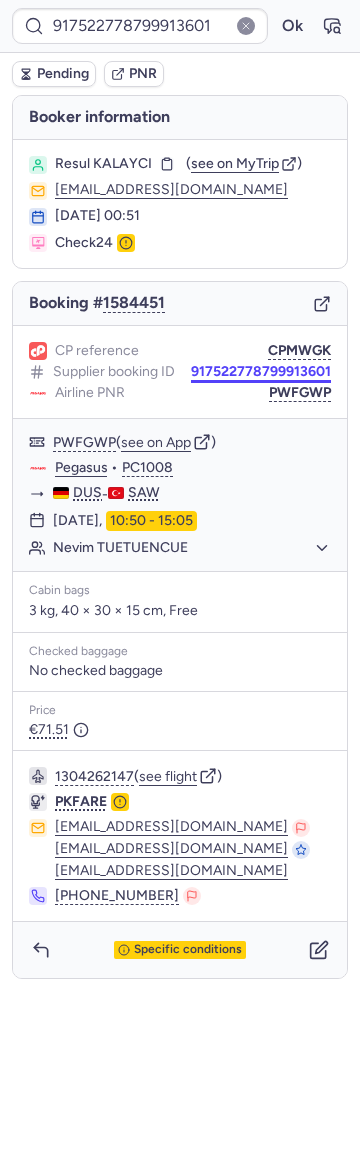 click on "917522778799913601" at bounding box center (261, 372) 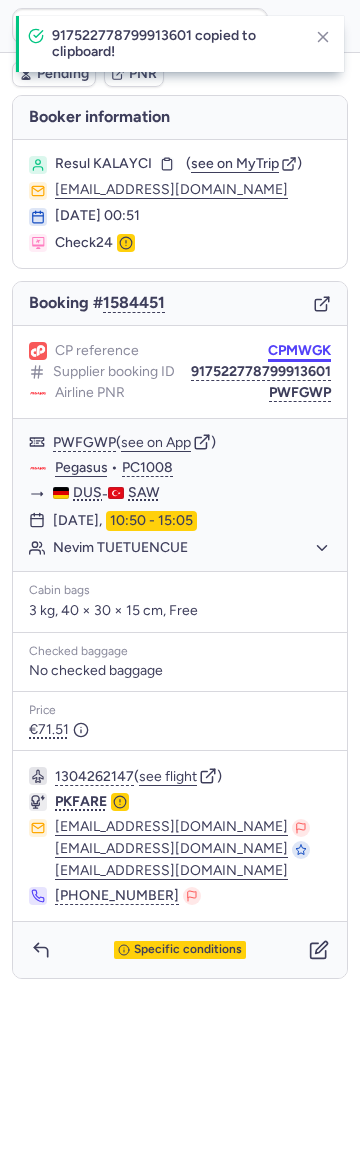 click on "CPMWGK" at bounding box center [299, 351] 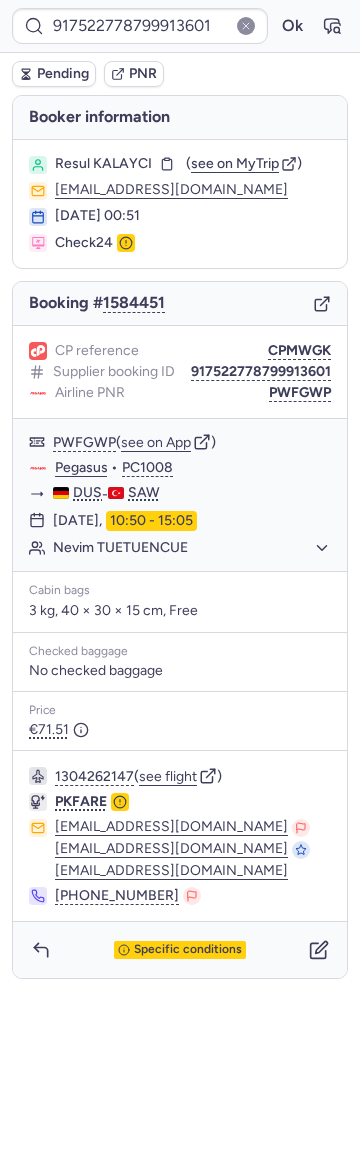 type on "CPMWGK" 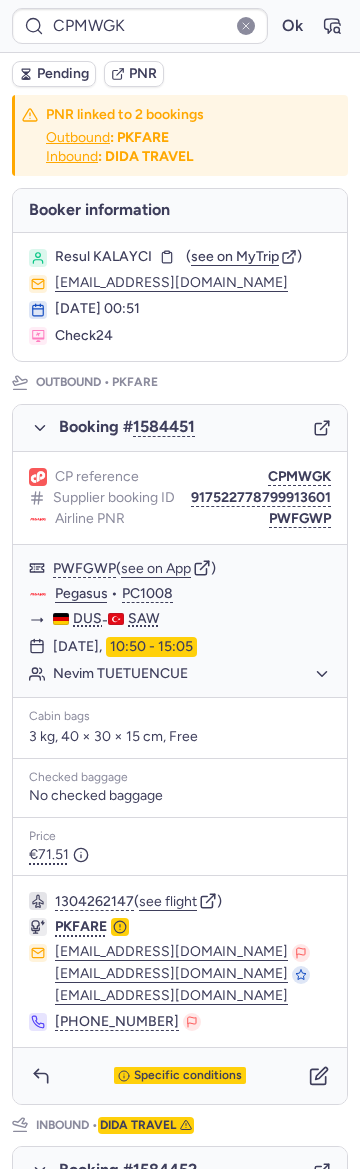 type on "CPO8VM" 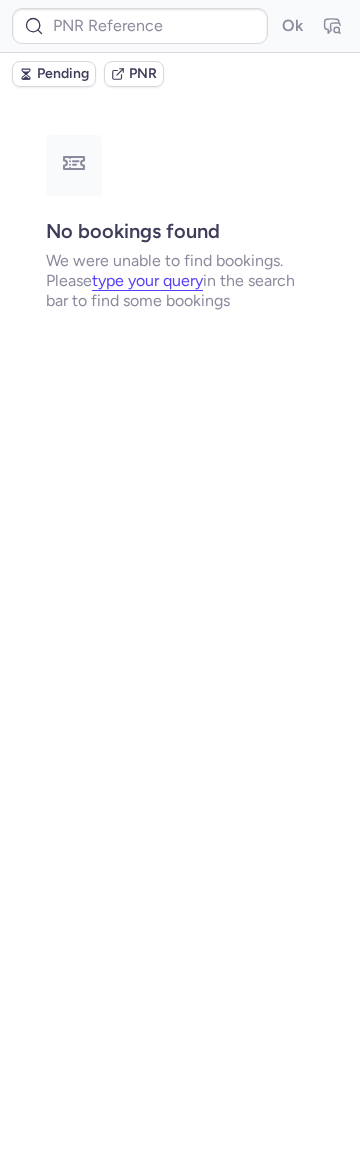 type on "CPDS9K" 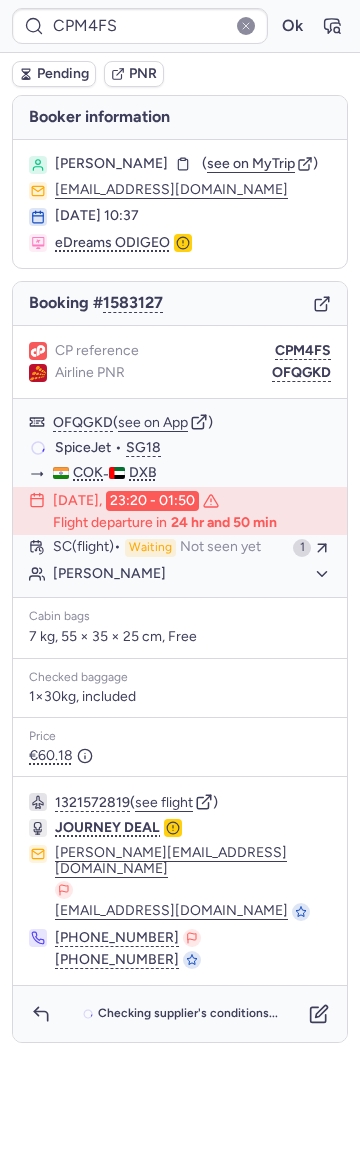 type on "CPG889" 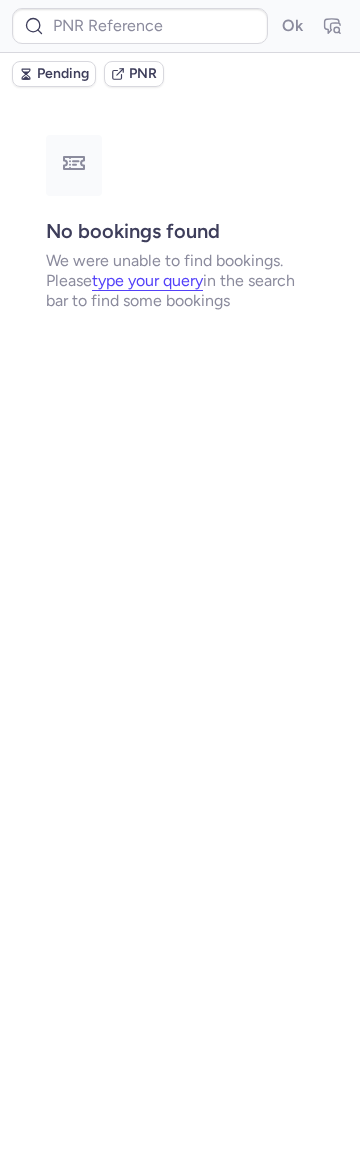 type on "CPG889" 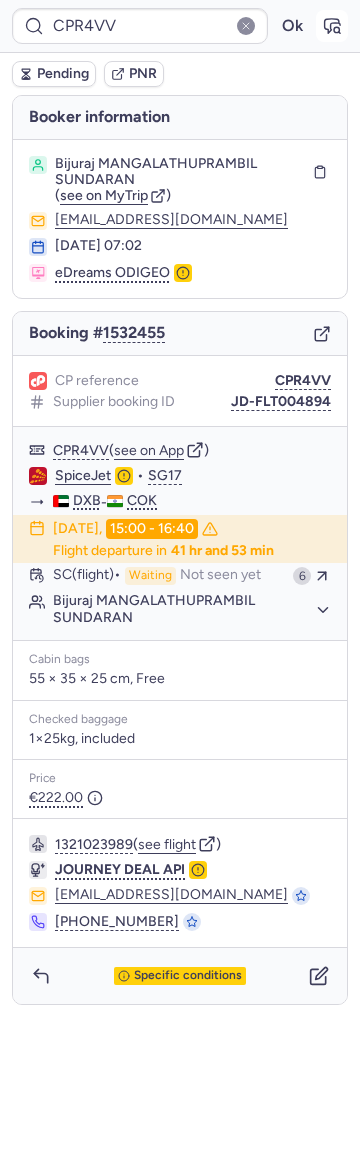 click 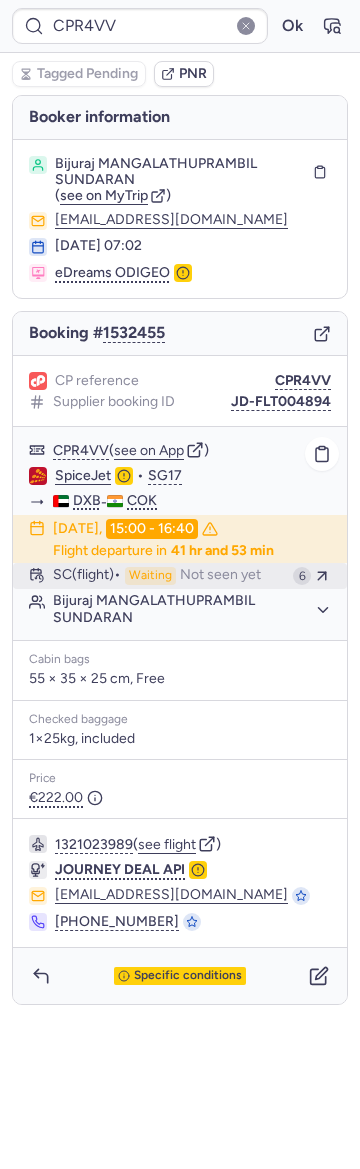 click on "Not seen yet" at bounding box center [220, 576] 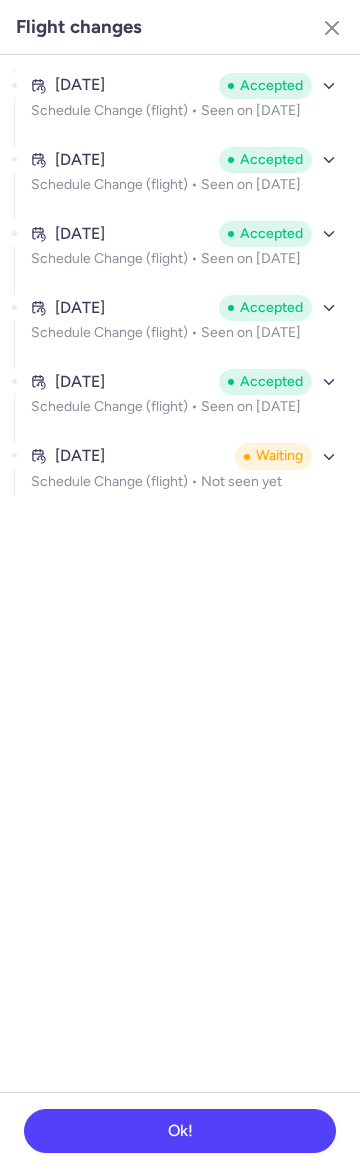 click on "Jul 15, 2025 Accepted Schedule Change (flight) •  Seen on Jul 15, 2025" at bounding box center [186, 400] 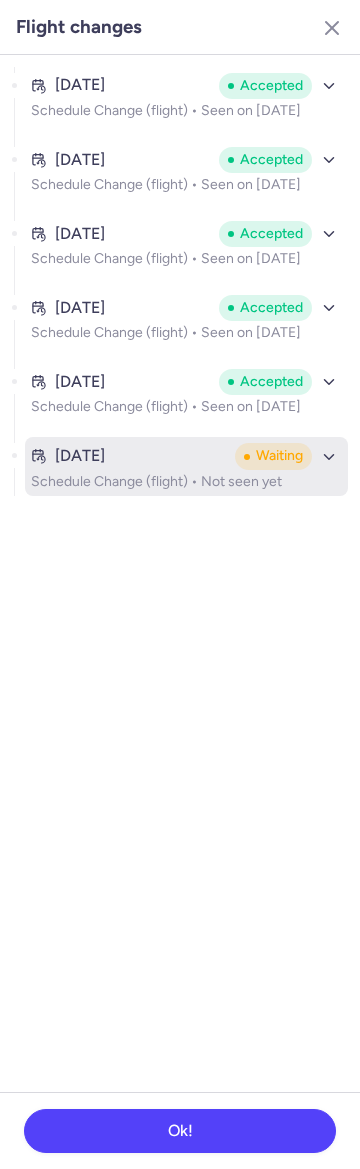 click on "Schedule Change (flight) •  Not seen yet" at bounding box center [186, 482] 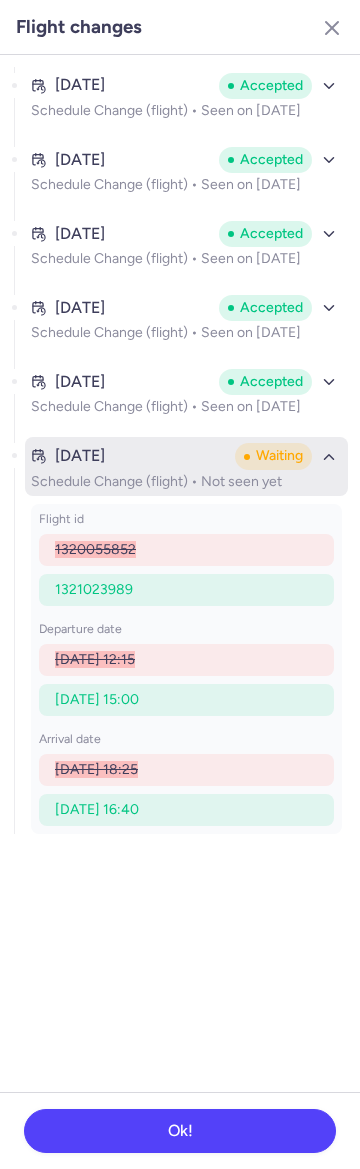 click on "Schedule Change (flight) •  Not seen yet" at bounding box center [186, 482] 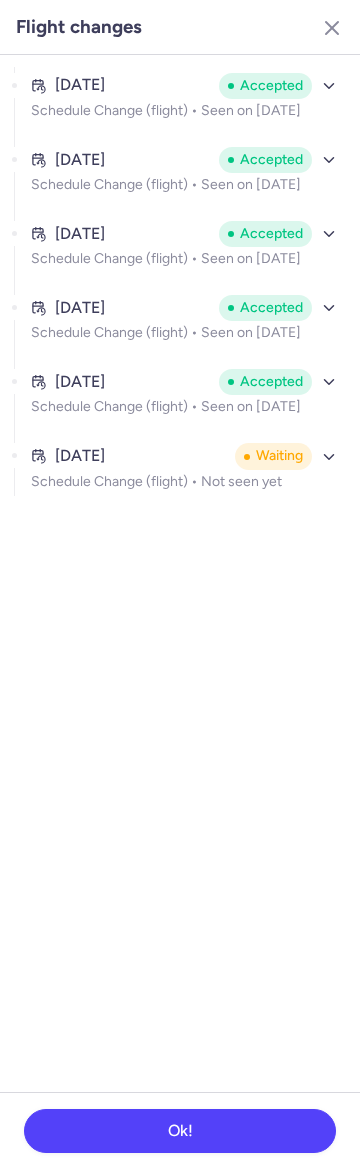 click on "Flight changes" at bounding box center [180, 27] 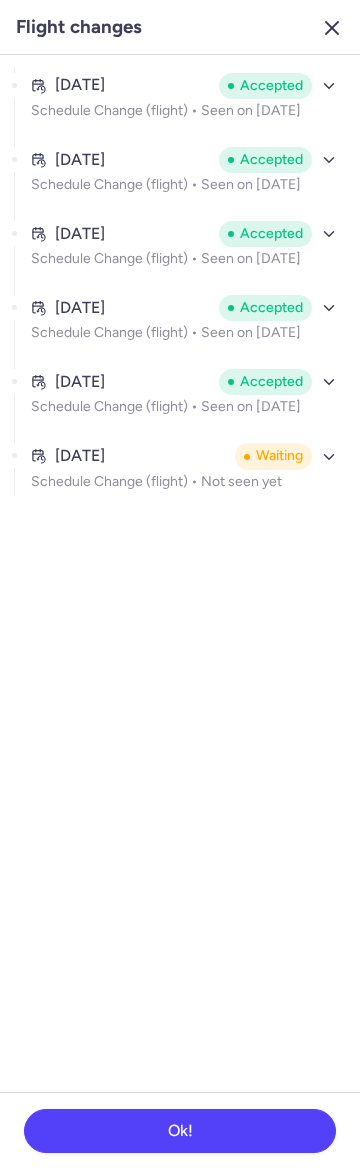 click 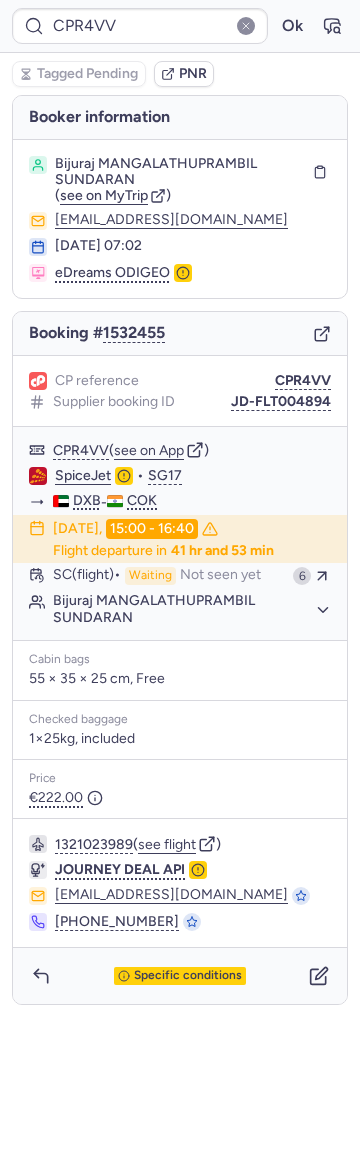 click on "Booking # 1532455" at bounding box center [180, 334] 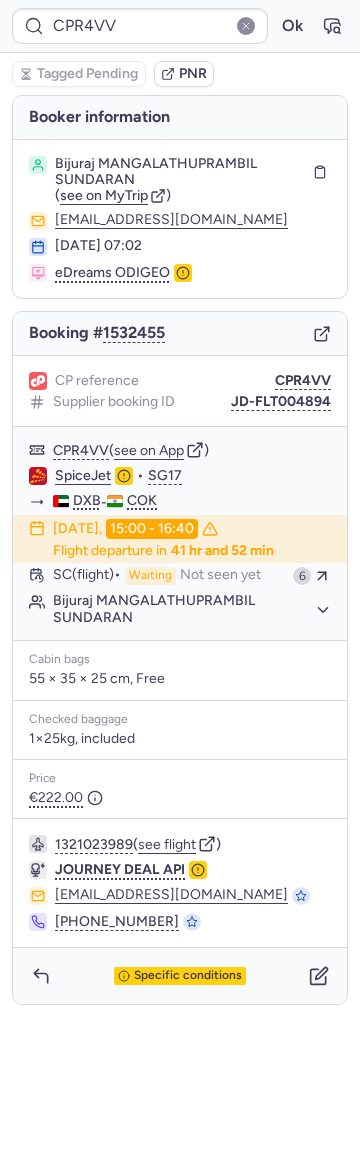 click 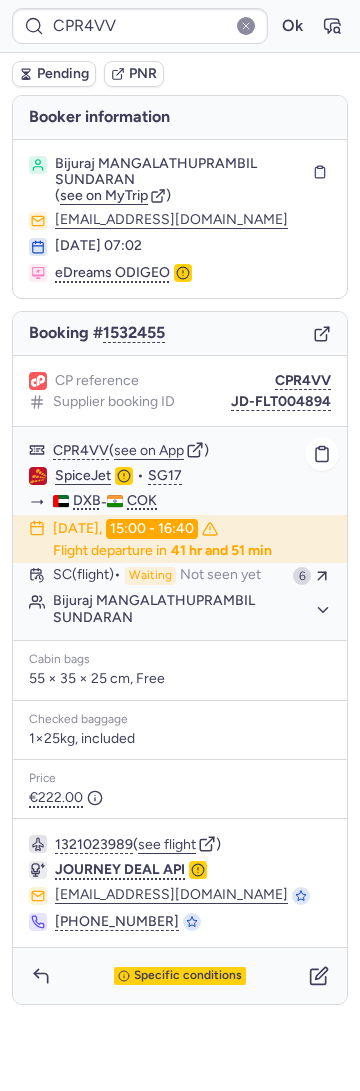type on "CPGULJ" 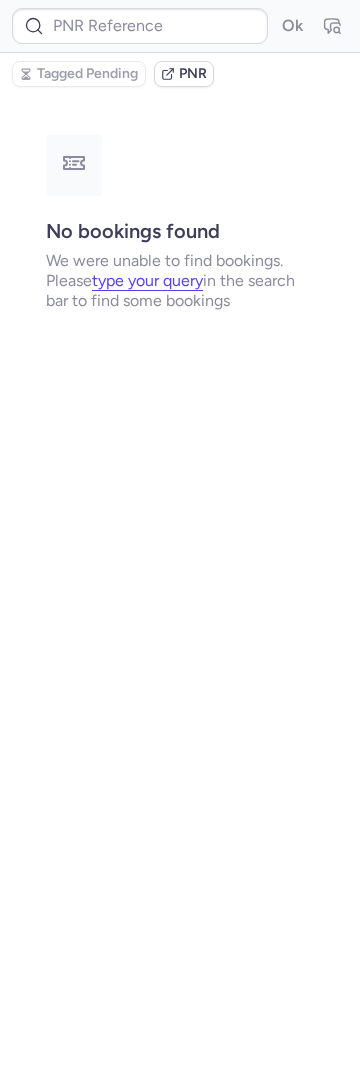 type on "CP8PPO" 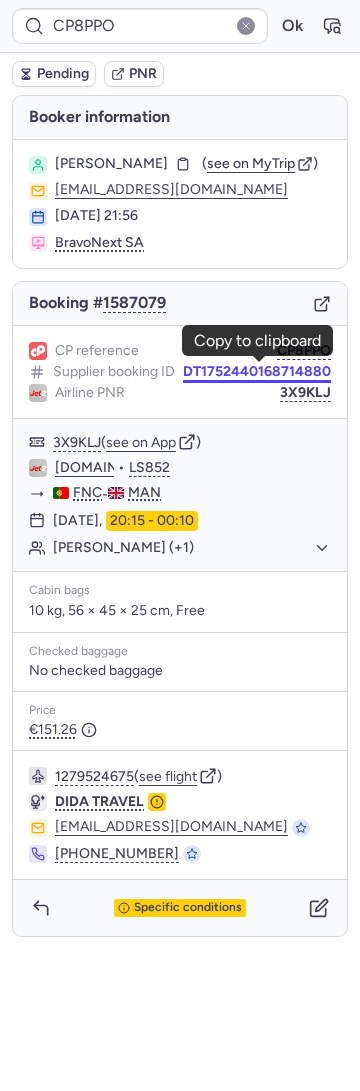 click on "DT1752440168714880" at bounding box center (257, 372) 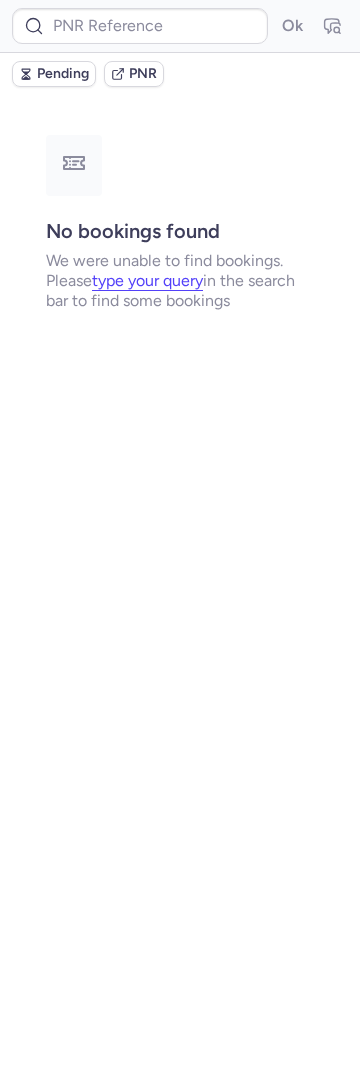 type on "CP8PPO" 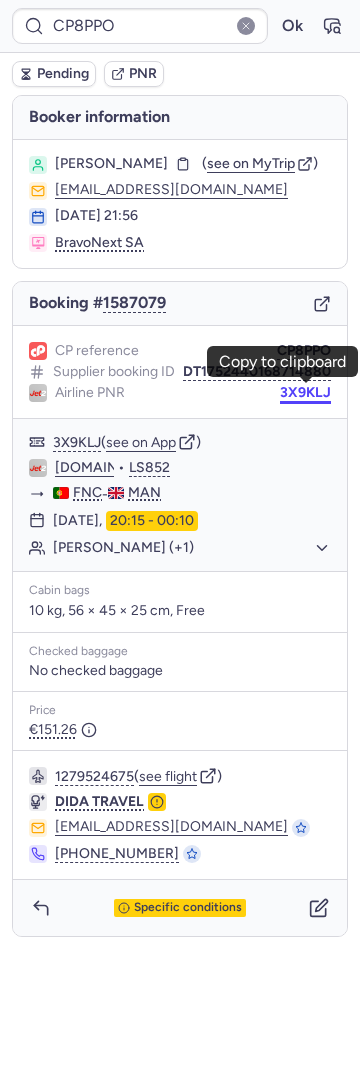 click on "3X9KLJ" at bounding box center [305, 393] 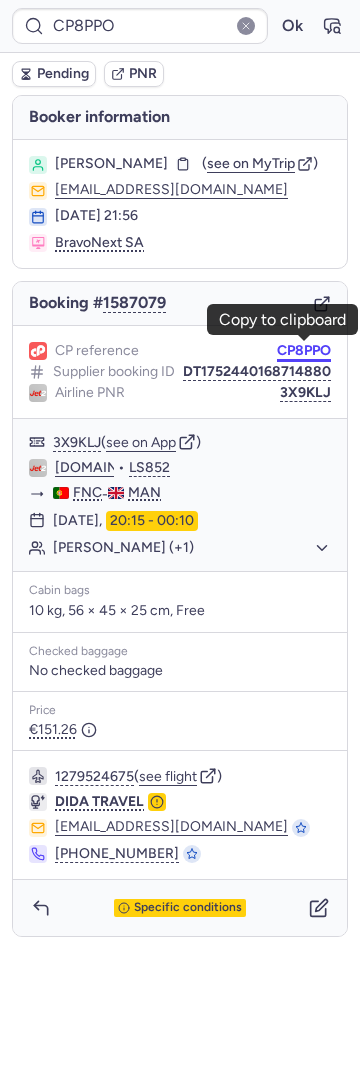 click on "CP8PPO" at bounding box center [304, 351] 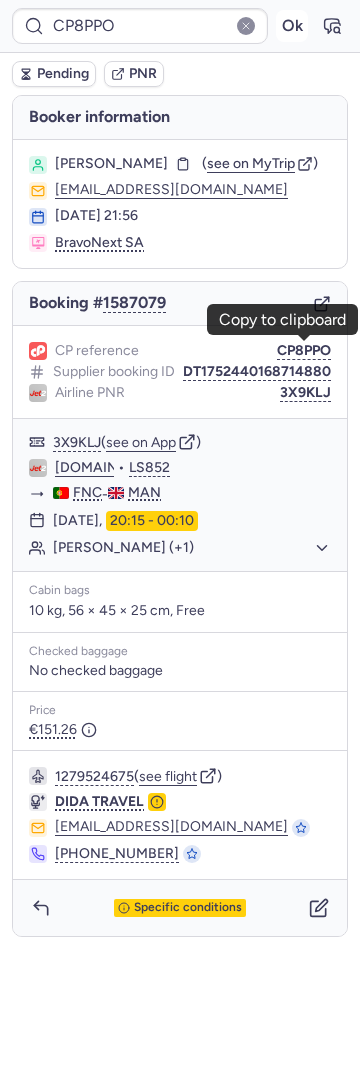 click on "Ok" at bounding box center [292, 26] 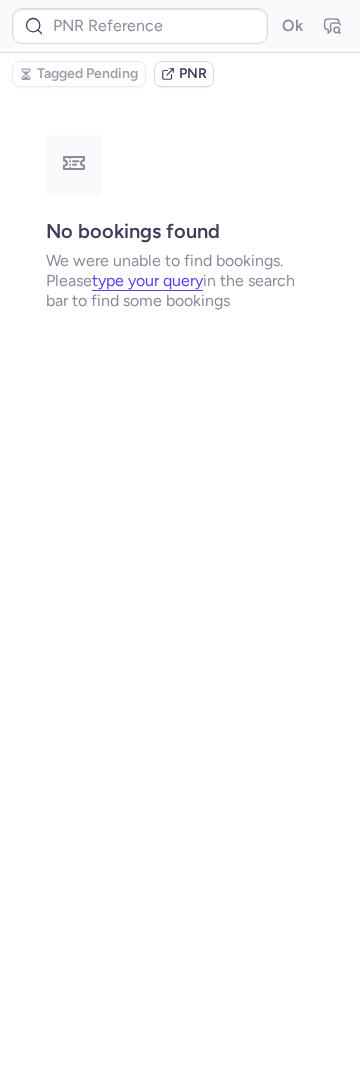 type on "CPGULJ" 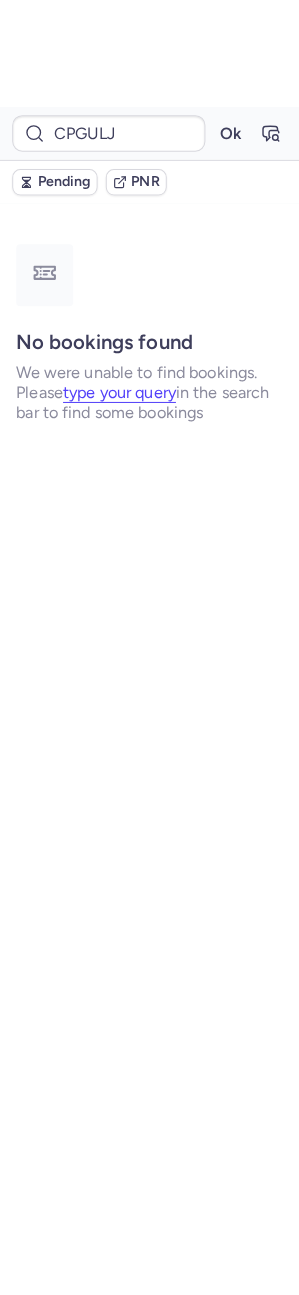 scroll, scrollTop: 0, scrollLeft: 0, axis: both 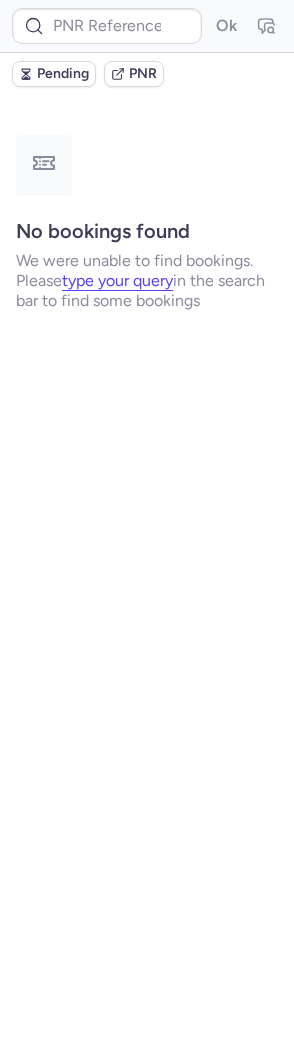 type on "CPGULJ" 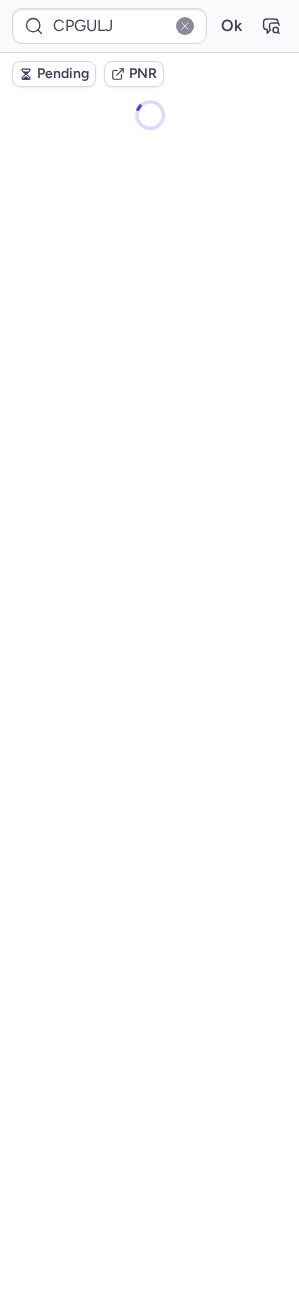 scroll, scrollTop: 0, scrollLeft: 0, axis: both 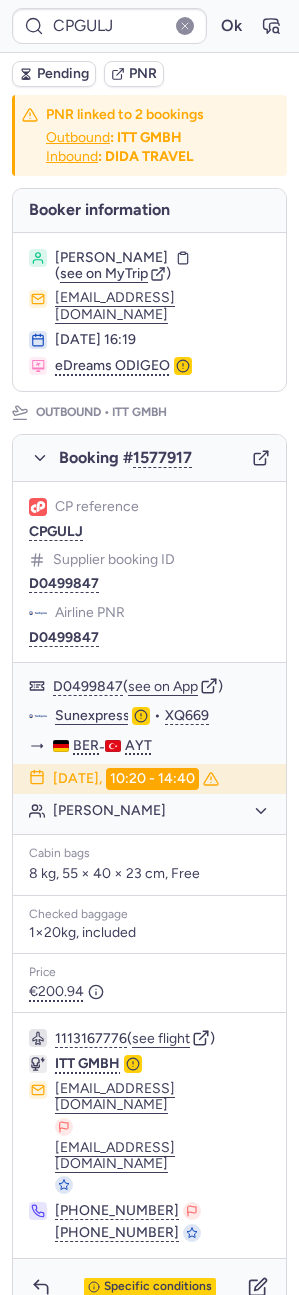 type on "CP3LYP" 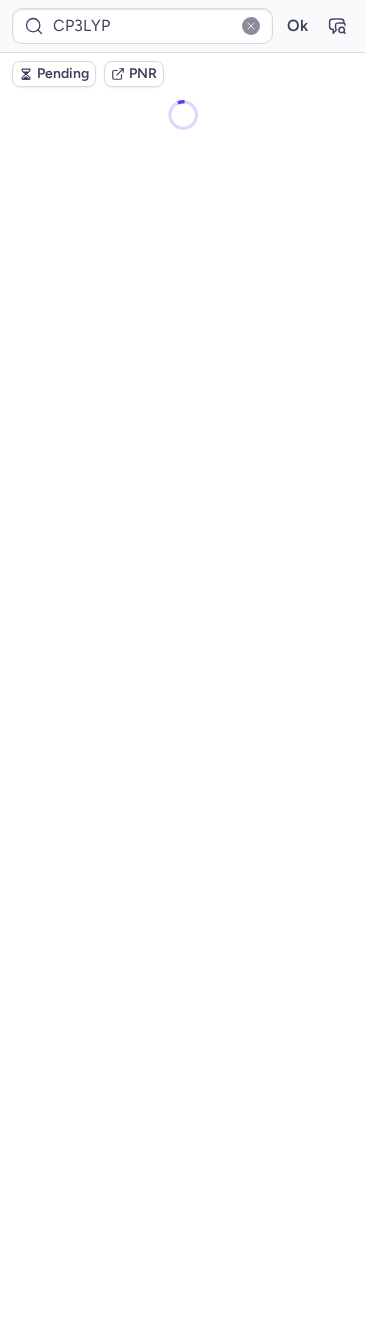 scroll, scrollTop: 0, scrollLeft: 0, axis: both 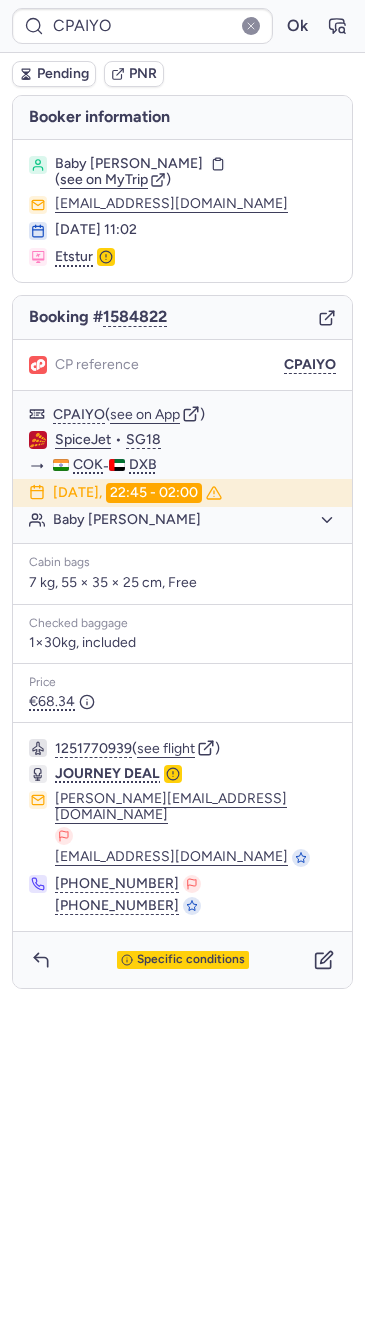 type on "CP3LYP" 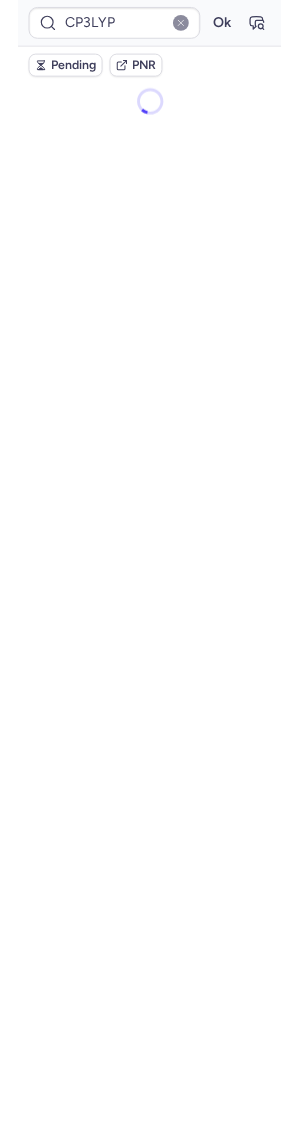 scroll, scrollTop: 0, scrollLeft: 0, axis: both 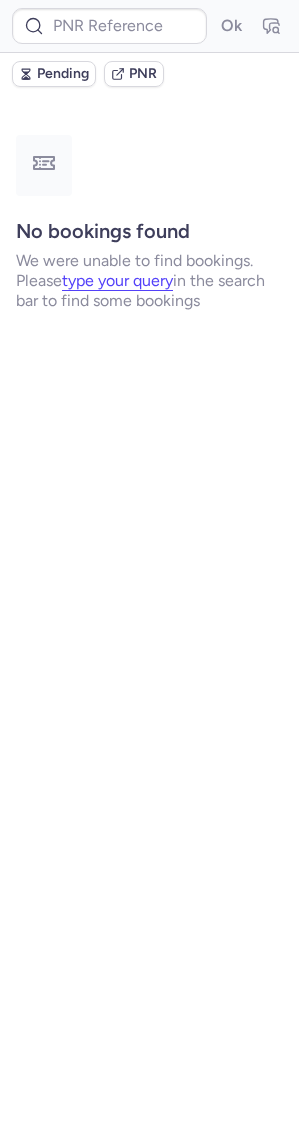 type on "CPGULJ" 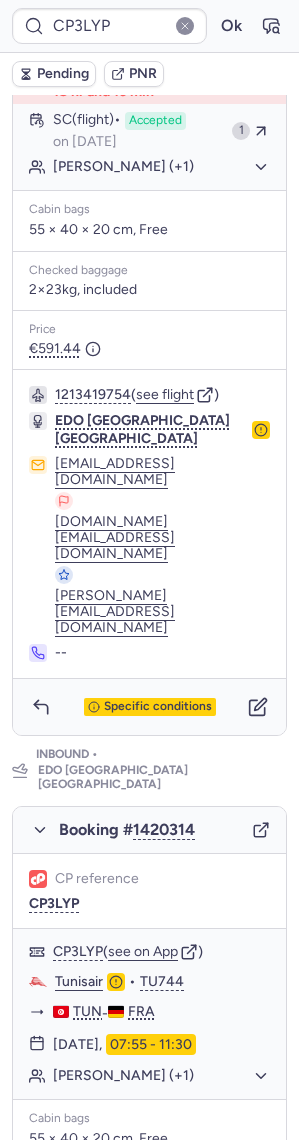 scroll, scrollTop: 910, scrollLeft: 0, axis: vertical 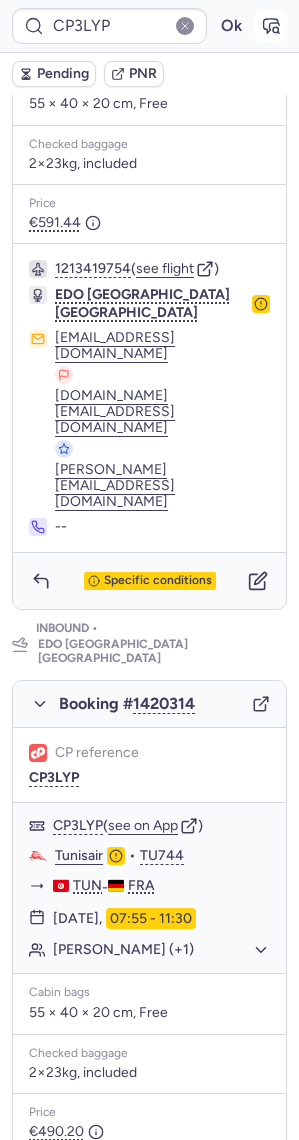 click at bounding box center (271, 26) 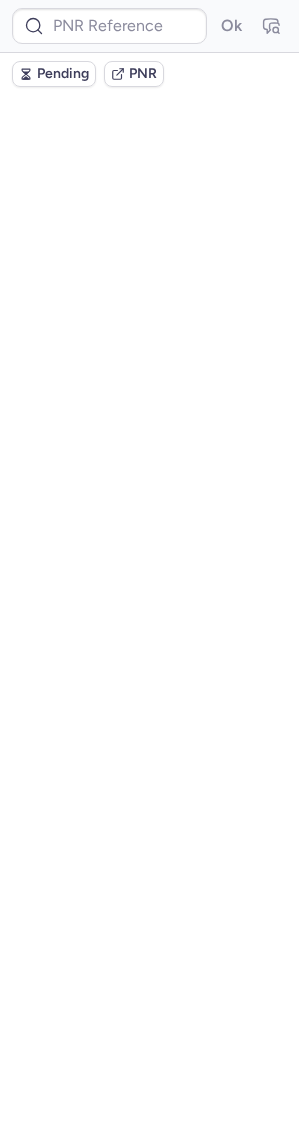 scroll, scrollTop: 0, scrollLeft: 0, axis: both 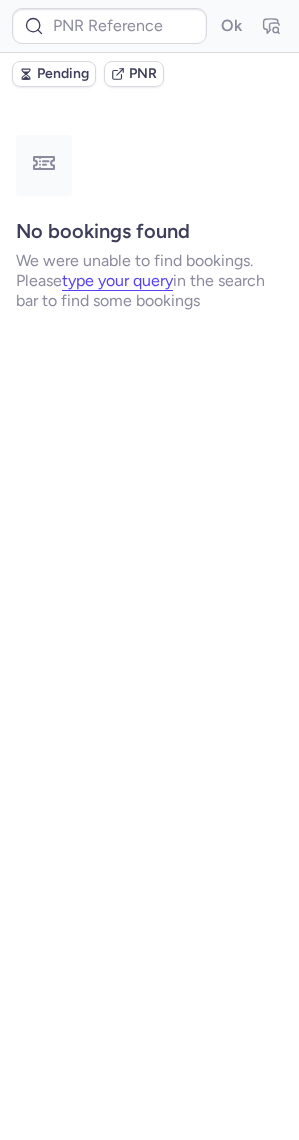 type on "CP3LYP" 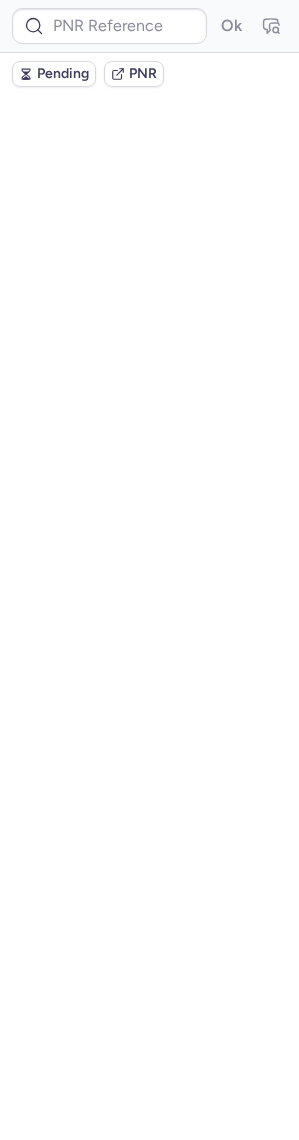 scroll, scrollTop: 0, scrollLeft: 0, axis: both 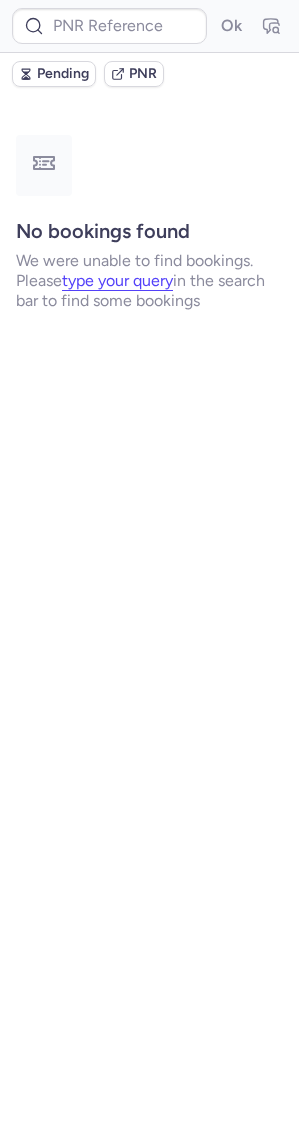 type on "CP3LYP" 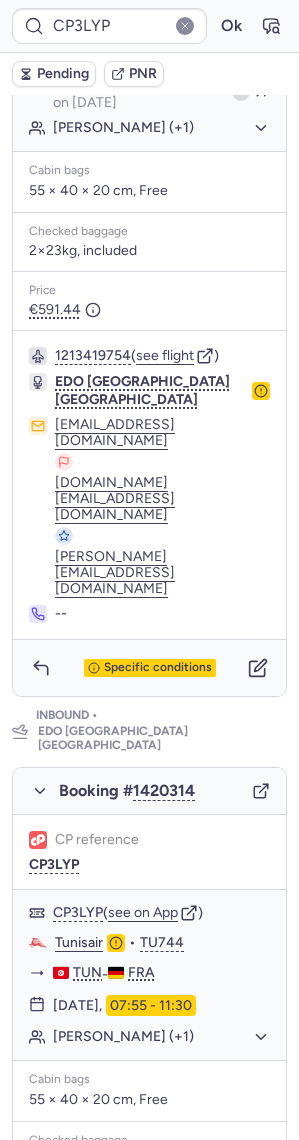 scroll, scrollTop: 910, scrollLeft: 0, axis: vertical 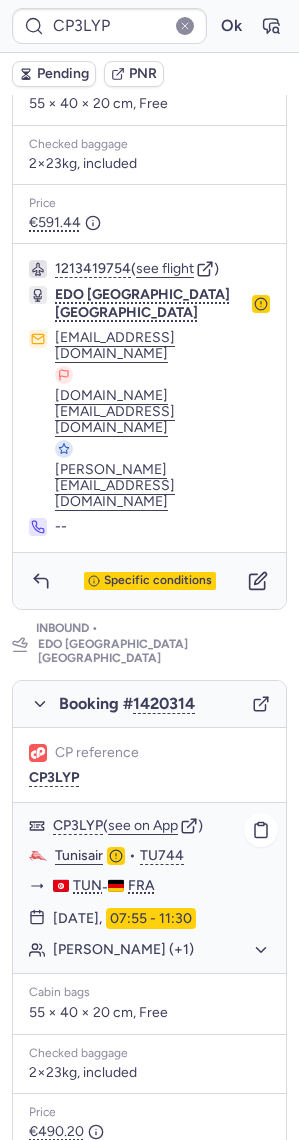 click on "[PERSON_NAME] (+1)" 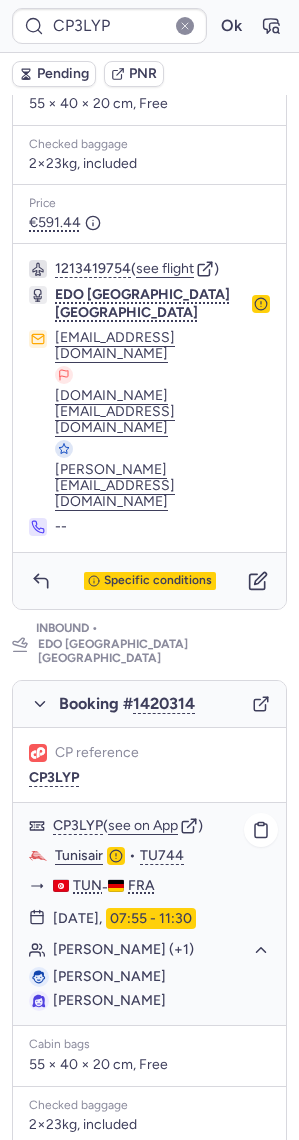 drag, startPoint x: 196, startPoint y: 748, endPoint x: 37, endPoint y: 740, distance: 159.20113 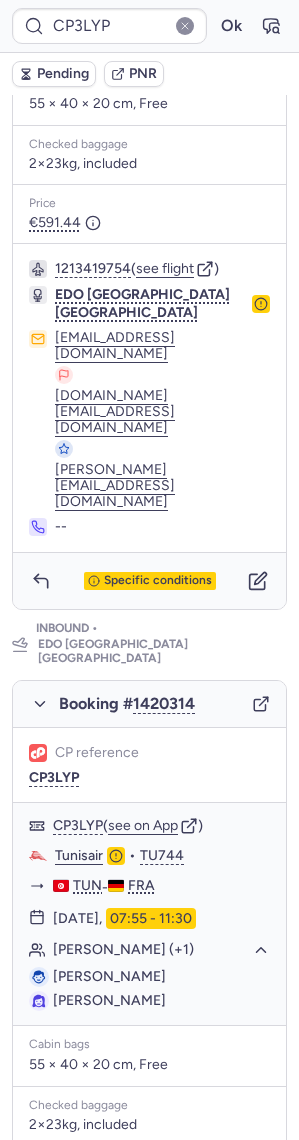 copy on "[PERSON_NAME]" 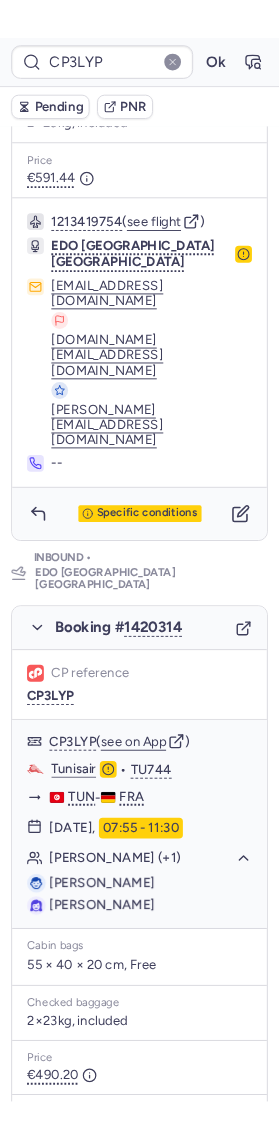 scroll, scrollTop: 962, scrollLeft: 0, axis: vertical 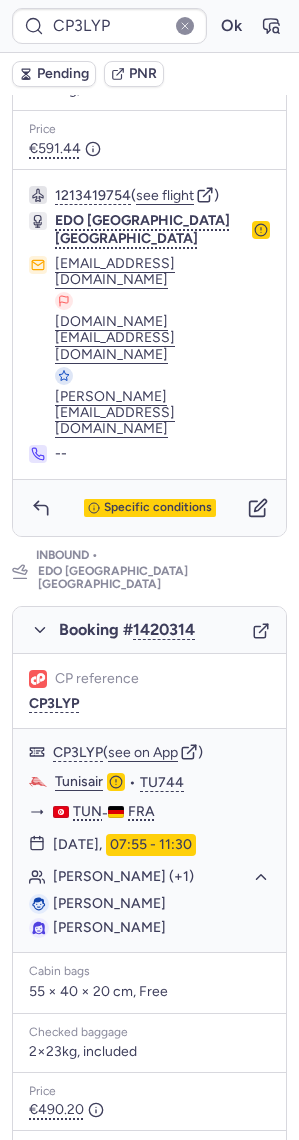 click at bounding box center (258, 1469) 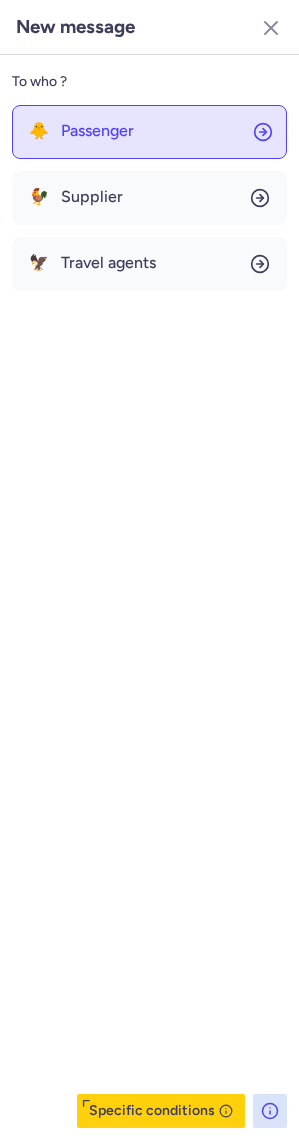 click on "🐥 Passenger" 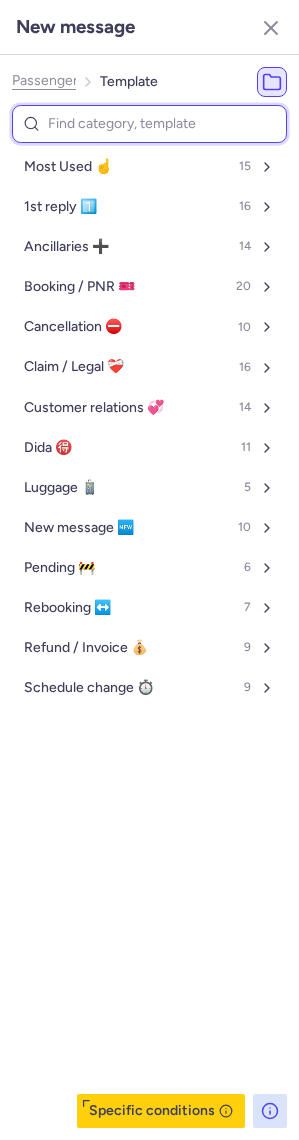 type on "w" 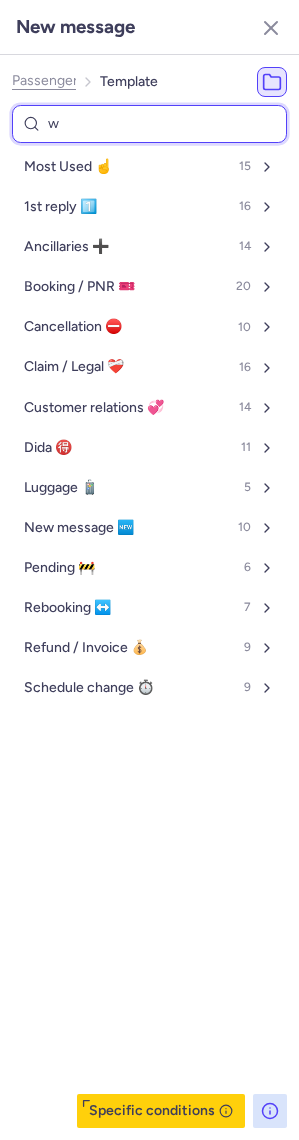 select on "en" 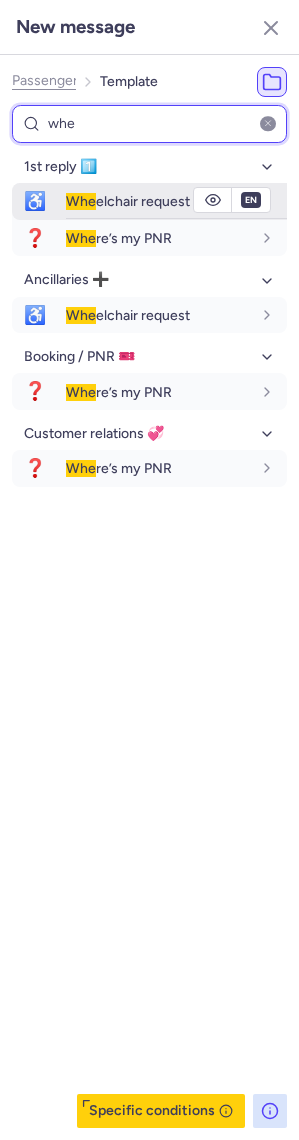type on "whe" 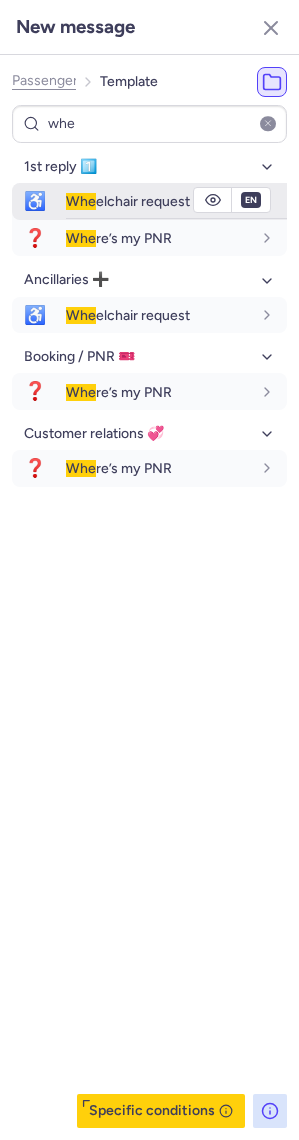 click on "Whe elchair request" at bounding box center (158, 201) 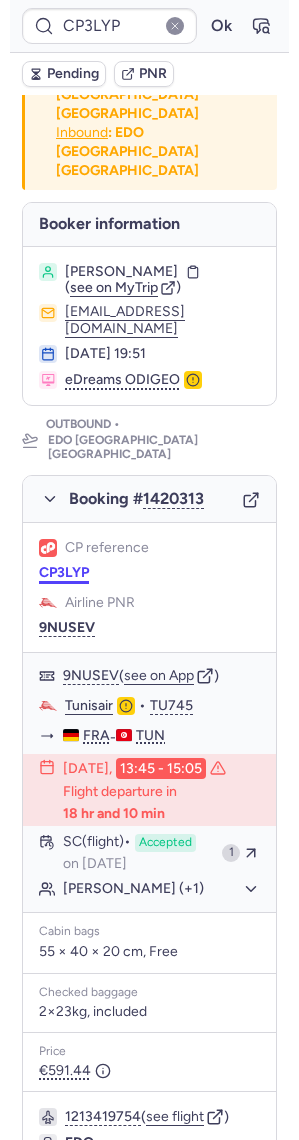 scroll, scrollTop: 61, scrollLeft: 0, axis: vertical 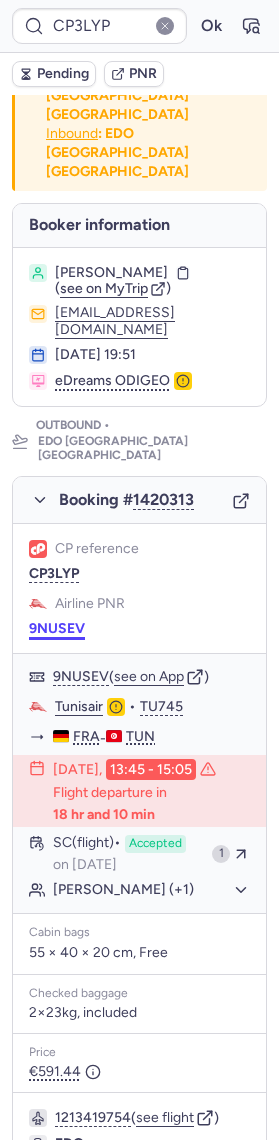 click on "9NUSEV" at bounding box center [57, 629] 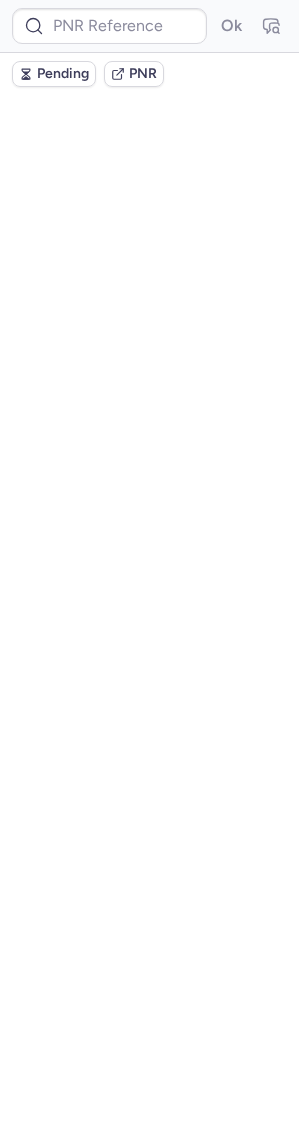 scroll, scrollTop: 0, scrollLeft: 0, axis: both 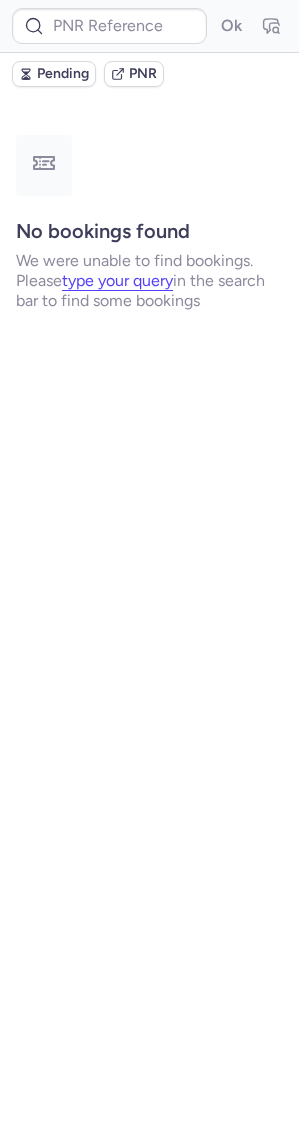 type on "CP3LYP" 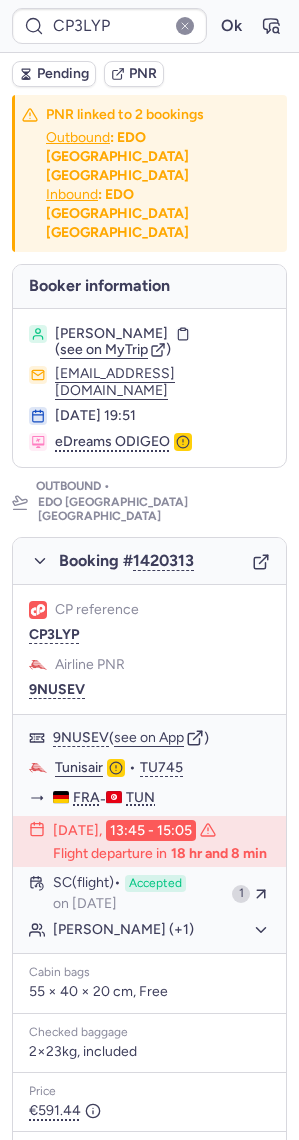 click on "Pending" at bounding box center (63, 74) 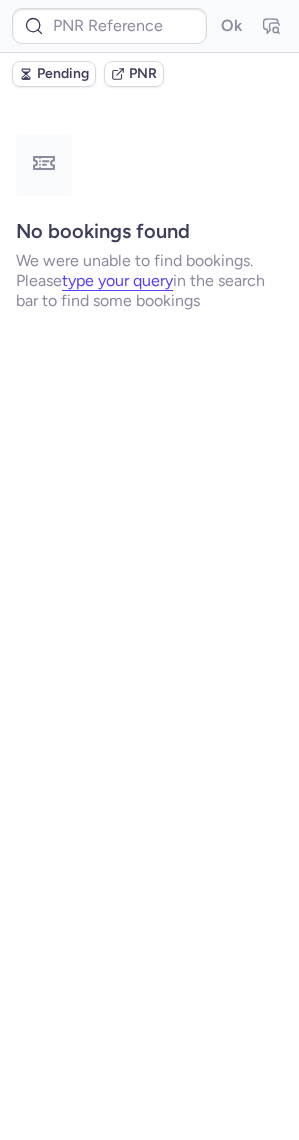 scroll, scrollTop: 0, scrollLeft: 0, axis: both 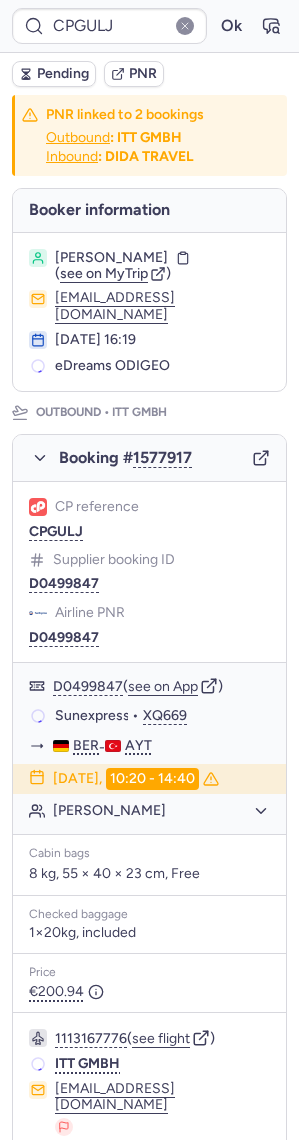 type on "10812519610811" 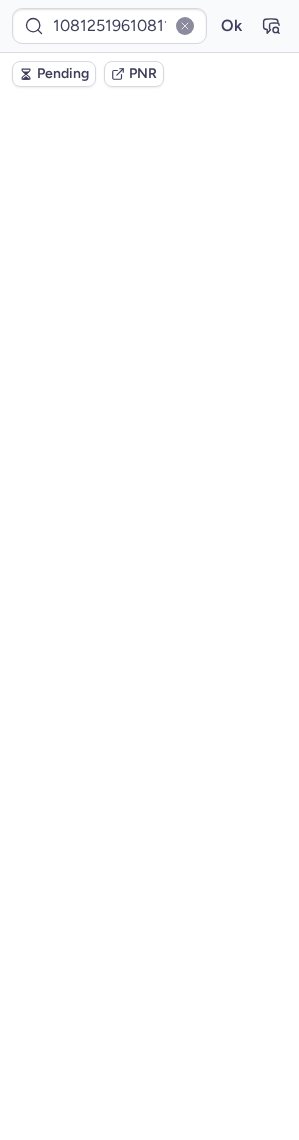 scroll, scrollTop: 0, scrollLeft: 0, axis: both 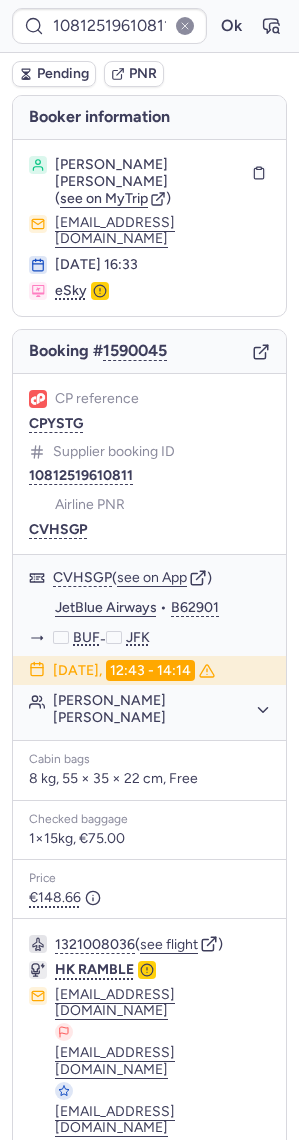 type on "CPG889" 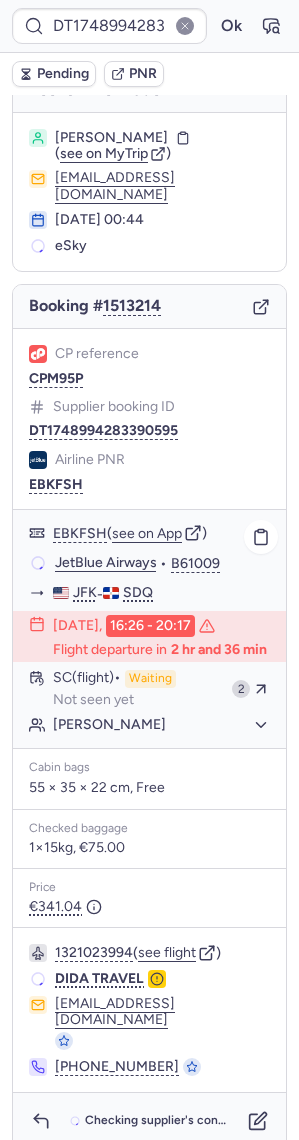 scroll, scrollTop: 48, scrollLeft: 0, axis: vertical 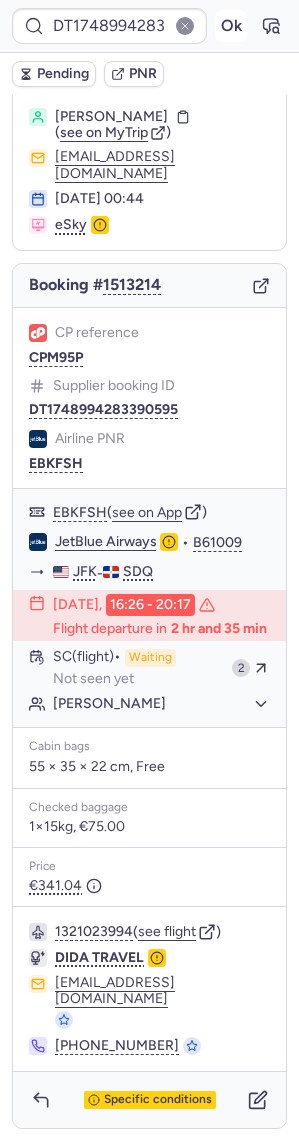 click on "Ok" at bounding box center (231, 26) 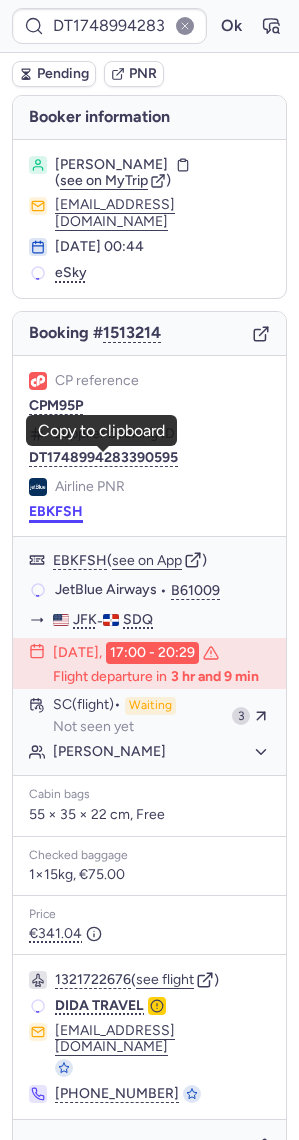 scroll, scrollTop: 48, scrollLeft: 0, axis: vertical 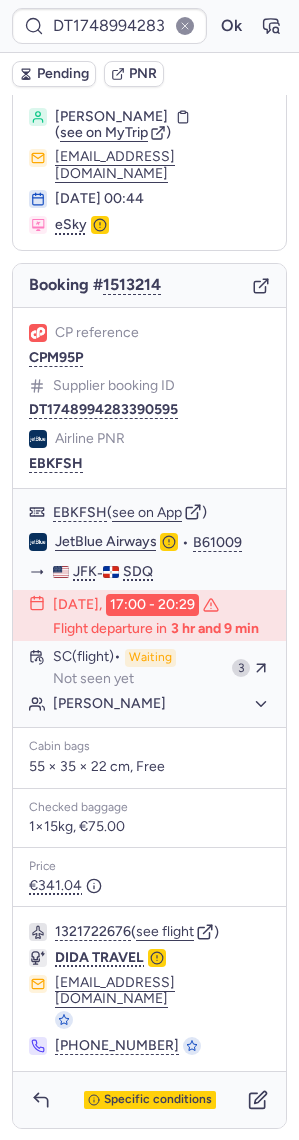 type on "CPG889" 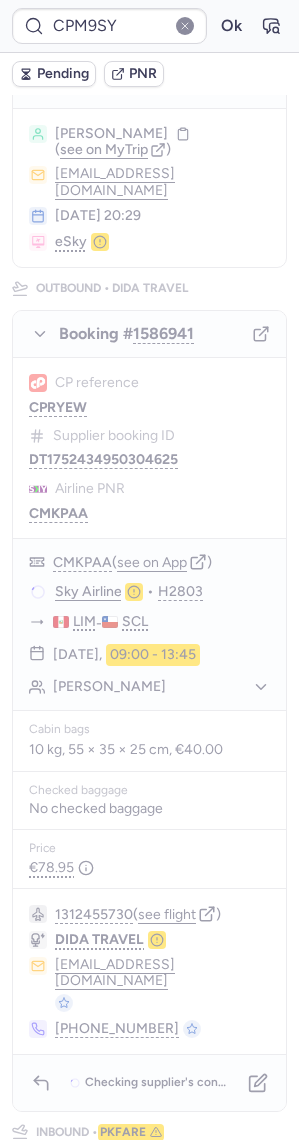 scroll, scrollTop: 0, scrollLeft: 0, axis: both 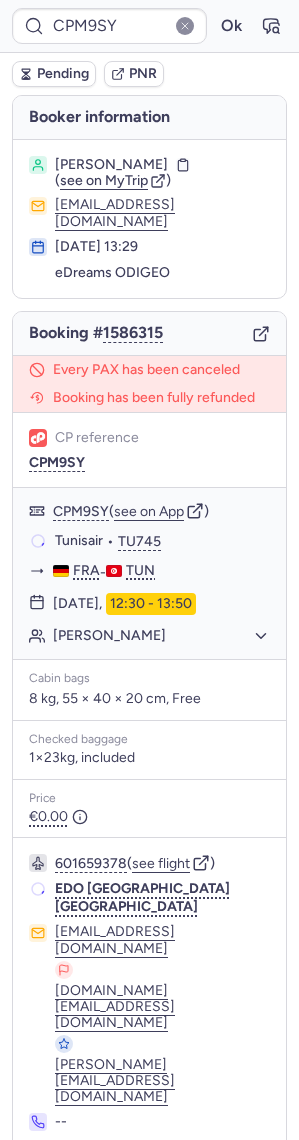 type on "CPRYEW" 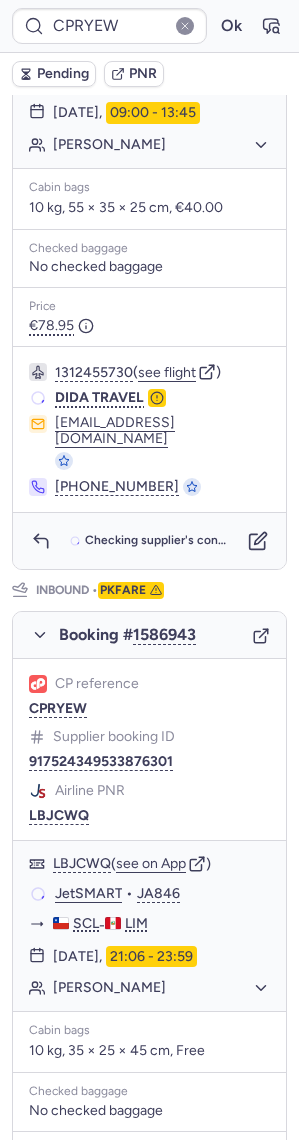 scroll, scrollTop: 960, scrollLeft: 0, axis: vertical 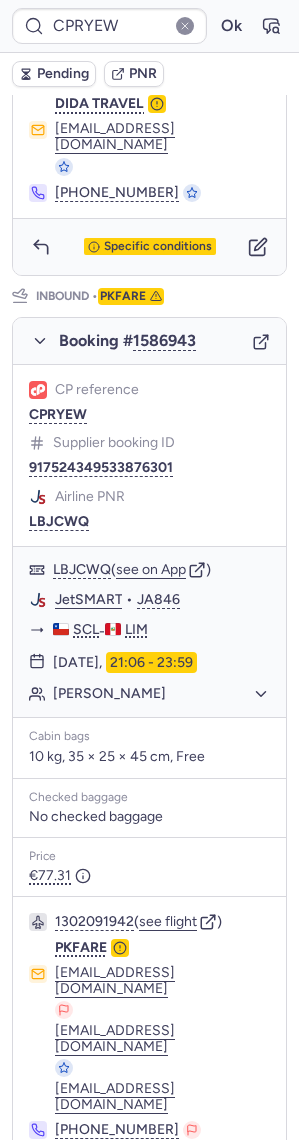 type on "CPG889" 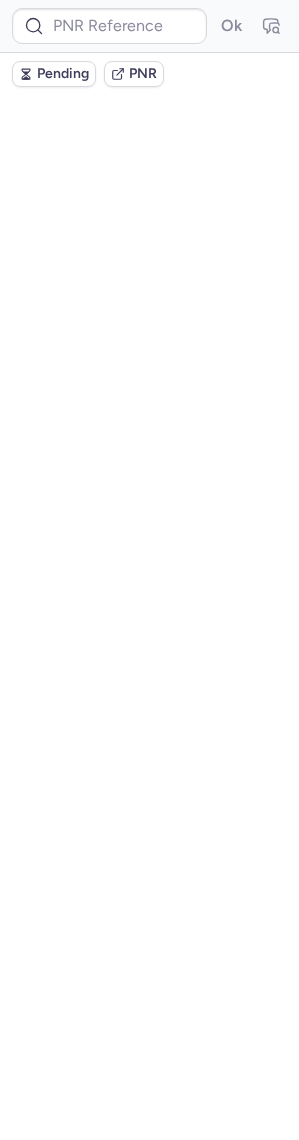 scroll, scrollTop: 0, scrollLeft: 0, axis: both 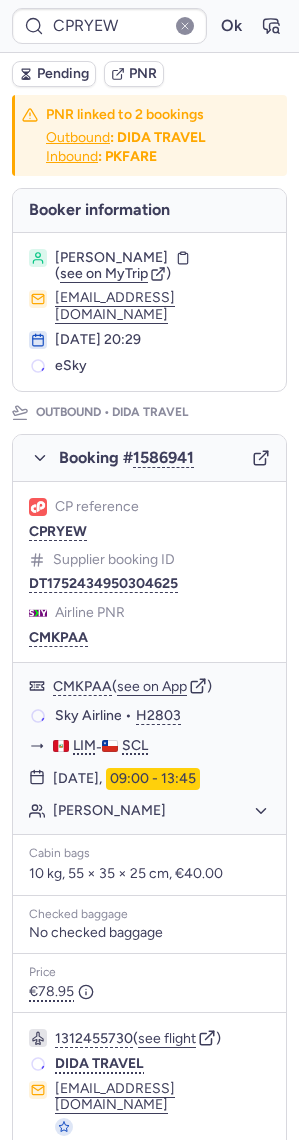 type on "CPG889" 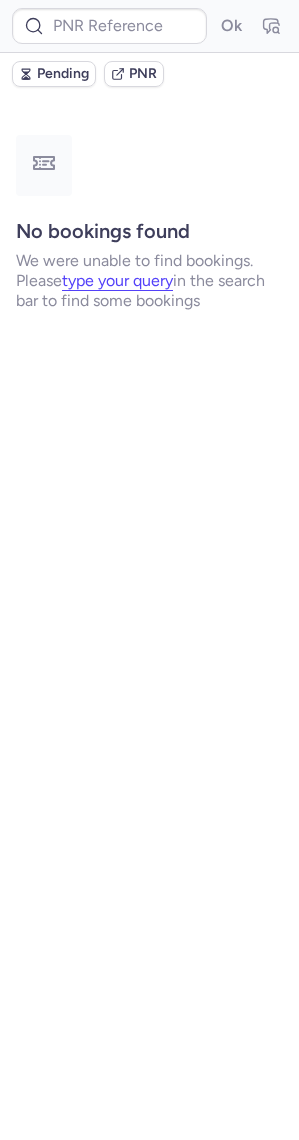 type on "CPG889" 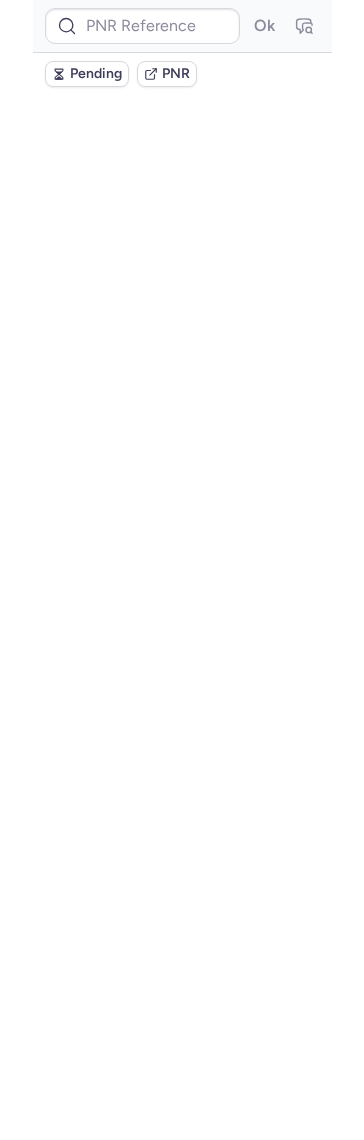 scroll, scrollTop: 0, scrollLeft: 0, axis: both 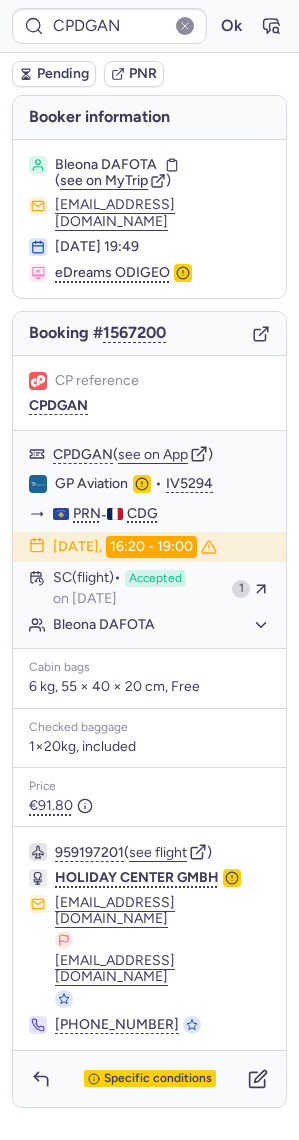 type on "CPG889" 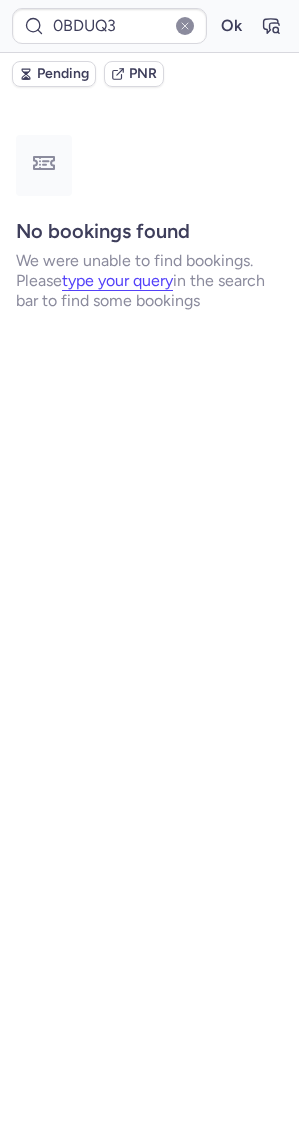 type on "CPO8VM" 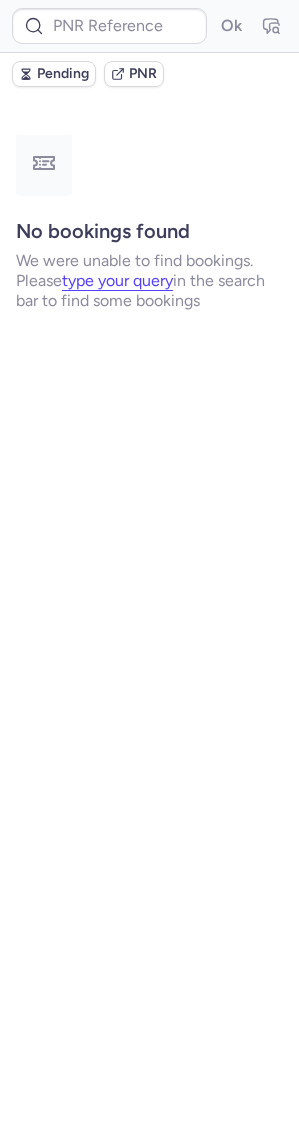 type on "CPO8VM" 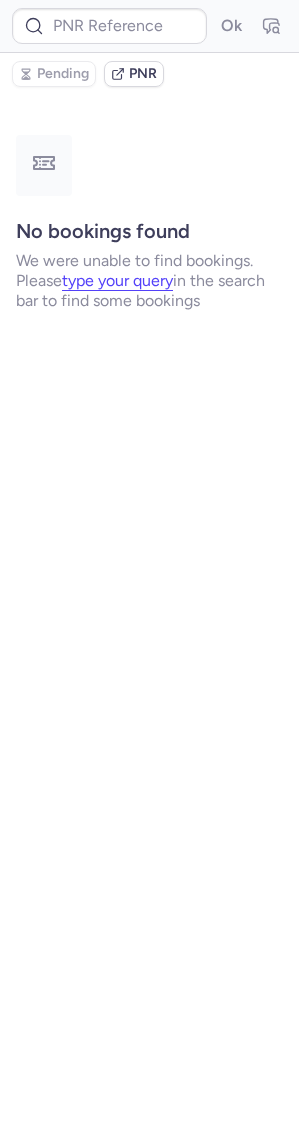 type on "CPO8VM" 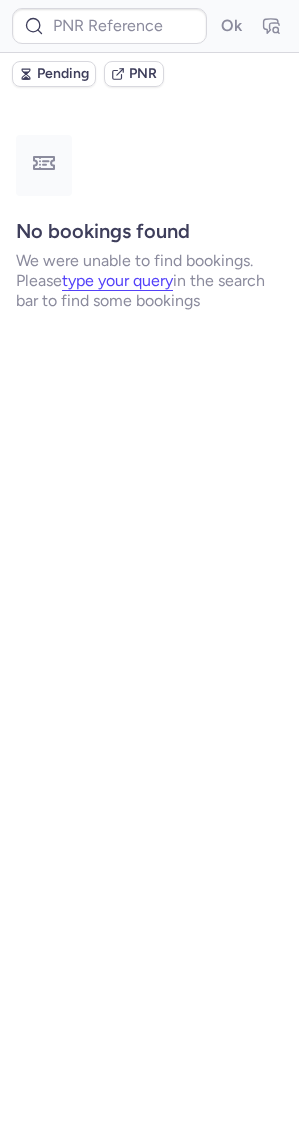 type on "CPO8VM" 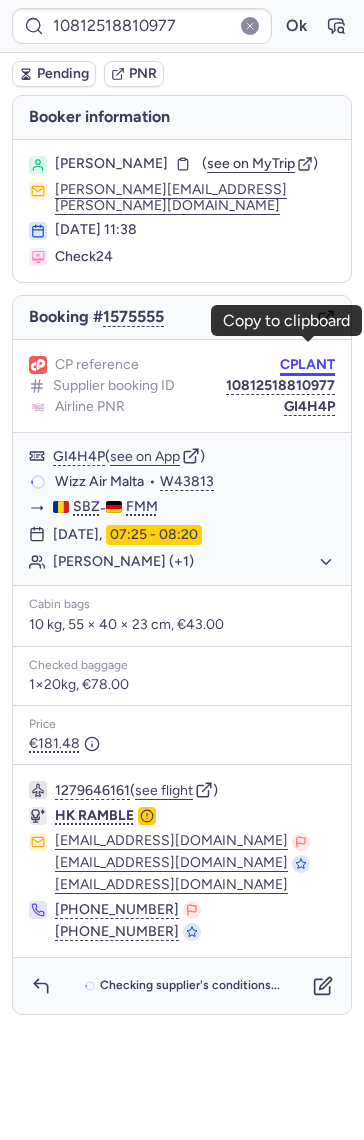 click on "CPLANT" at bounding box center [307, 365] 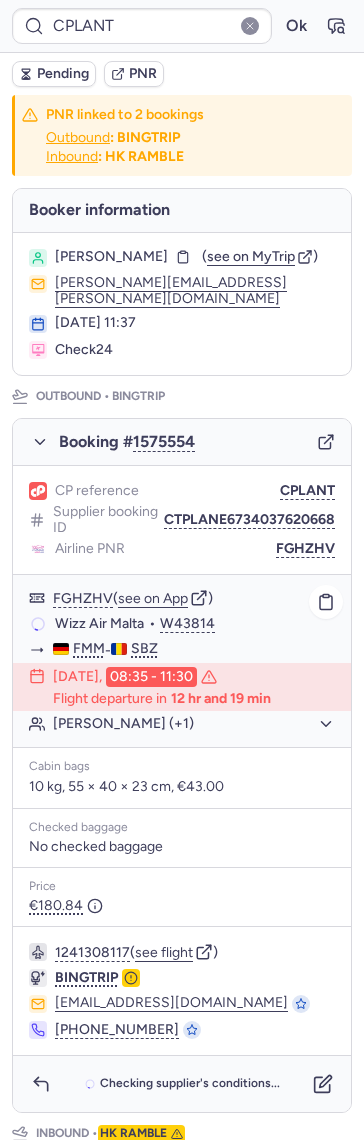 scroll, scrollTop: 742, scrollLeft: 0, axis: vertical 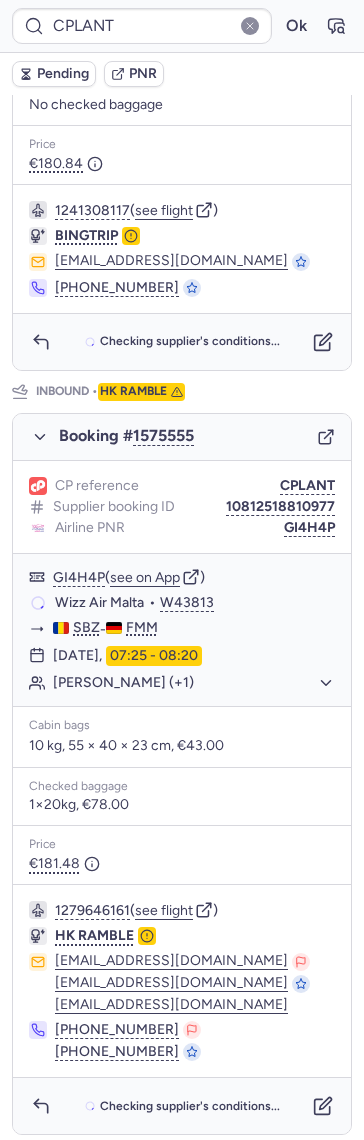 click on "1279646161  ( see flight )  HK RAMBLE [EMAIL_ADDRESS][DOMAIN_NAME] [EMAIL_ADDRESS][DOMAIN_NAME] [DOMAIN_NAME][EMAIL_ADDRESS][DOMAIN_NAME] [PHONE_NUMBER] [PHONE_NUMBER]" at bounding box center [182, 981] 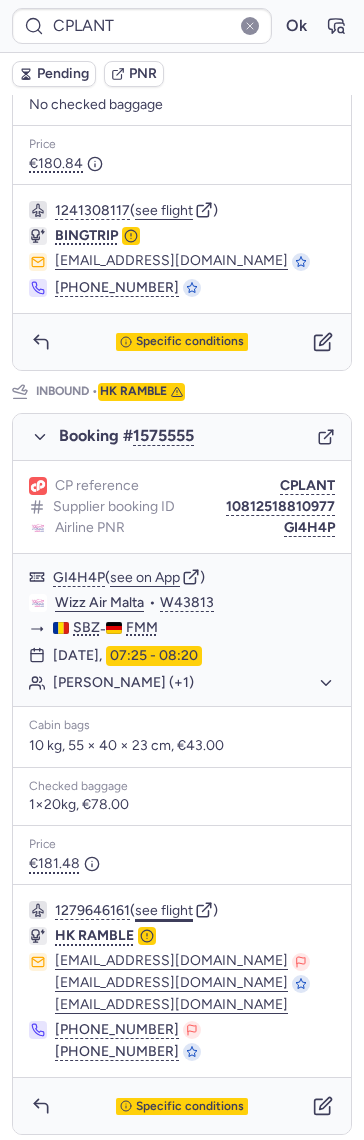 click on "see flight" 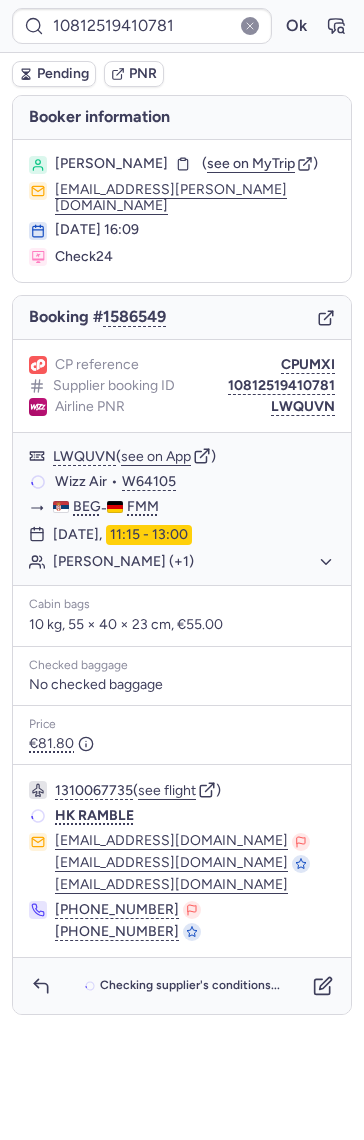 scroll, scrollTop: 0, scrollLeft: 0, axis: both 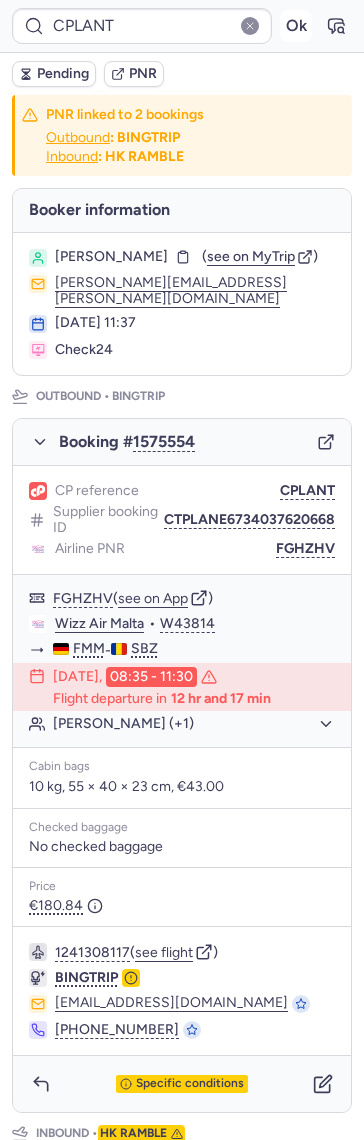 click on "Ok" at bounding box center [296, 26] 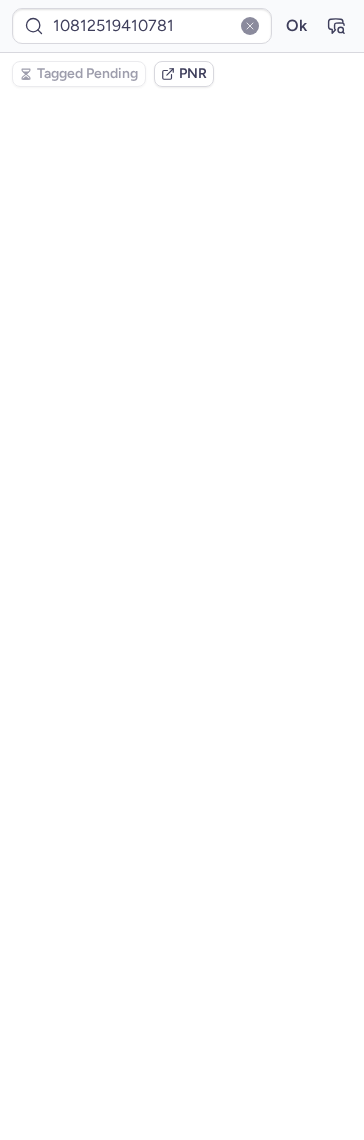 scroll, scrollTop: 0, scrollLeft: 0, axis: both 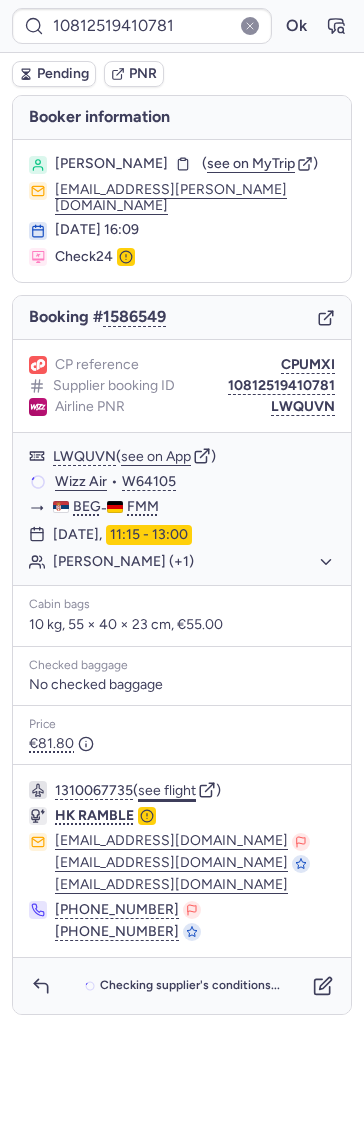 click on "see flight" 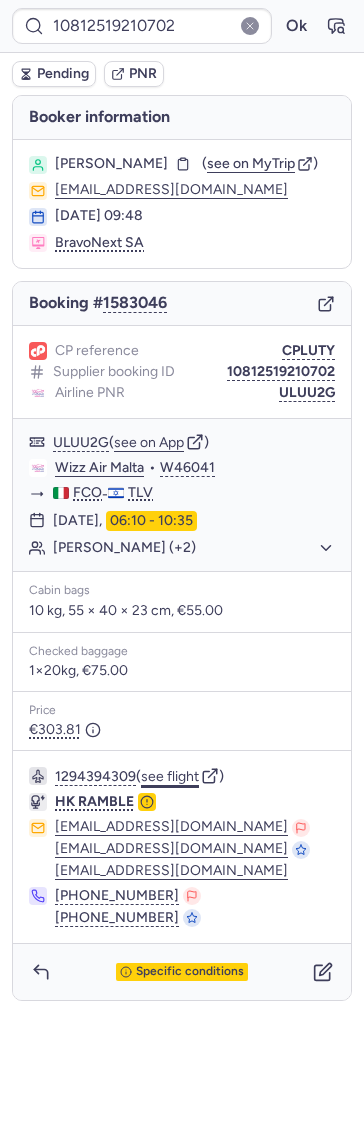 click on "see flight" 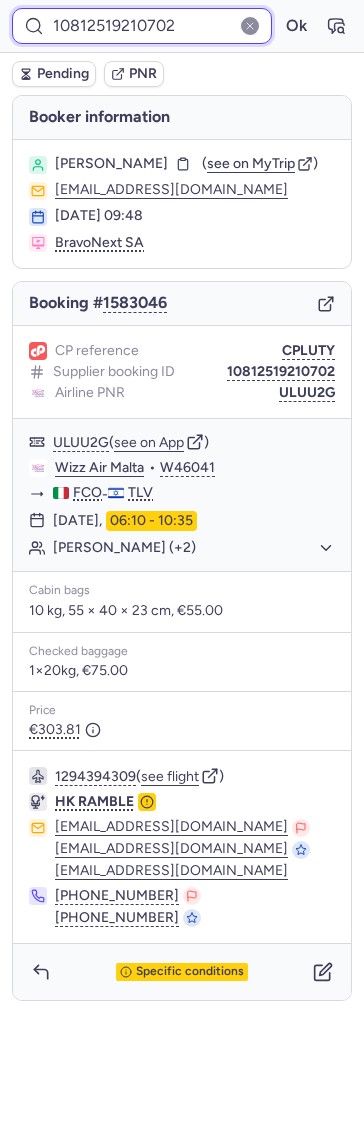 click on "10812519210702" at bounding box center (142, 26) 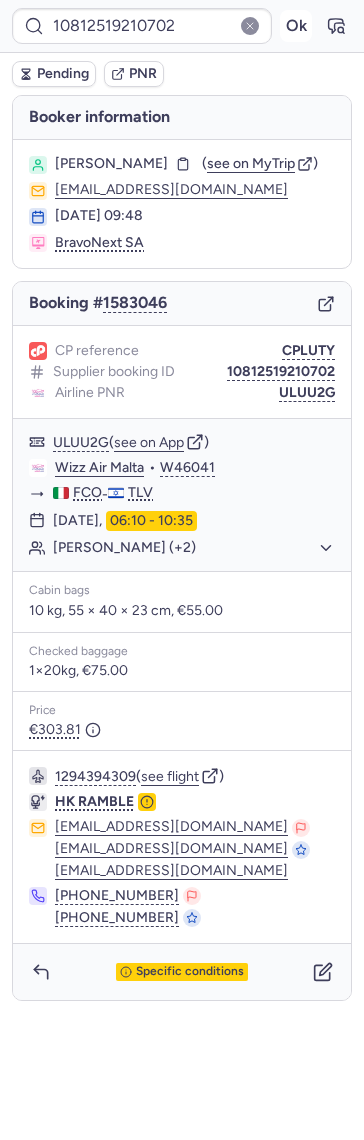 click on "Ok" at bounding box center (296, 26) 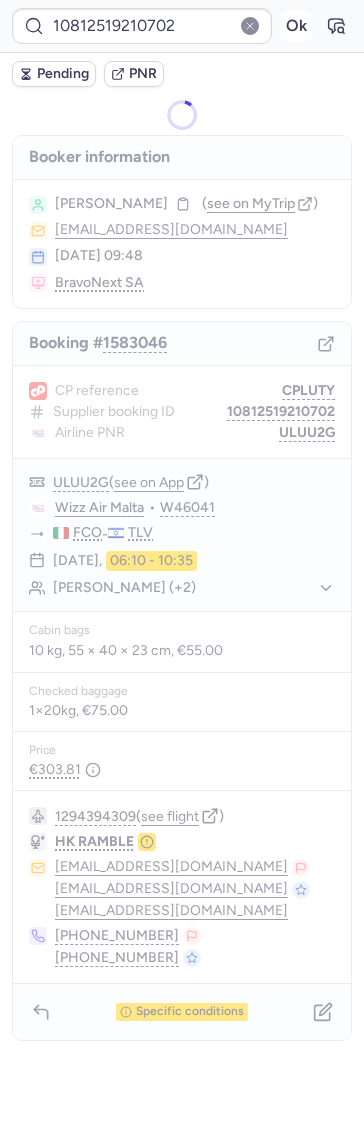 click on "Ok" at bounding box center [296, 26] 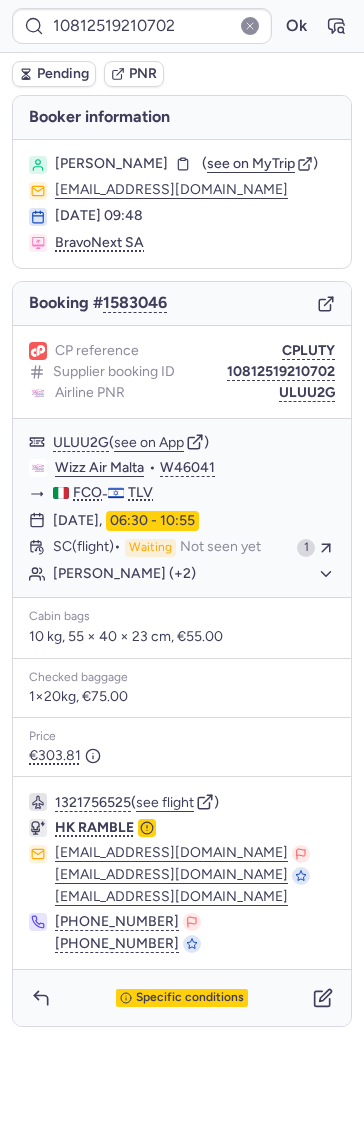 type on "CPO8VM" 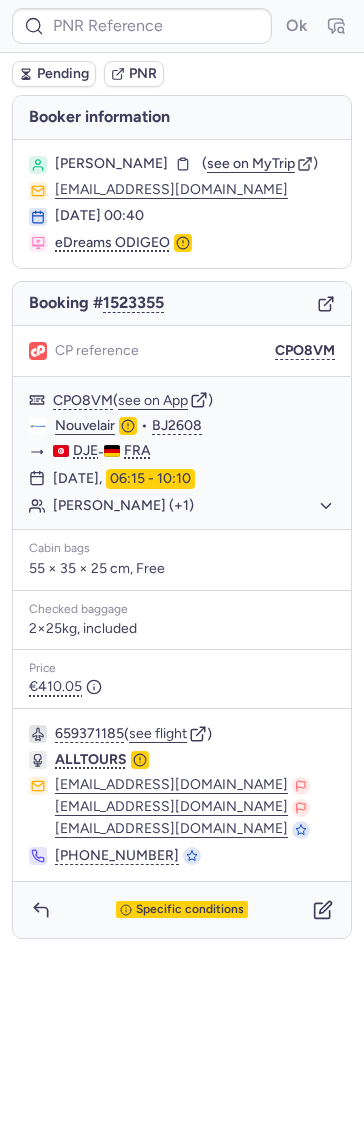 type on "CPO8VM" 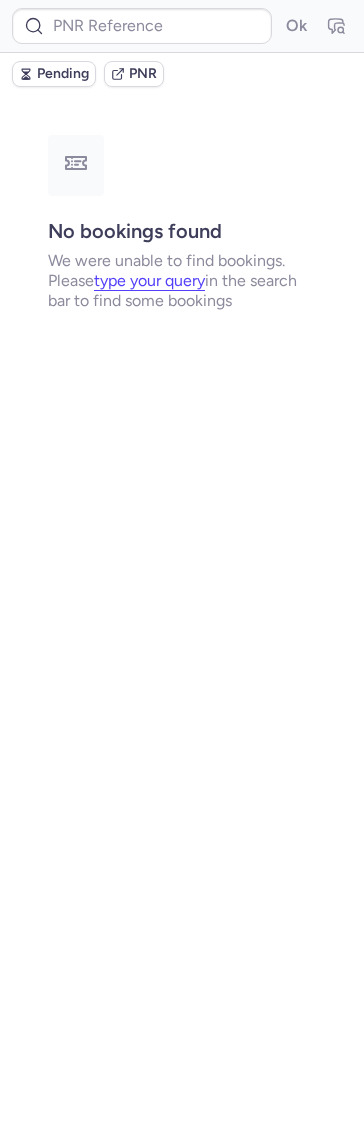 type on "CPO8VM" 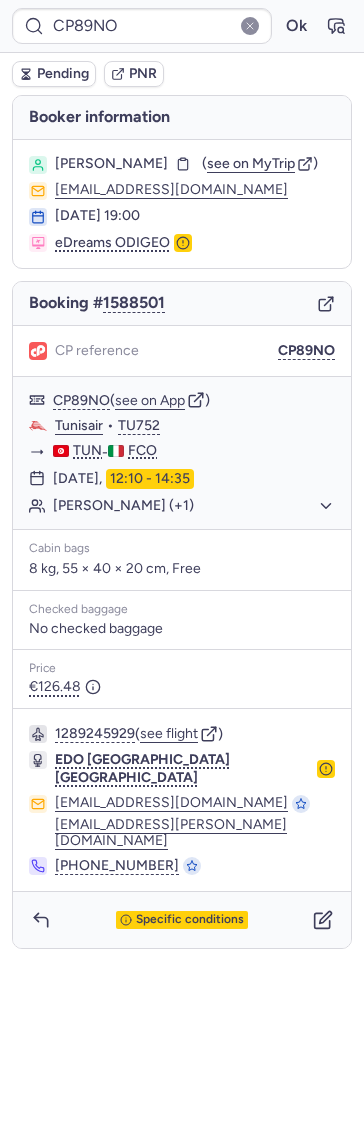 click on "Specific conditions" at bounding box center [190, 920] 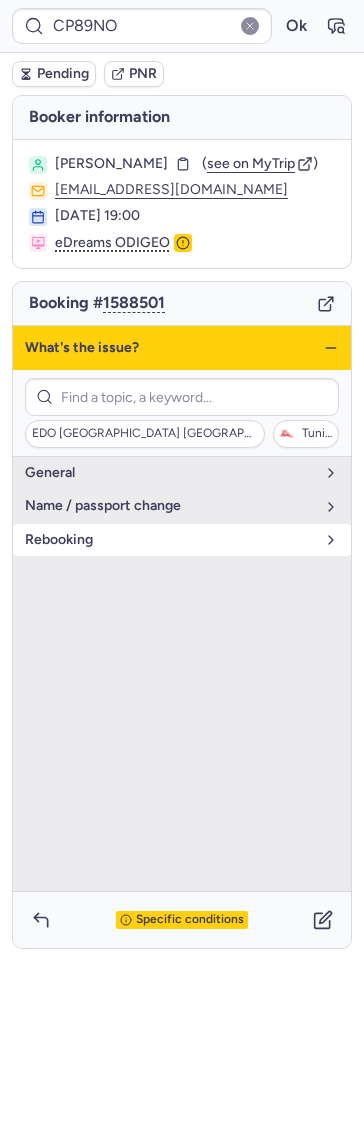 click on "rebooking" at bounding box center [170, 540] 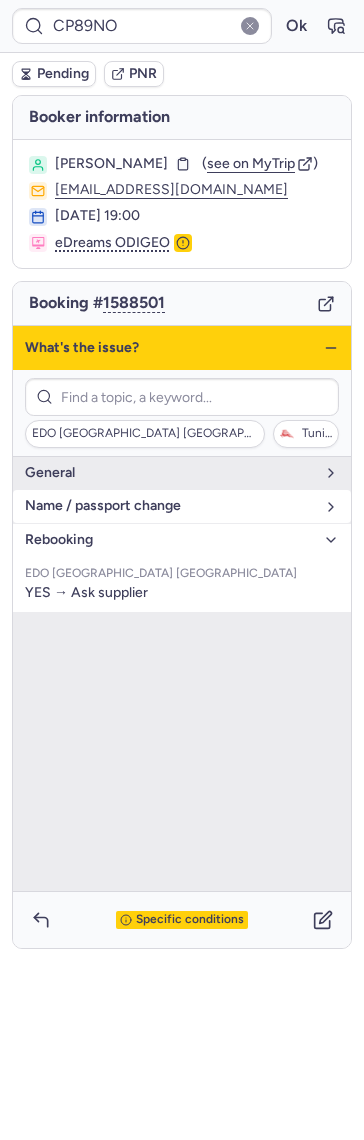 click on "name / passport change" at bounding box center [182, 506] 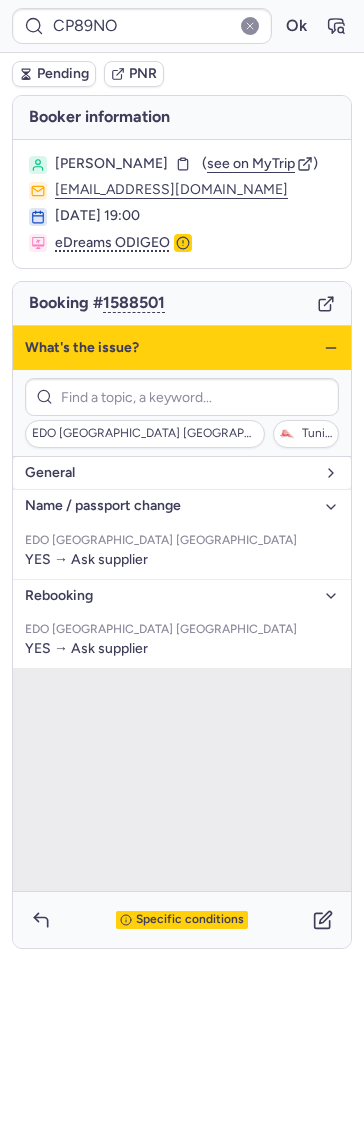 click on "general" at bounding box center [182, 473] 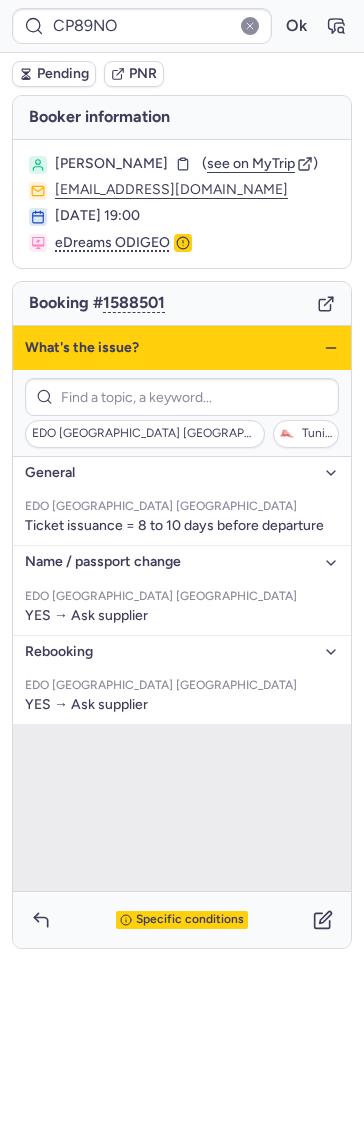 click 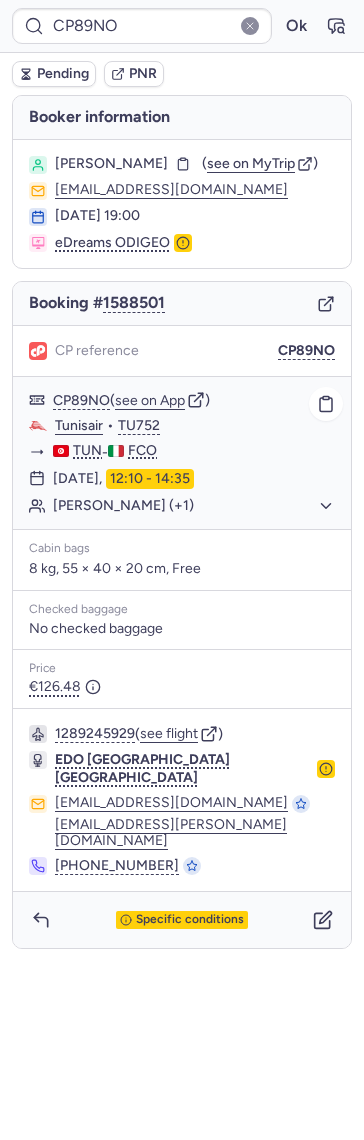 click on "CP89NO  ( see on App )  Tunisair  •  TU752 TUN  -  FCO [DATE]  12:10 - 14:35 [PERSON_NAME] (+1)" at bounding box center (182, 453) 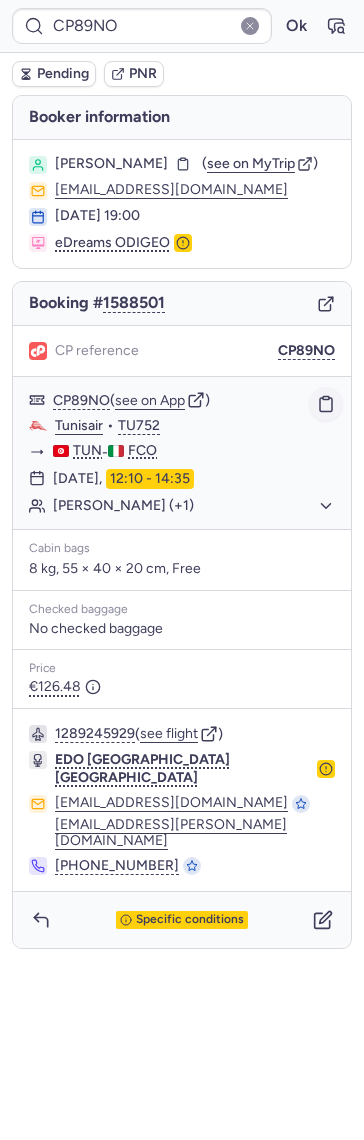 click 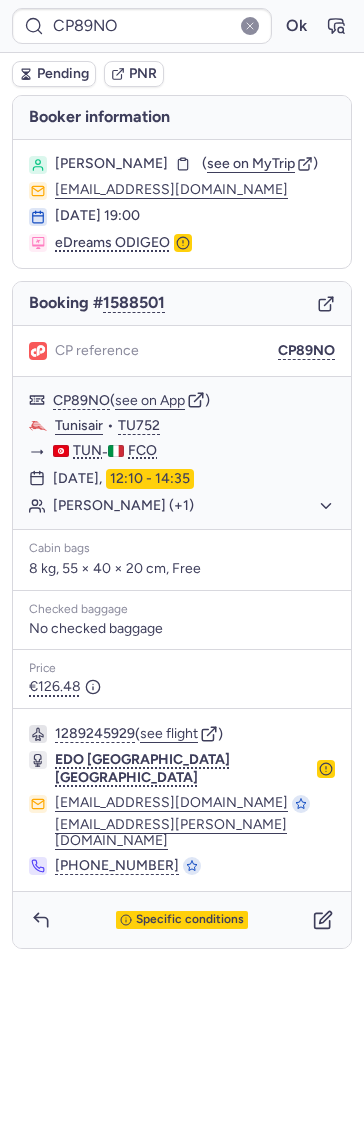 click on "[PERSON_NAME]  ( see on MyTrip  )" at bounding box center [182, 165] 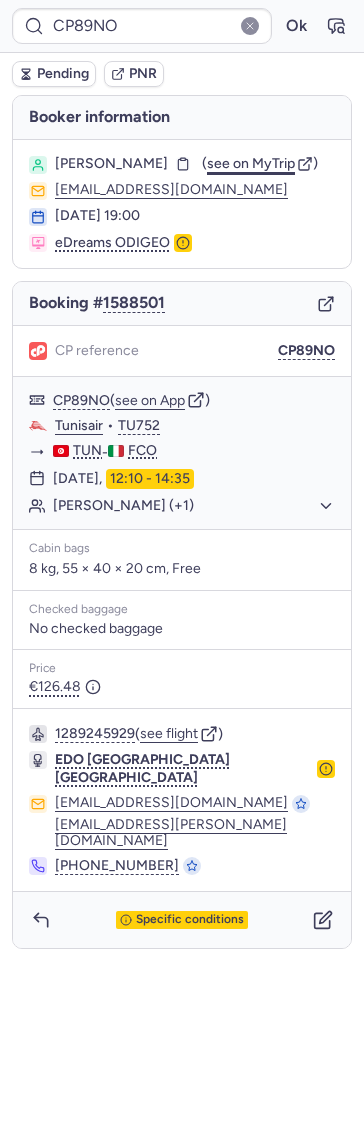 click on "see on MyTrip" at bounding box center [251, 163] 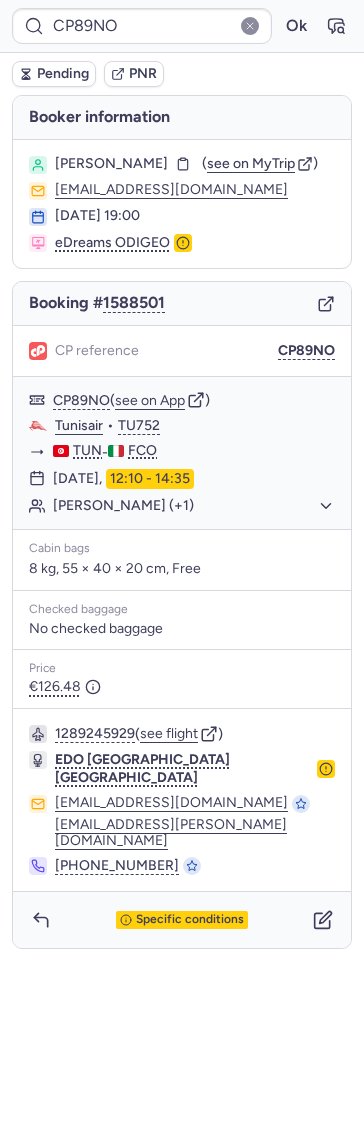 click on "Pending" at bounding box center (54, 74) 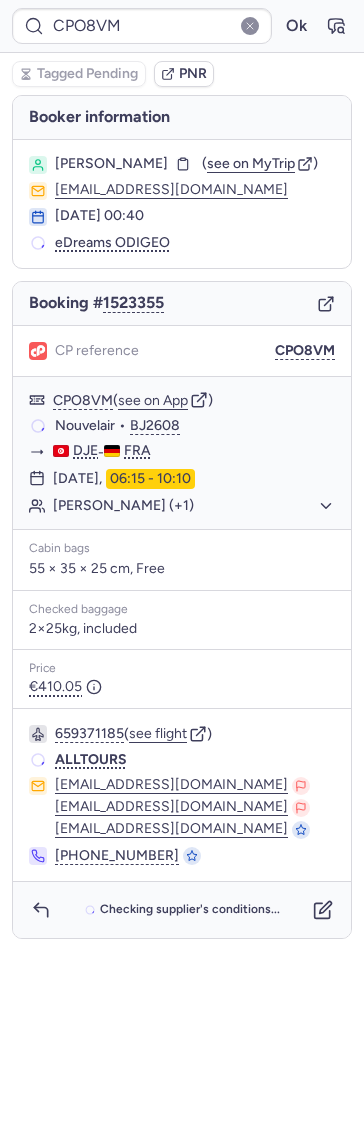 type on "0BNRRN" 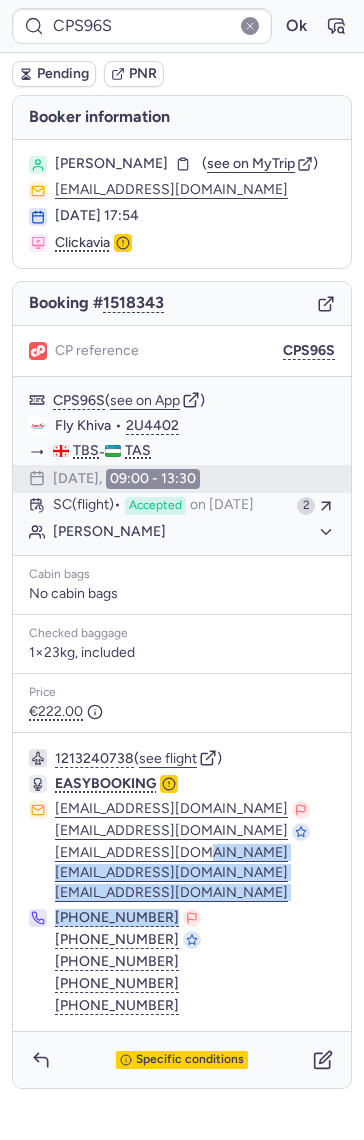 drag, startPoint x: 272, startPoint y: 920, endPoint x: 319, endPoint y: 901, distance: 50.695168 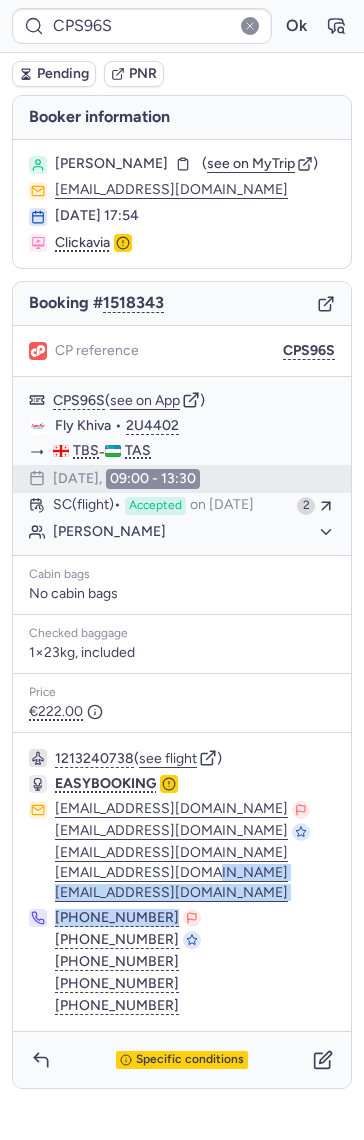 click on "[EMAIL_ADDRESS][DOMAIN_NAME]" 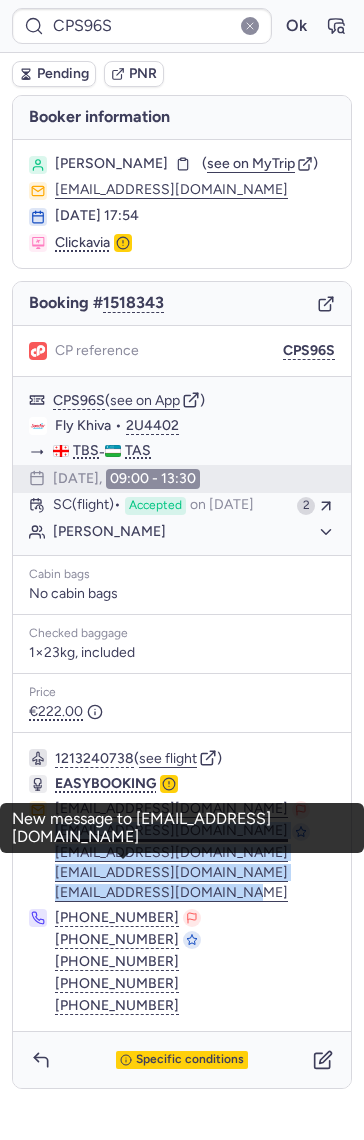 drag, startPoint x: 282, startPoint y: 911, endPoint x: 54, endPoint y: 851, distance: 235.76259 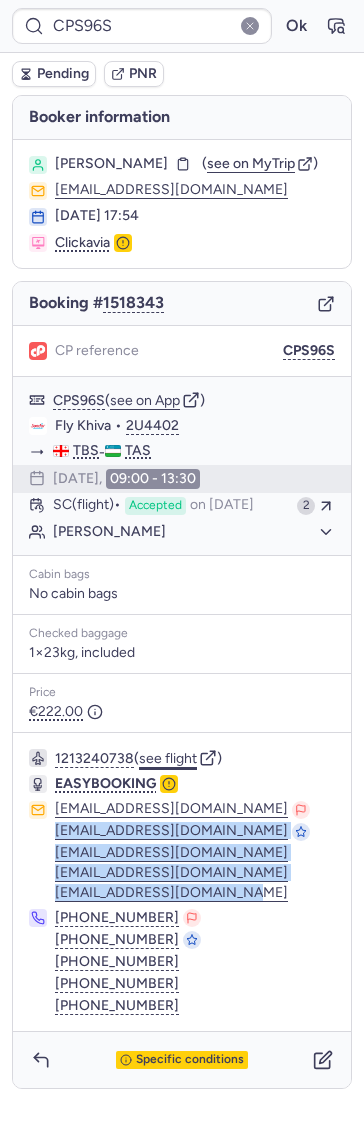 copy on "[EMAIL_ADDRESS][DOMAIN_NAME] [EMAIL_ADDRESS][DOMAIN_NAME] [DOMAIN_NAME][EMAIL_ADDRESS][DOMAIN_NAME] [PERSON_NAME][DOMAIN_NAME][EMAIL_ADDRESS][PERSON_NAME][DOMAIN_NAME]" 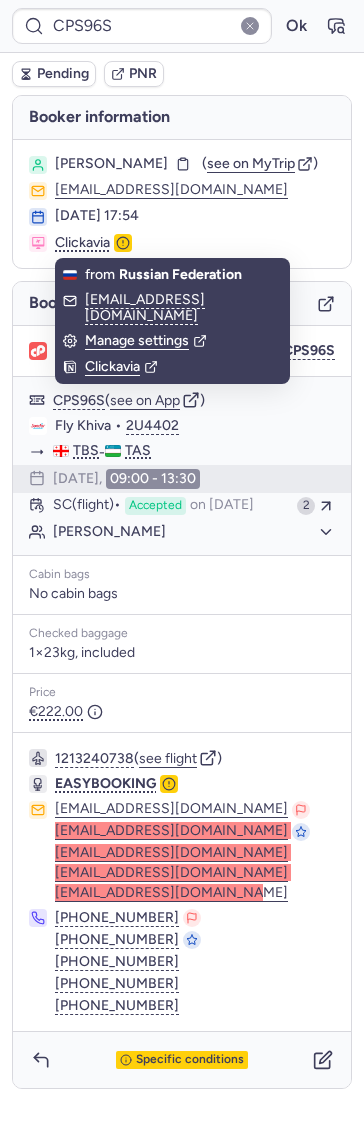 click on "Pending" at bounding box center (63, 74) 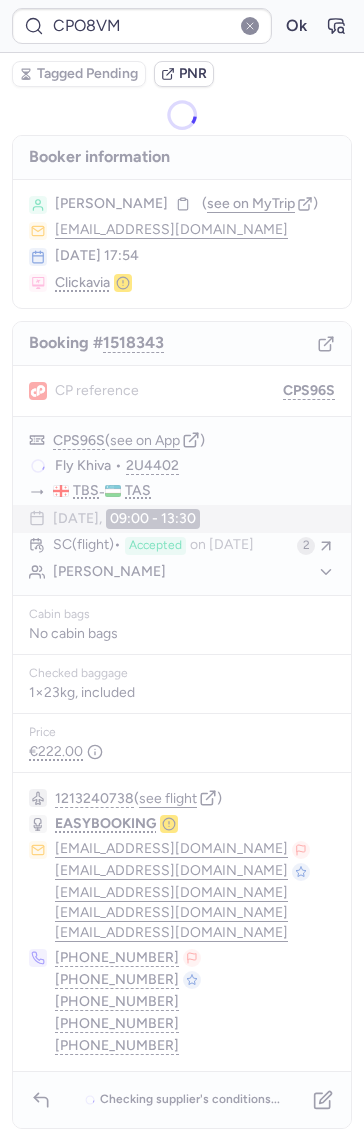 type on "CP3MJ4" 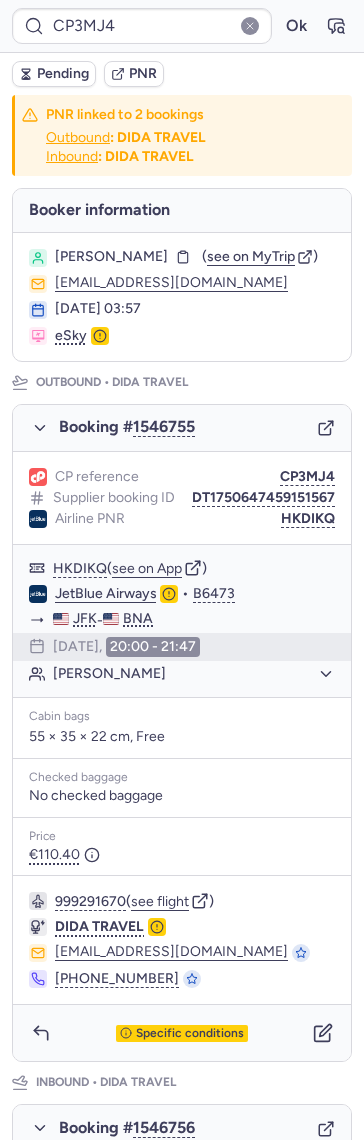 click on "CP3MJ4  Ok" at bounding box center [182, 26] 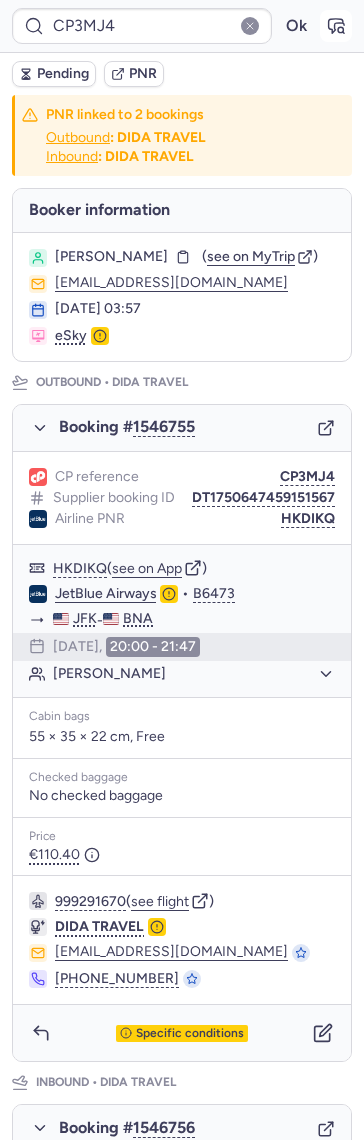 click at bounding box center (336, 26) 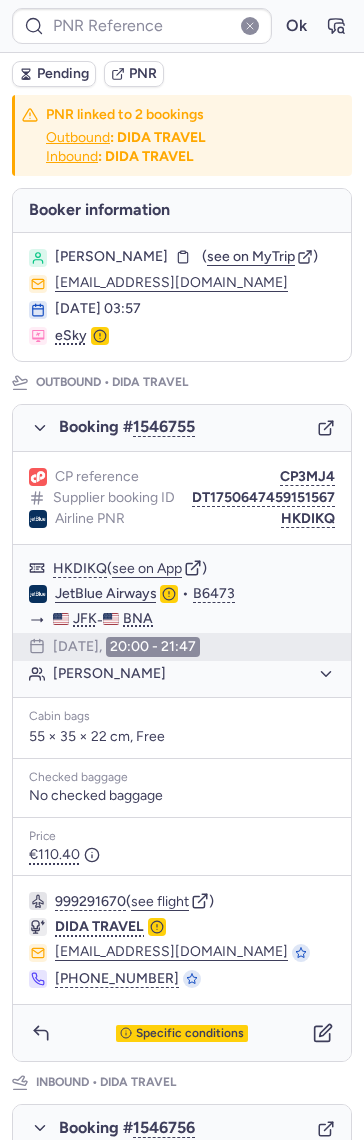 type on "CP3MJ4" 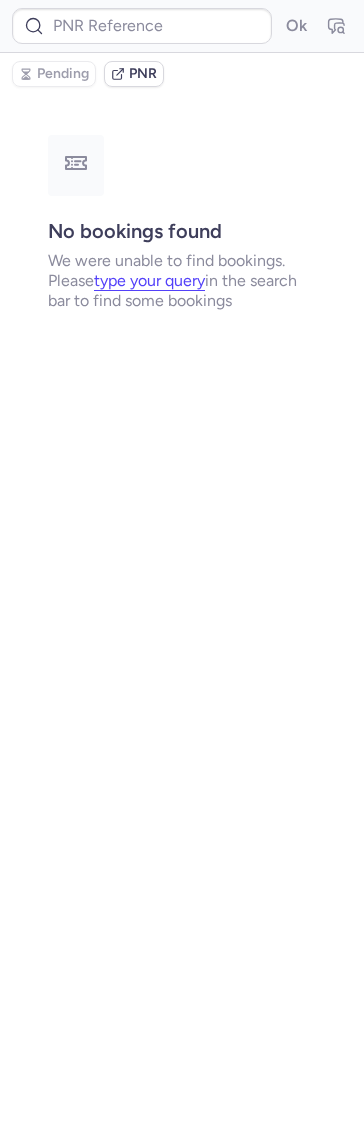 scroll, scrollTop: 0, scrollLeft: 0, axis: both 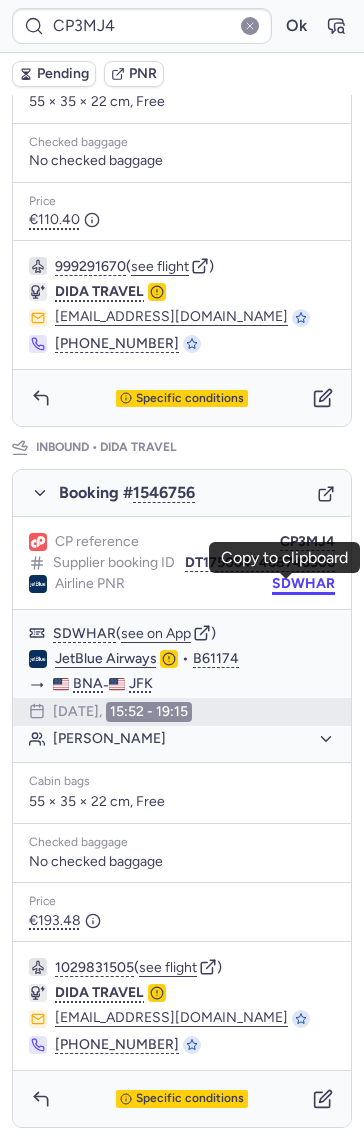 click on "SDWHAR" at bounding box center (303, 584) 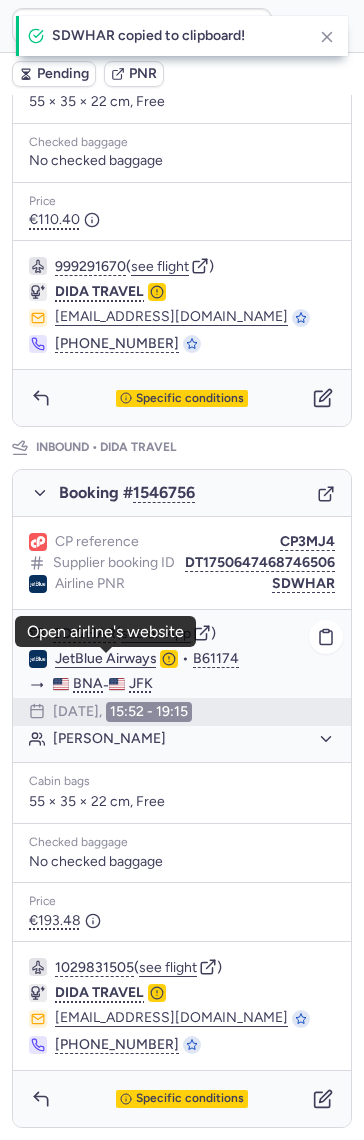 click on "JetBlue Airways" 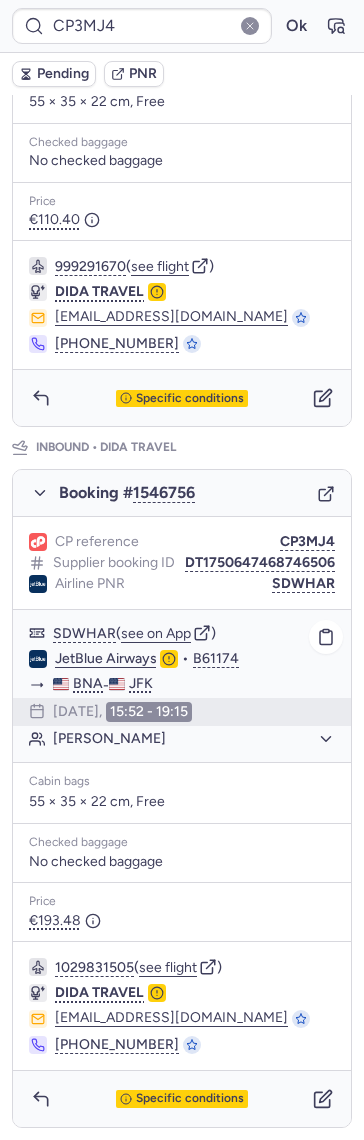 click on "[PERSON_NAME]" 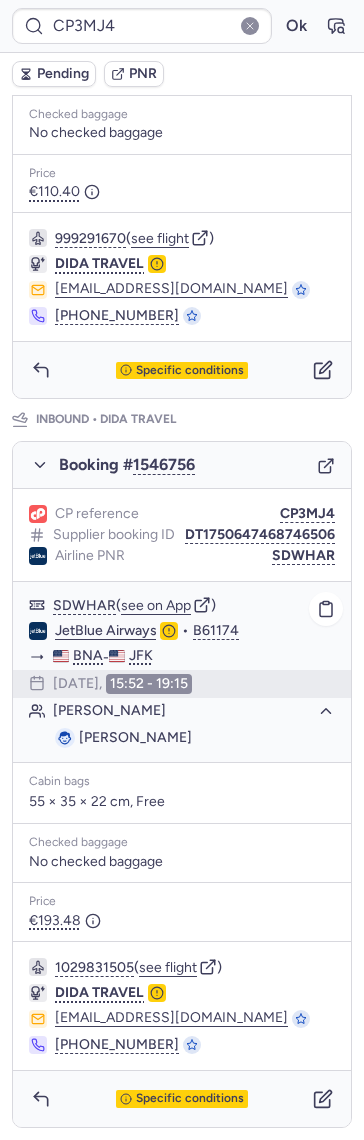 click on "[PERSON_NAME]" 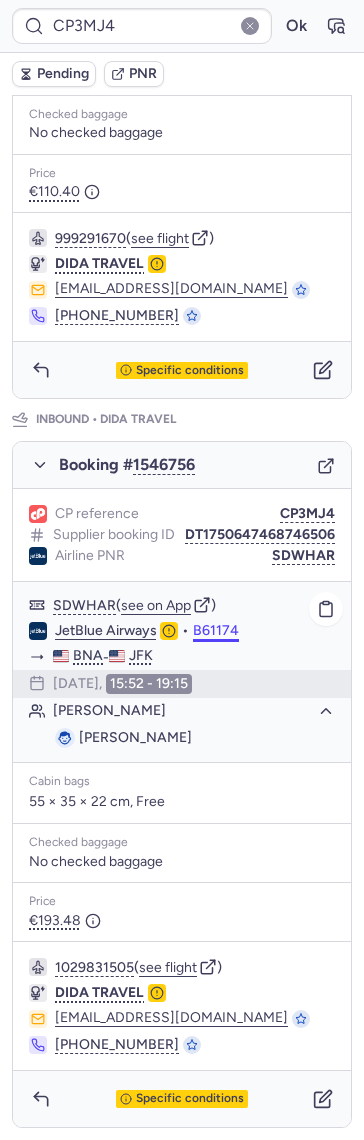 click on "B61174" at bounding box center (216, 631) 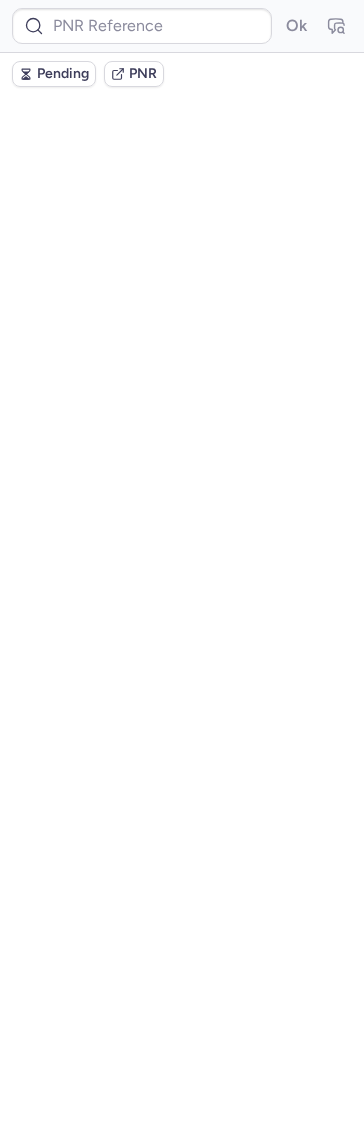 scroll, scrollTop: 0, scrollLeft: 0, axis: both 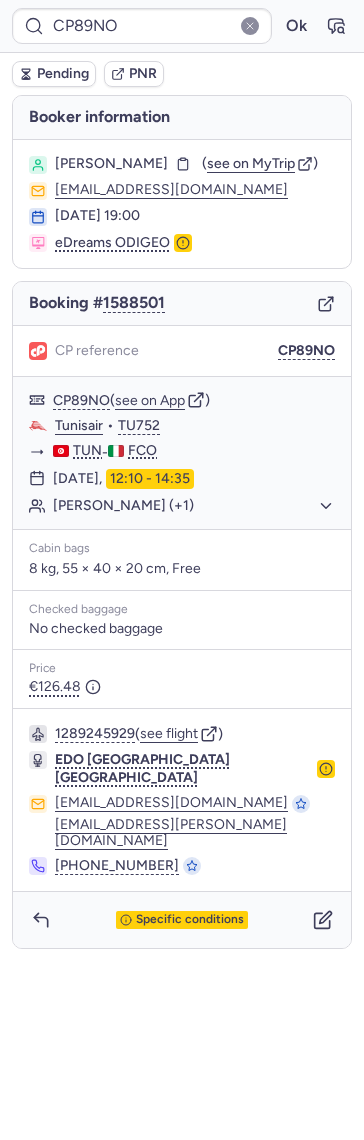 click on "Pending" at bounding box center (63, 74) 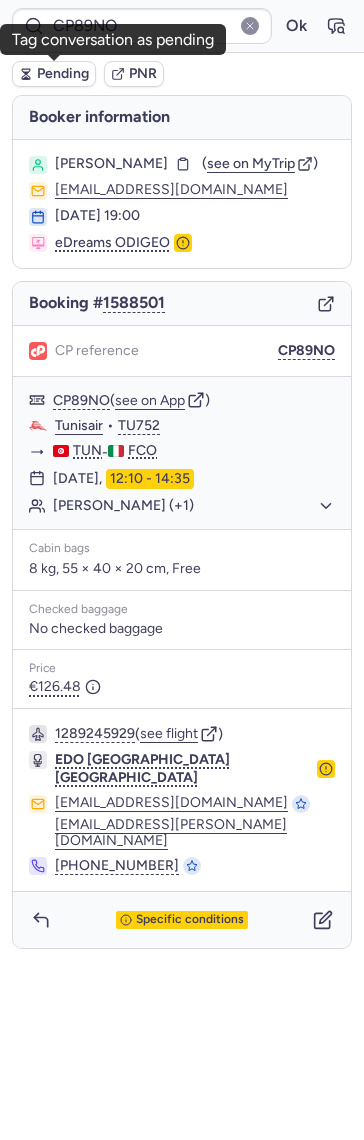click on "Pending" at bounding box center (54, 74) 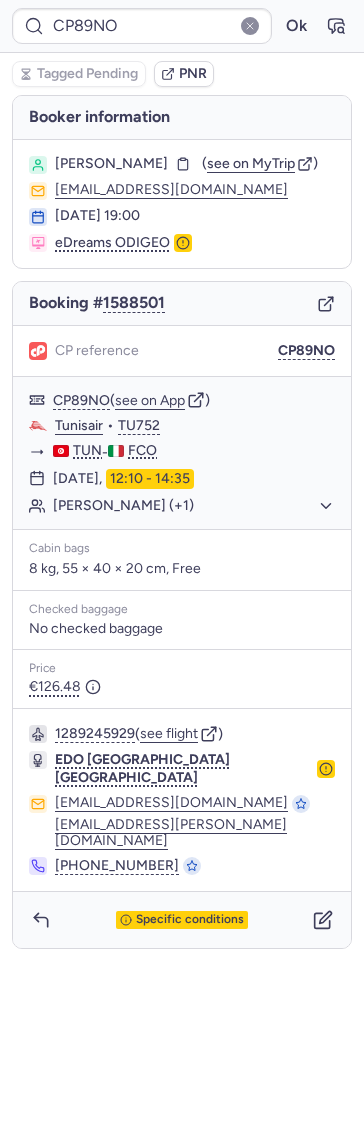 type on "CPO8VM" 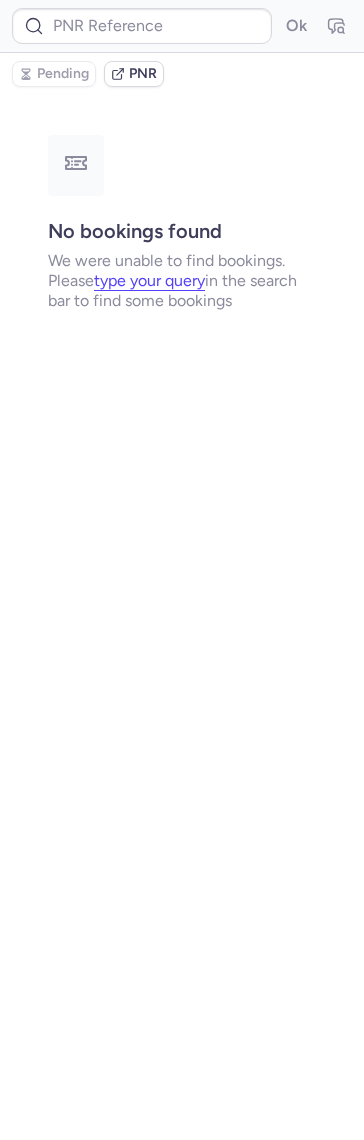 type on "CPS96S" 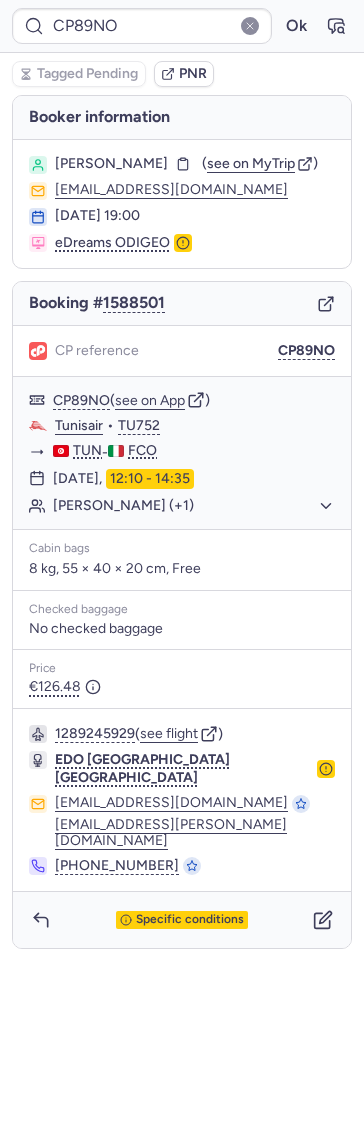 type on "CPO8VM" 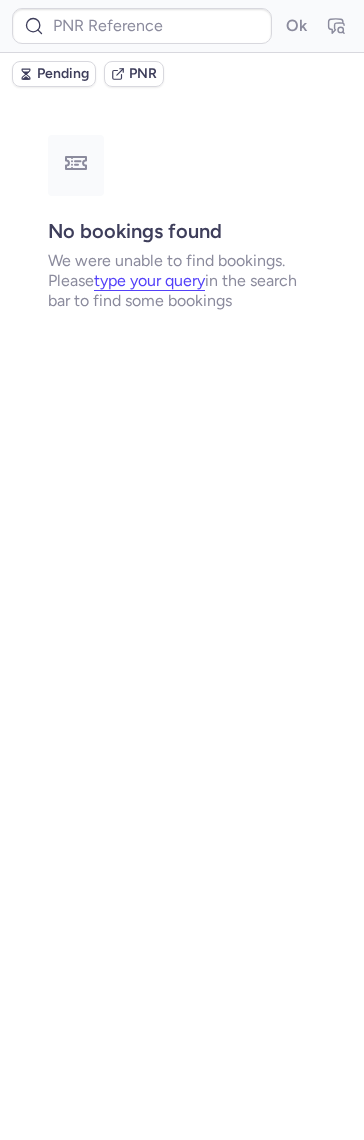 type on "CPO8VM" 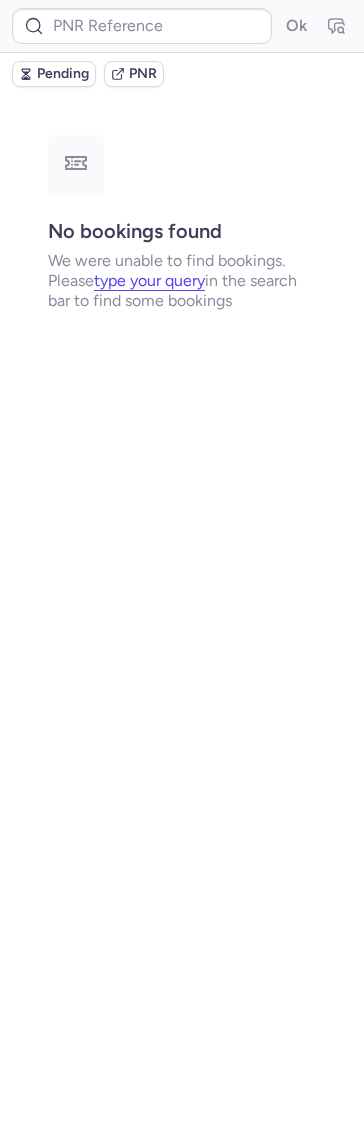 type on "CP9F3R" 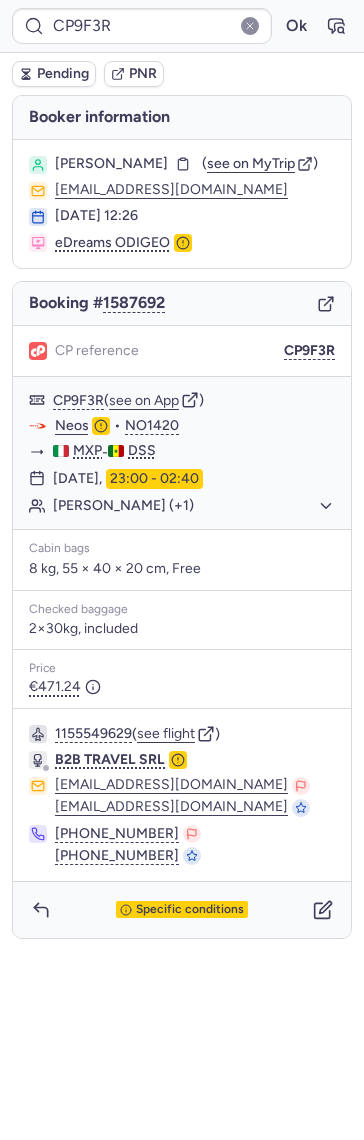 click on "Specific conditions" at bounding box center (182, 910) 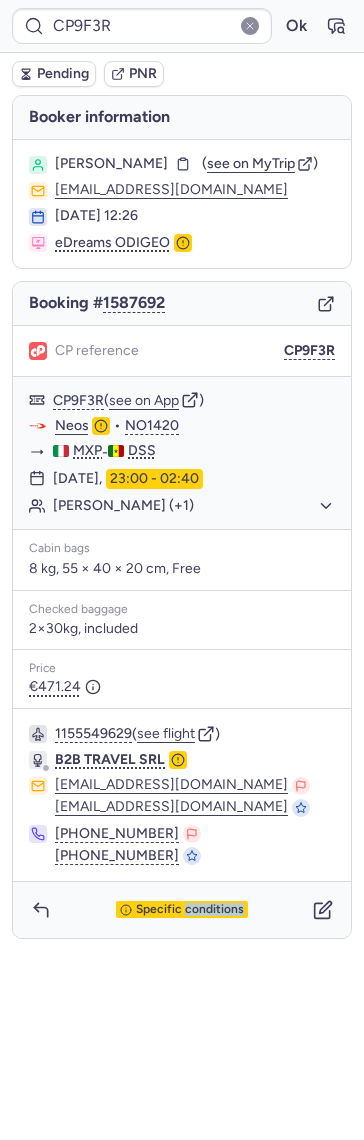 click on "Specific conditions" at bounding box center (182, 910) 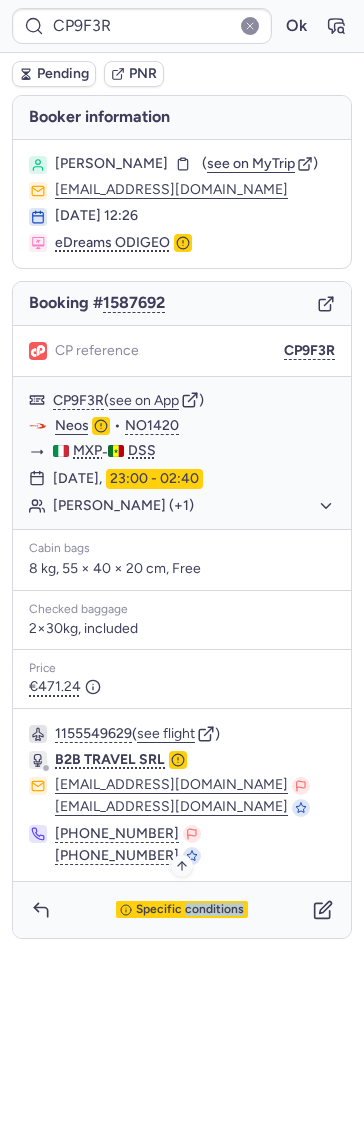 click on "Specific conditions" at bounding box center [190, 910] 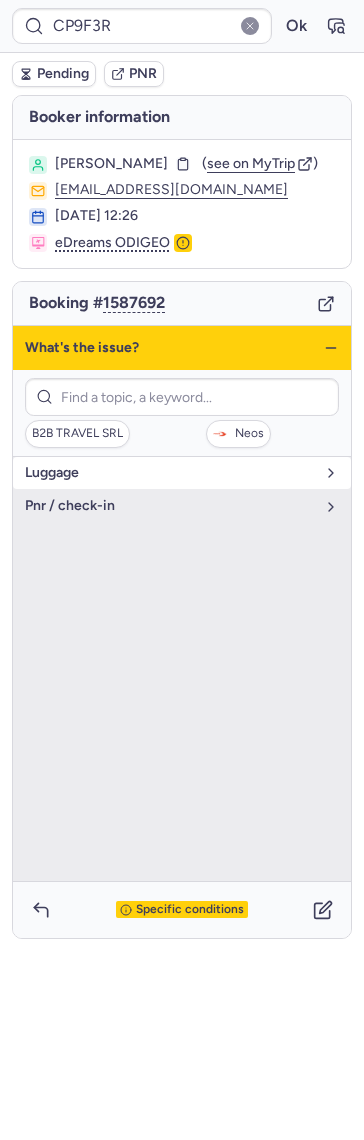 click on "luggage" at bounding box center (182, 473) 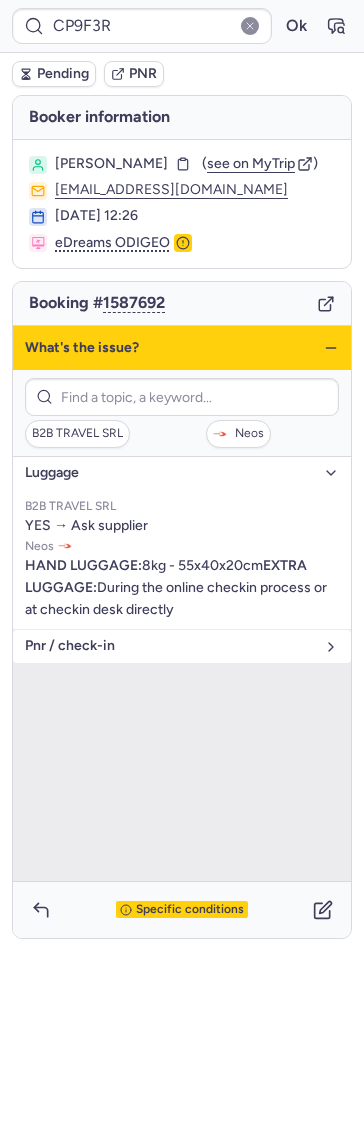 click on "pnr / check-in" at bounding box center (170, 646) 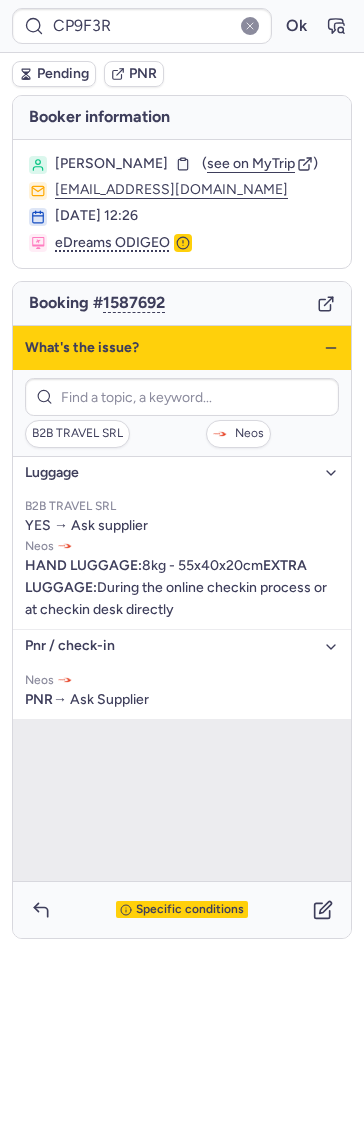 click 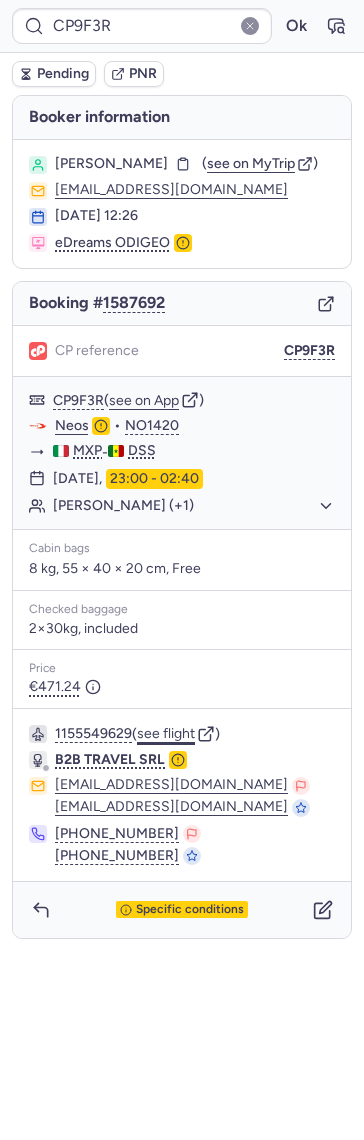 click on "see flight" 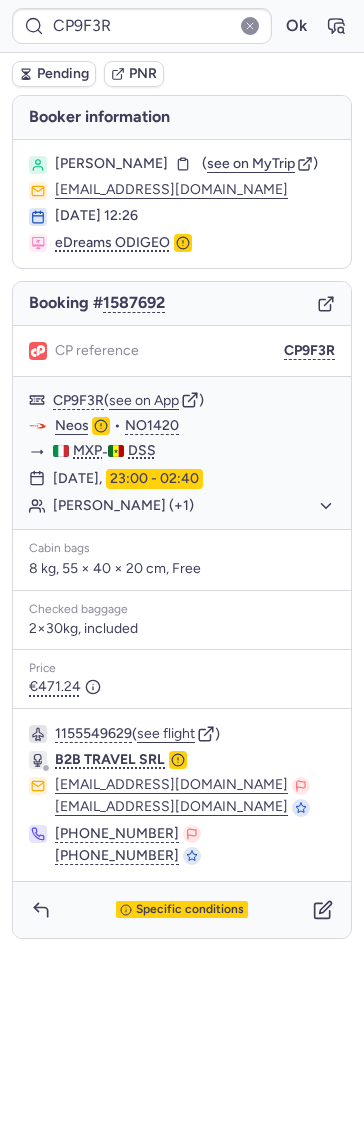 click on "Specific conditions" at bounding box center (182, 910) 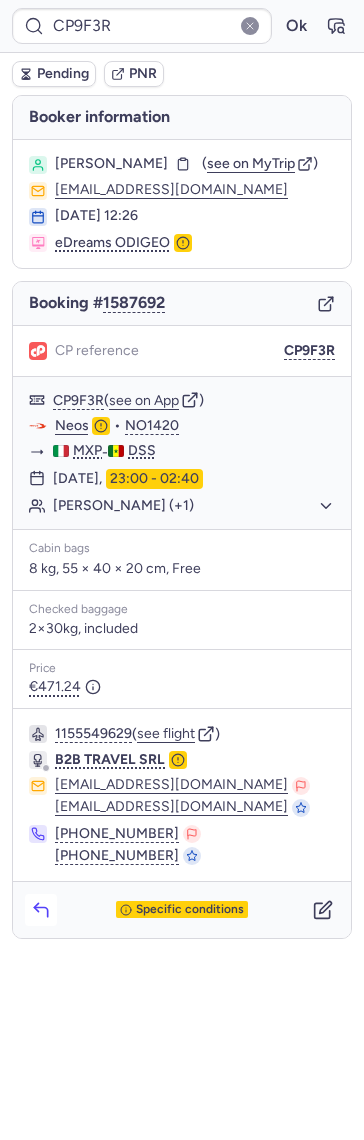 click at bounding box center [41, 910] 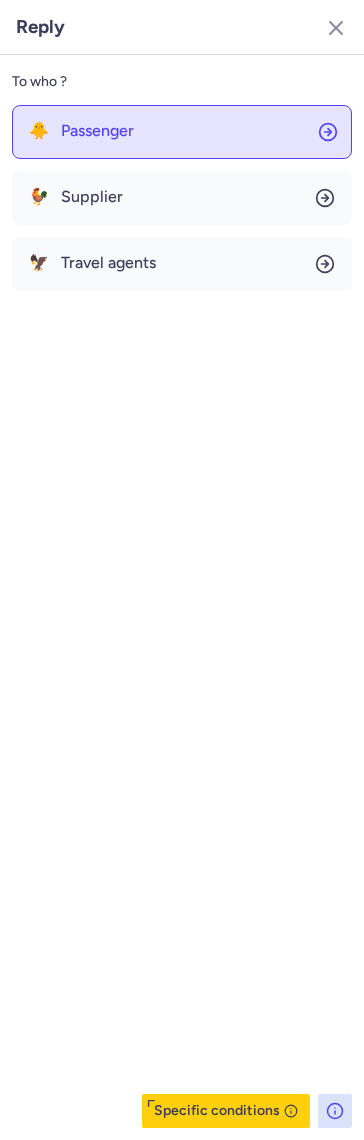 click on "Passenger" at bounding box center [97, 131] 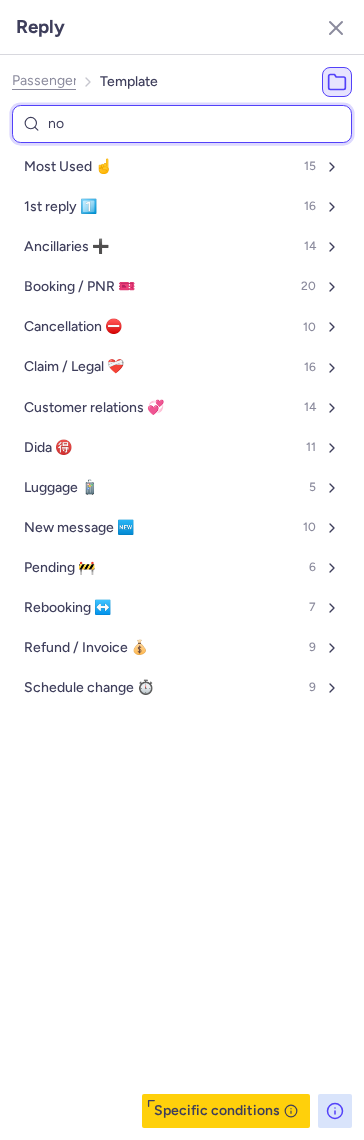 type on "non" 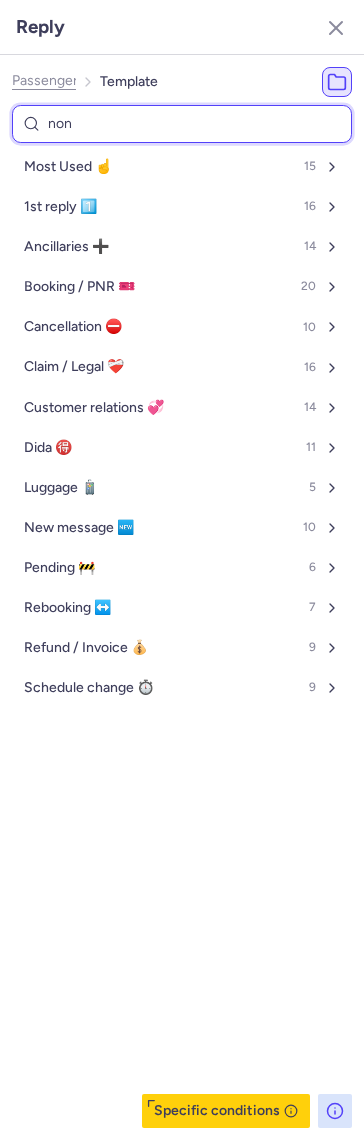 select on "en" 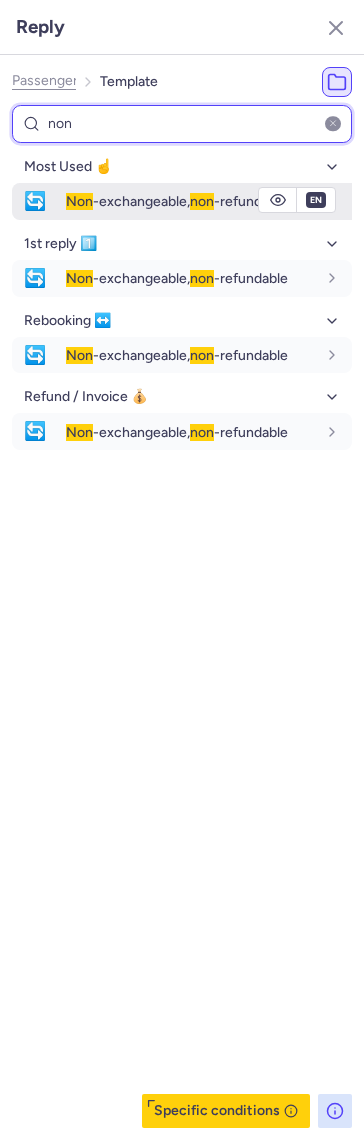 type on "non" 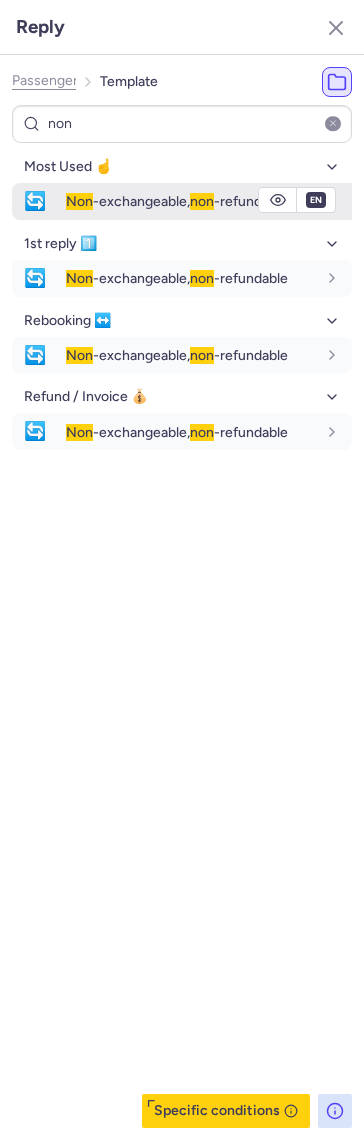 click on "fr en de nl pt es it ru en" at bounding box center [316, 200] 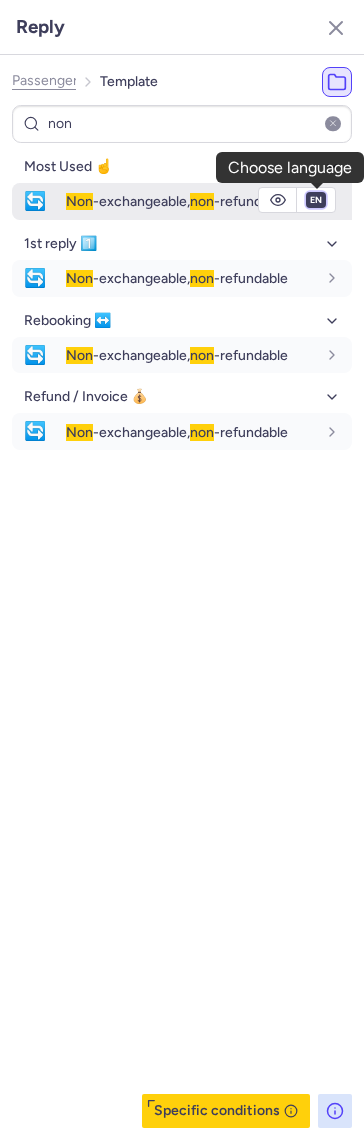 click on "fr en de nl pt es it ru" at bounding box center (316, 200) 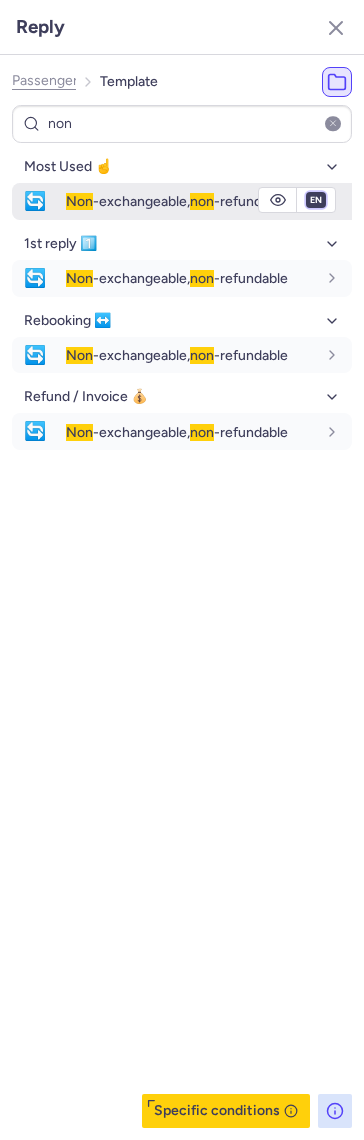 select on "fr" 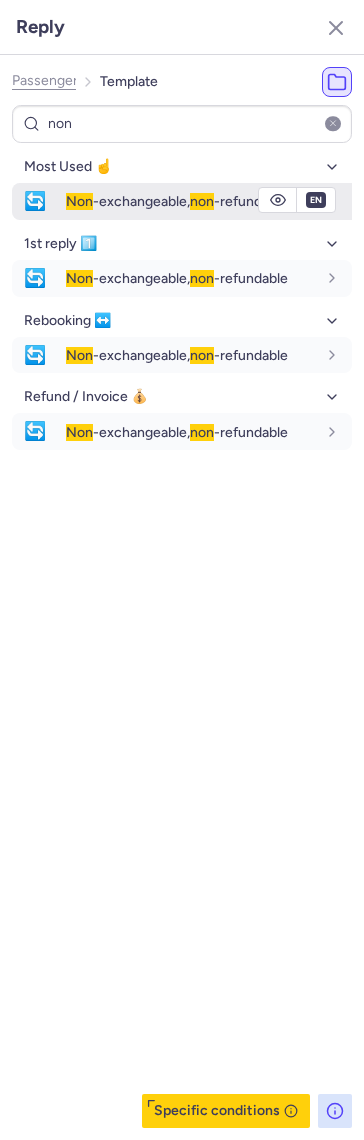click on "fr en de nl pt es it ru" at bounding box center (316, 200) 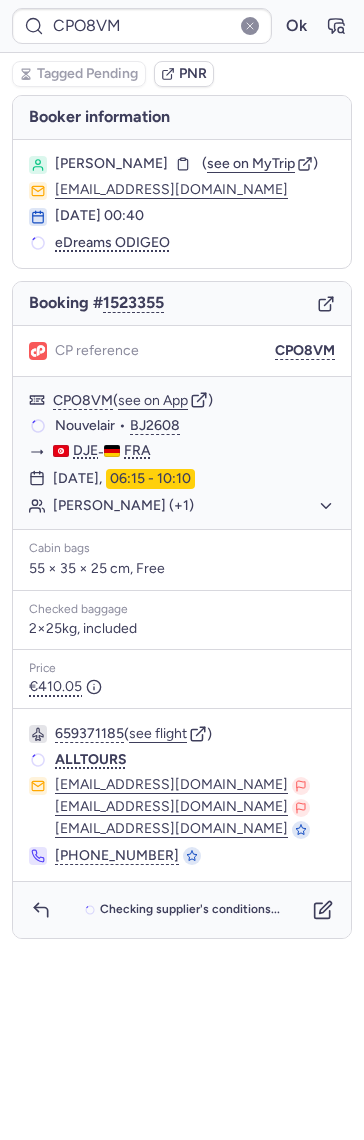 type on "0CDR2S" 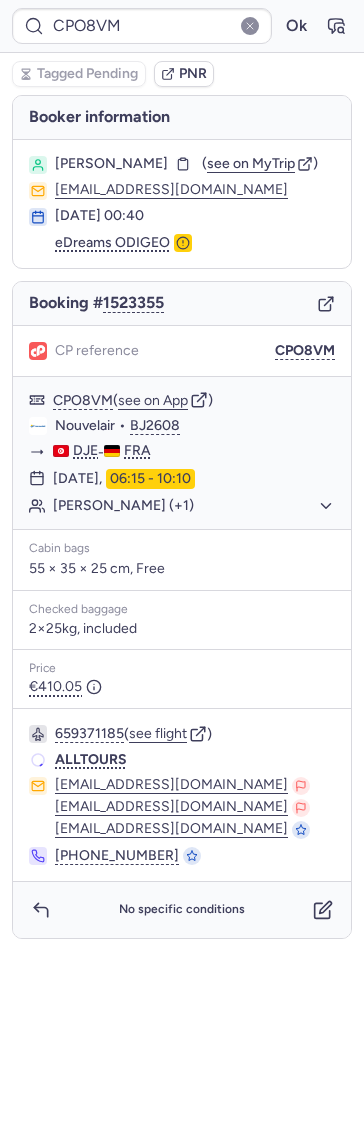 type on "10812517910510" 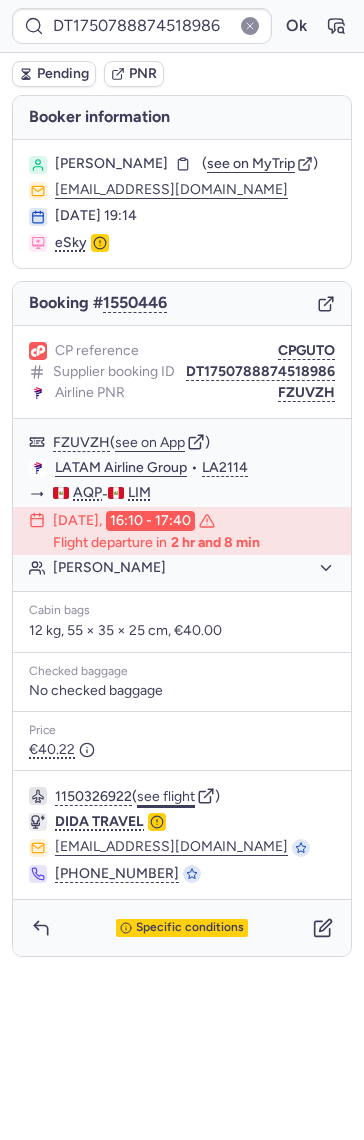 click on "see flight" 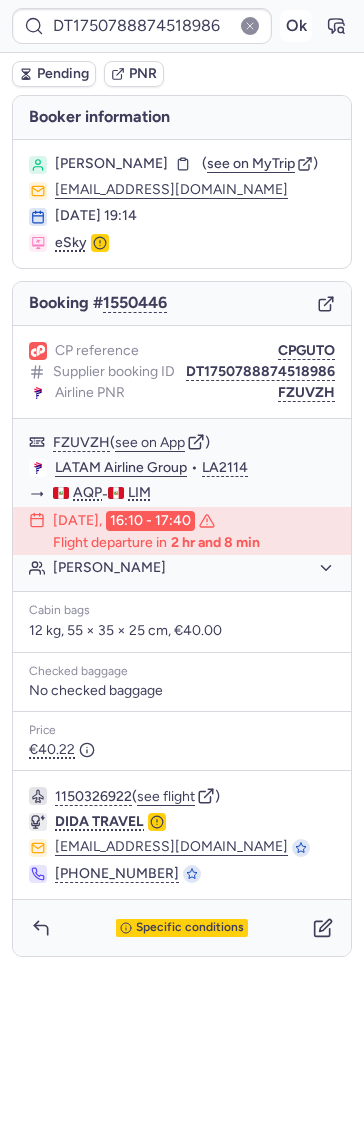 click on "Ok" at bounding box center (296, 26) 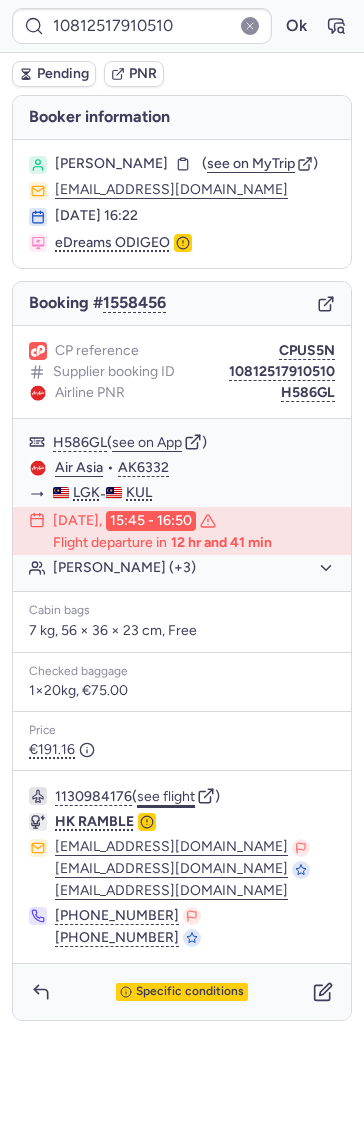 click on "see flight" 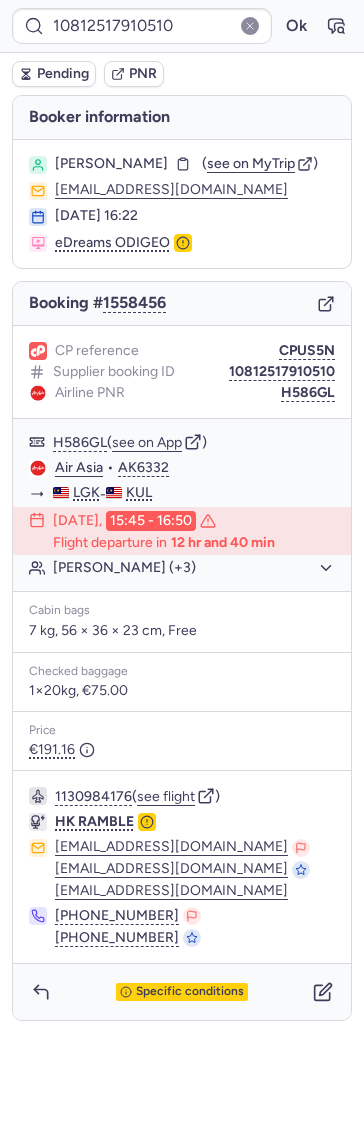 click on "10812517910510  Ok" at bounding box center [182, 26] 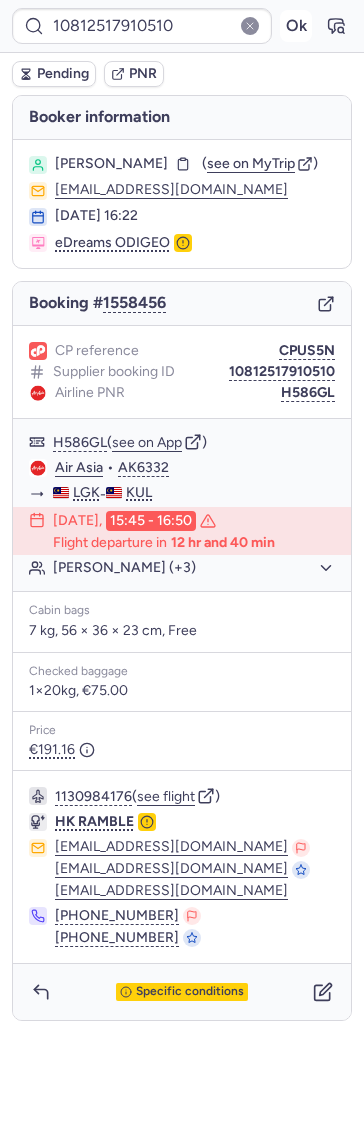 click on "Ok" at bounding box center [296, 26] 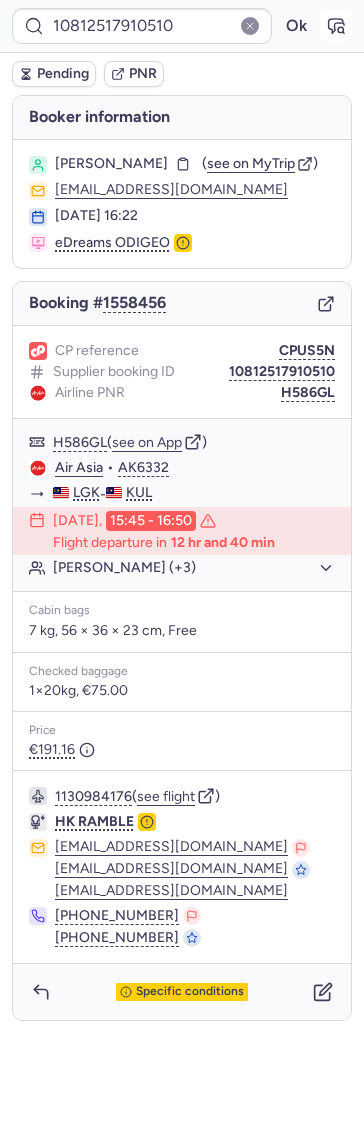 click at bounding box center [336, 26] 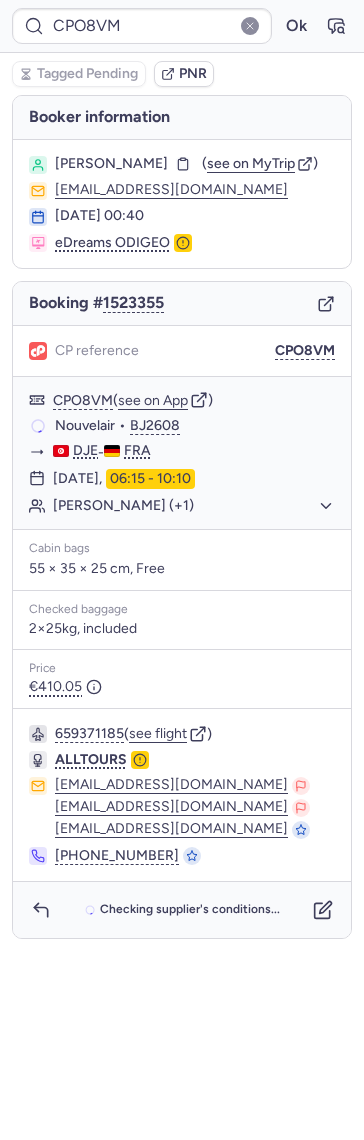 type on "CPHTEE" 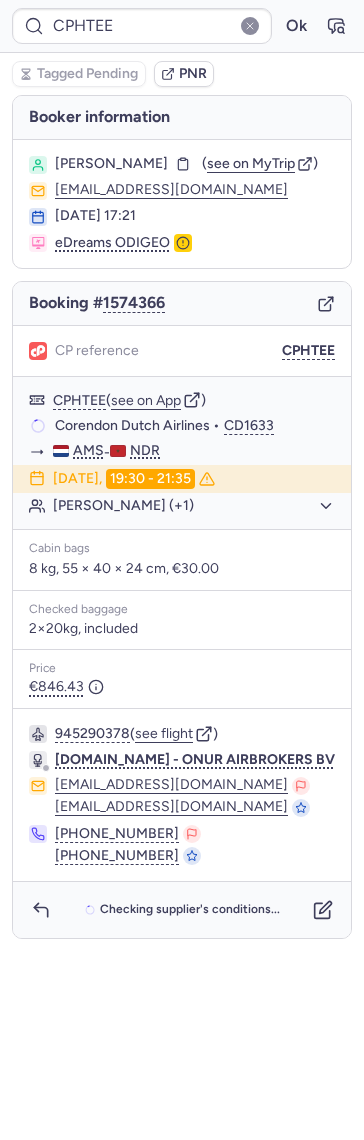 type 